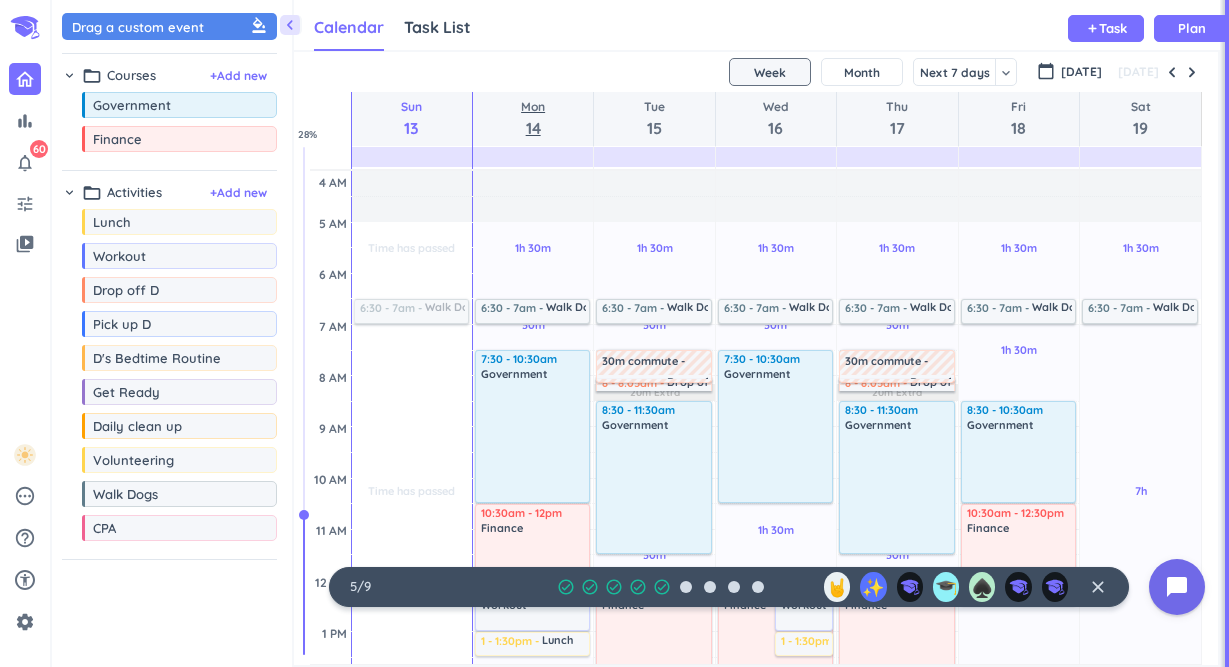 scroll, scrollTop: 0, scrollLeft: 0, axis: both 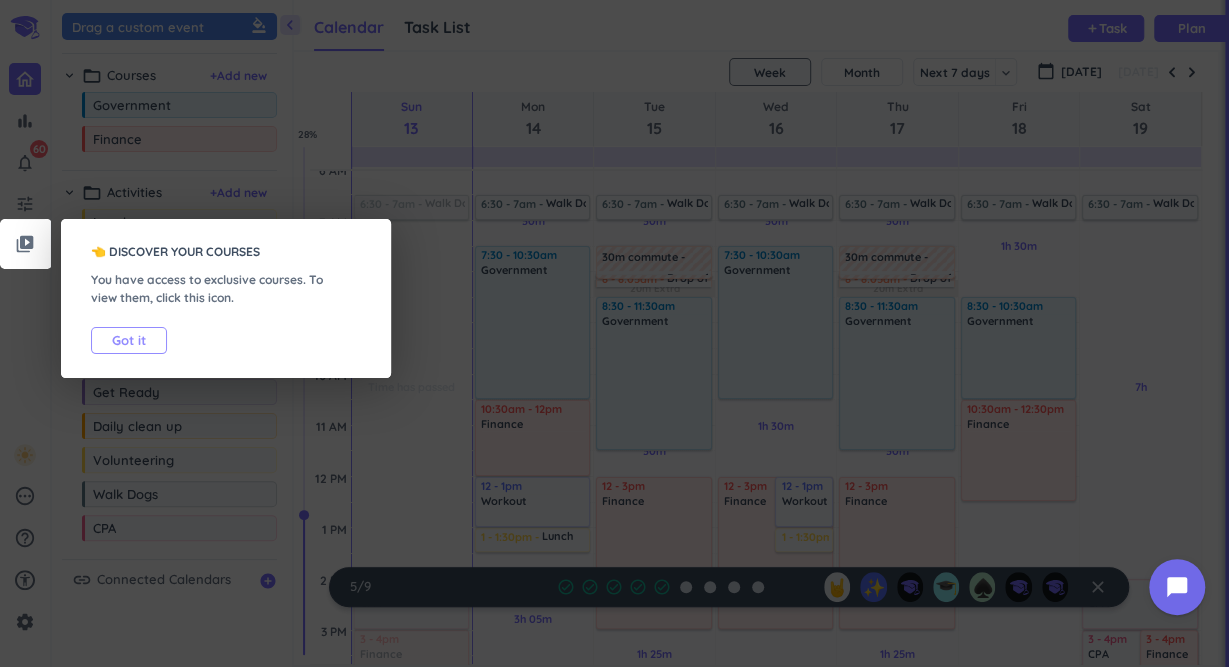 click on "Got it" at bounding box center (129, 340) 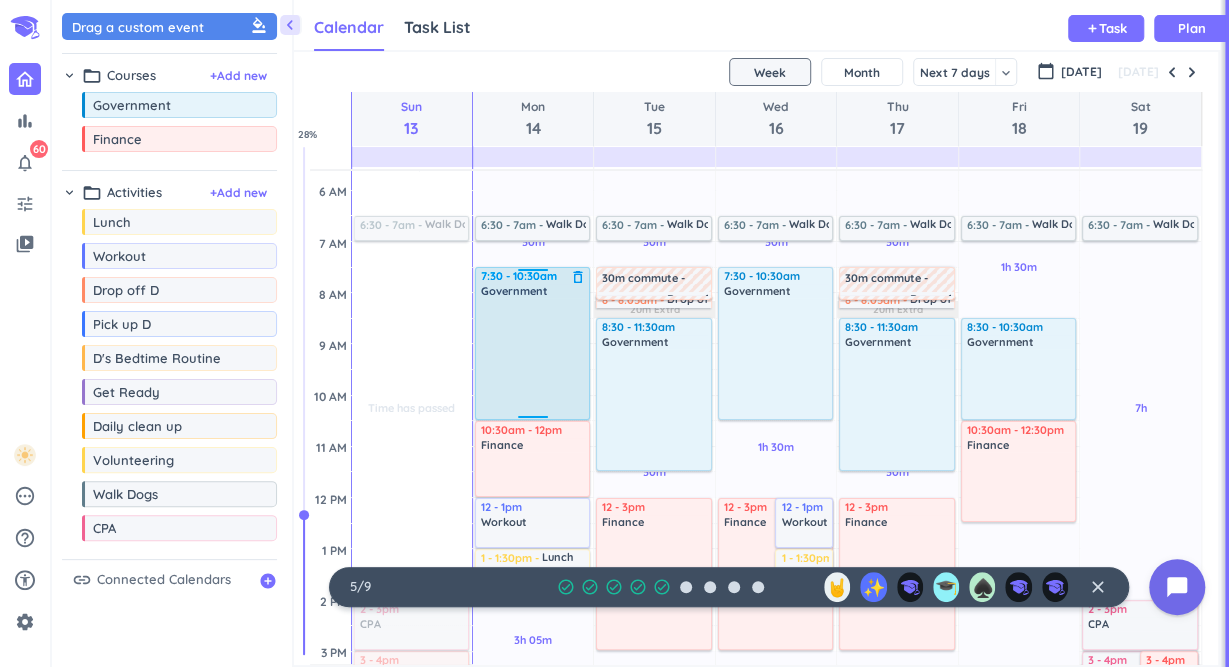 scroll, scrollTop: 27, scrollLeft: 0, axis: vertical 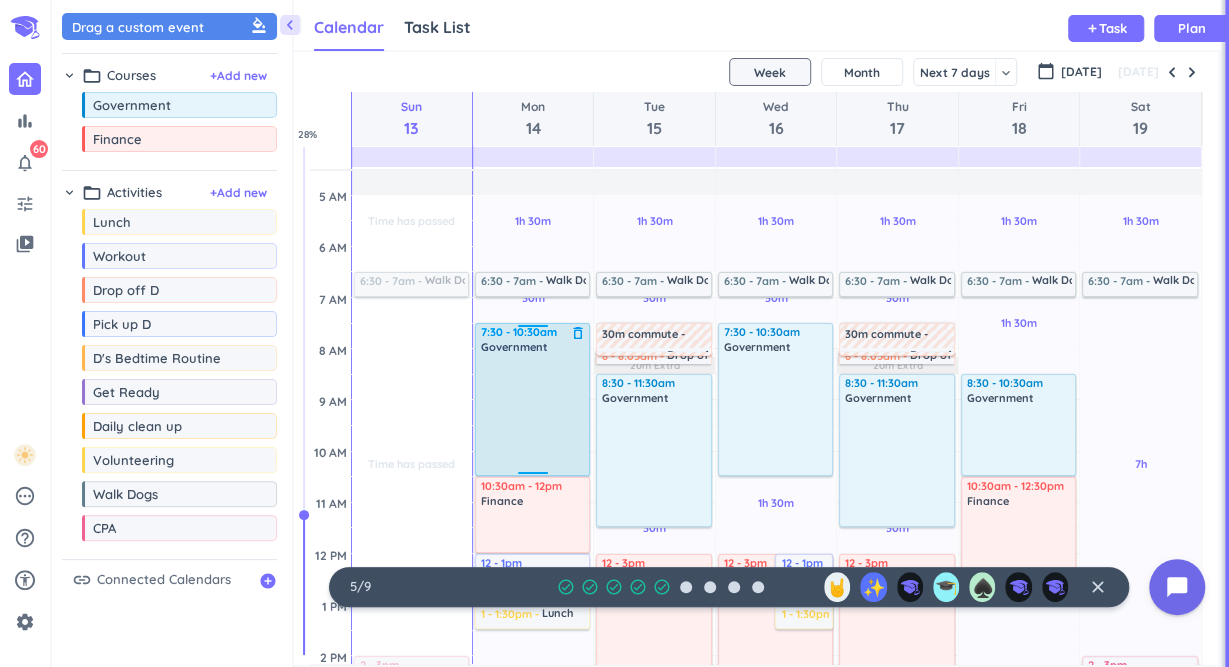 click on "delete_outline" at bounding box center [578, 333] 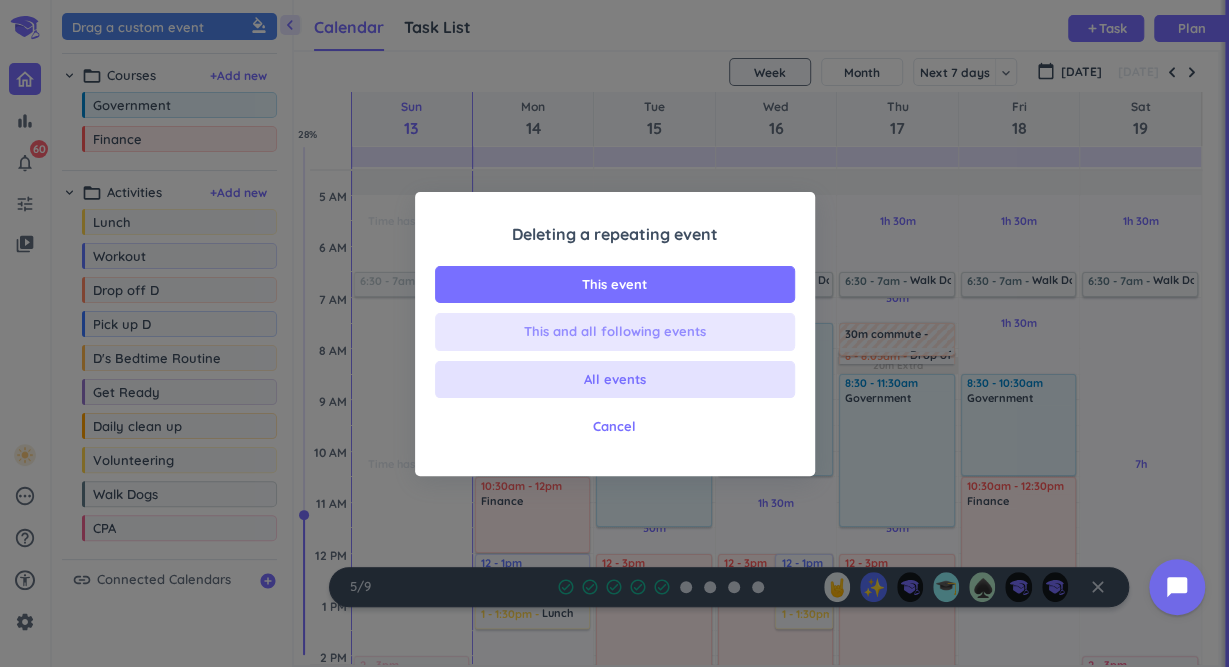 click on "This and all following events" at bounding box center (615, 332) 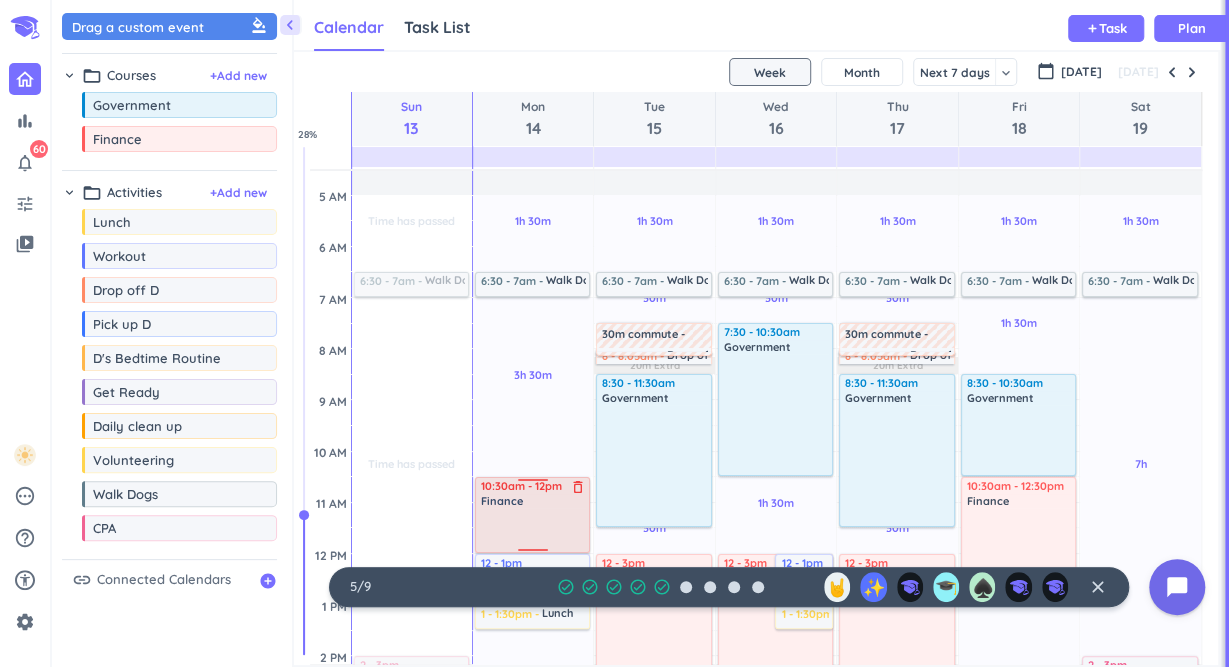 click at bounding box center (532, 483) 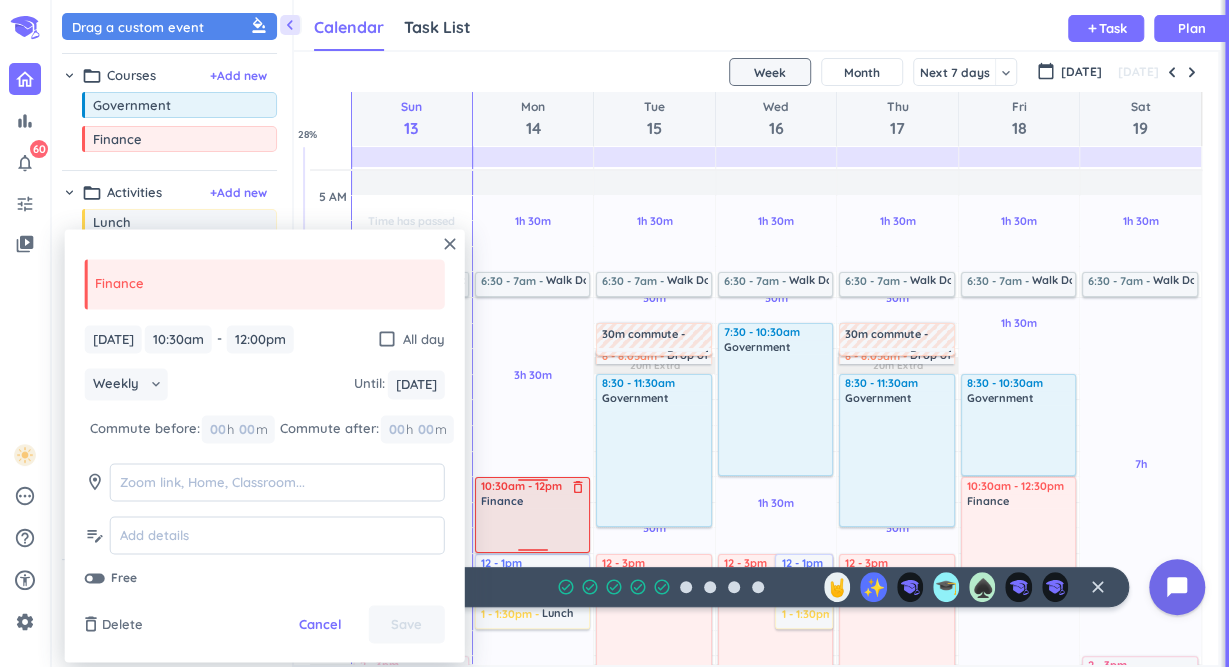 click on "delete_outline" at bounding box center (578, 487) 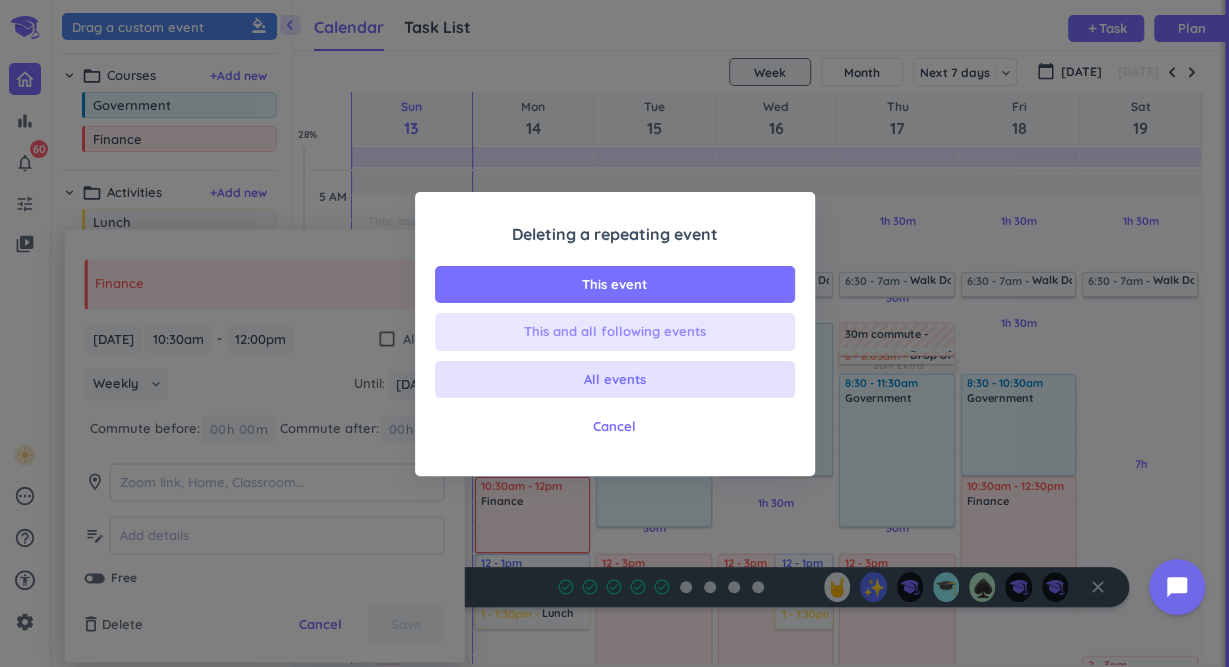 click on "This and all following events" at bounding box center (615, 332) 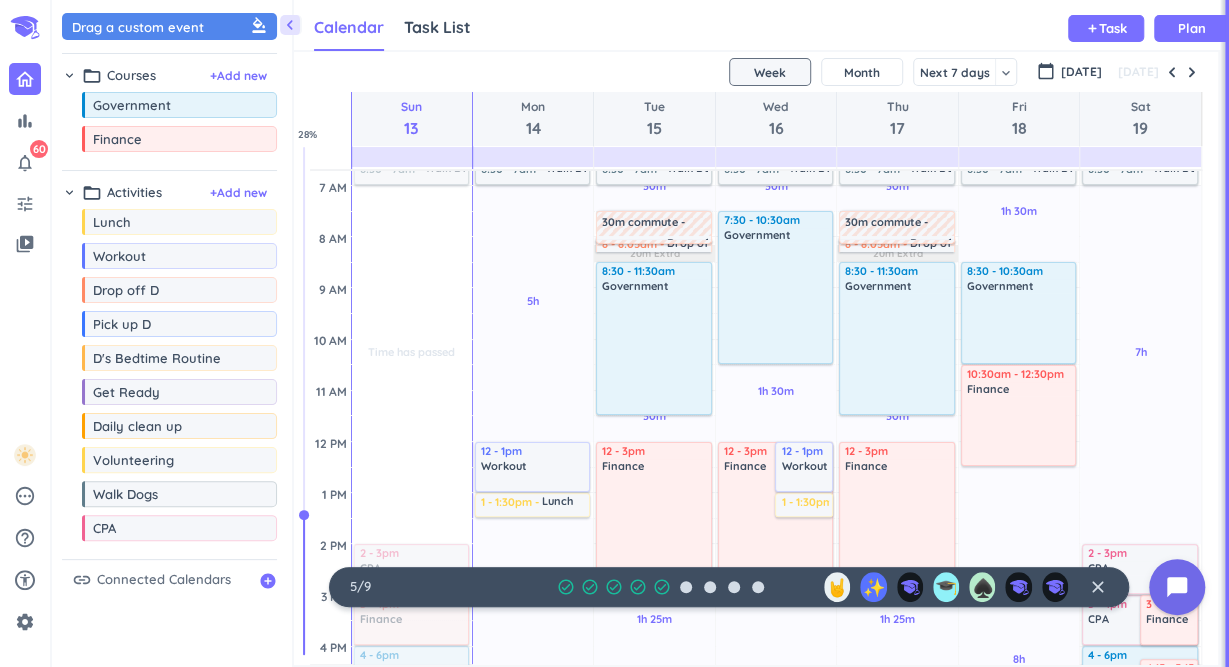 scroll, scrollTop: 139, scrollLeft: 0, axis: vertical 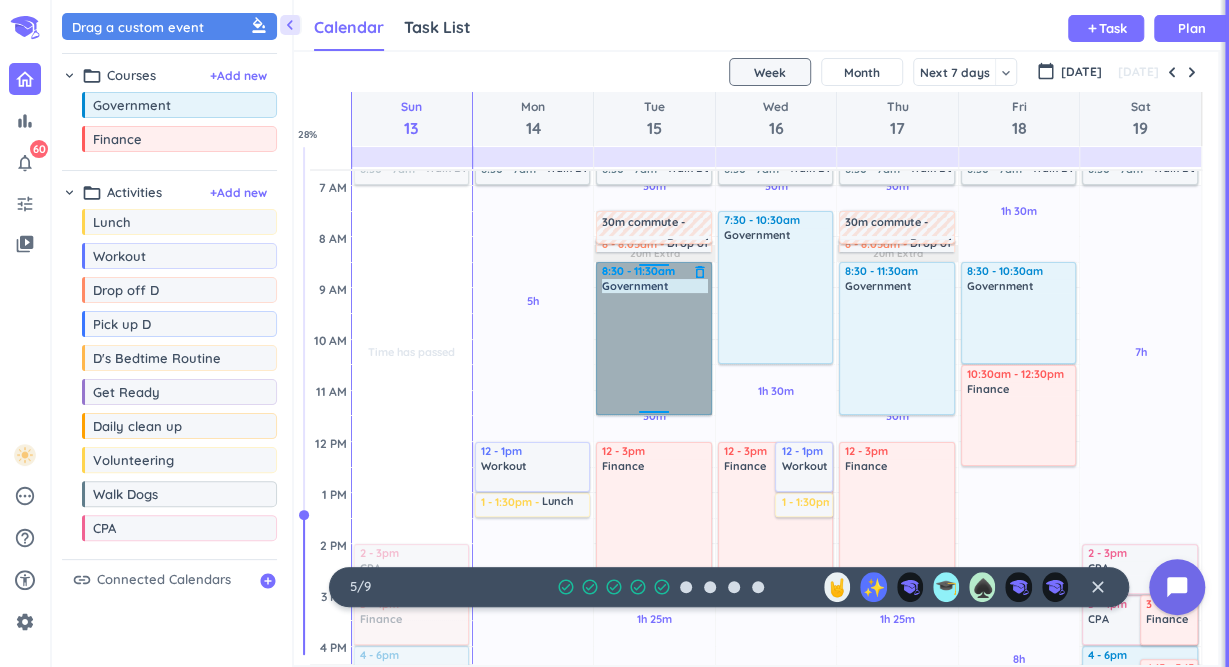 click on "8:30 - 11:30am Government delete_outline" at bounding box center [653, 338] 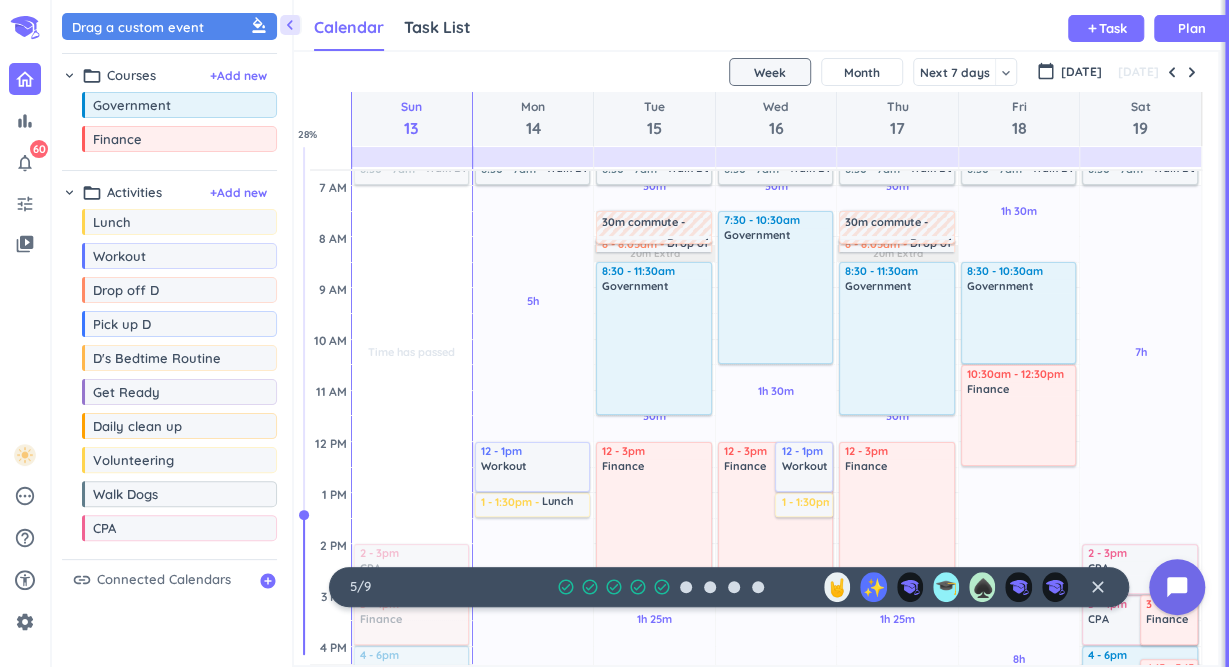 click on "20m Extra" at bounding box center (654, 253) 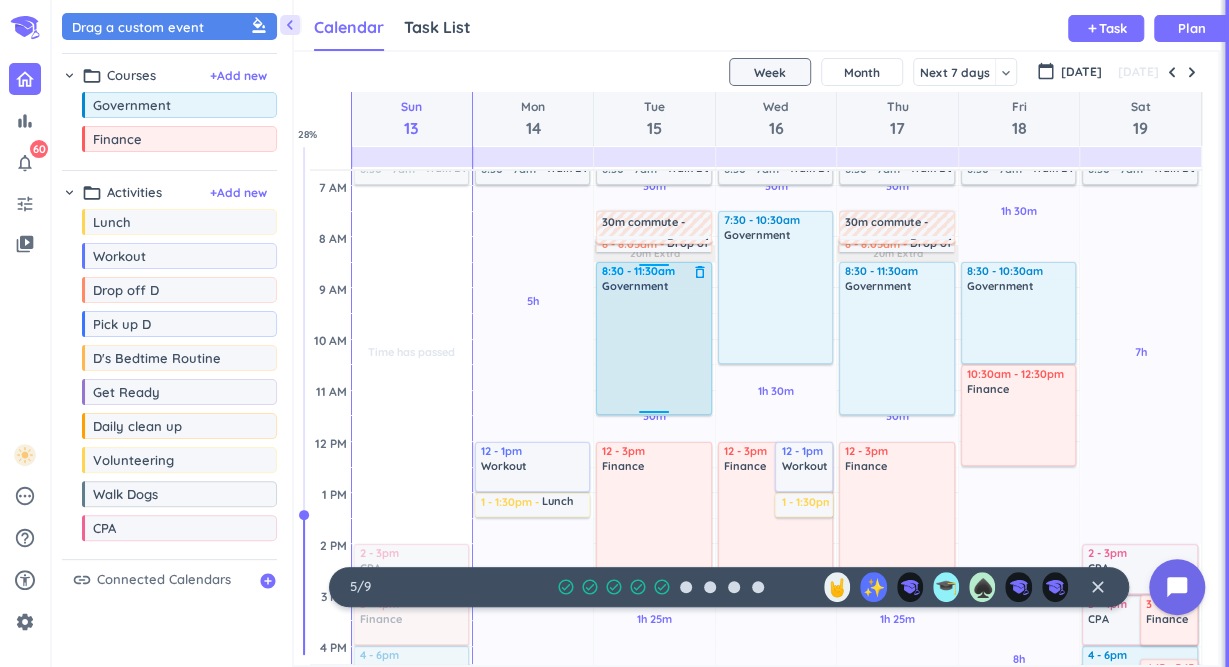 click at bounding box center [653, 268] 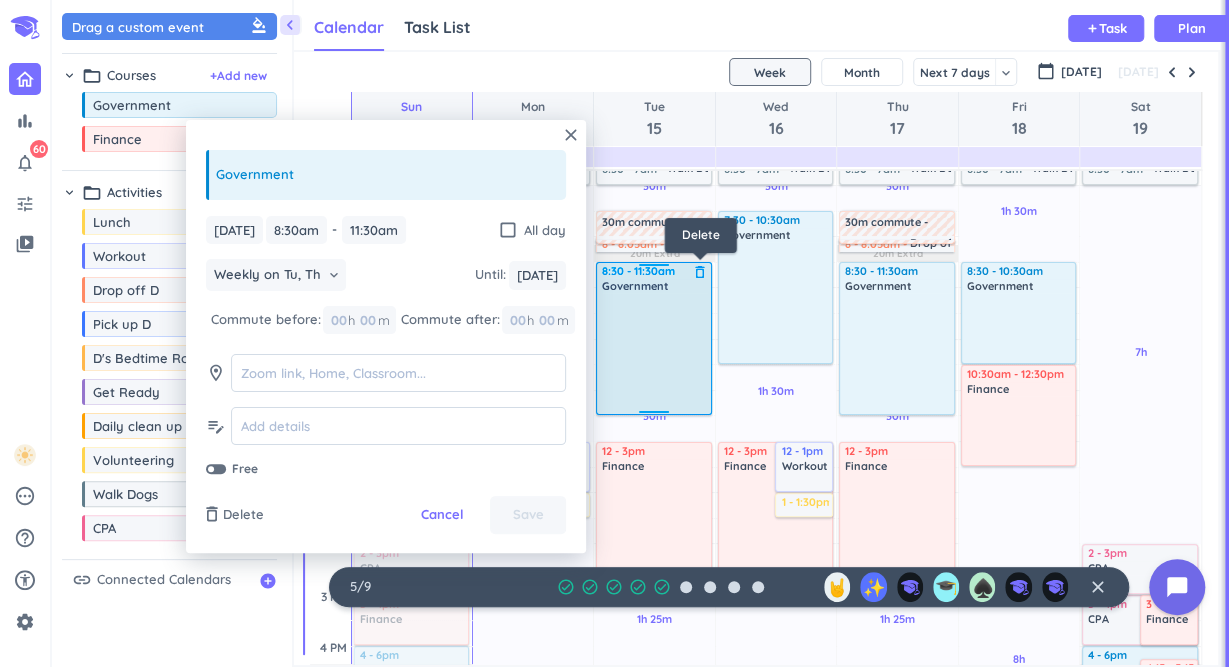 click on "delete_outline" at bounding box center [700, 272] 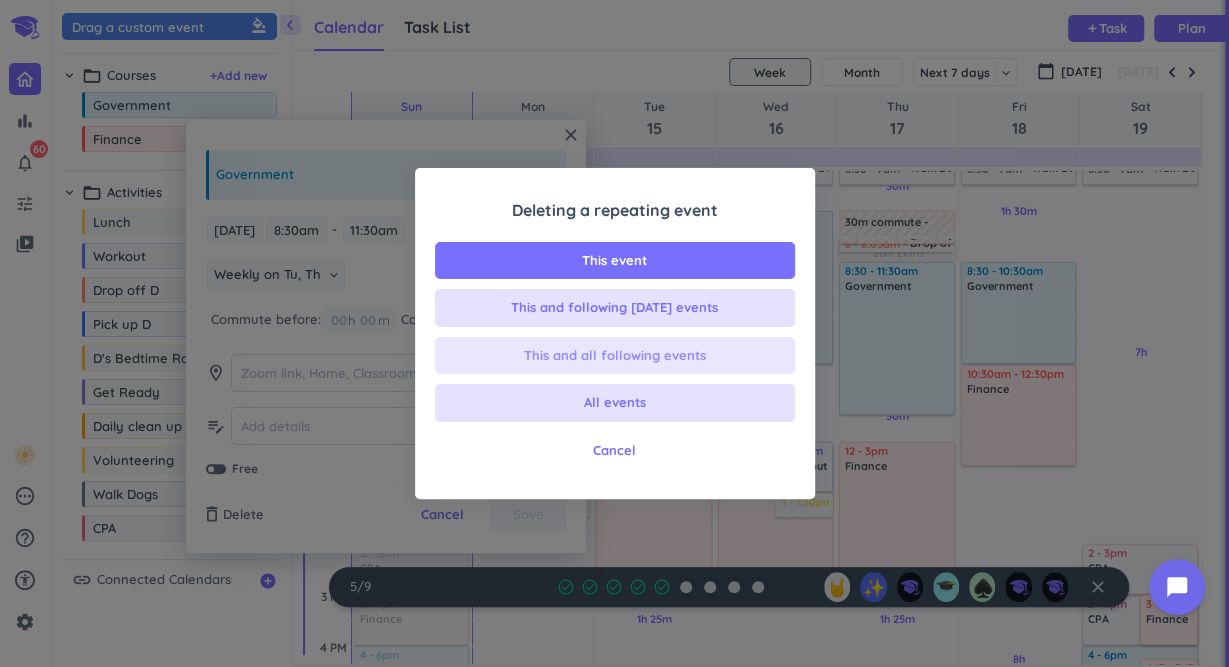 click on "This and all following events" at bounding box center [615, 356] 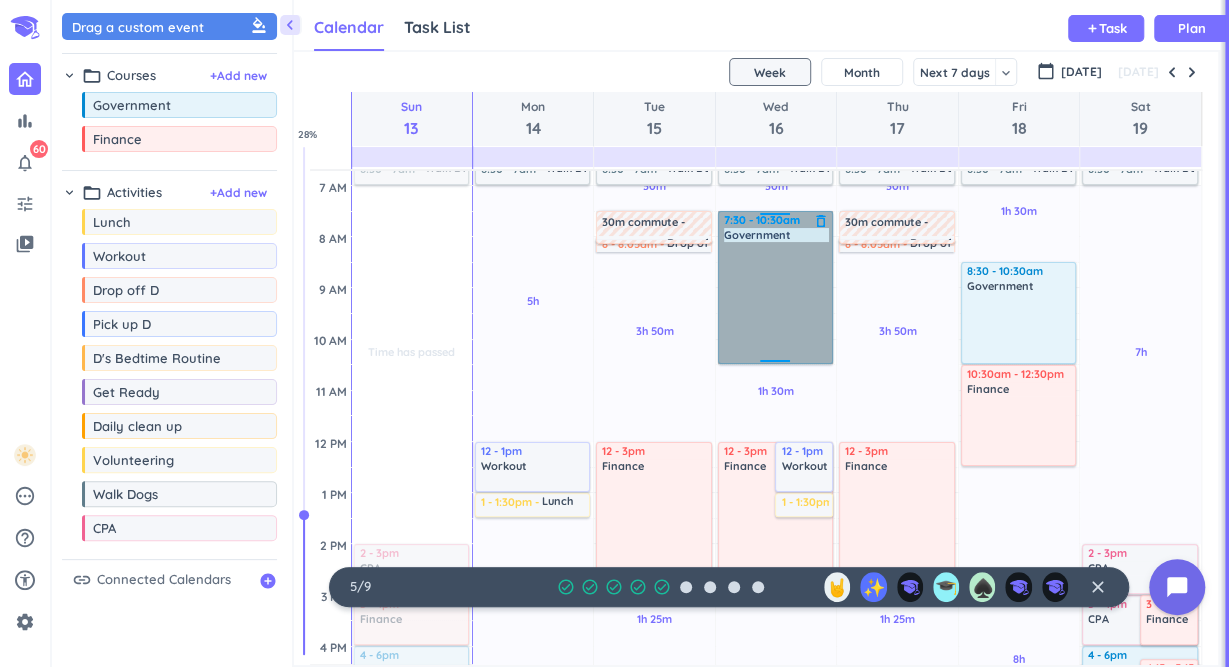 click on "7:30 - 10:30am Government delete_outline" at bounding box center [775, 287] 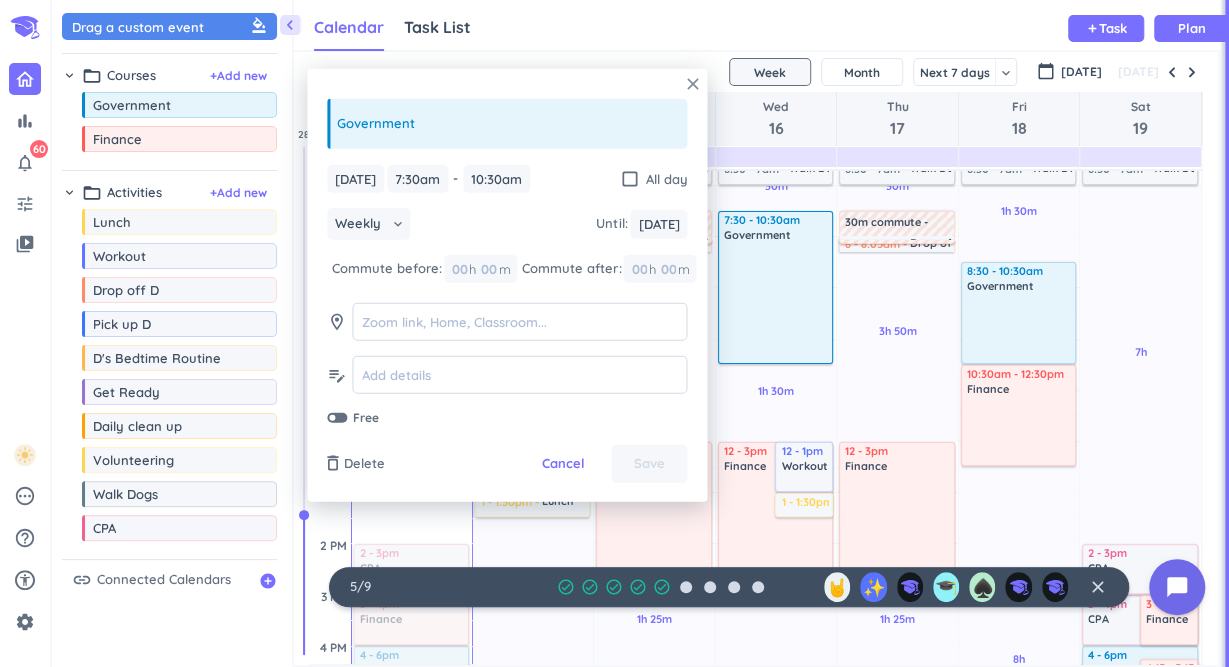 click on "close" at bounding box center (692, 84) 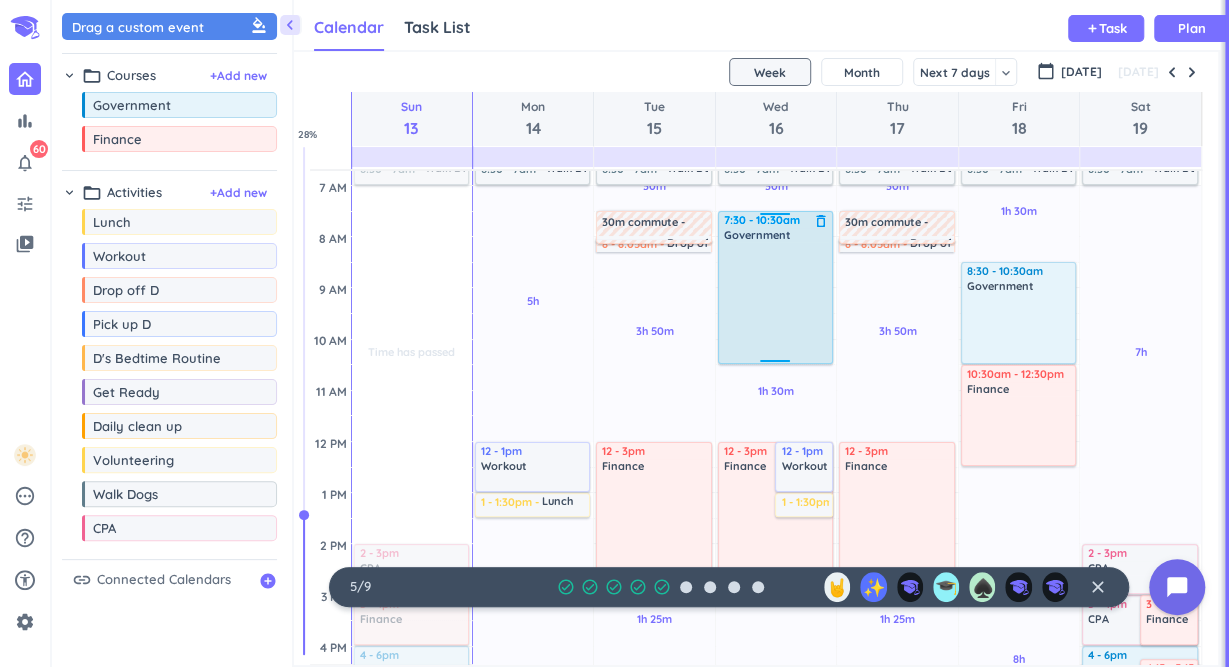 click on "delete_outline" at bounding box center (821, 221) 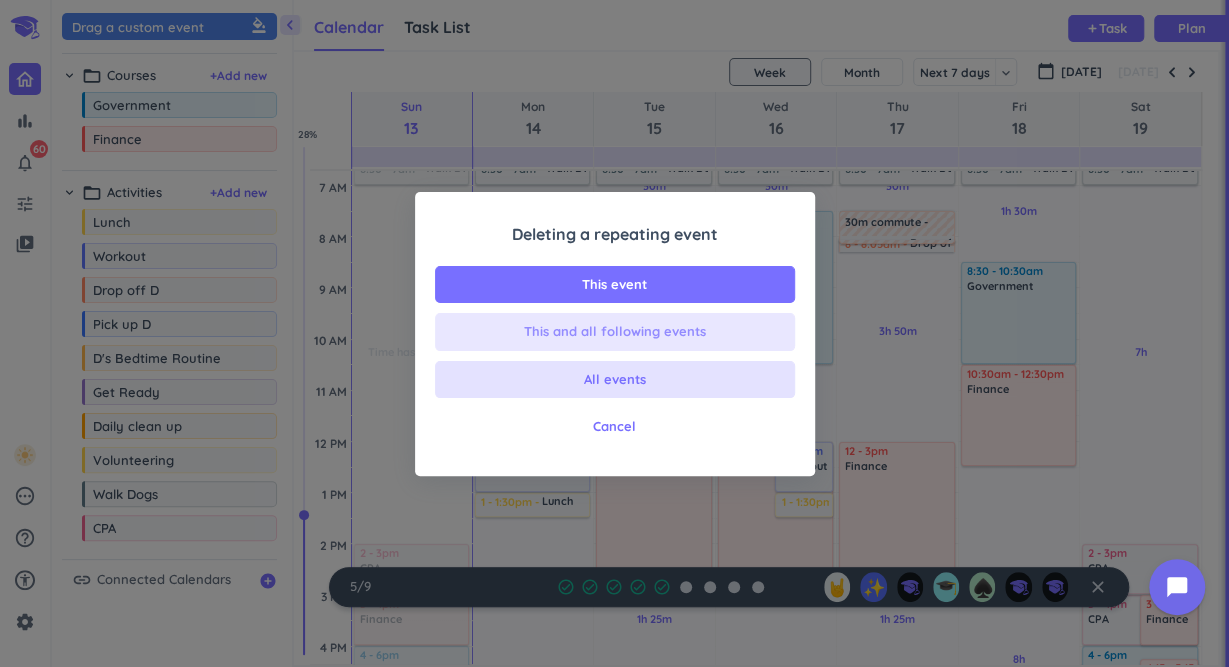 click on "This and all following events" at bounding box center (615, 332) 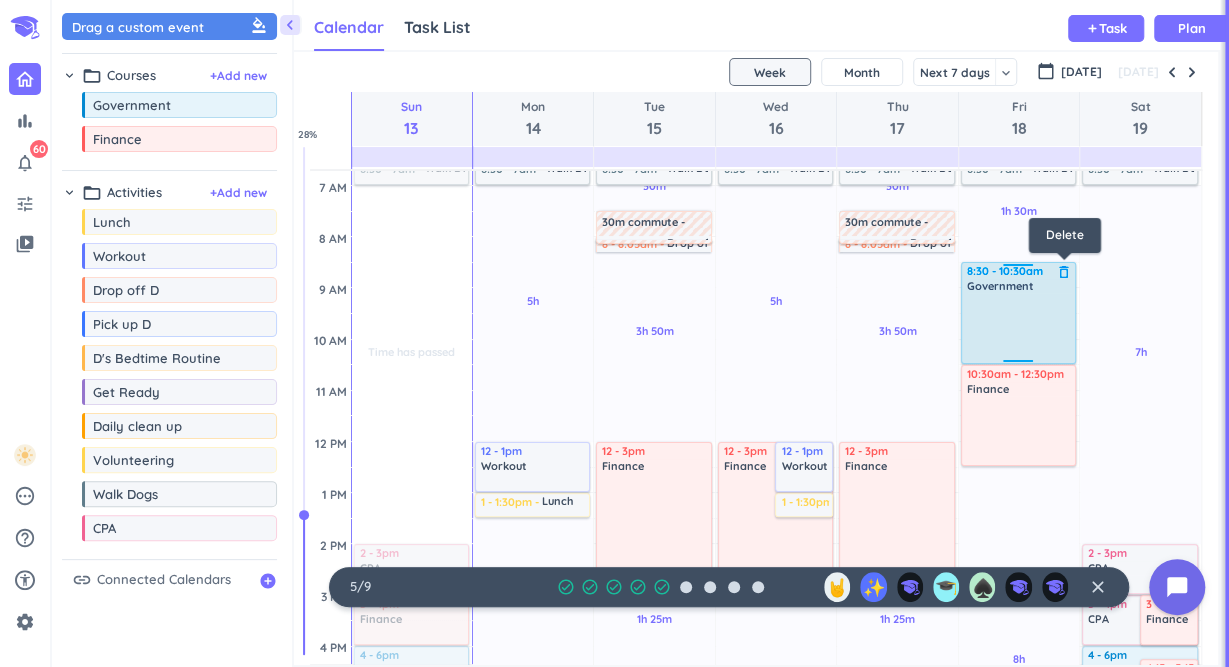 click on "delete_outline" at bounding box center (1064, 272) 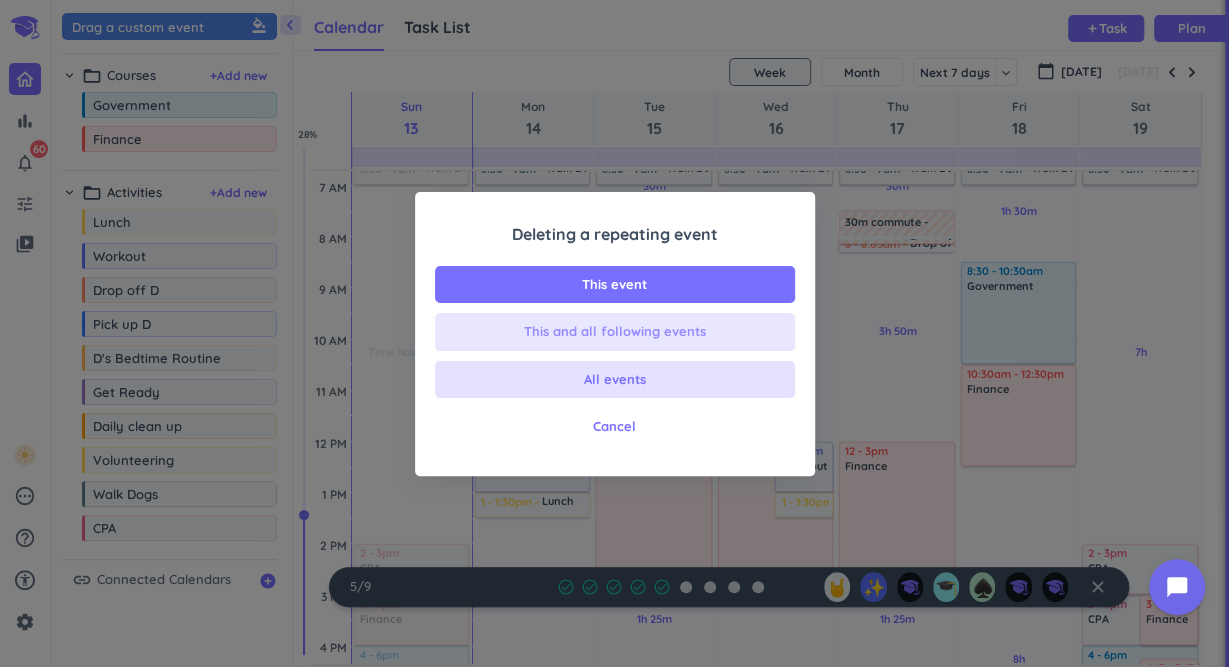 click on "This and all following events" at bounding box center (615, 332) 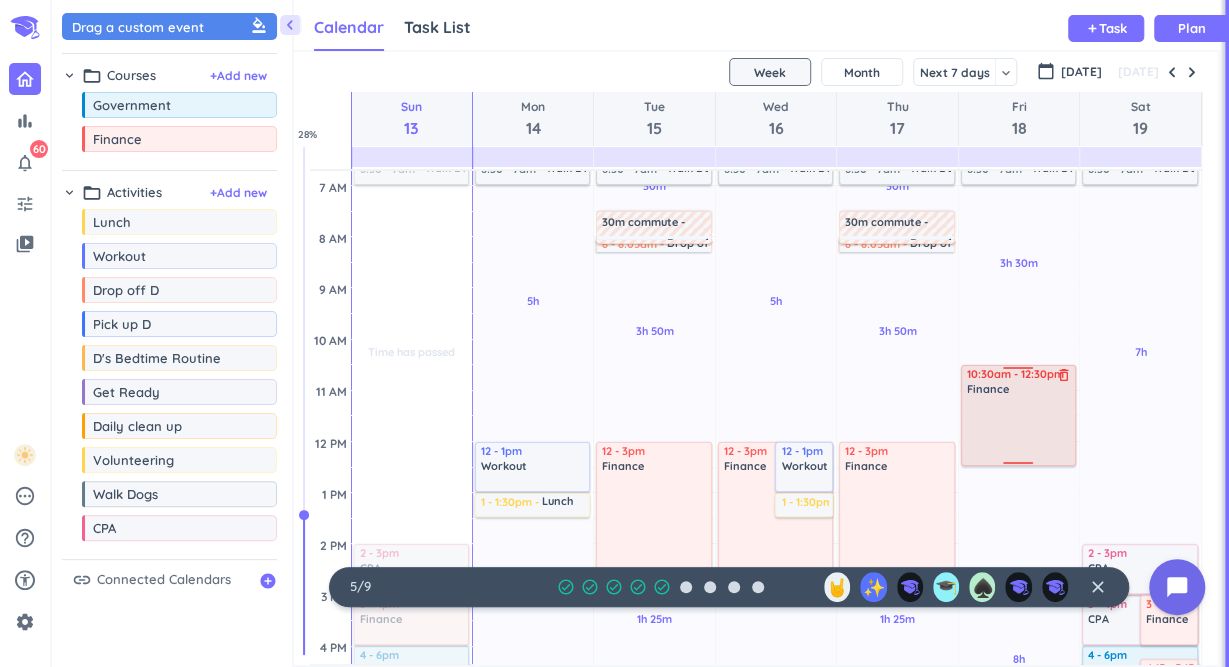 click on "delete_outline" at bounding box center [1064, 375] 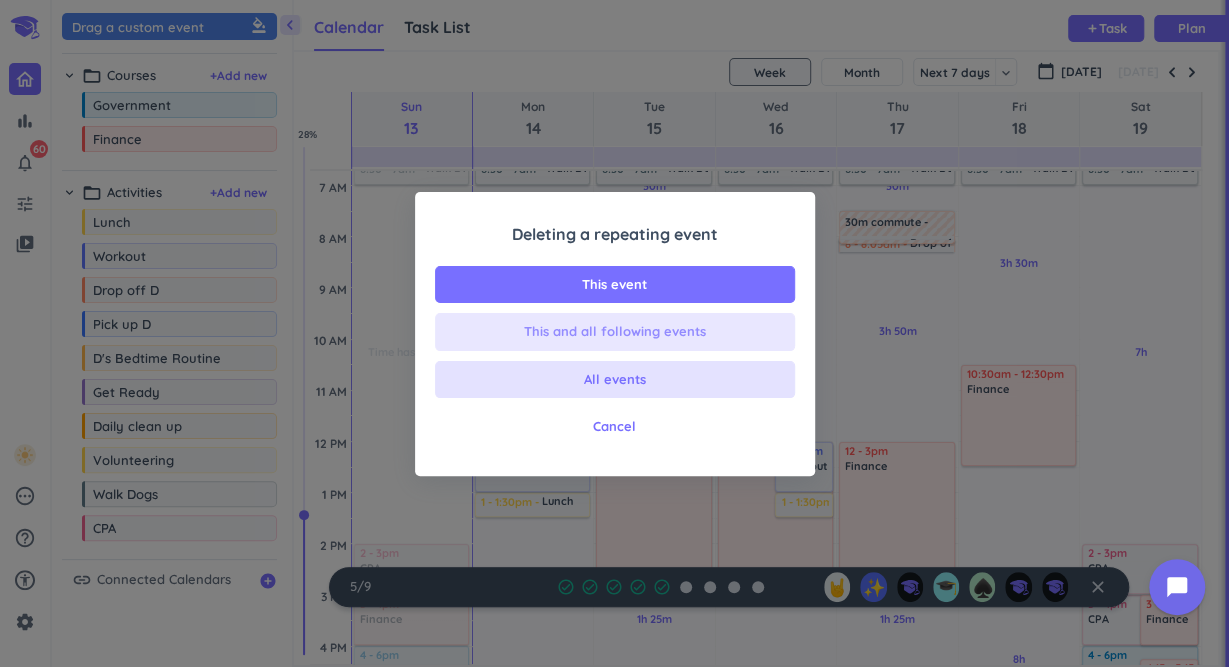 click on "This and all following events" at bounding box center [615, 332] 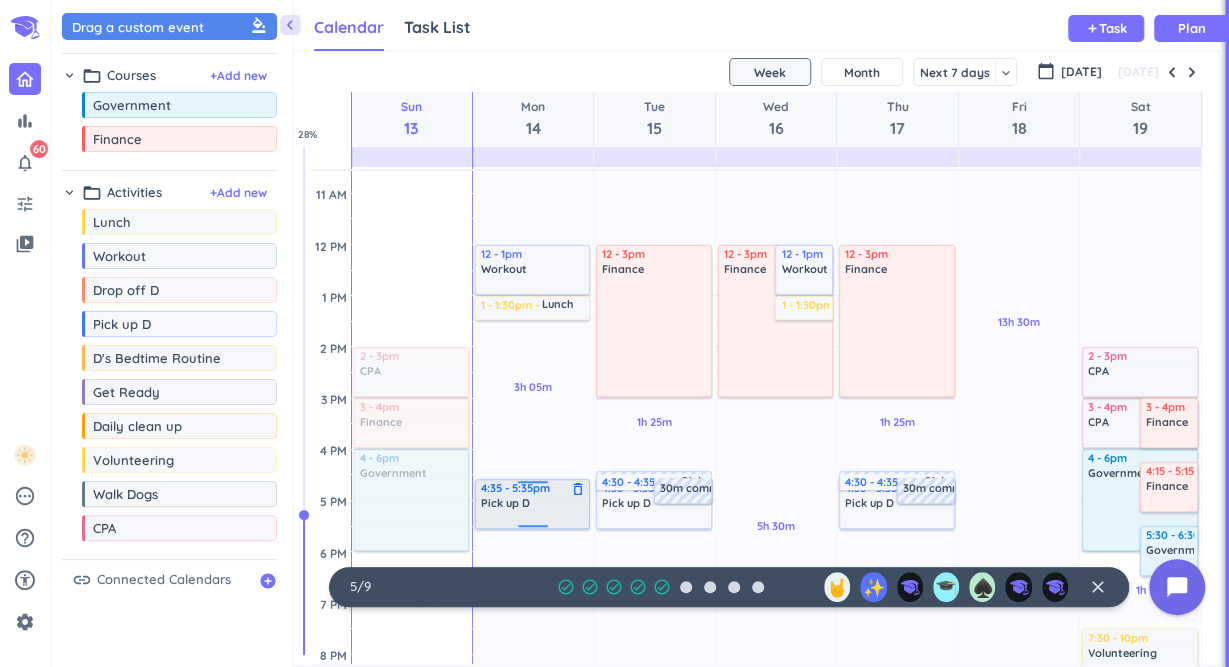 scroll, scrollTop: 303, scrollLeft: 0, axis: vertical 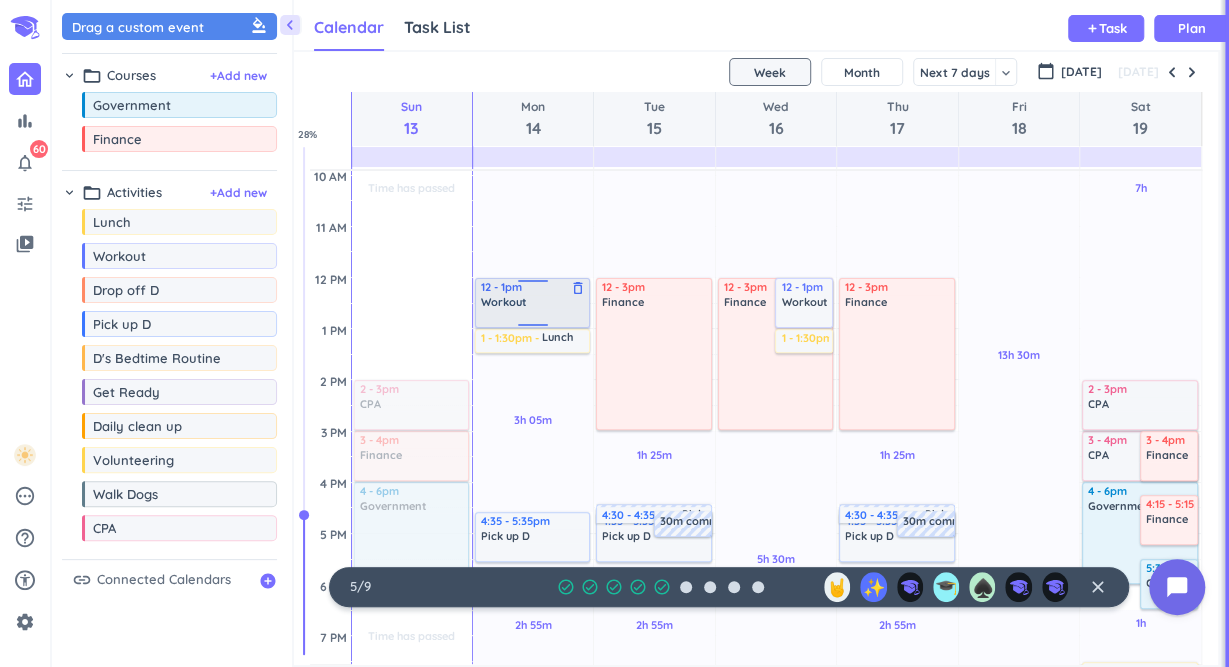 click on "delete_outline" at bounding box center (578, 288) 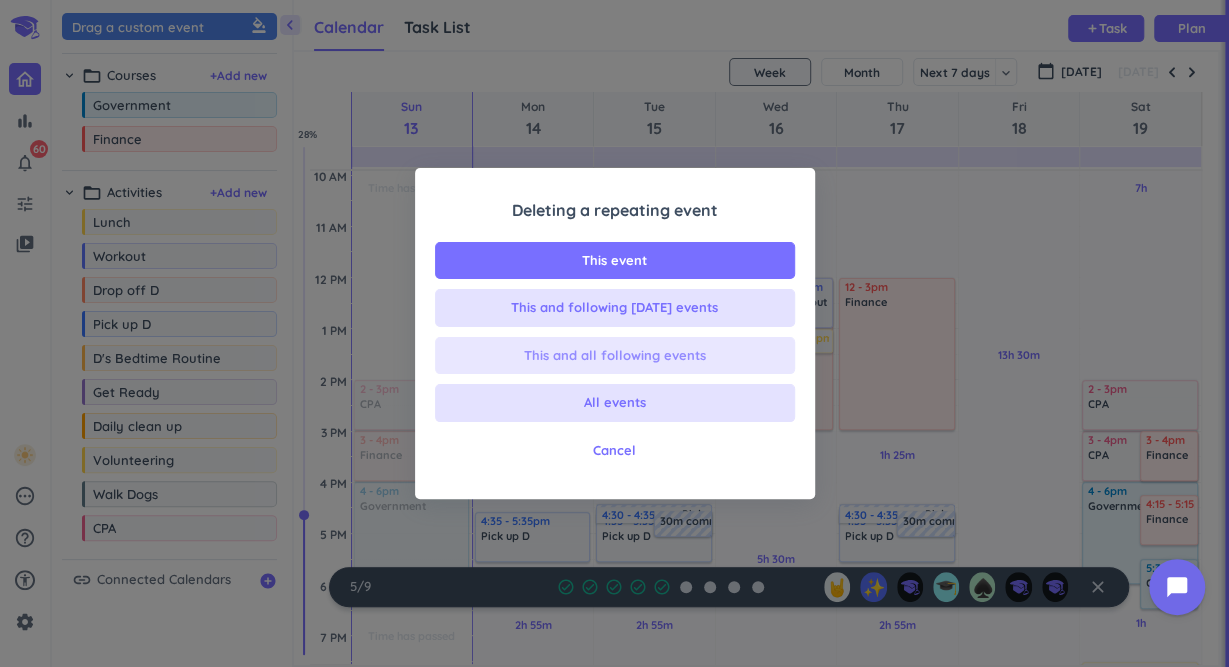 click on "This and all following events" at bounding box center [615, 356] 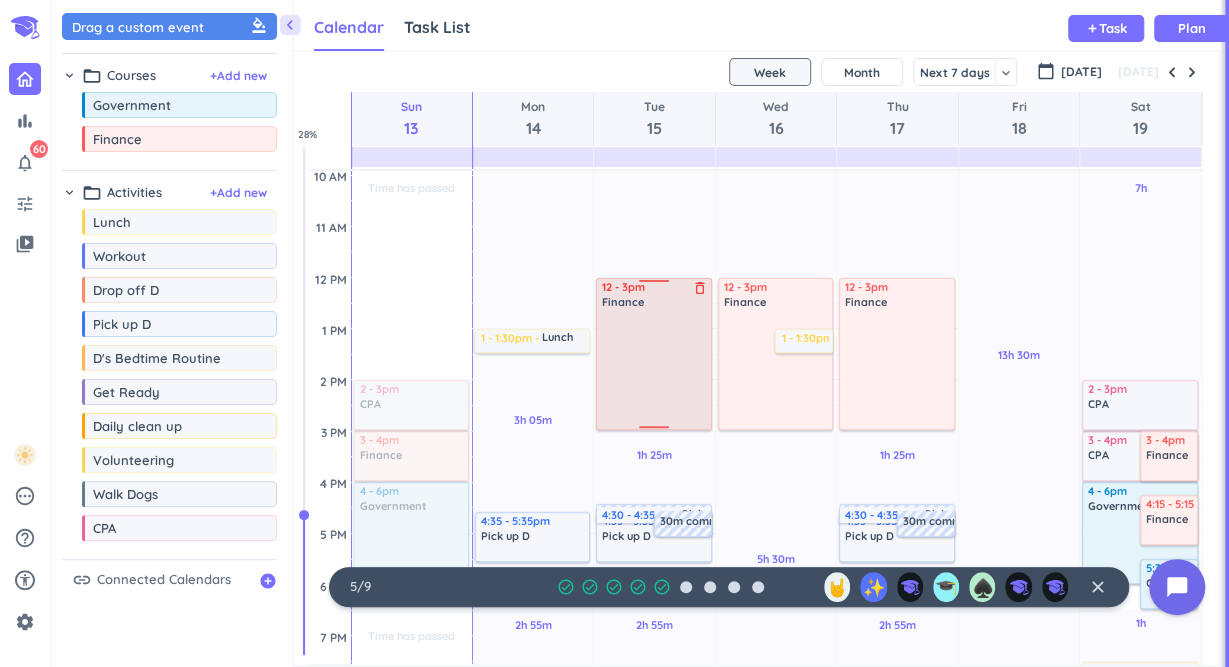 click at bounding box center [653, 284] 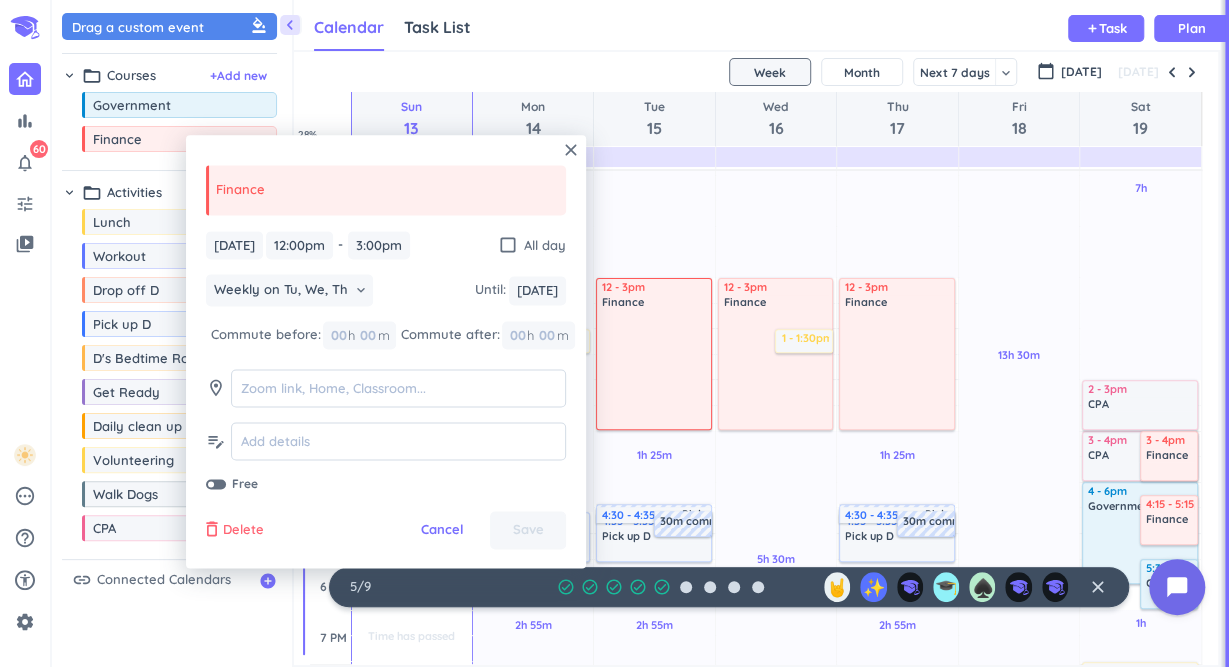 click on "Delete" at bounding box center (243, 531) 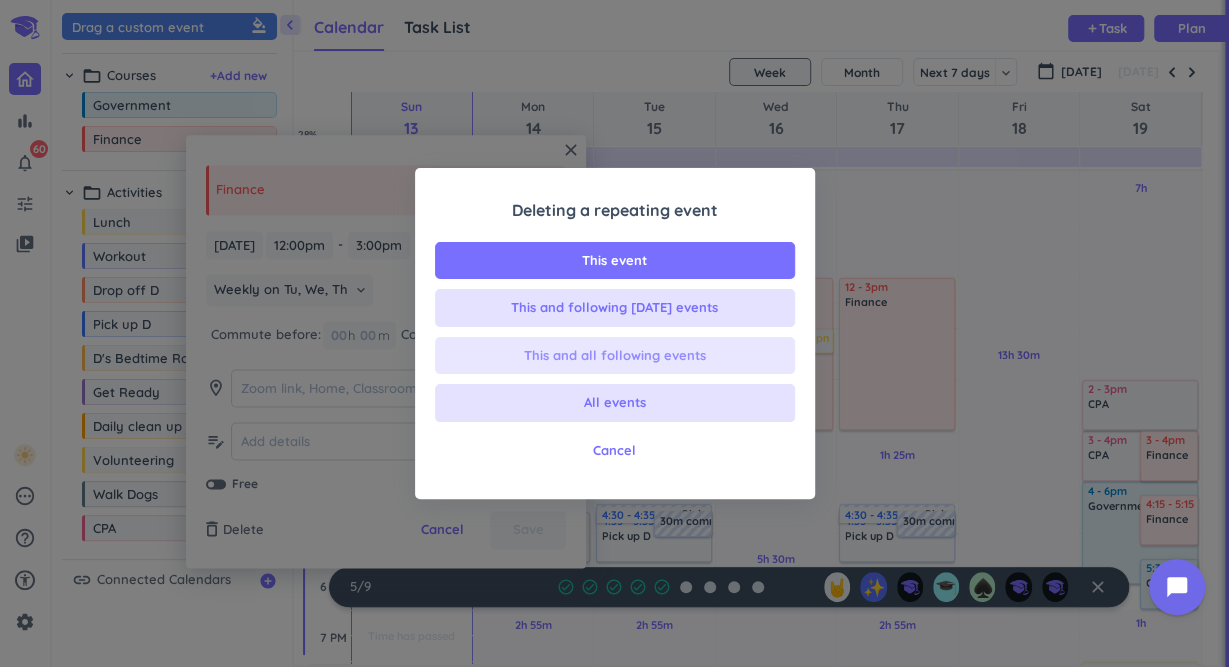 click on "This and all following events" at bounding box center (615, 356) 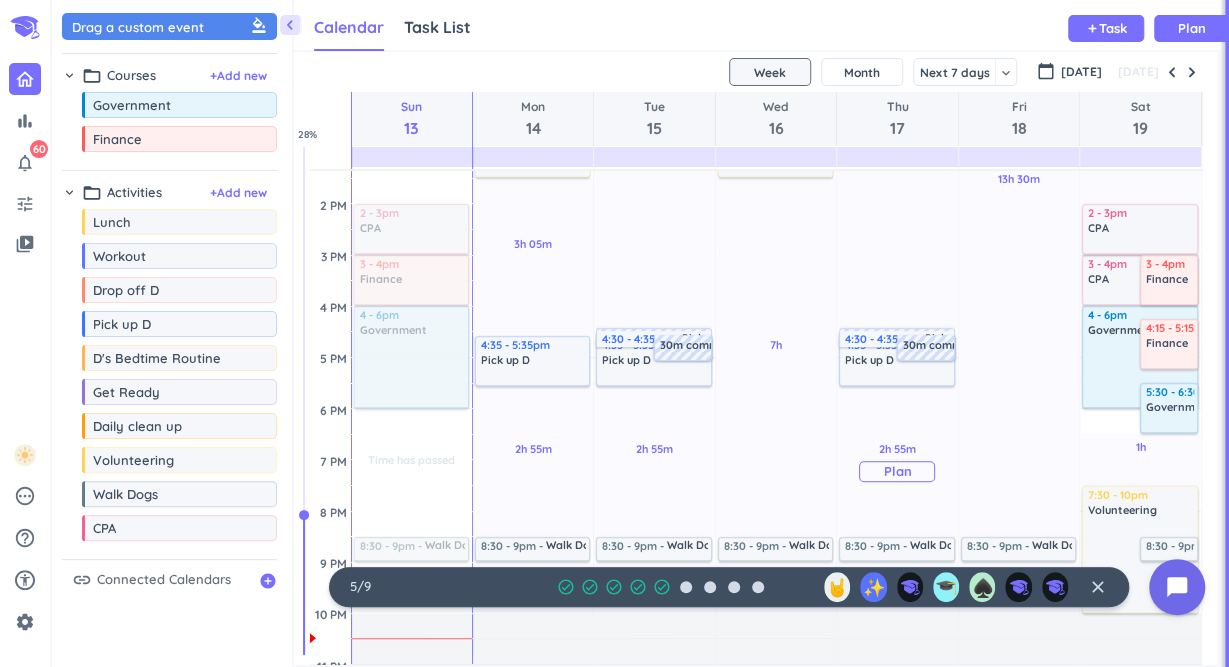 scroll, scrollTop: 467, scrollLeft: 0, axis: vertical 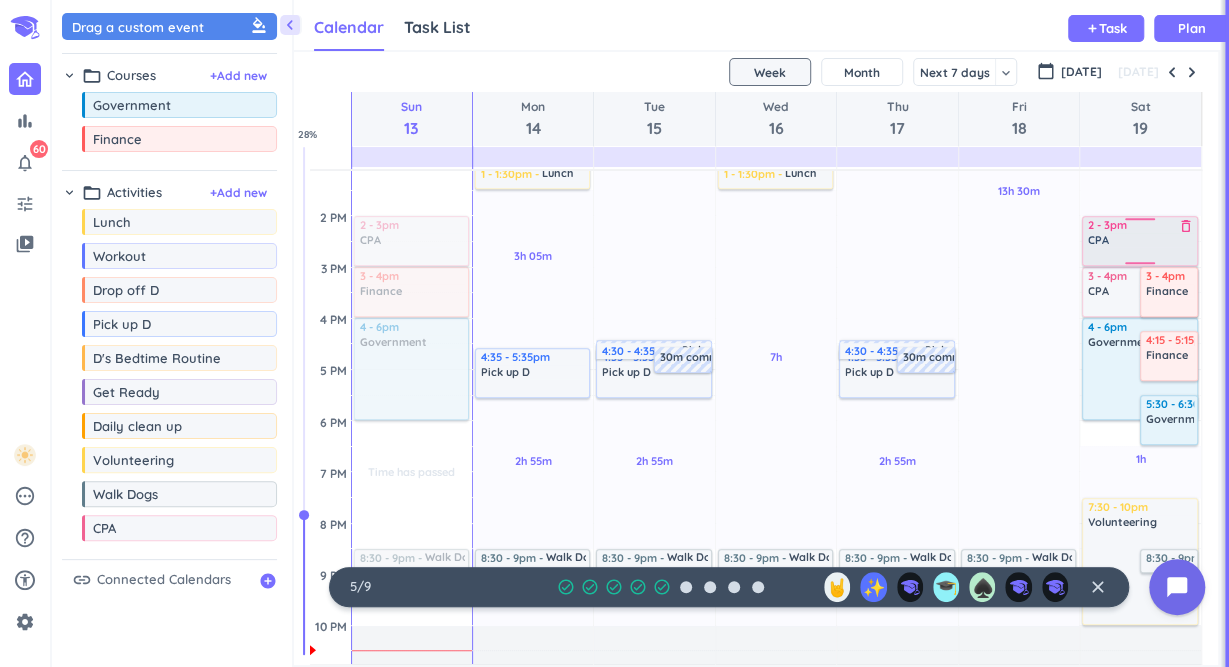click on "delete_outline" at bounding box center (1186, 226) 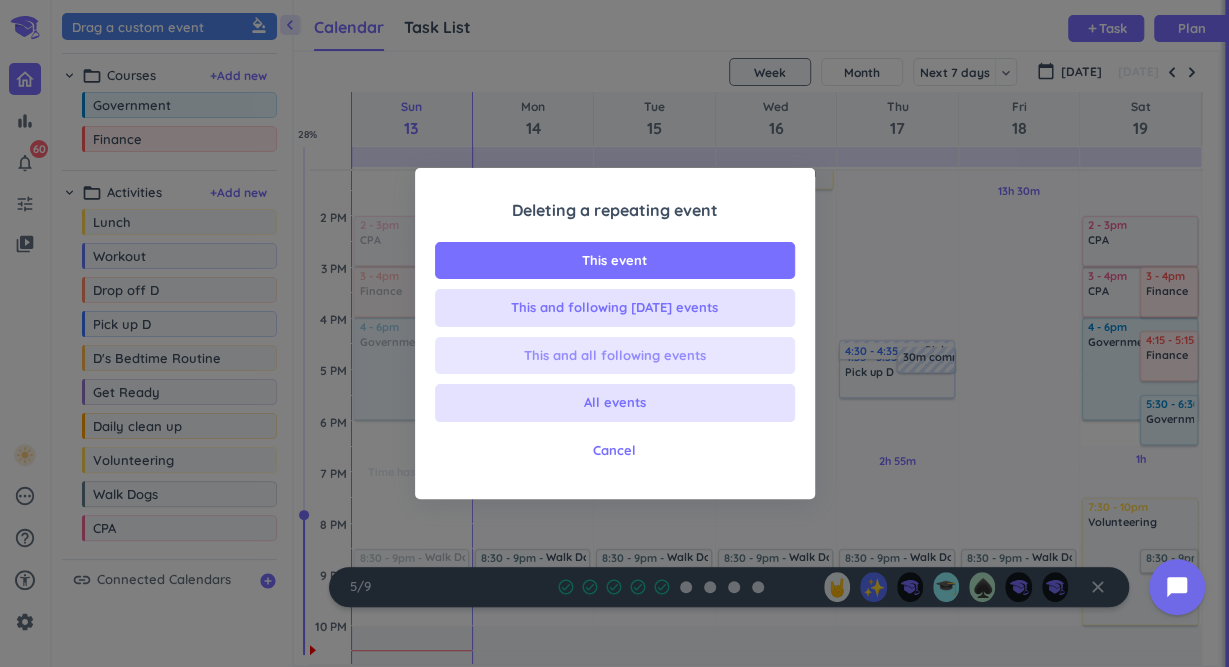 click on "This and all following events" at bounding box center (615, 356) 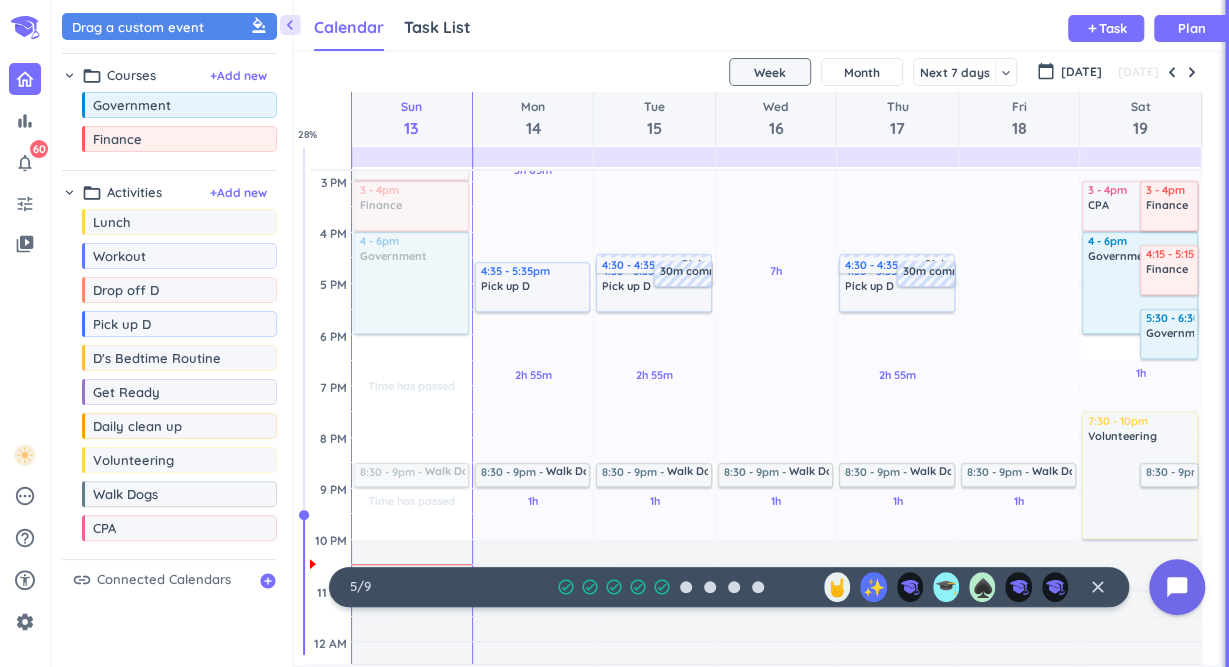 scroll, scrollTop: 551, scrollLeft: 0, axis: vertical 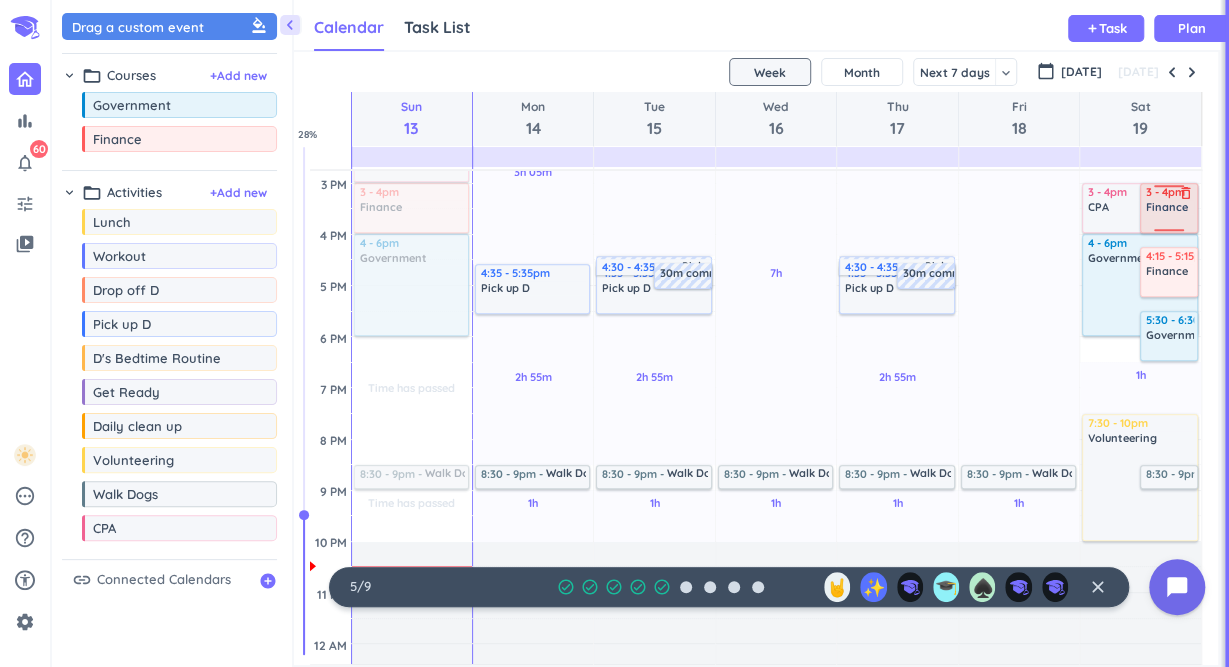 click at bounding box center [1169, 189] 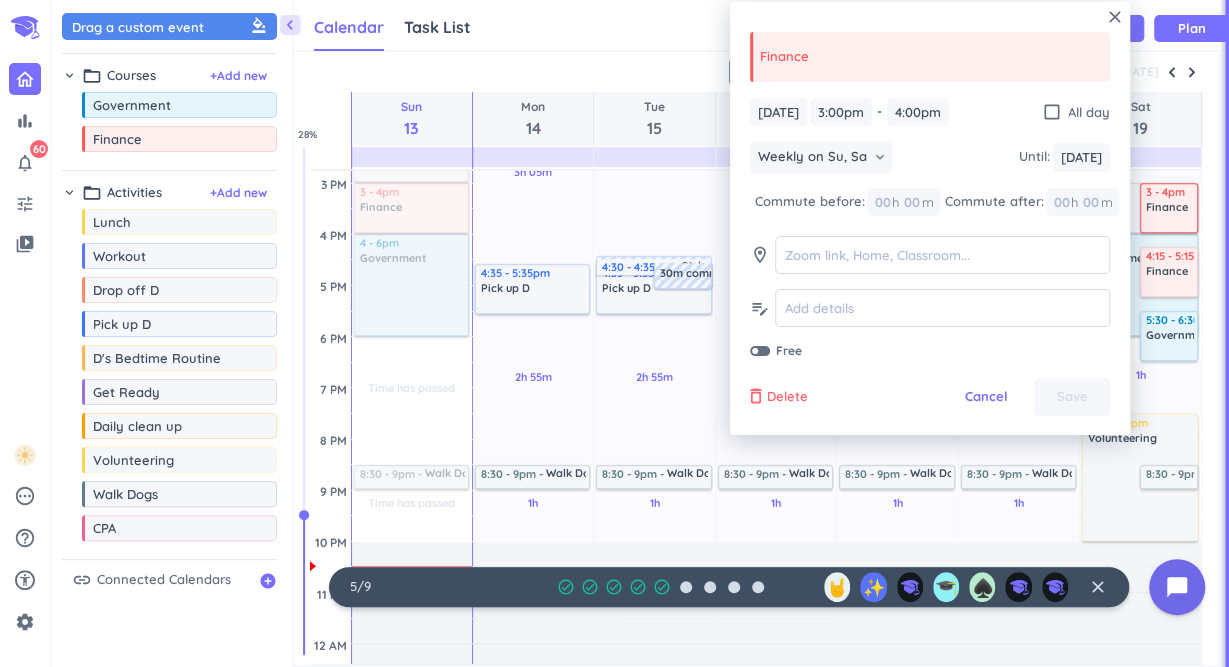 click on "Delete" at bounding box center [787, 397] 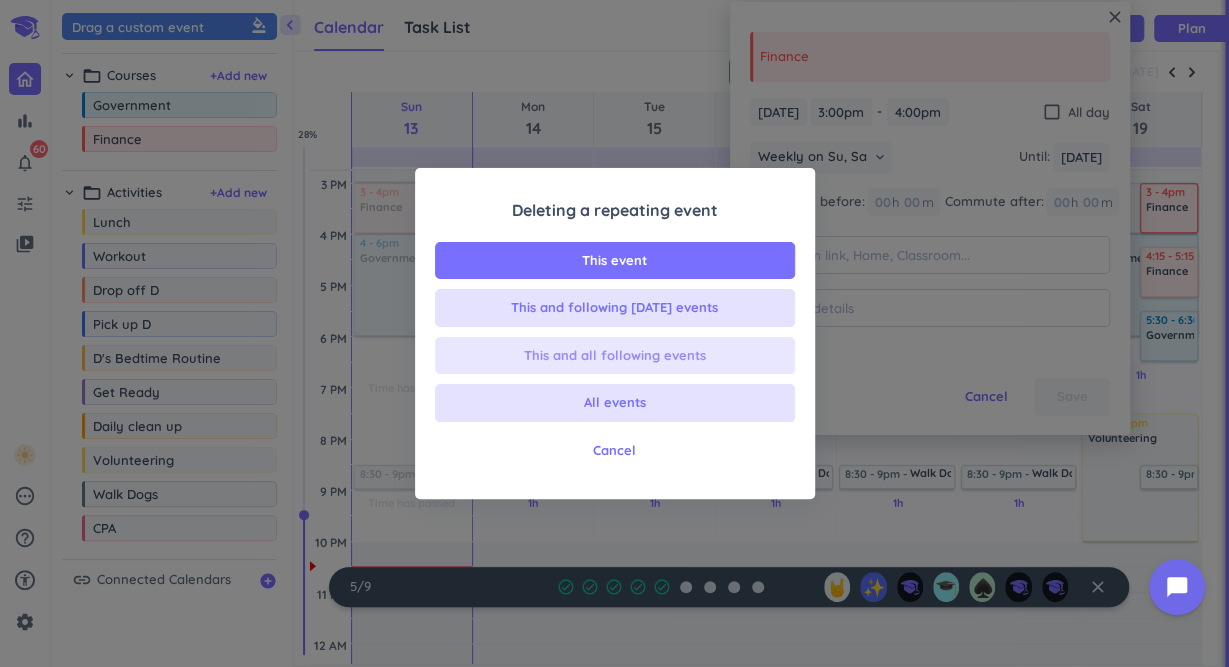 click on "This and all following events" at bounding box center [615, 356] 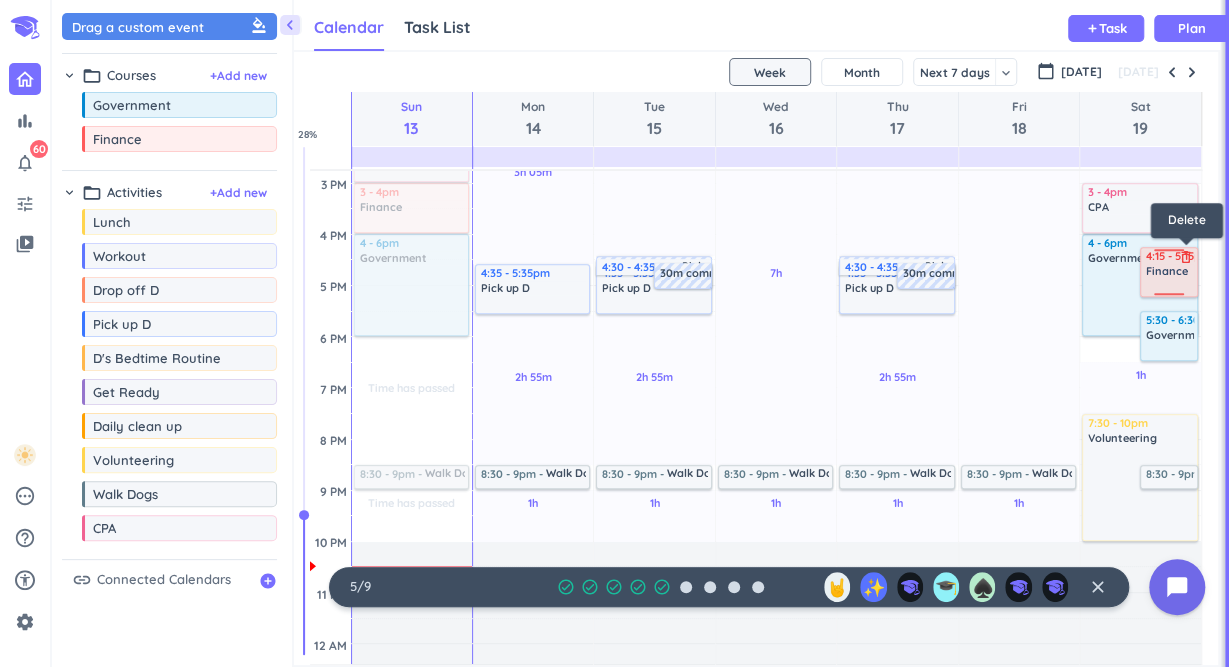 click on "delete_outline" at bounding box center (1186, 257) 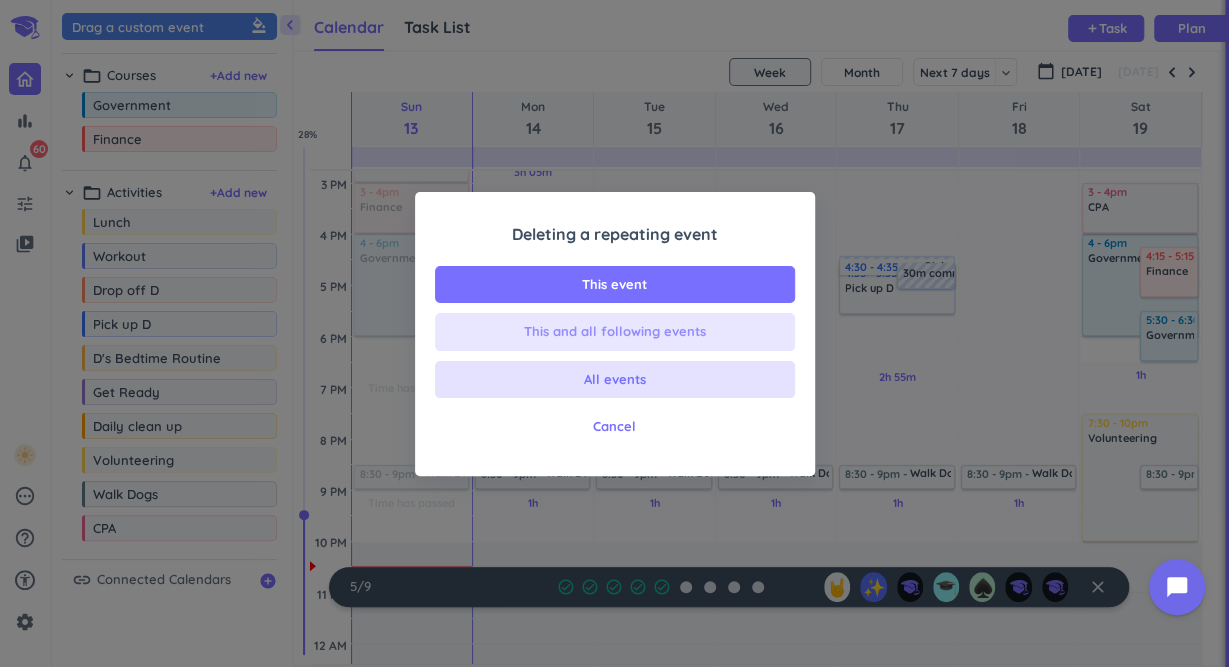 click on "This and all following events" at bounding box center [615, 332] 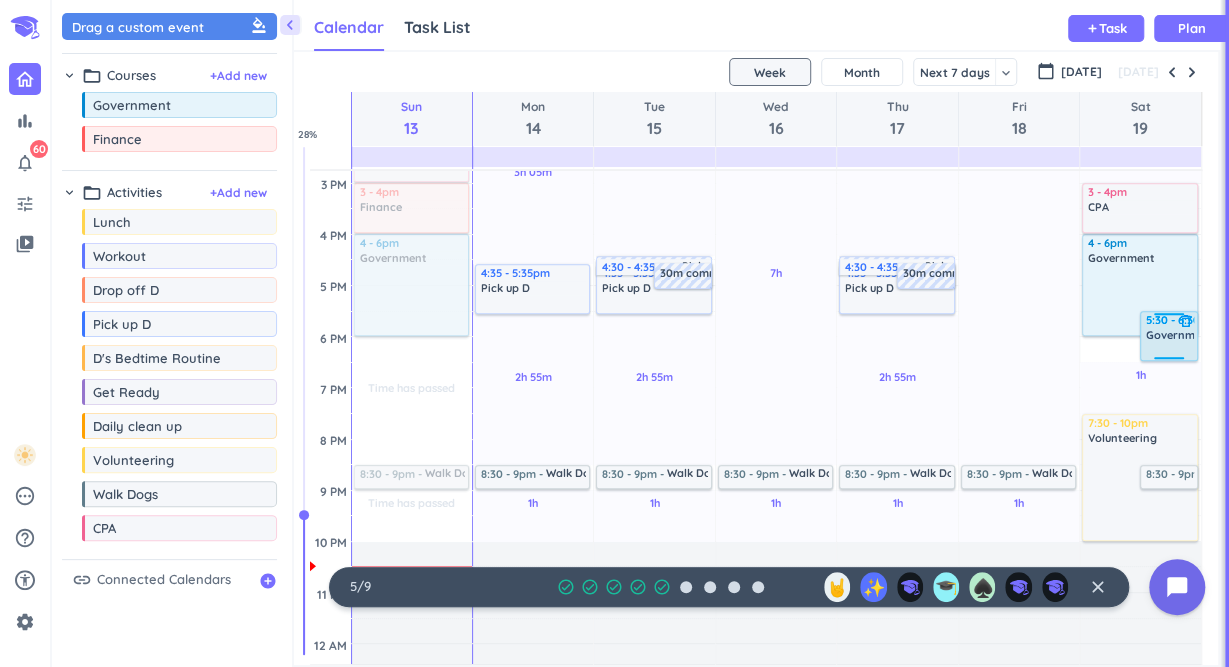 click on "delete_outline" at bounding box center [1186, 321] 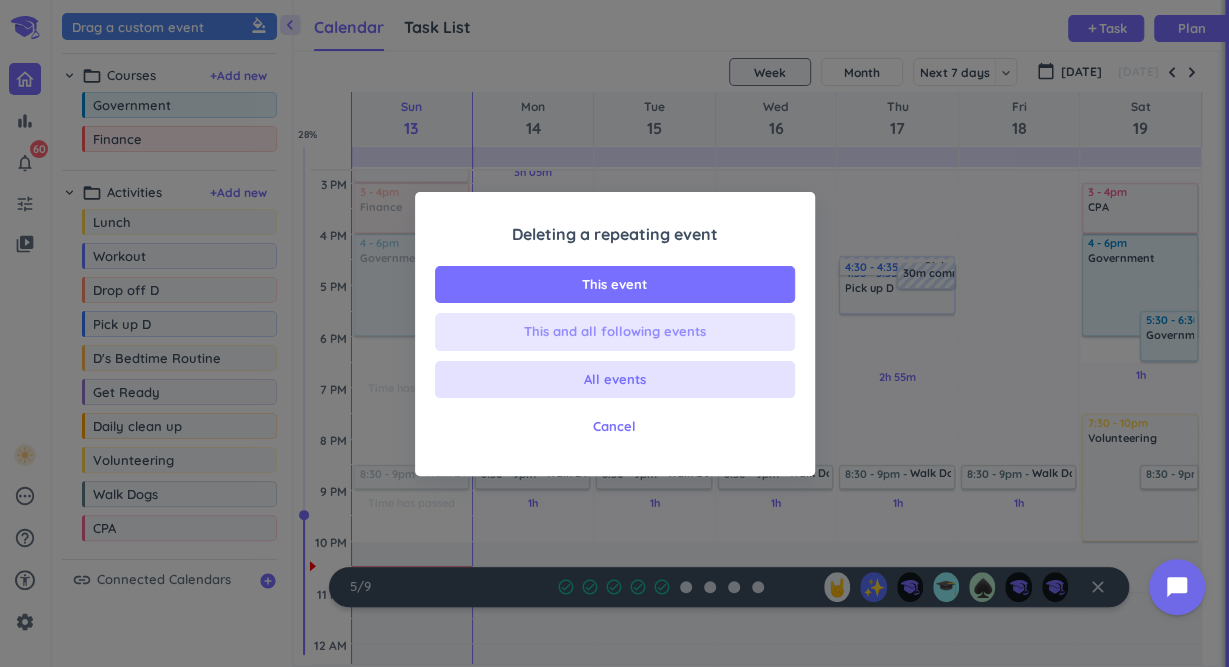 click on "This and all following events" at bounding box center [615, 332] 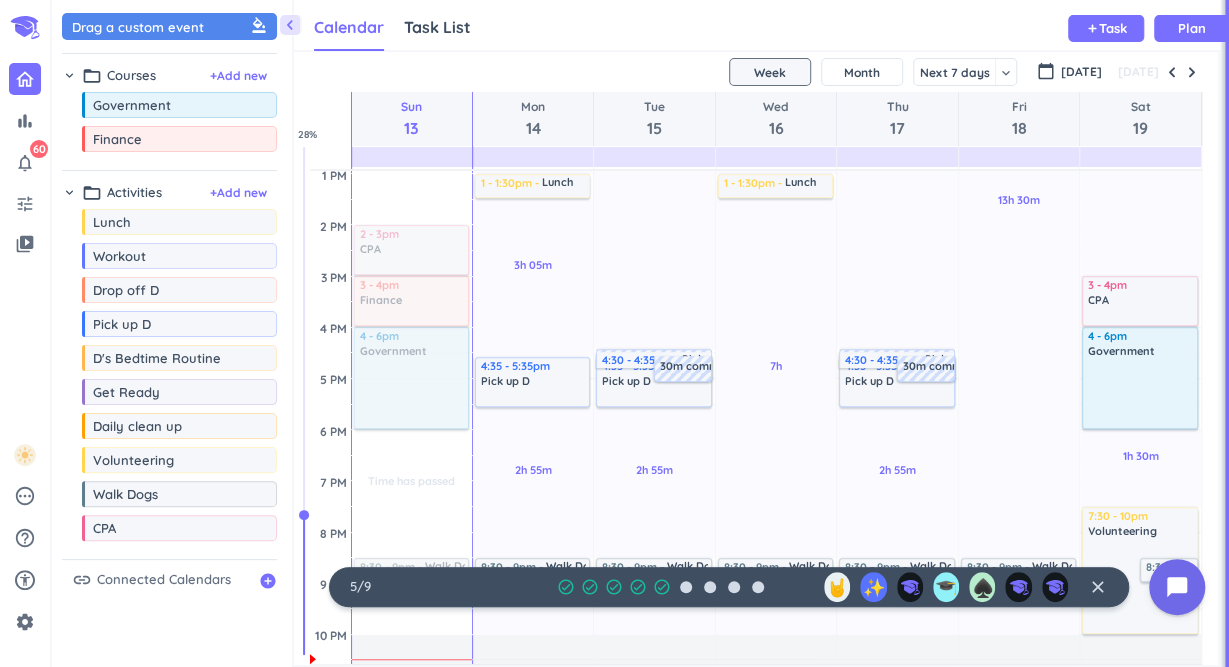 scroll, scrollTop: 453, scrollLeft: 0, axis: vertical 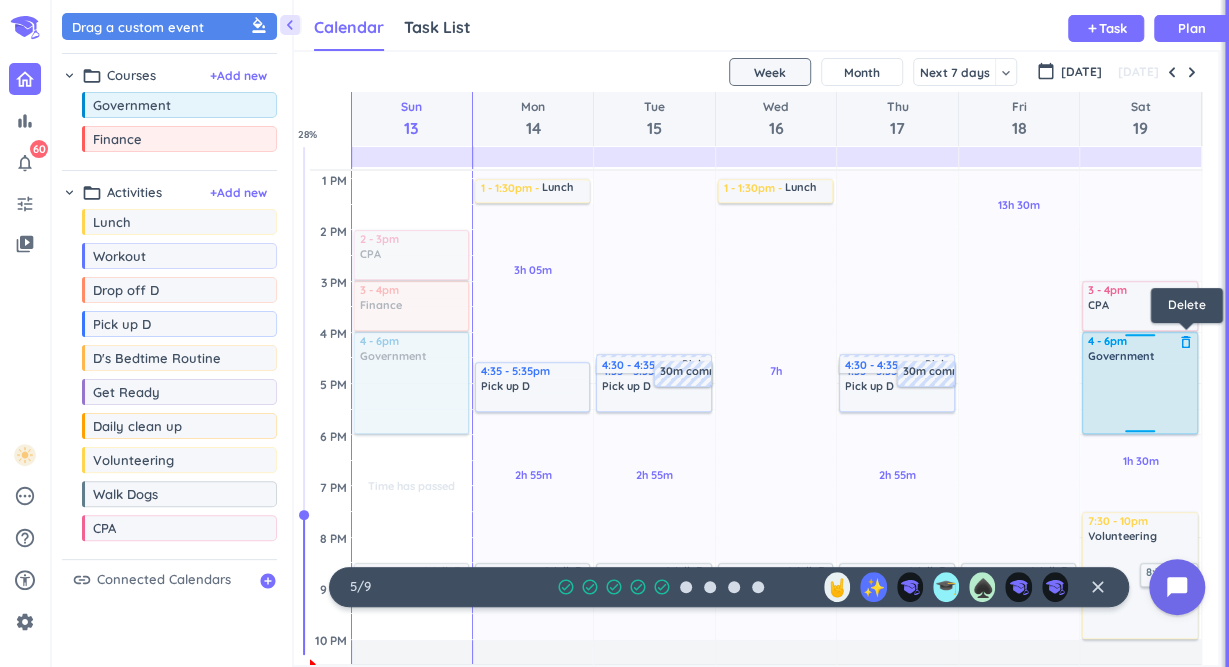 click on "delete_outline" at bounding box center [1186, 342] 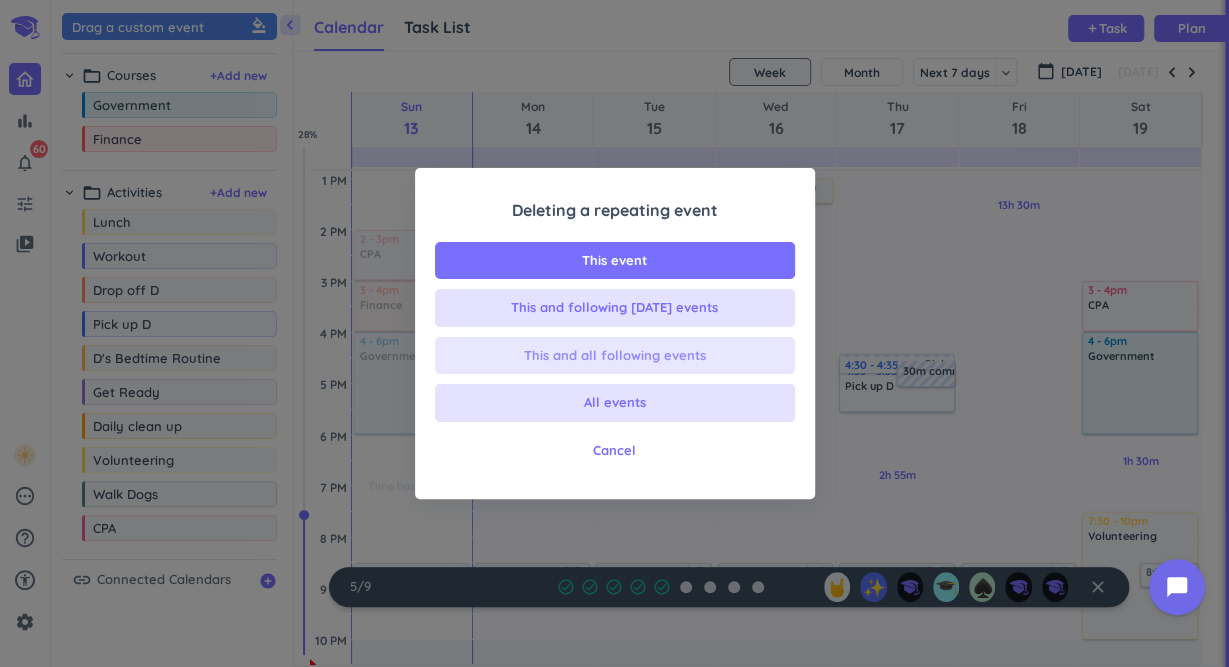 click on "This and all following events" at bounding box center [615, 356] 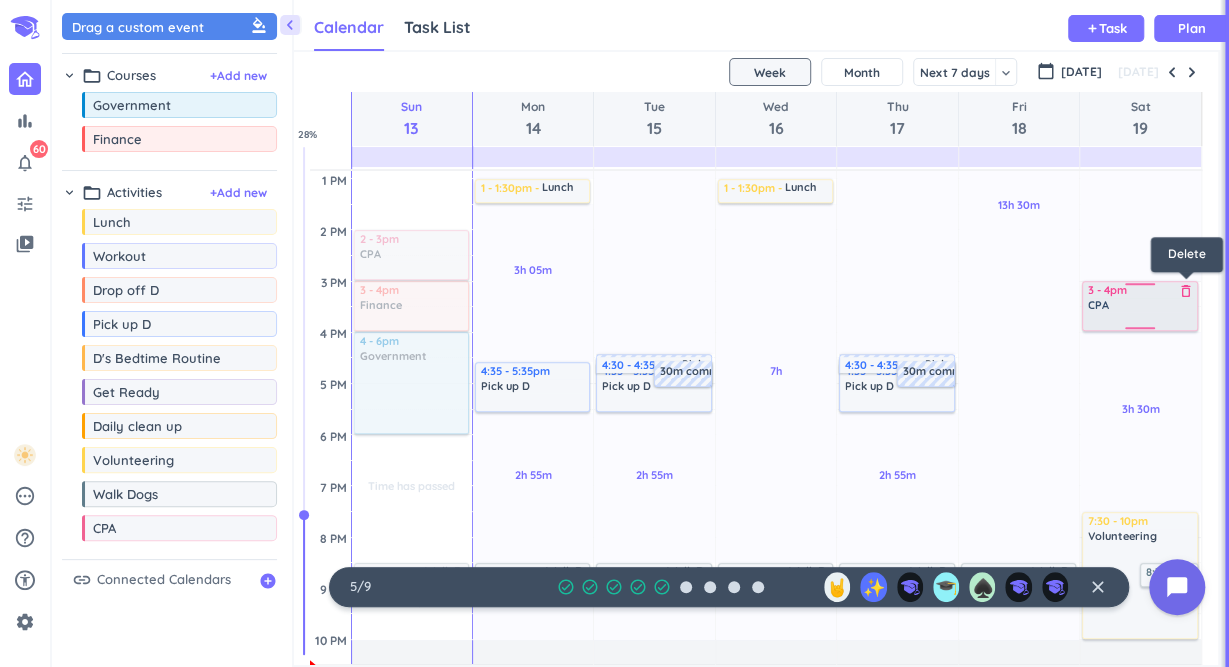 click on "delete_outline" at bounding box center (1186, 291) 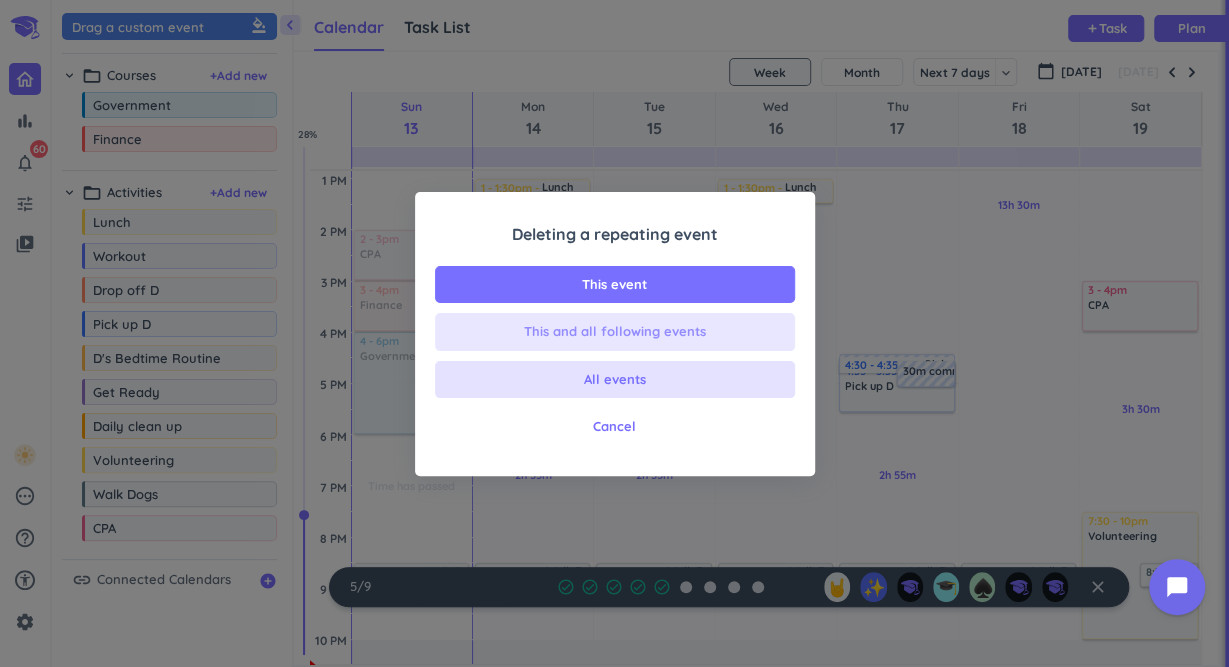 click on "This and all following events" at bounding box center [615, 332] 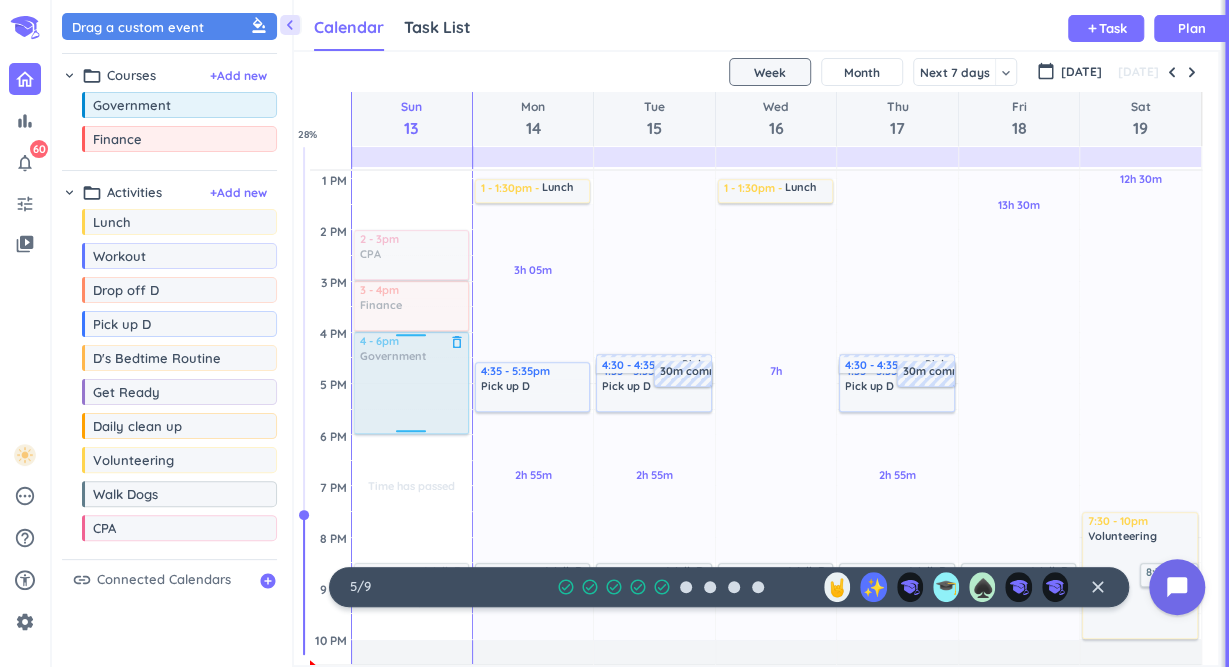 click at bounding box center (411, 338) 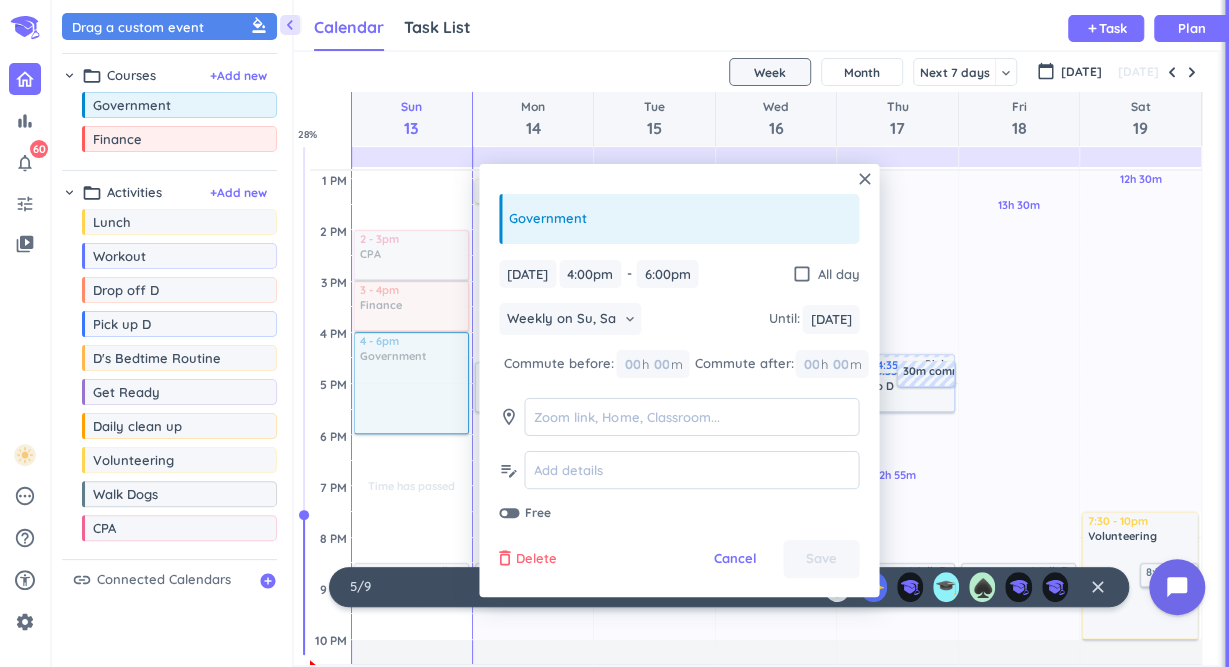 click on "Delete" at bounding box center [536, 559] 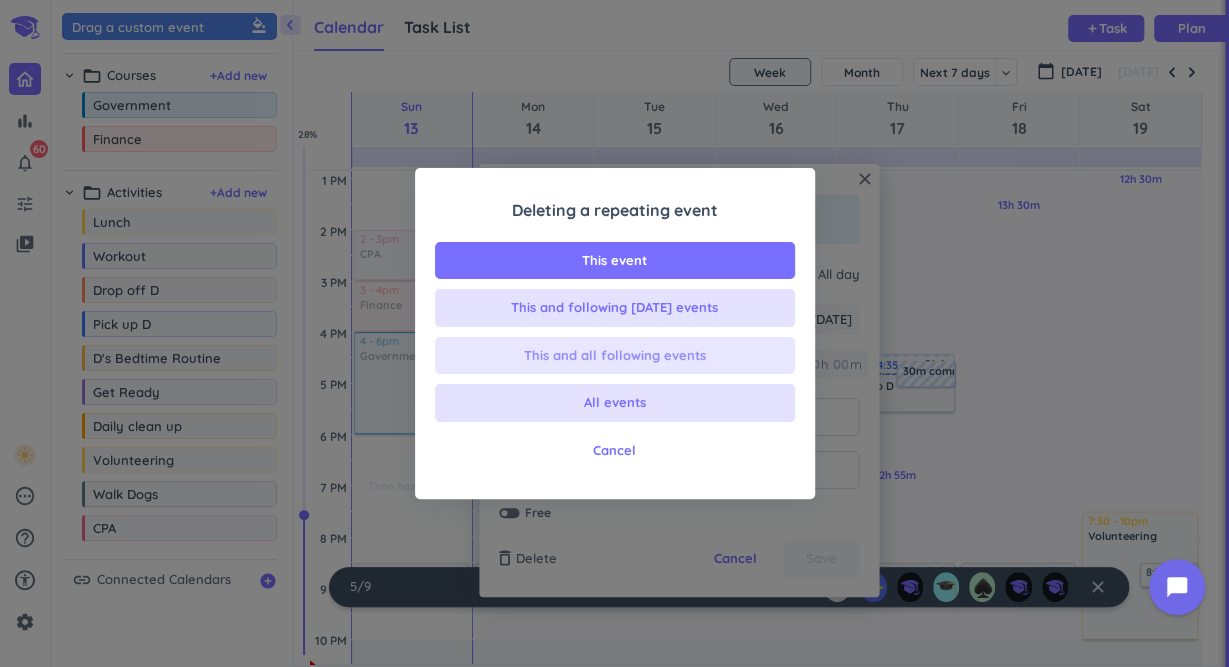 click on "This and all following events" at bounding box center (615, 356) 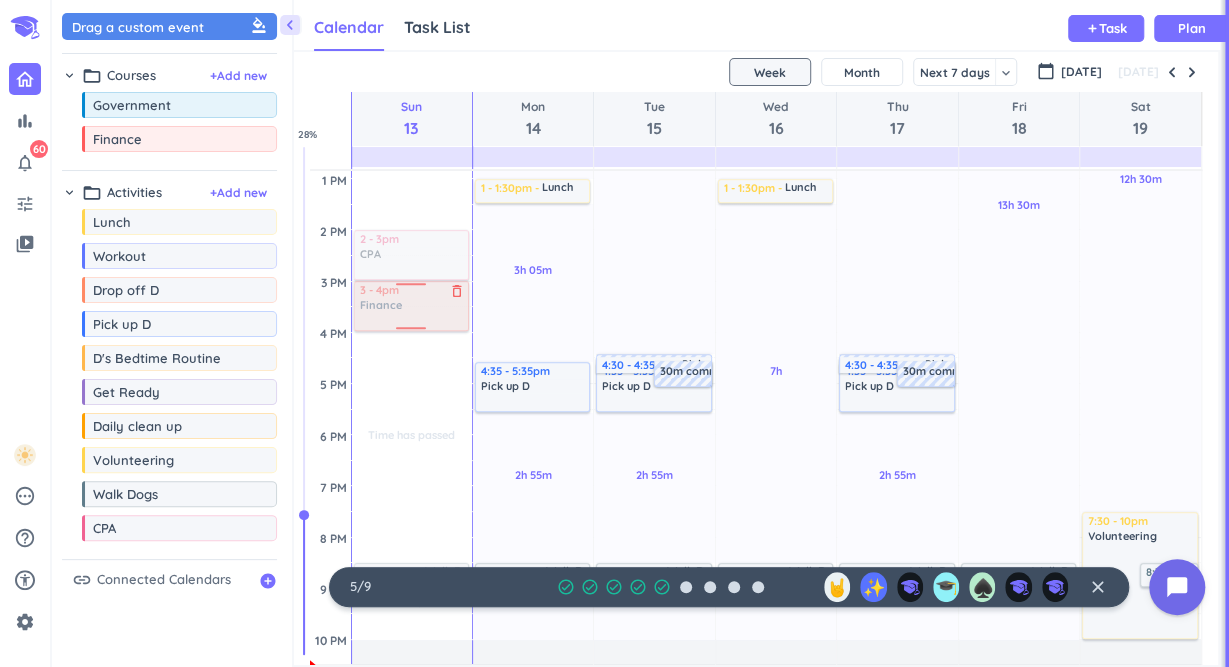 click on "delete_outline" at bounding box center [457, 291] 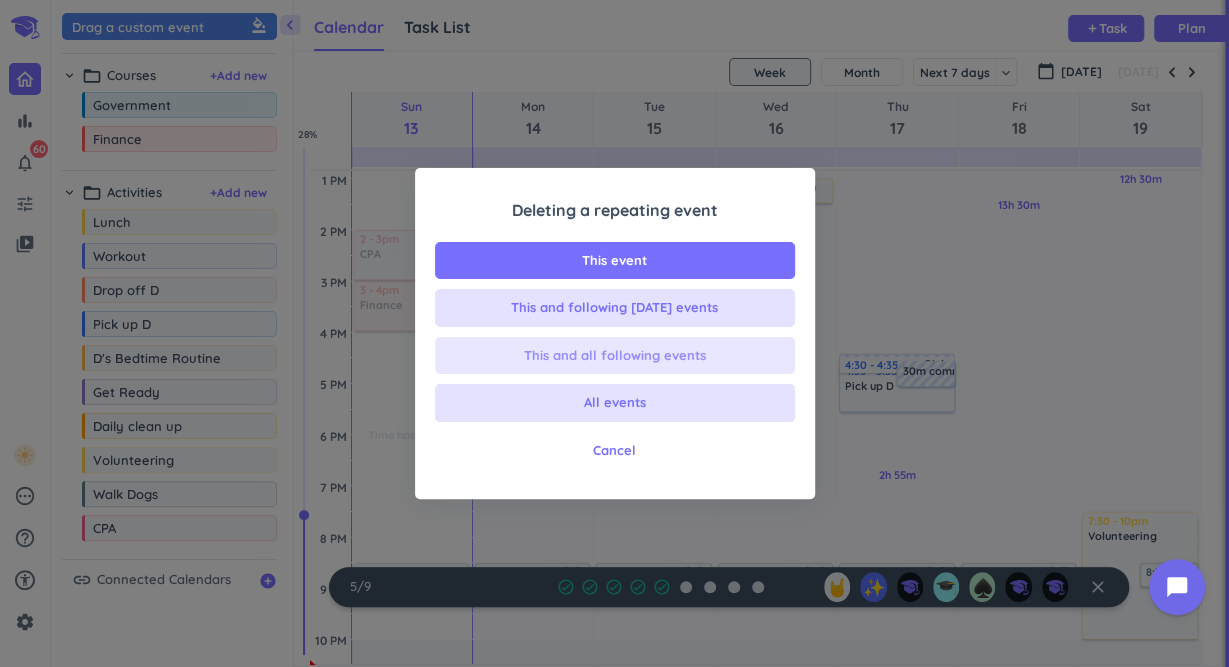 click on "This and all following events" at bounding box center [615, 356] 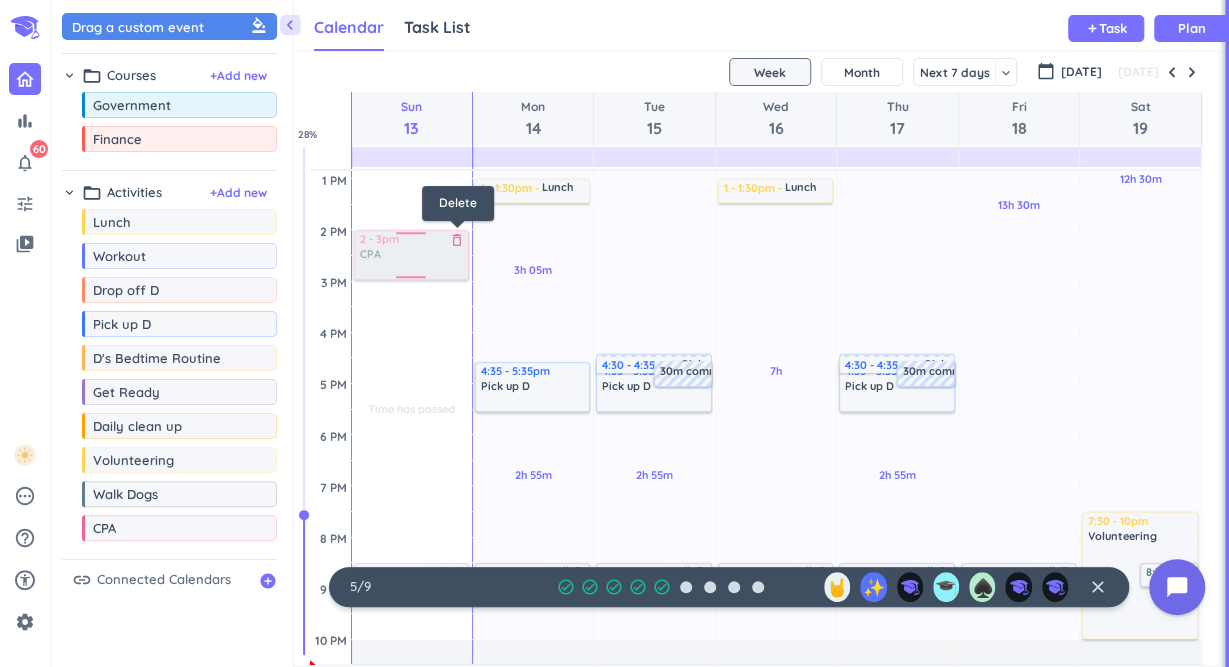click on "delete_outline" at bounding box center (457, 240) 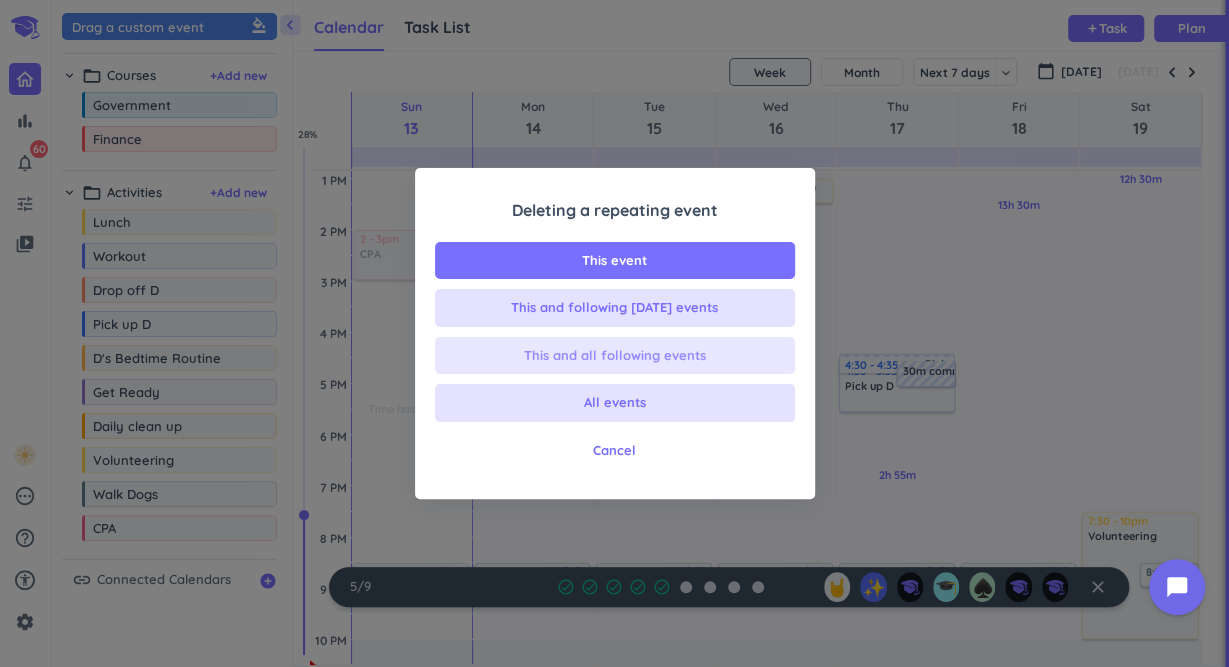 click on "This and all following events" at bounding box center [615, 356] 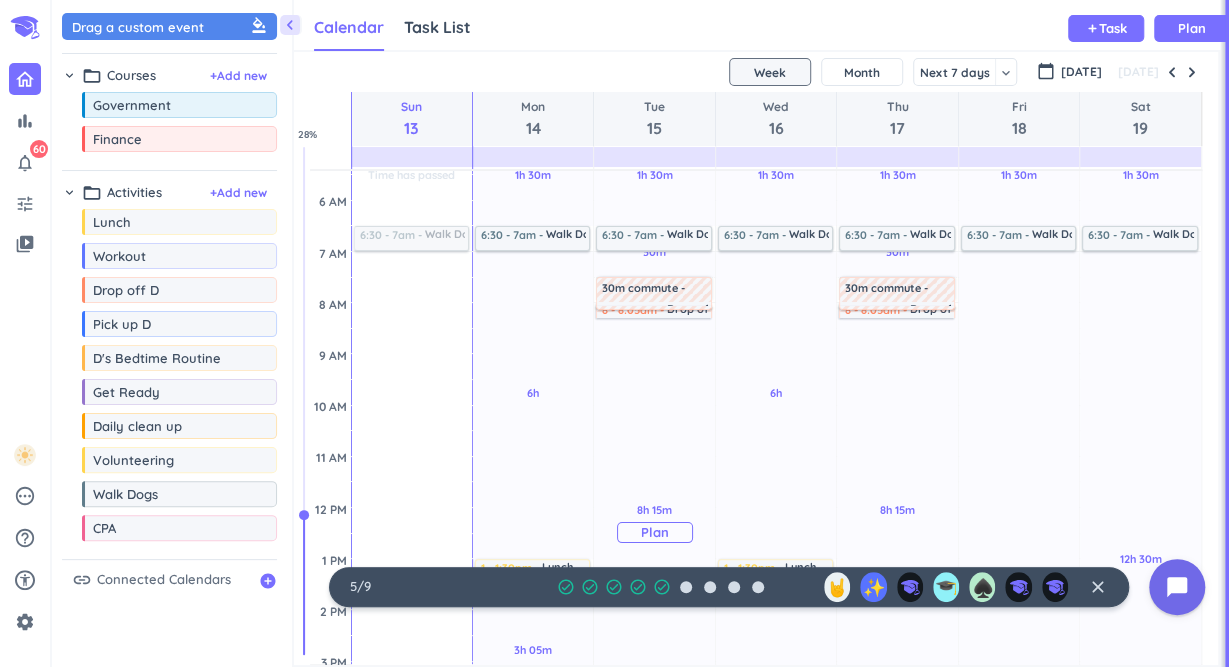 scroll, scrollTop: 63, scrollLeft: 0, axis: vertical 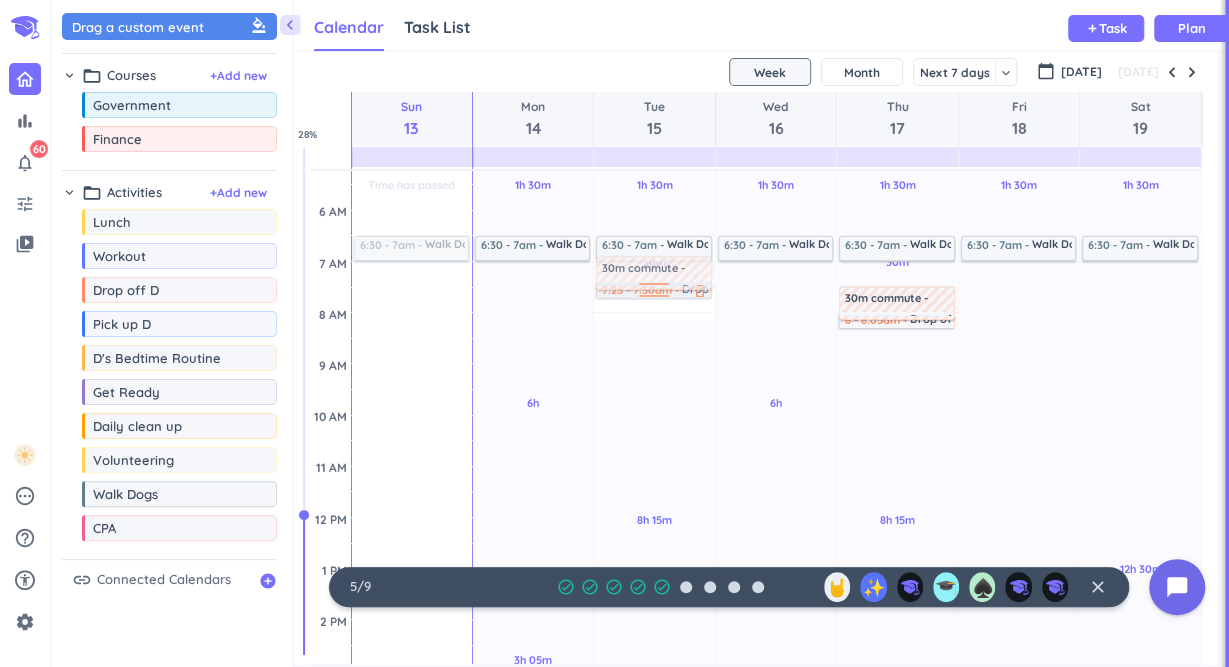 drag, startPoint x: 662, startPoint y: 306, endPoint x: 655, endPoint y: 285, distance: 22.135944 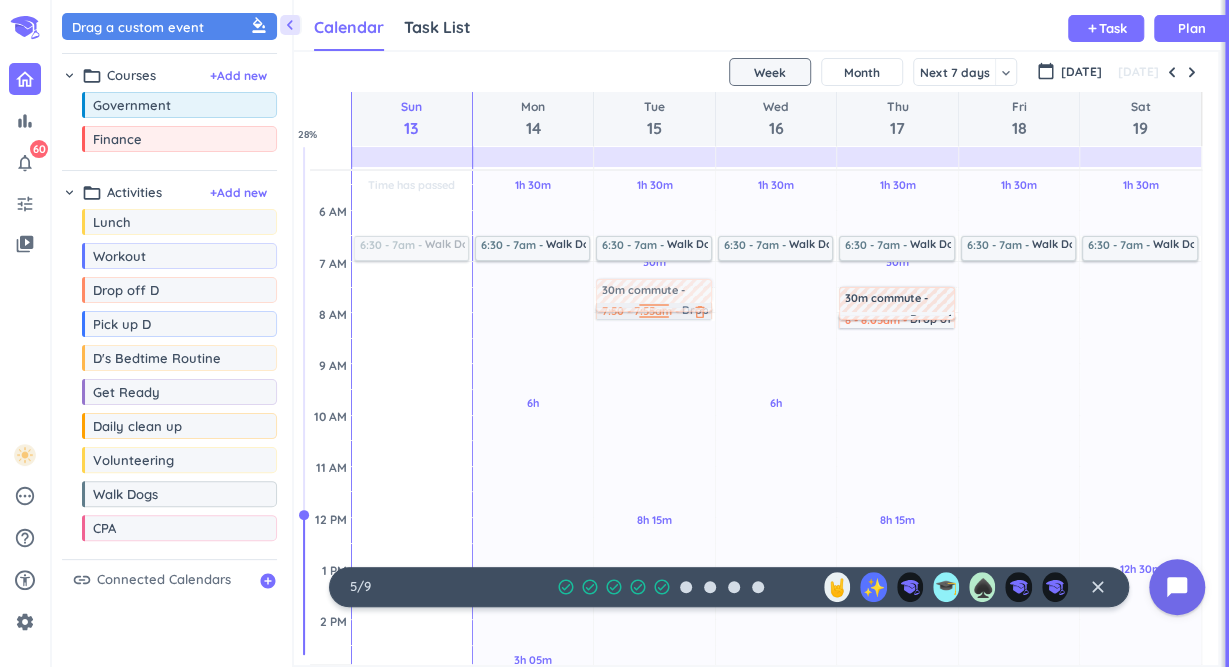 drag, startPoint x: 655, startPoint y: 291, endPoint x: 659, endPoint y: 315, distance: 24.33105 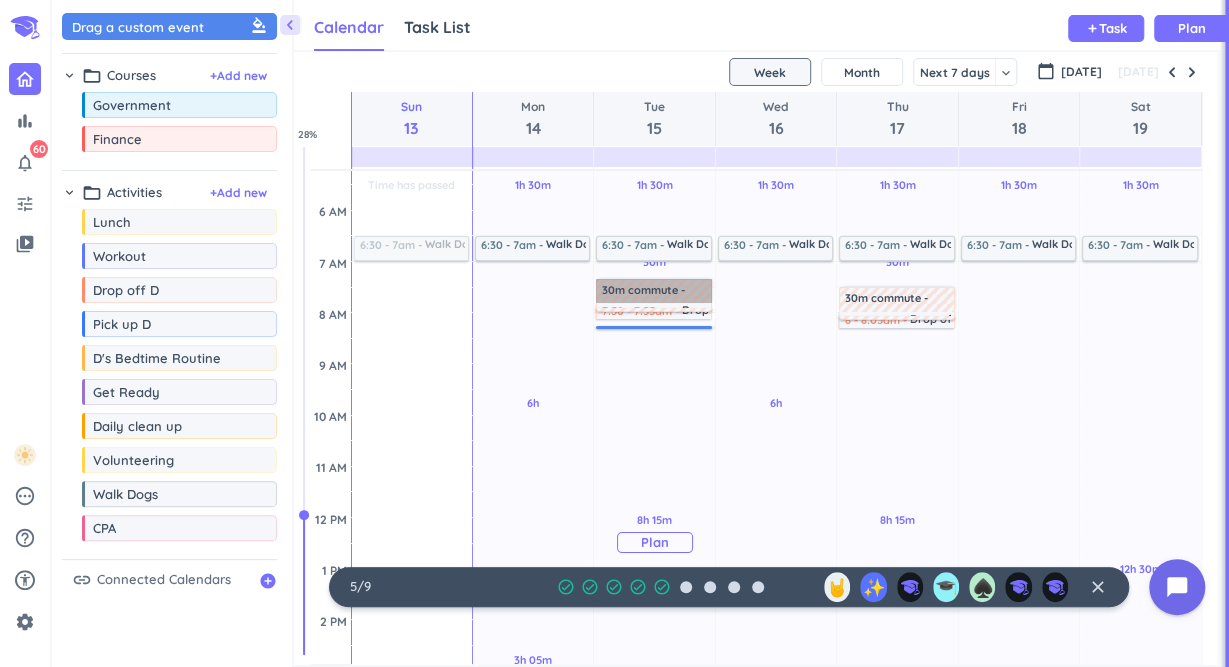 click on "1h 30m Past due Plan 30m Past due Plan 8h 15m Past due Plan 2h 55m Past due Plan 1h  Past due Plan Adjust Awake Time Adjust Awake Time 4:35 - 5:35pm Pick up D delete_outline 30m commute 6:30 - 7am Walk Dogs delete_outline 30m commute 7:50 - 7:55am Drop off D delete_outline 4:30 - 4:35pm Pick up D delete_outline 8:30 - 9pm Walk Dogs delete_outline 8:15 - 8:20am" at bounding box center [654, 722] 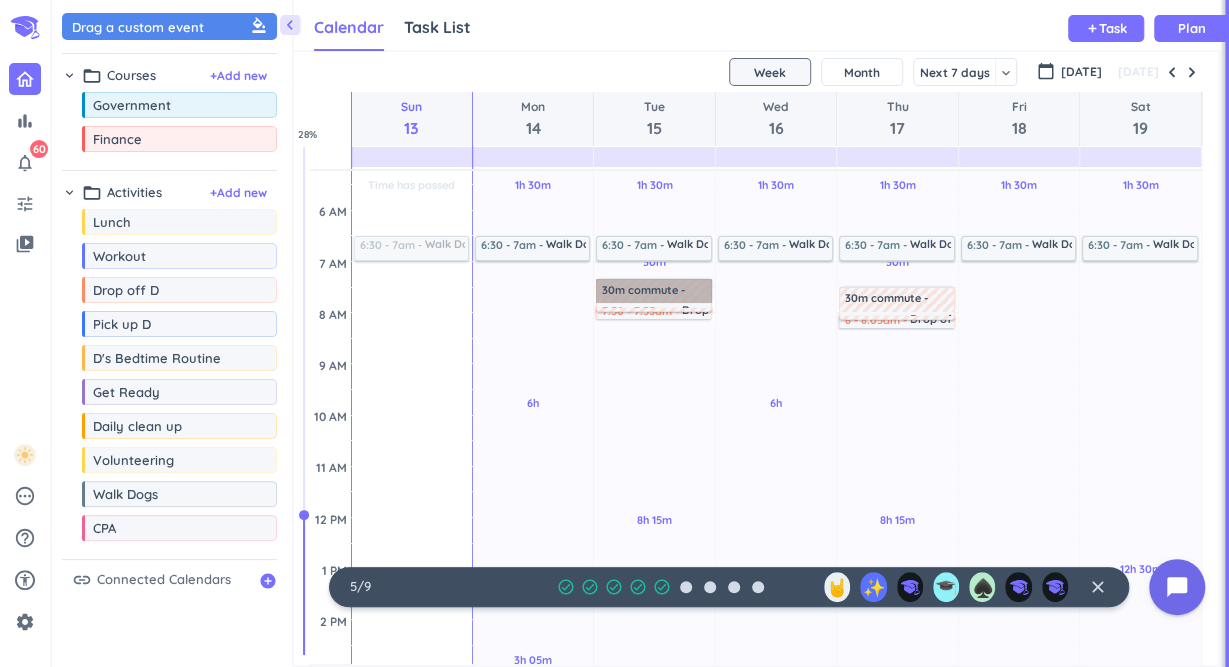 click on "30m commute" at bounding box center [653, 291] 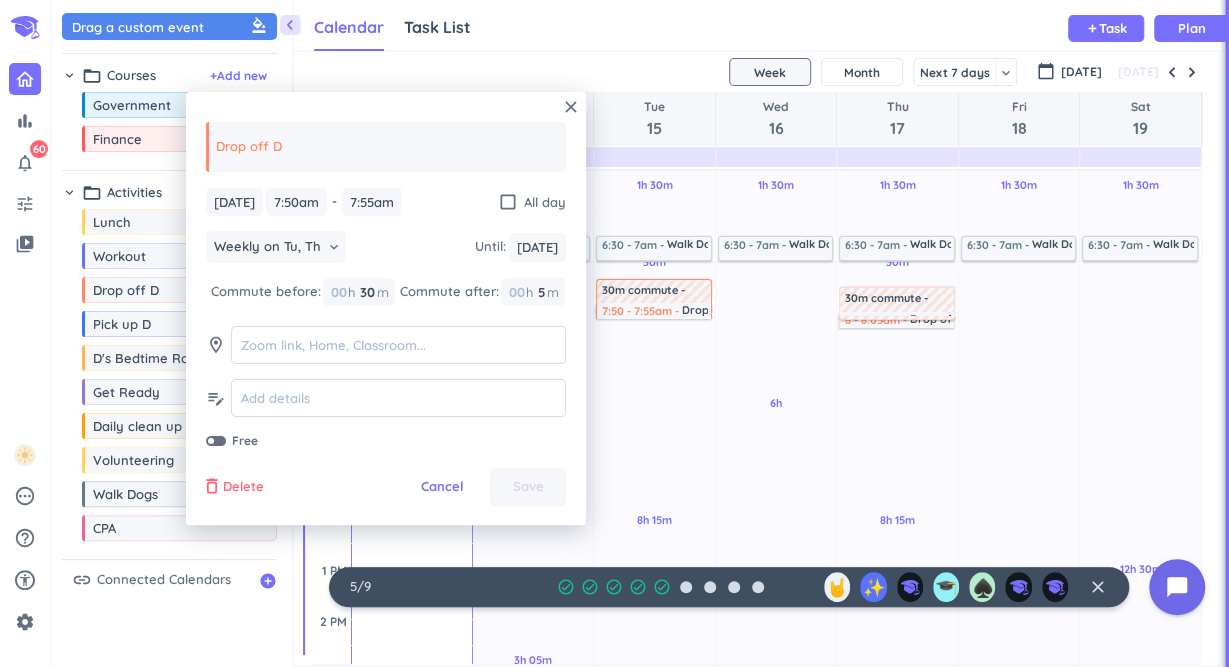 click on "Delete" at bounding box center (243, 487) 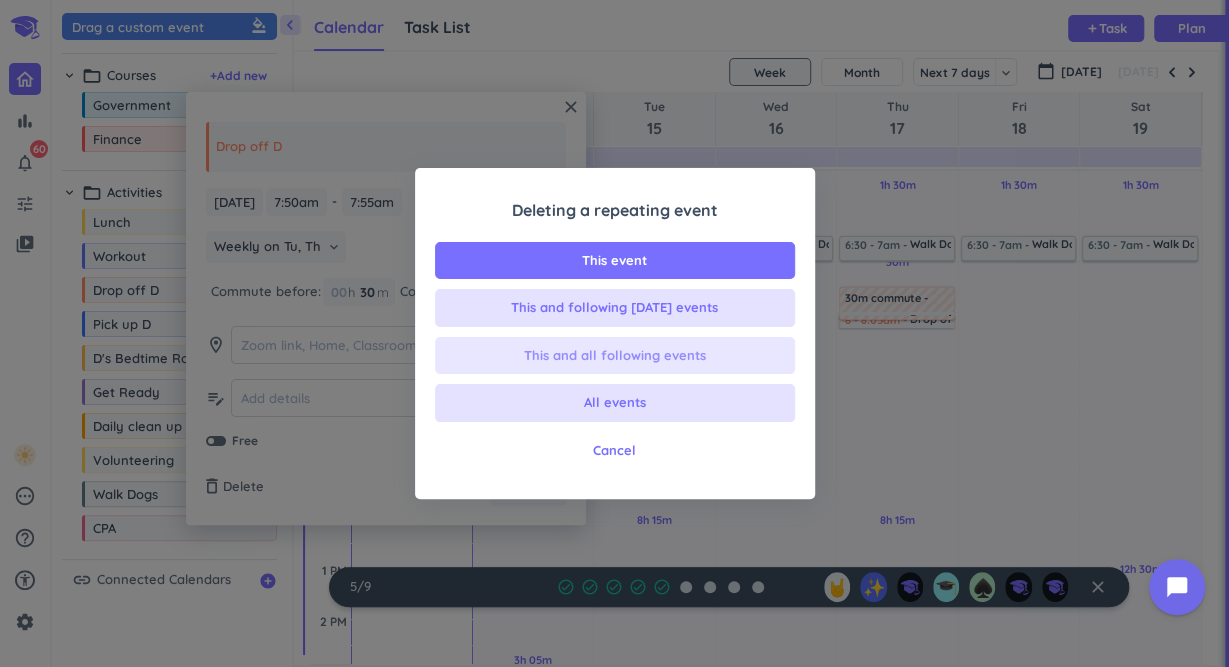 click on "This and all following events" at bounding box center (615, 356) 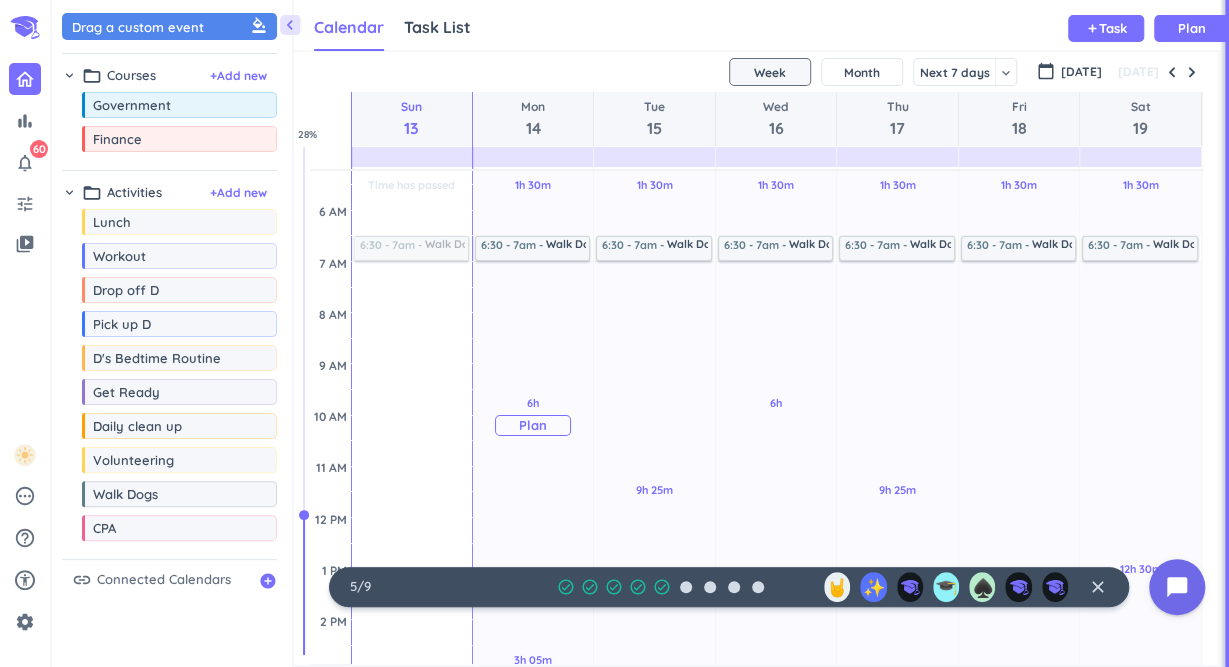 click on "Plan" at bounding box center [533, 425] 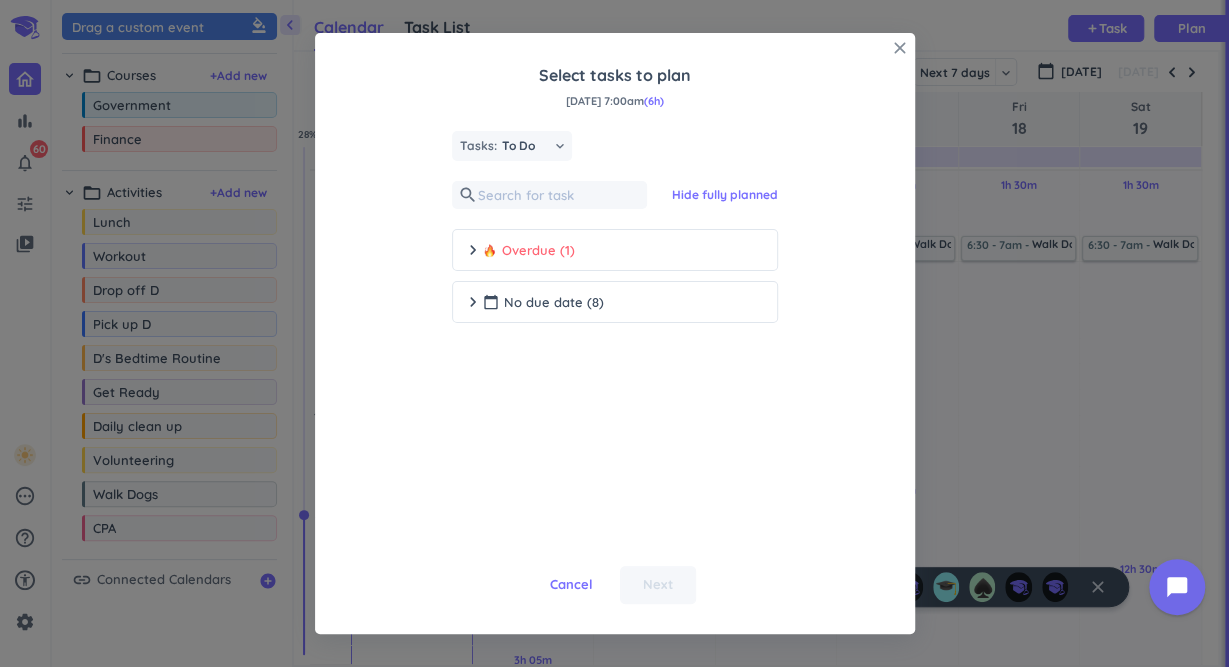 click on "close" at bounding box center (900, 48) 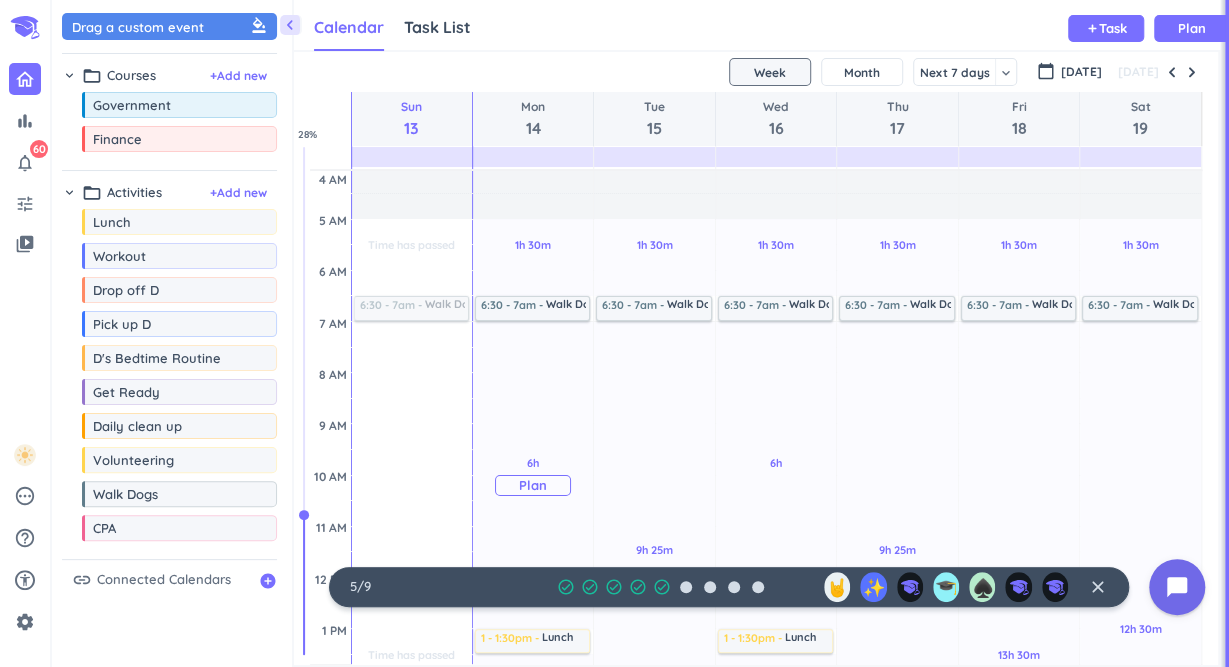 scroll, scrollTop: 3, scrollLeft: 0, axis: vertical 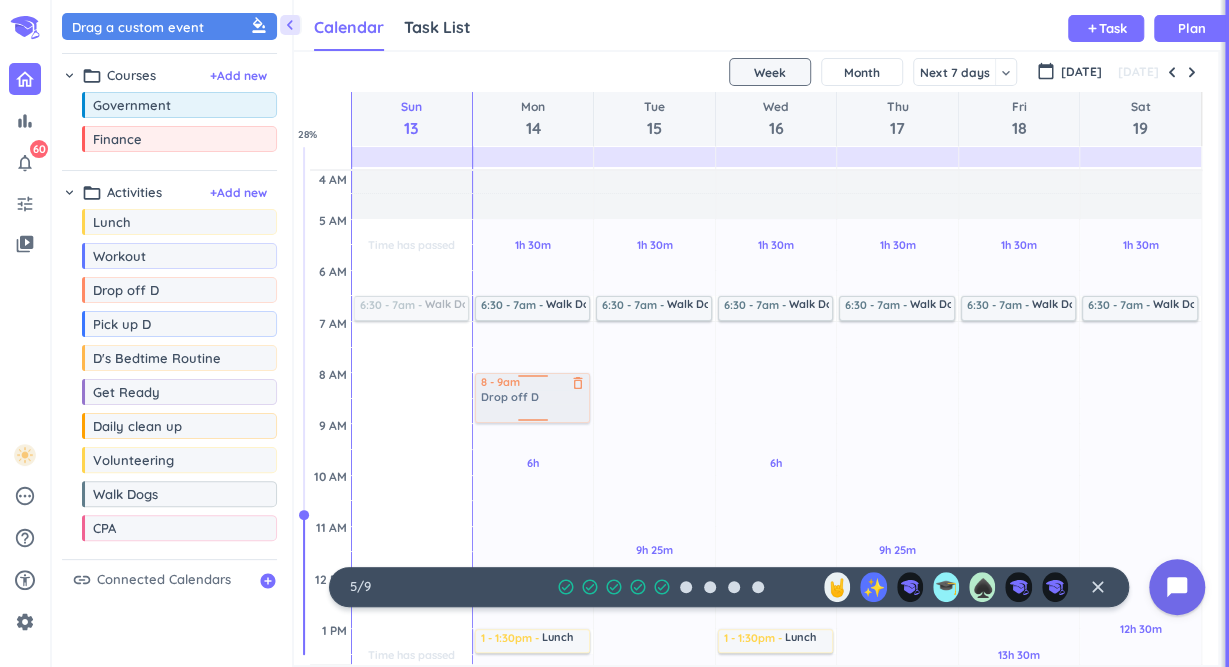 drag, startPoint x: 195, startPoint y: 291, endPoint x: 493, endPoint y: 374, distance: 309.34286 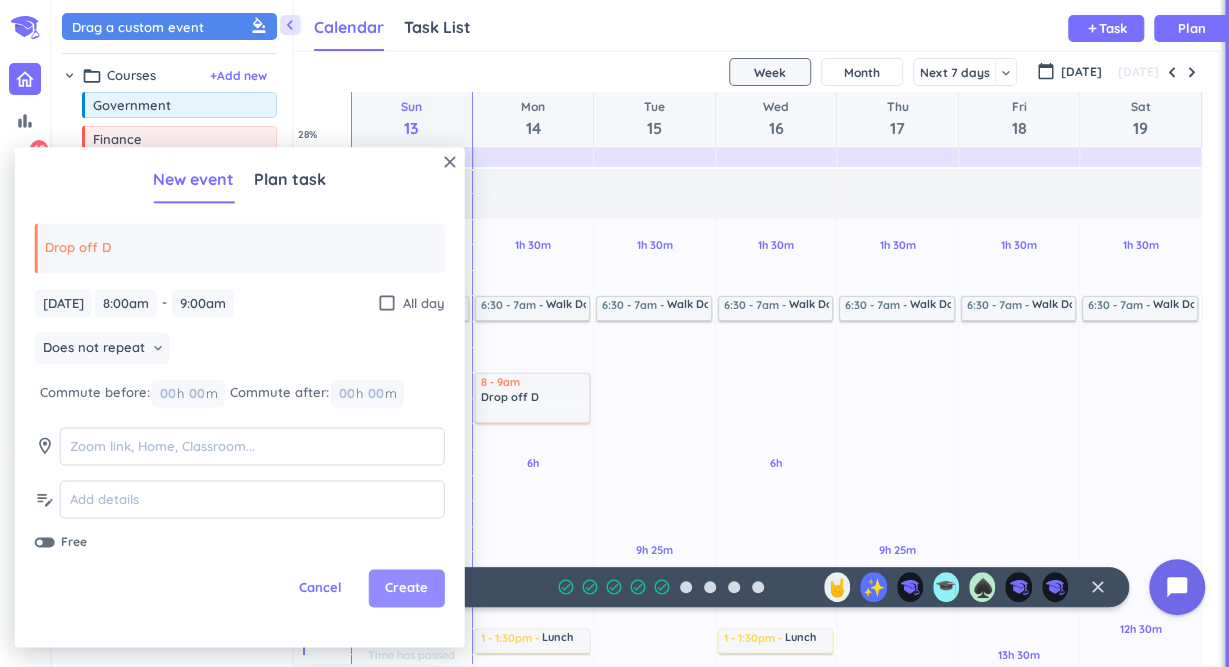 click on "Create" at bounding box center (406, 589) 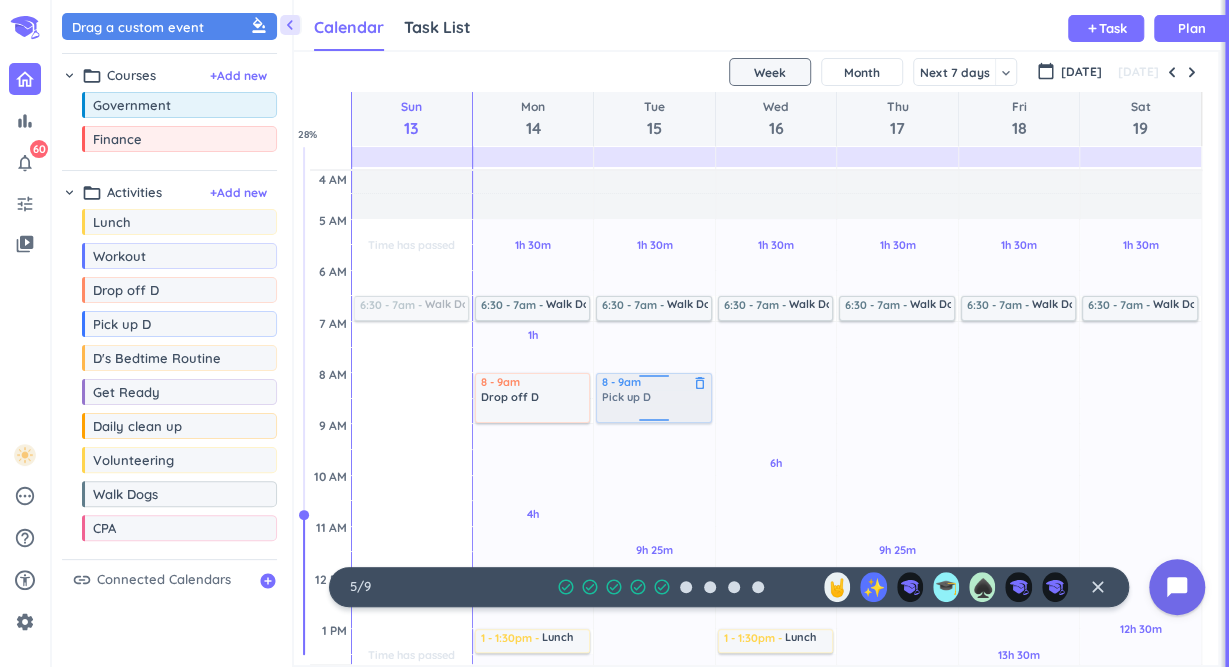 drag, startPoint x: 180, startPoint y: 325, endPoint x: 677, endPoint y: 375, distance: 499.50876 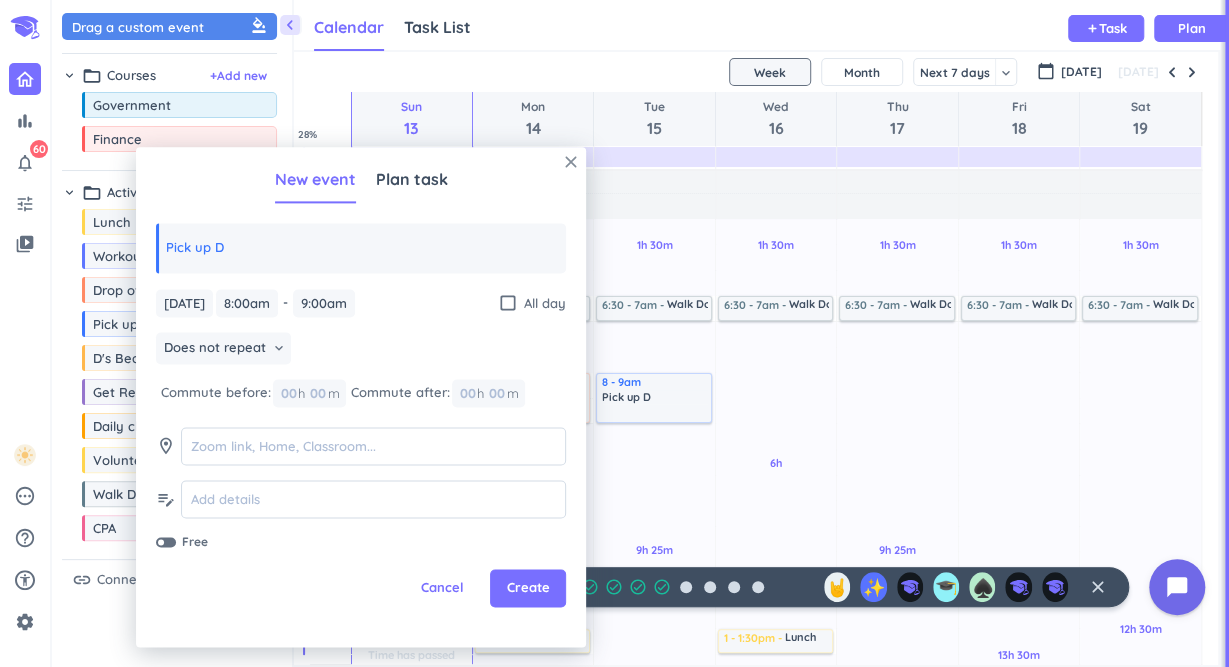 click on "close" at bounding box center (571, 162) 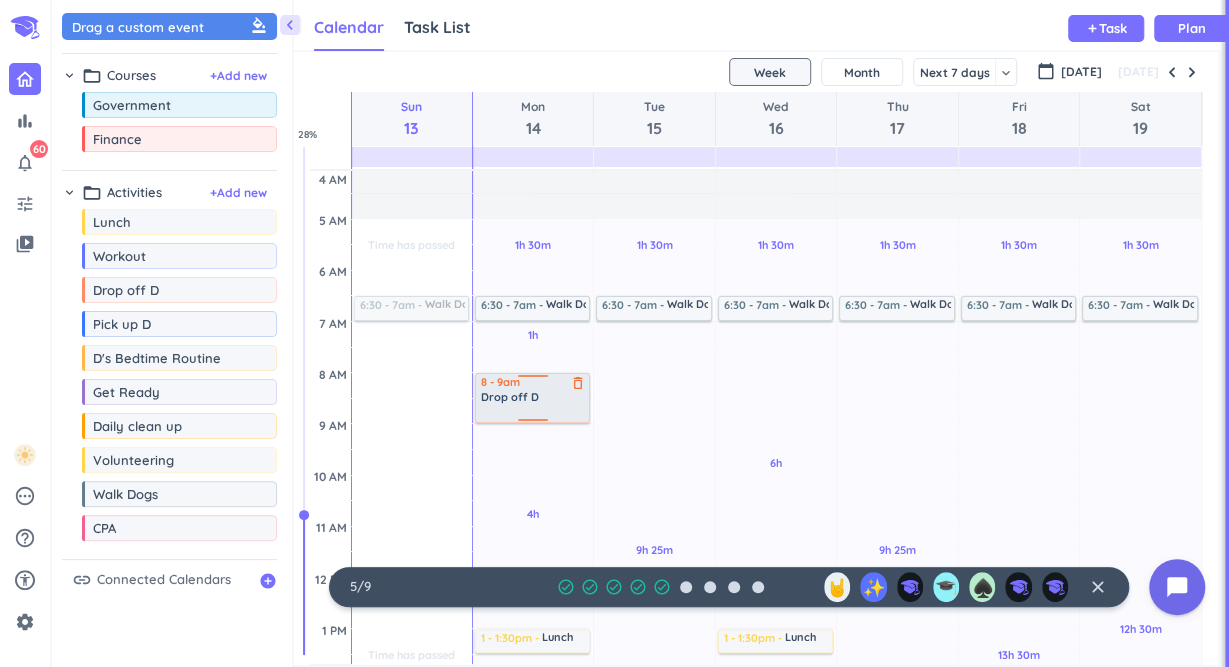 click on "Drop off D" at bounding box center (533, 397) 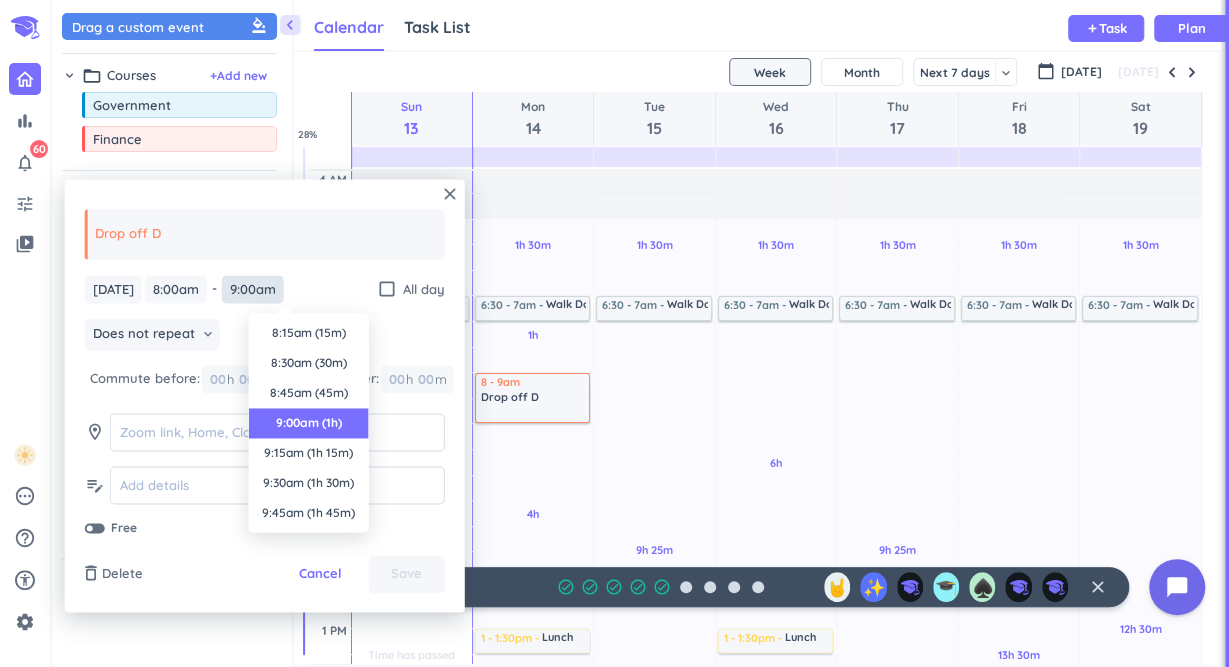 click on "9:00am" at bounding box center [253, 289] 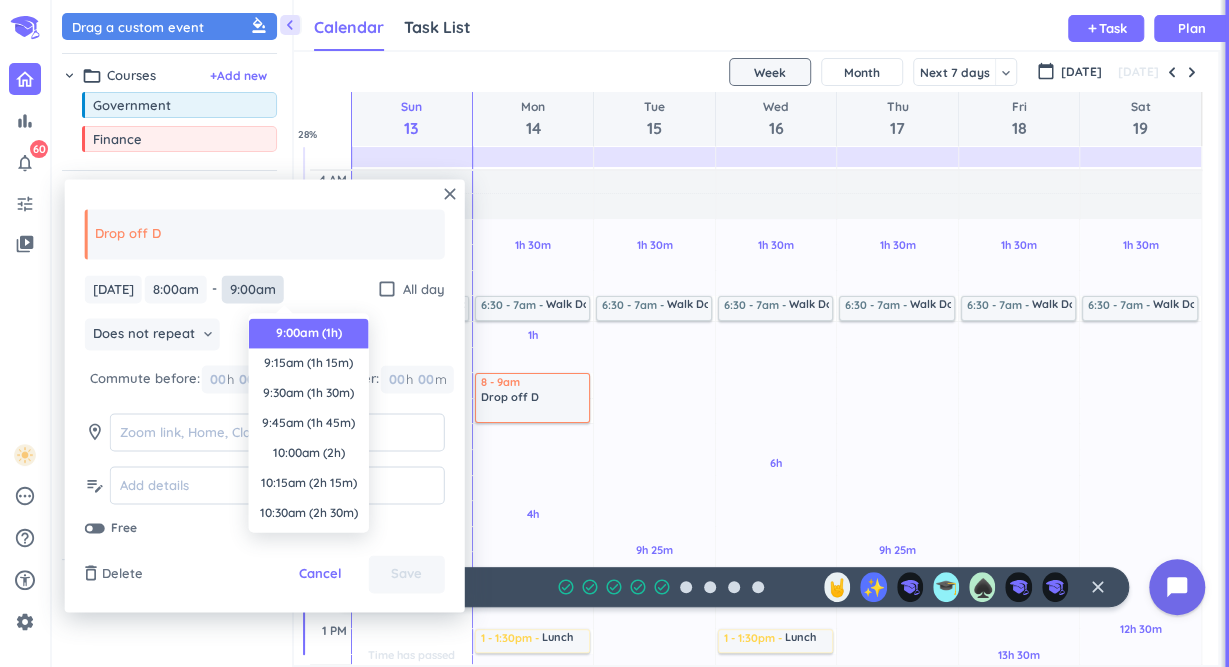 scroll, scrollTop: 0, scrollLeft: 0, axis: both 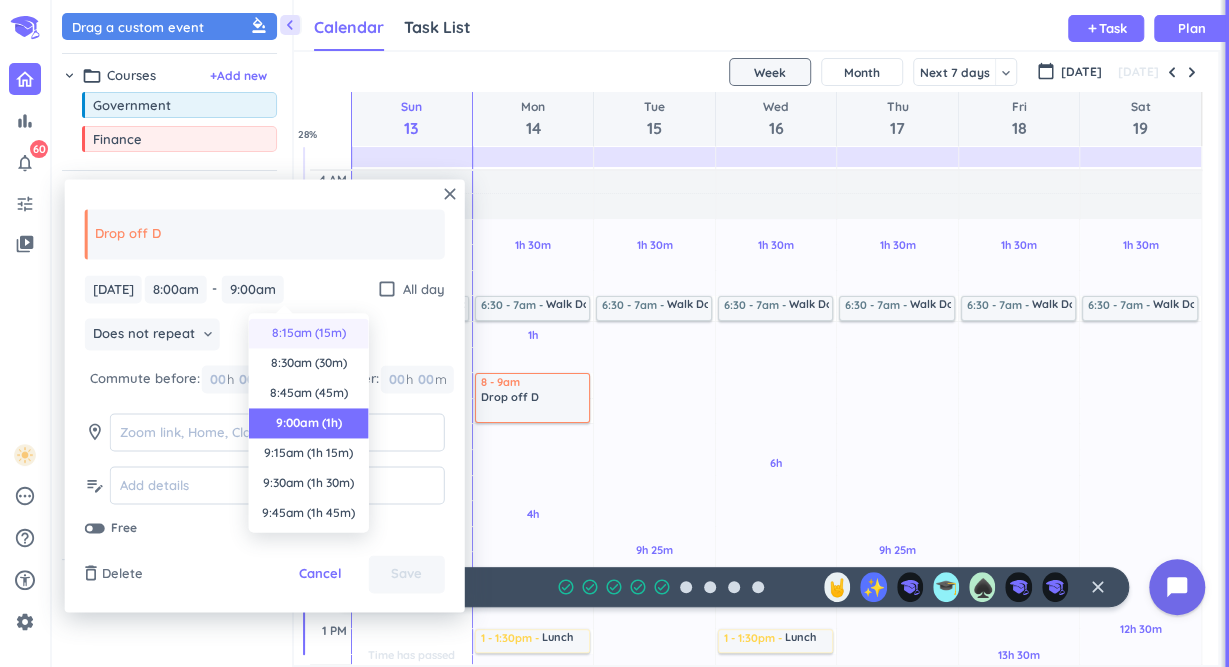 click on "8:15am (15m)" at bounding box center [309, 333] 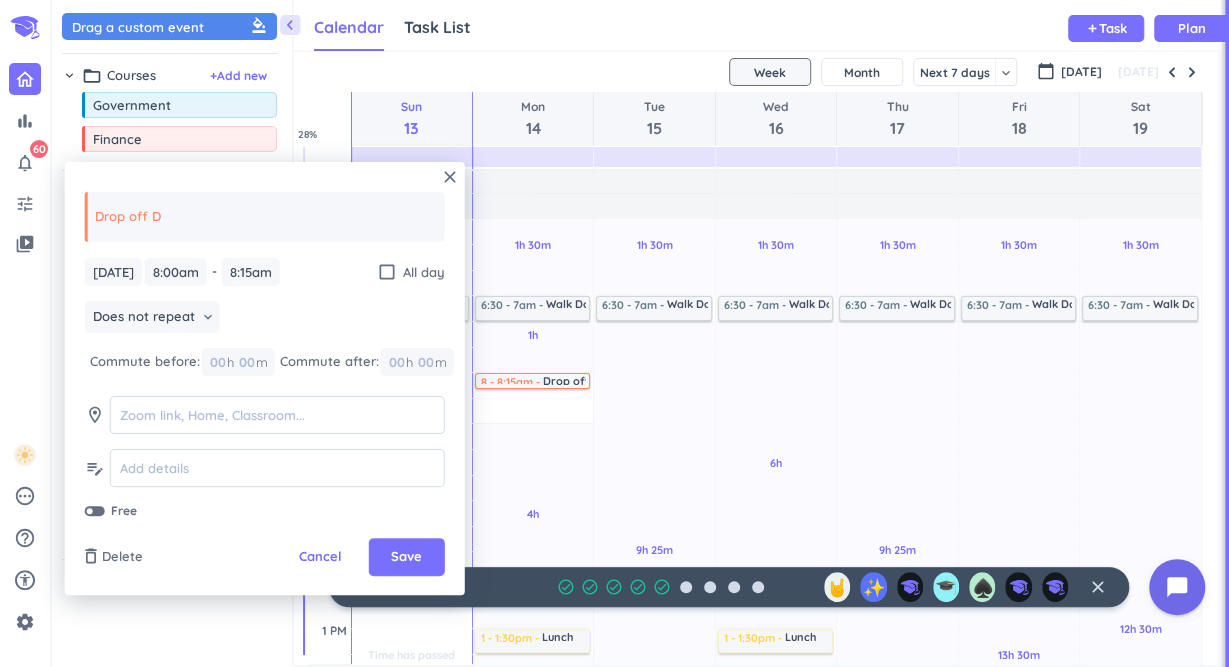 type on "8:15am" 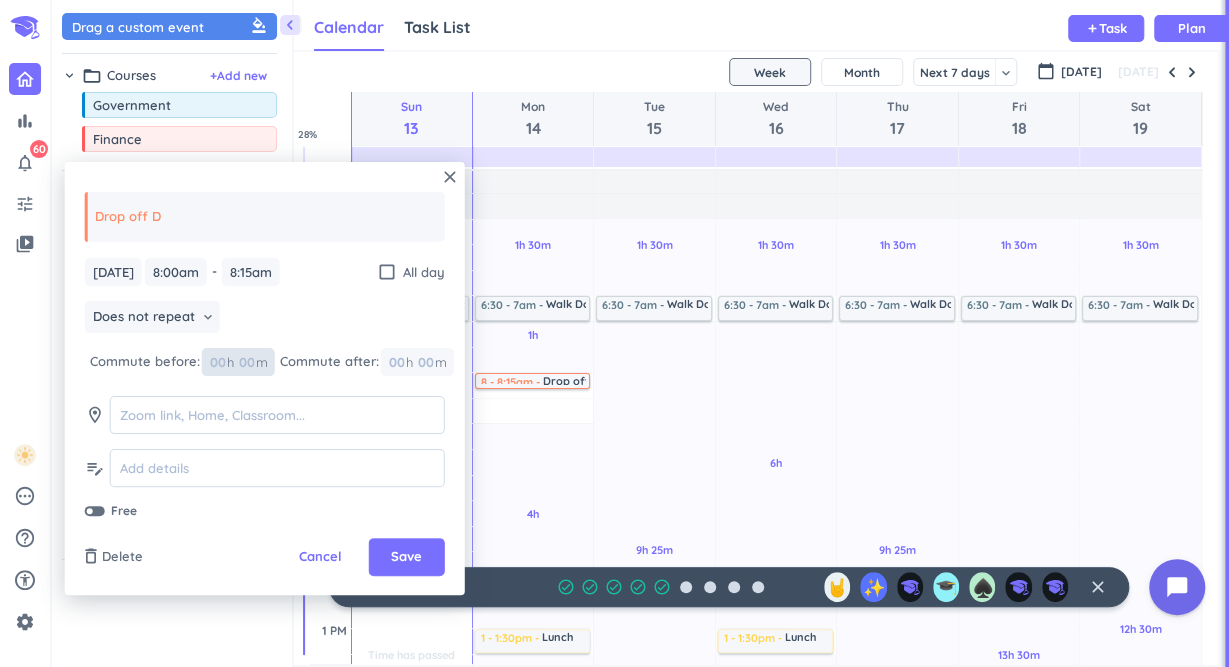 click at bounding box center [246, 362] 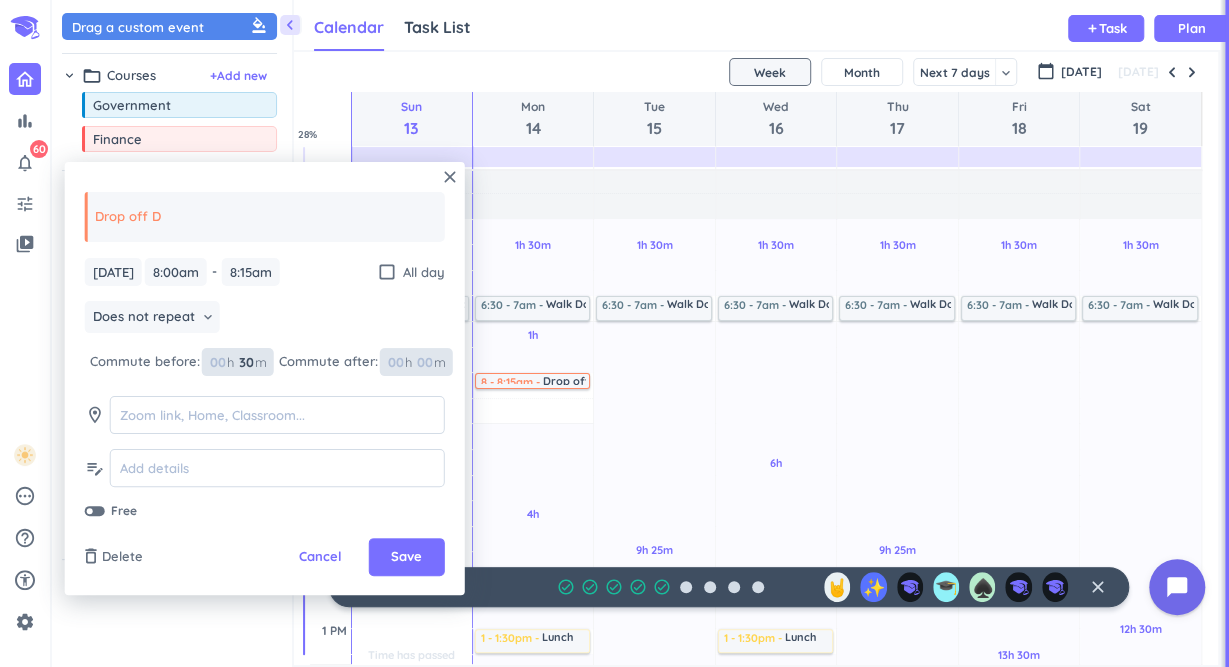 type on "30" 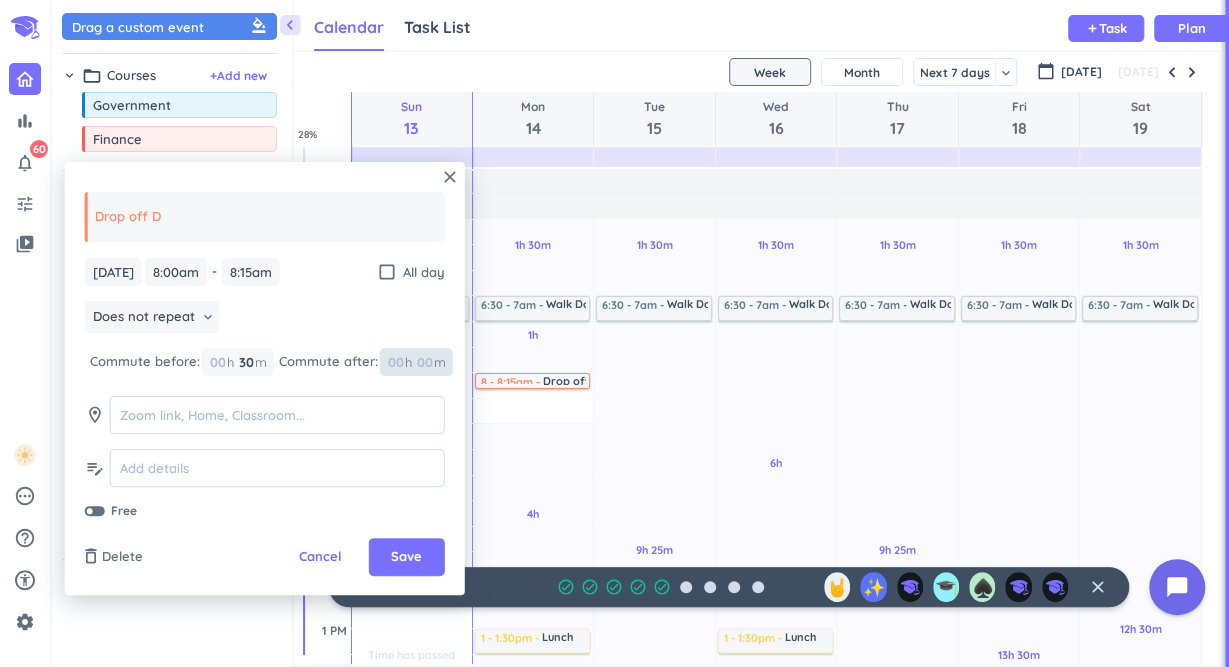 click at bounding box center [424, 362] 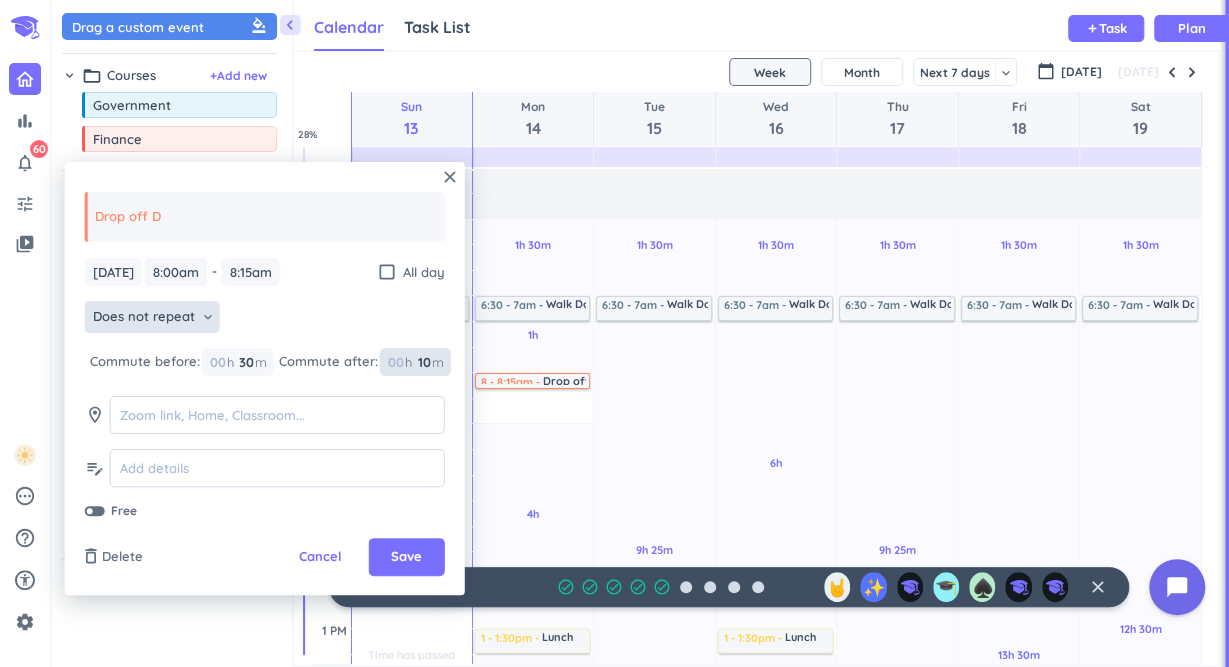 type on "10" 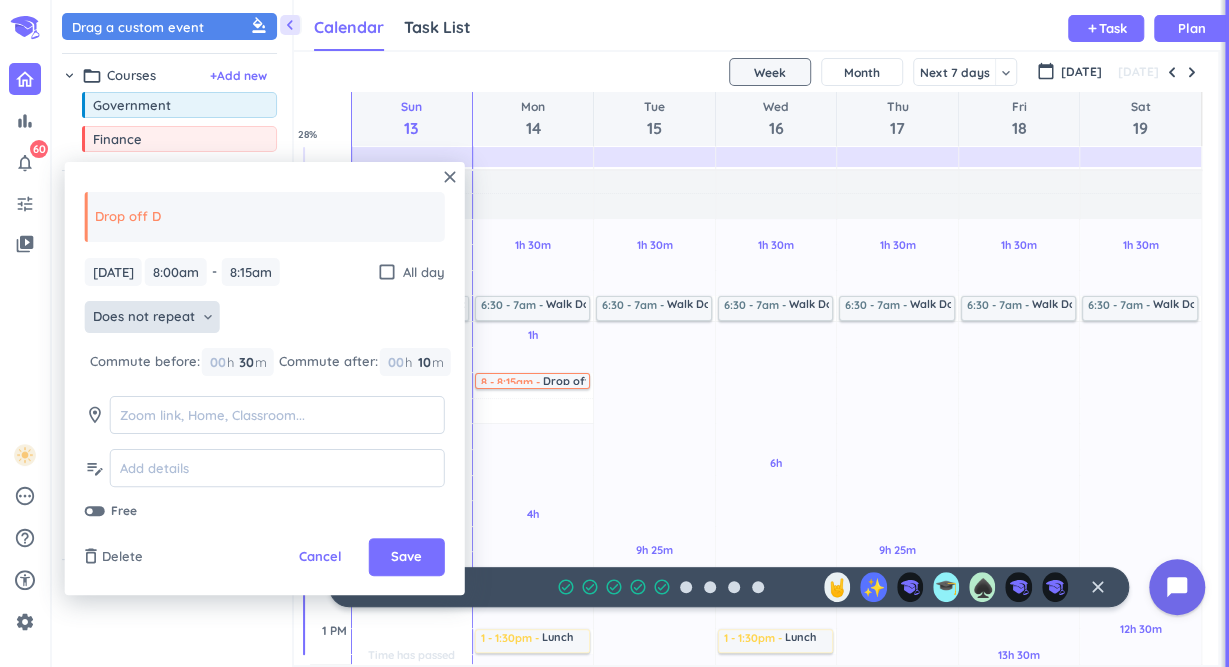 click on "Does not repeat" at bounding box center [144, 317] 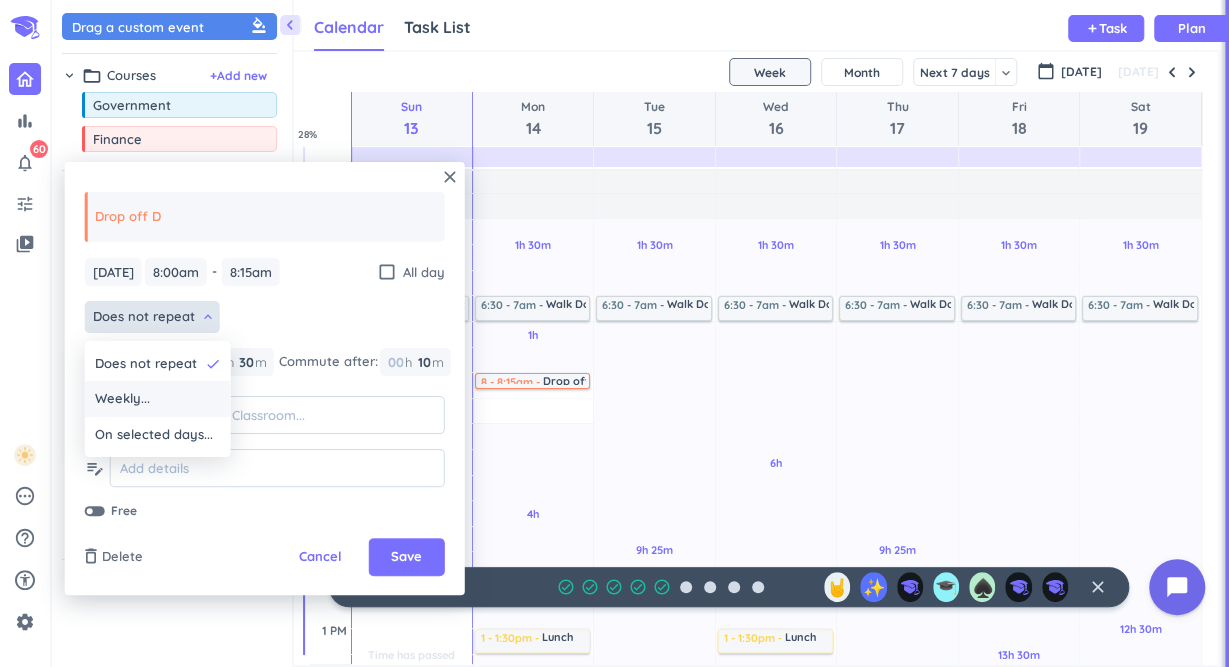 click on "Weekly..." at bounding box center [158, 399] 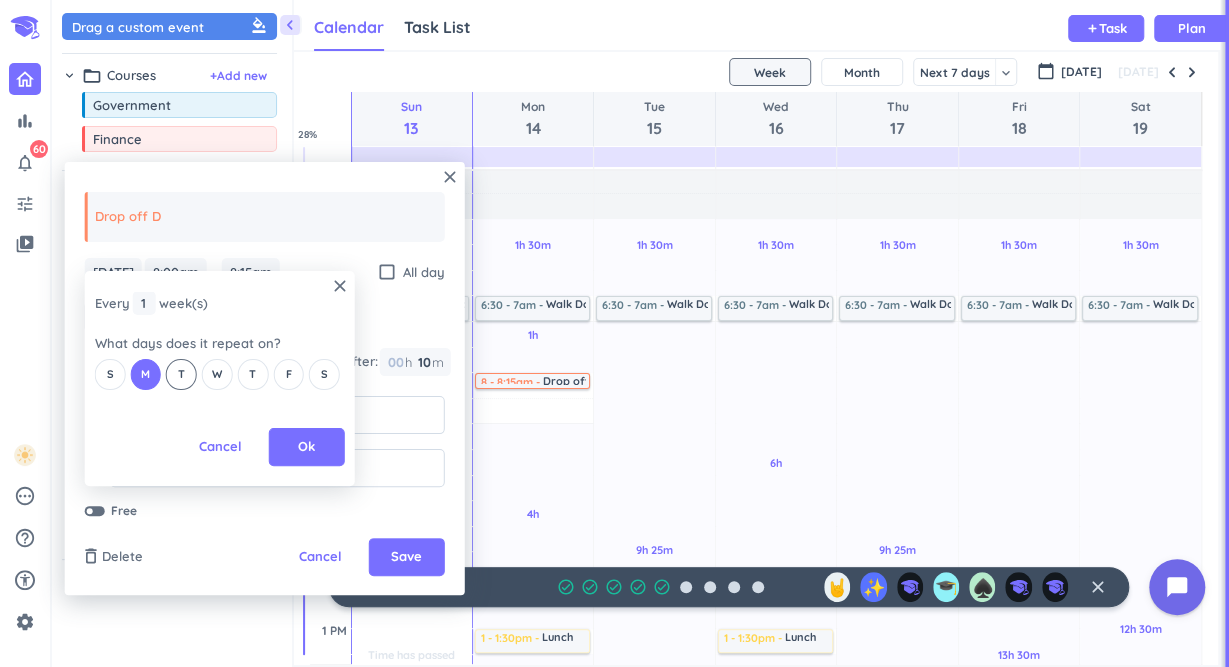 click on "T" at bounding box center (181, 374) 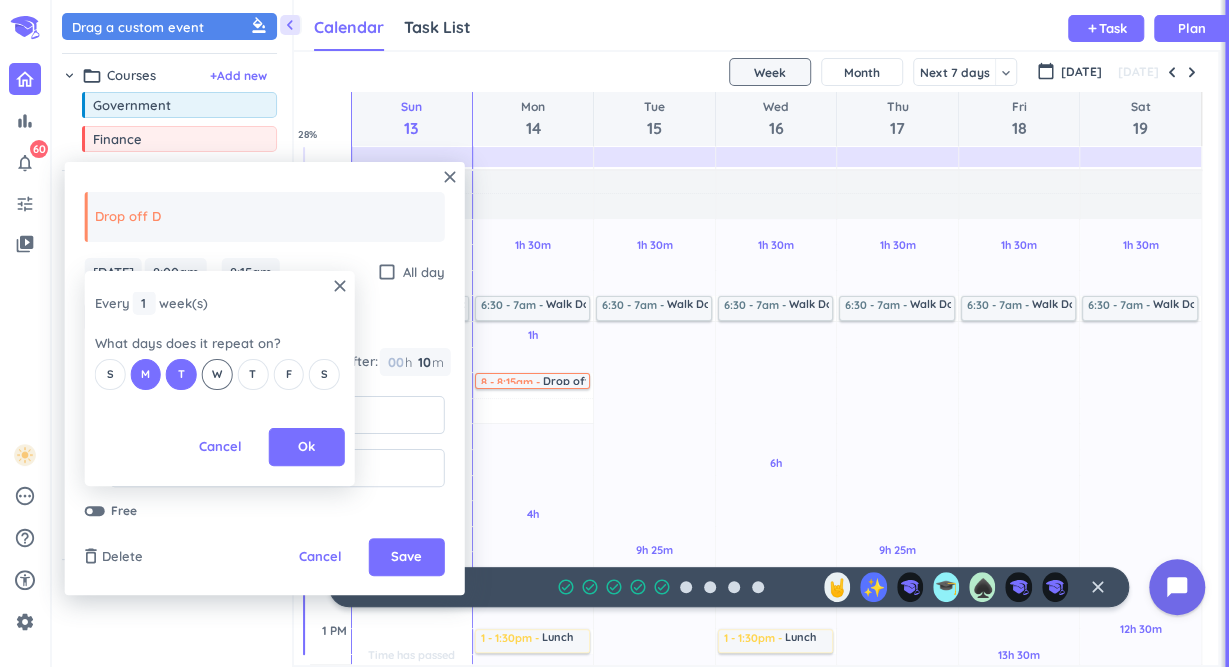 click on "W" at bounding box center [217, 374] 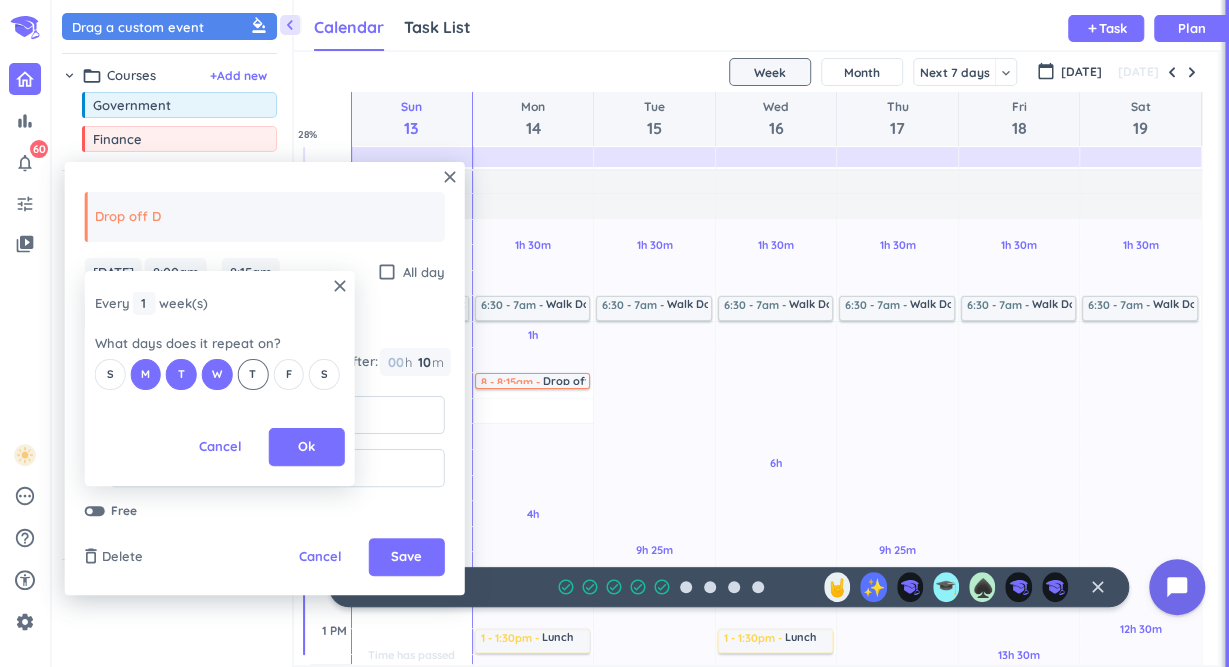 click on "T" at bounding box center (253, 374) 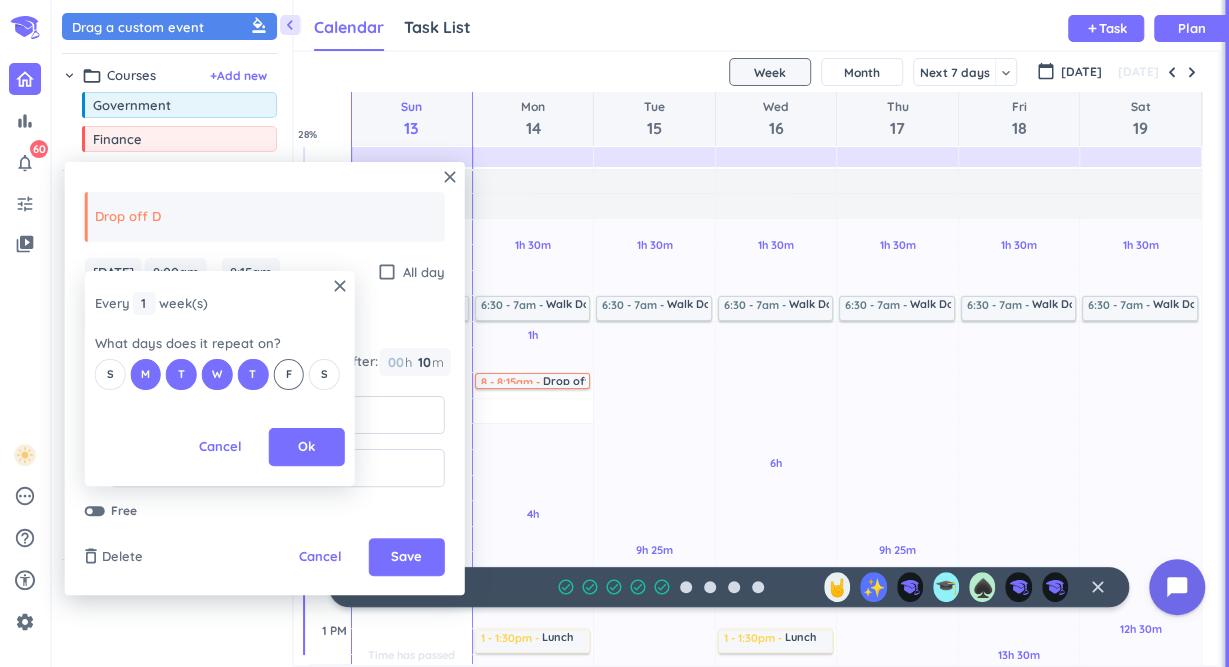 click on "F" at bounding box center [289, 374] 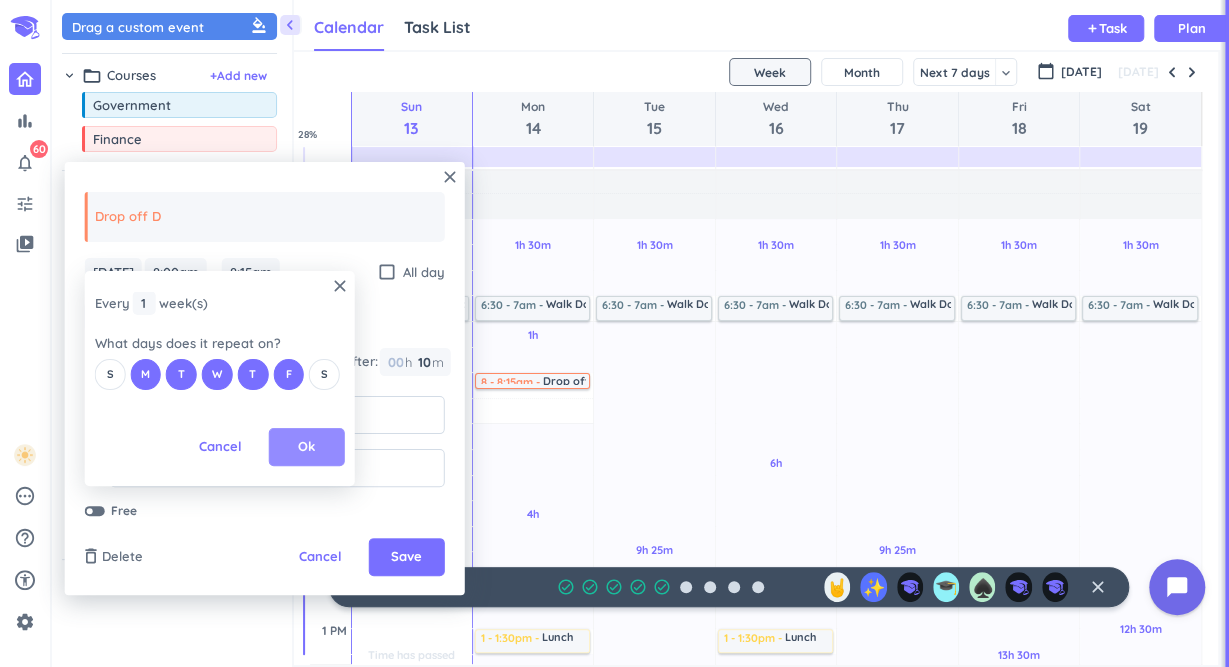 click on "Ok" at bounding box center (307, 447) 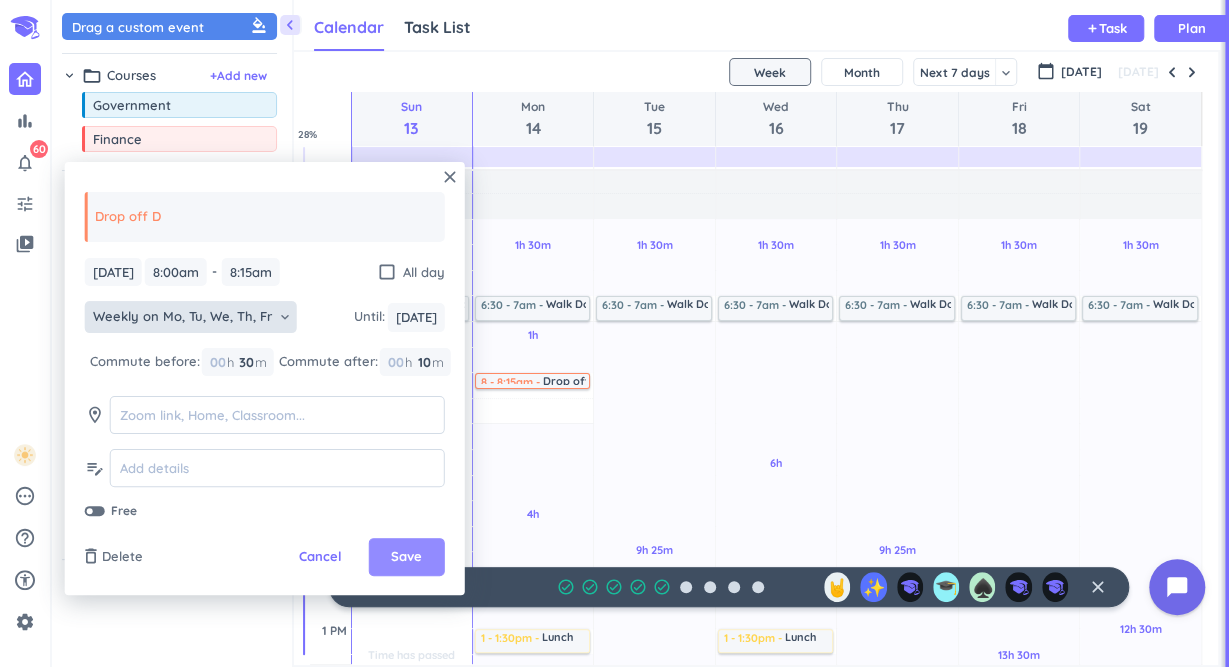 click on "Save" at bounding box center [407, 557] 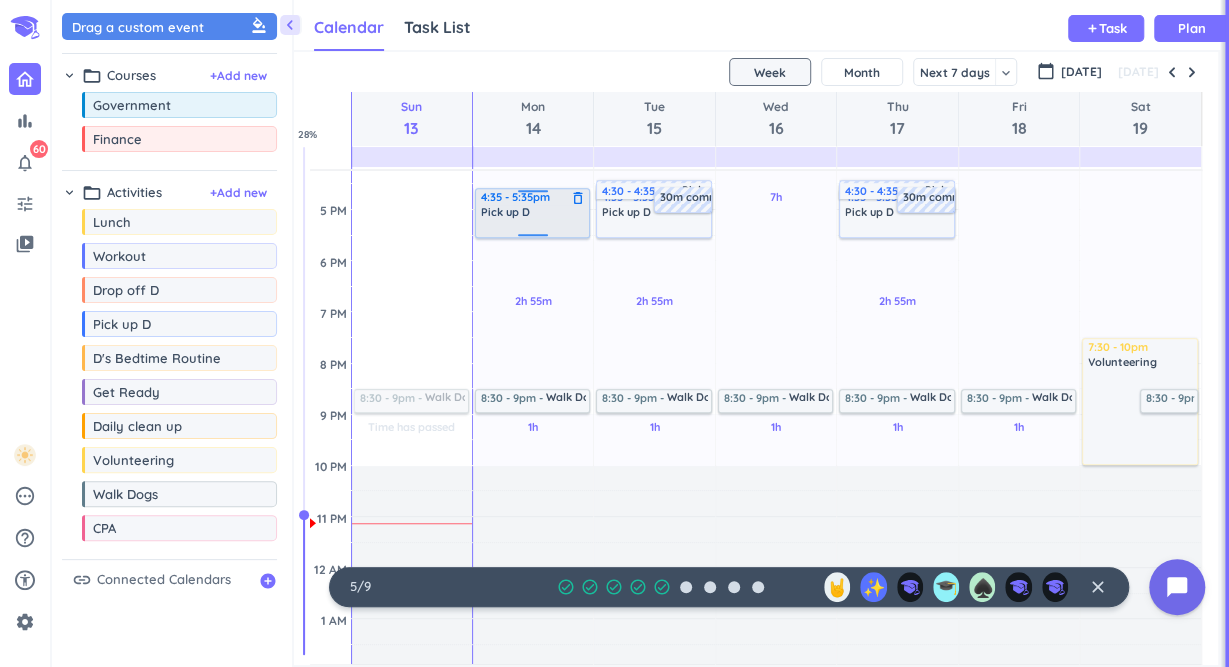 scroll, scrollTop: 628, scrollLeft: 0, axis: vertical 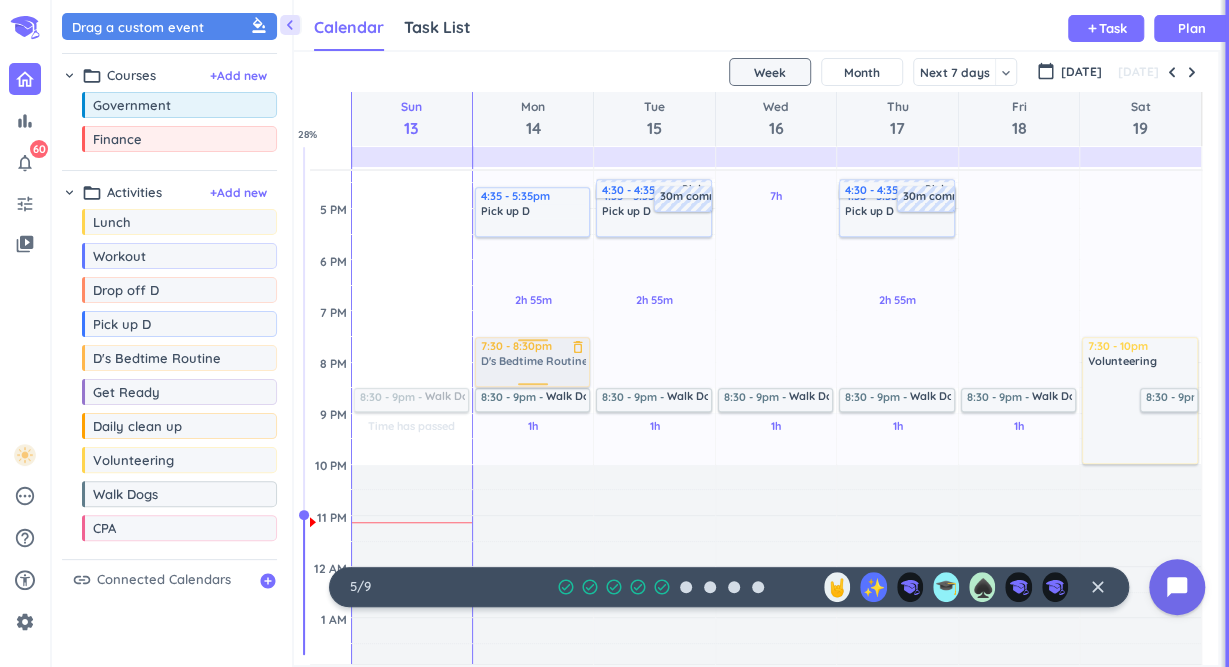 drag, startPoint x: 209, startPoint y: 367, endPoint x: 511, endPoint y: 337, distance: 303.48642 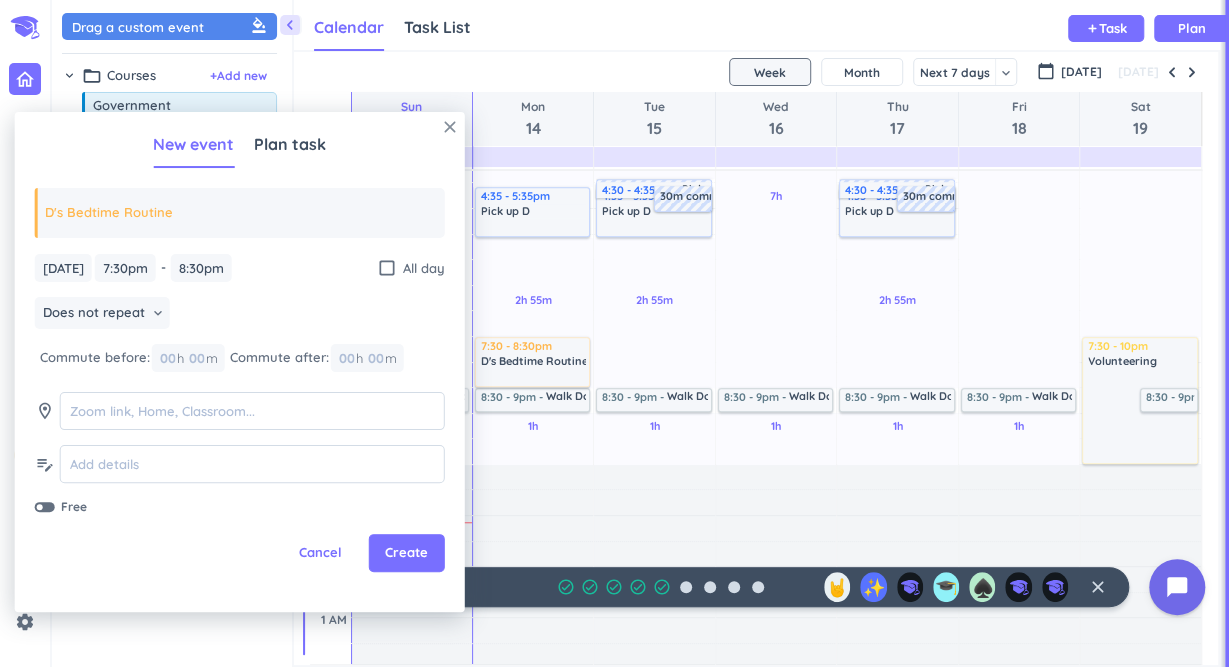click on "close" at bounding box center (450, 127) 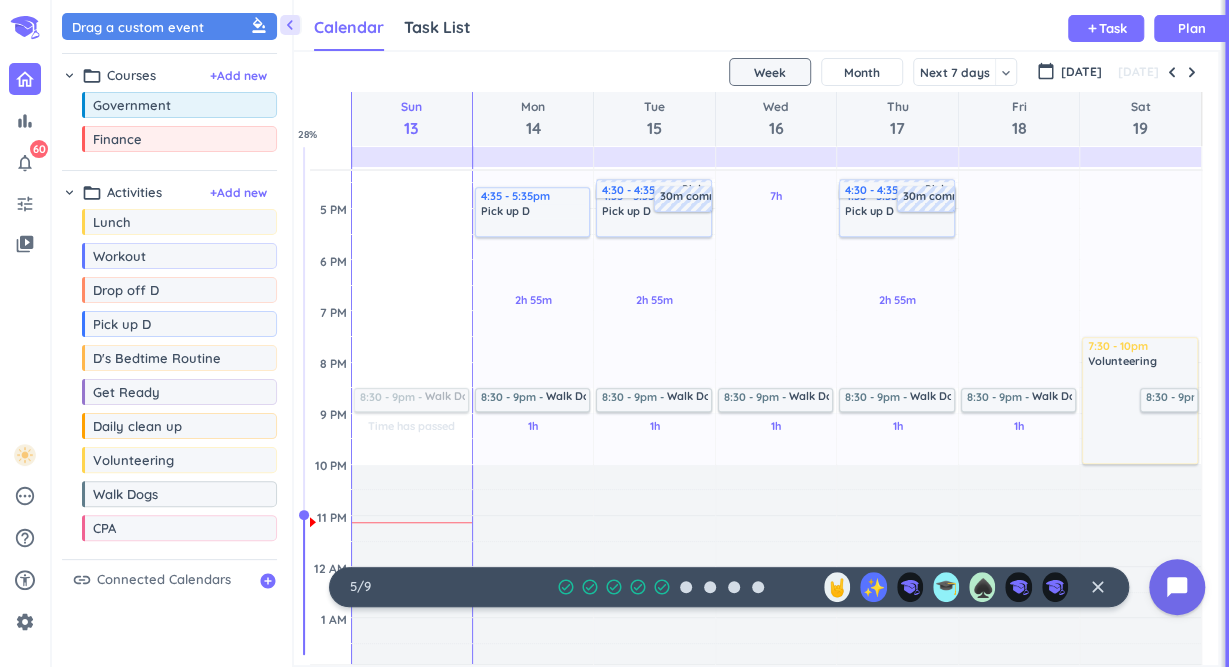 click on "drag_indicator Lunch more_horiz drag_indicator Workout more_horiz drag_indicator Drop off D more_horiz drag_indicator Pick up D more_horiz drag_indicator D's Bedtime Routine more_horiz drag_indicator Get Ready more_horiz drag_indicator Daily clean up more_horiz drag_indicator Volunteering more_horiz drag_indicator Walk Dogs more_horiz drag_indicator CPA more_horiz" at bounding box center [169, 379] 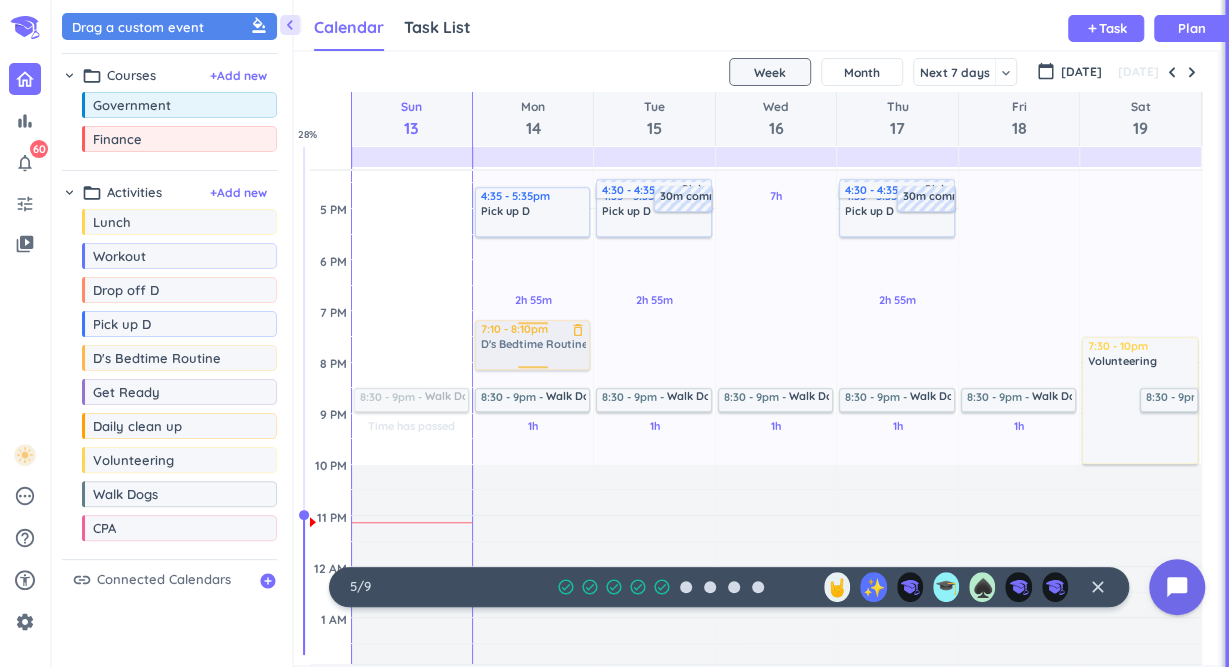 drag, startPoint x: 168, startPoint y: 358, endPoint x: 489, endPoint y: 323, distance: 322.90247 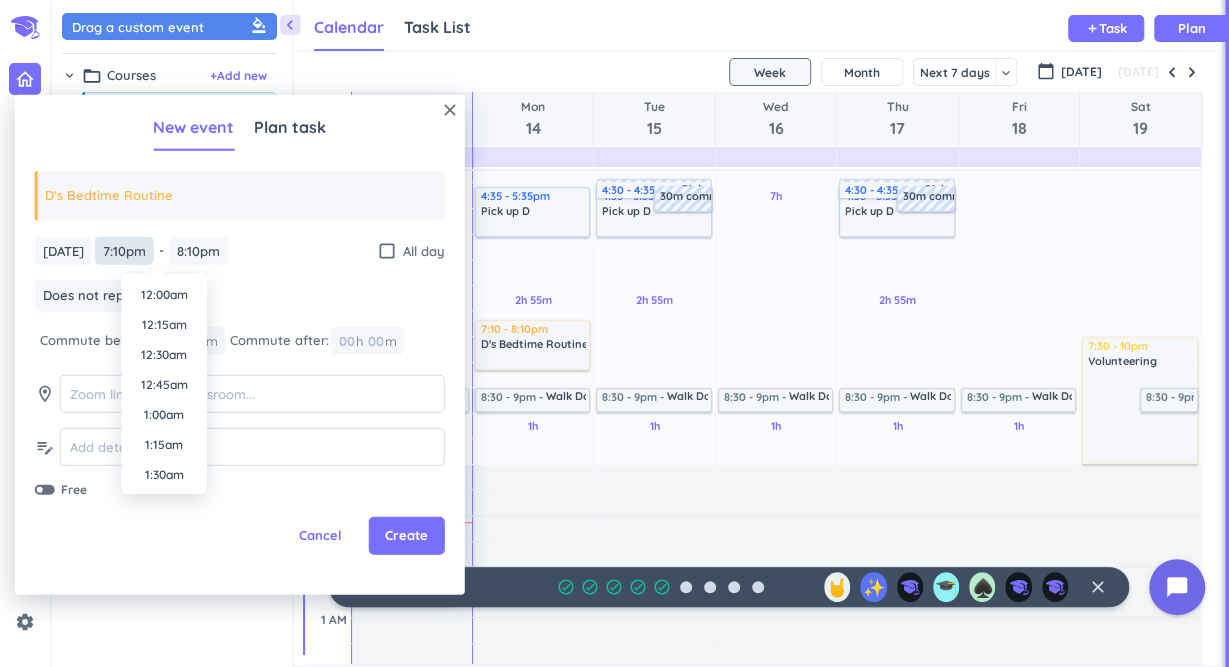 click on "7:10pm" at bounding box center (124, 250) 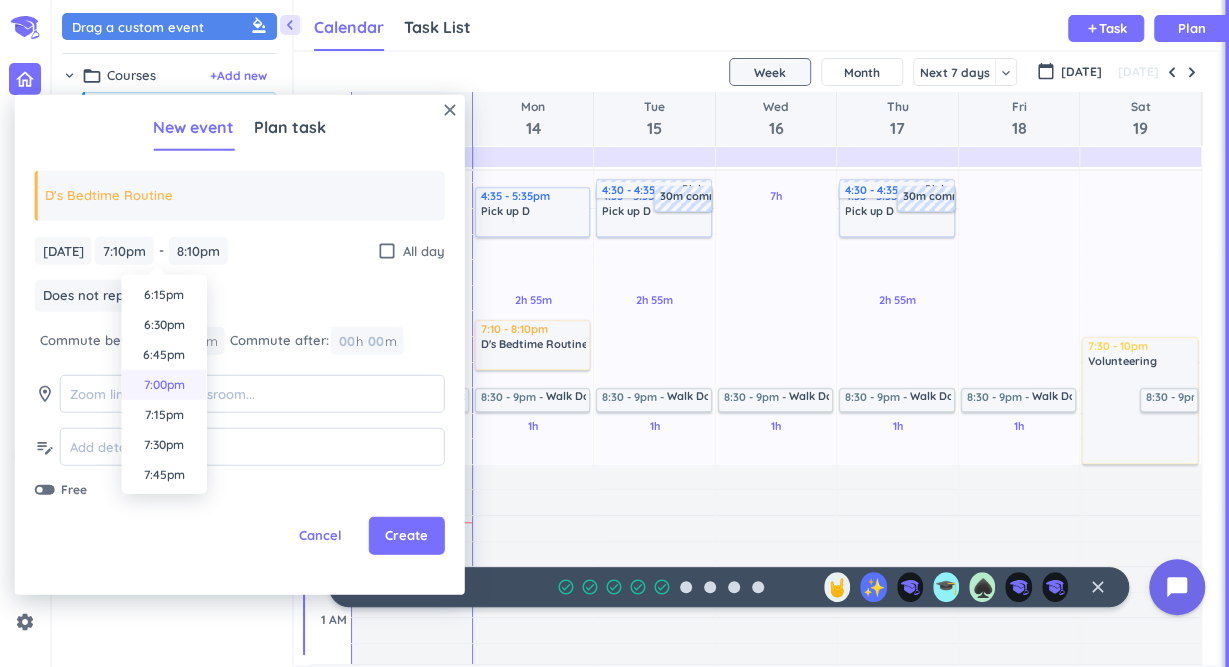 click on "7:00pm" at bounding box center [164, 385] 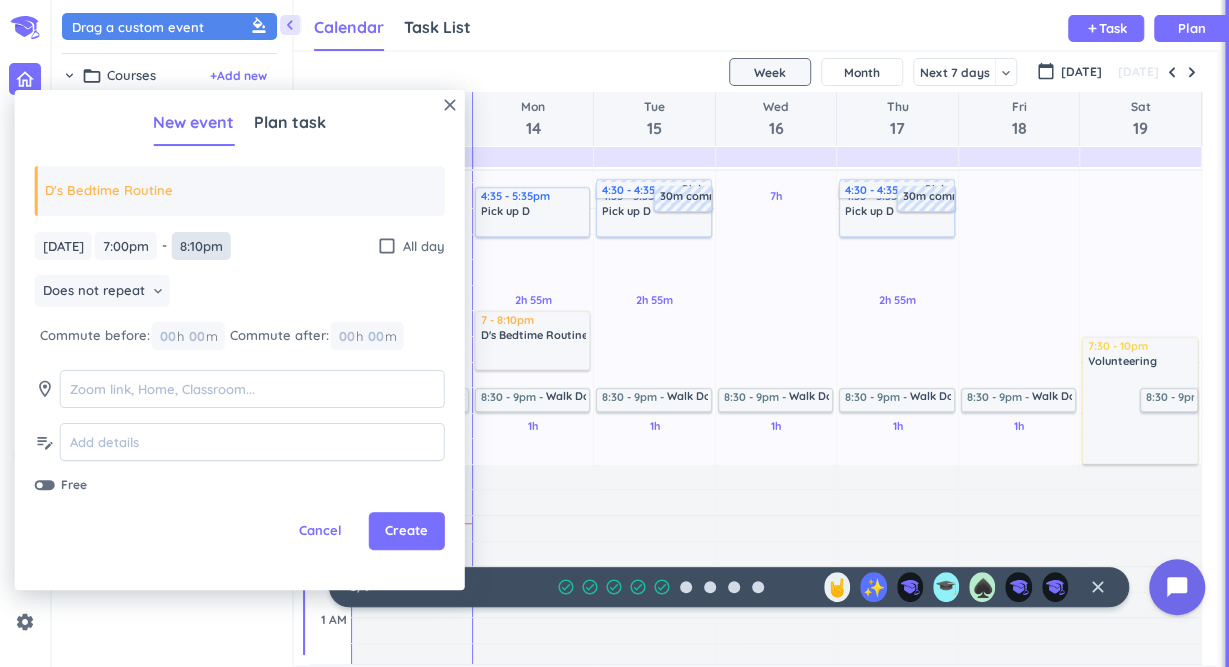 click on "8:10pm" at bounding box center [201, 246] 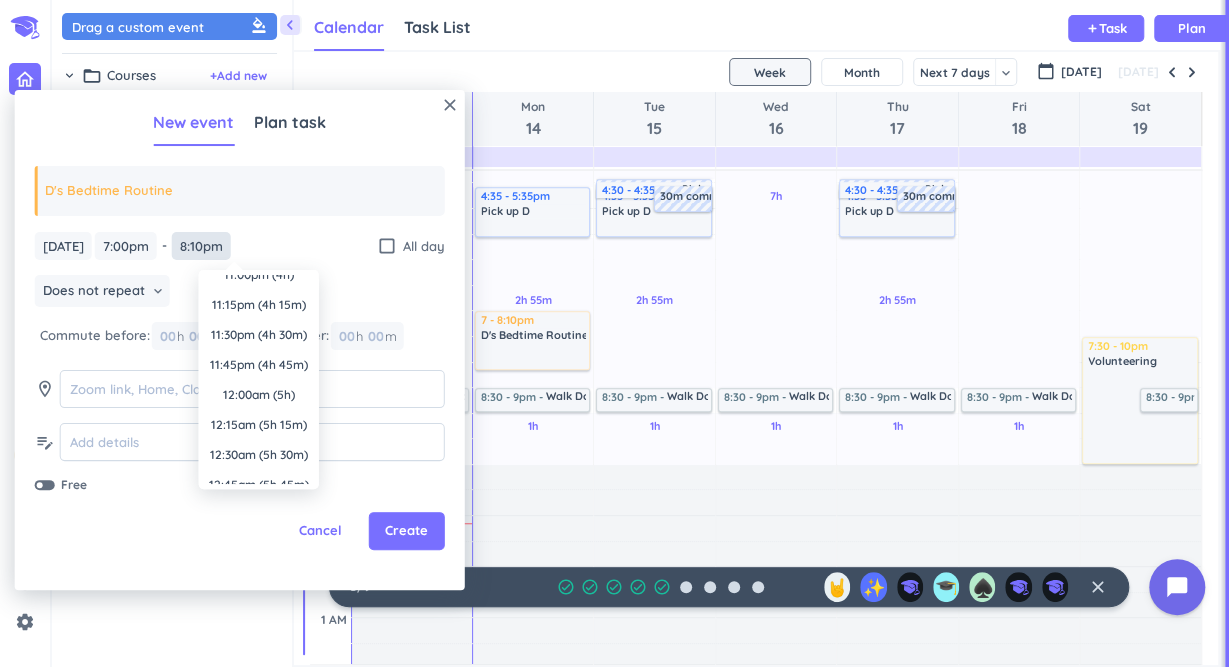 scroll, scrollTop: 0, scrollLeft: 0, axis: both 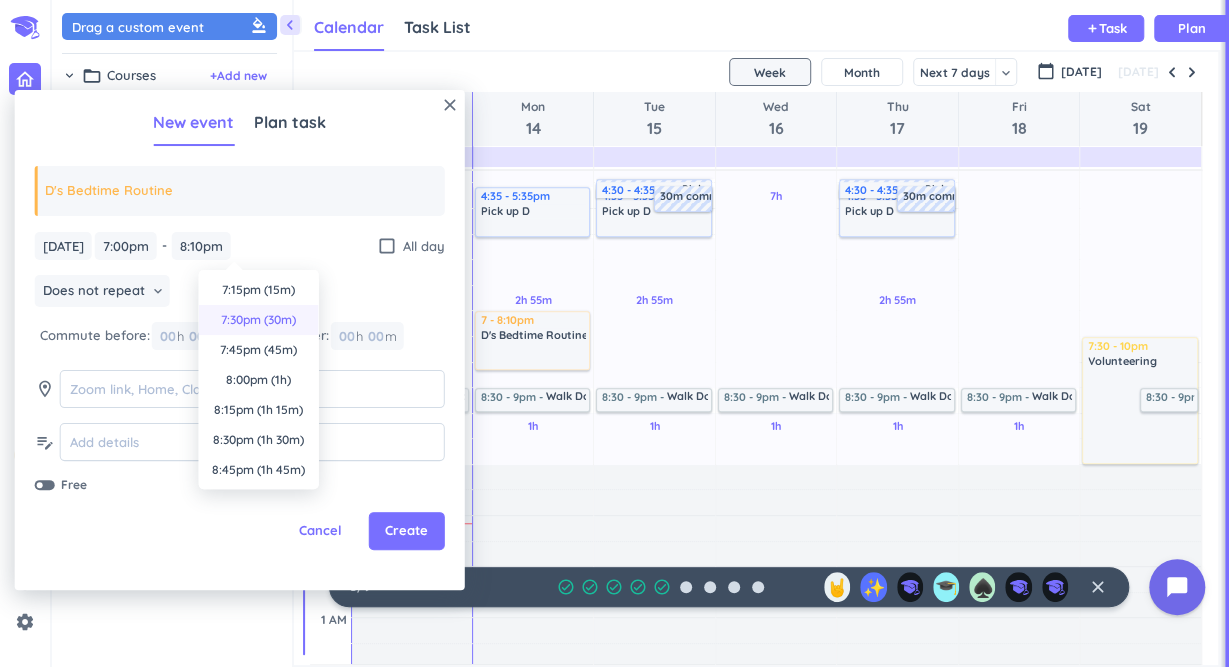 click on "7:30pm (30m)" at bounding box center (259, 320) 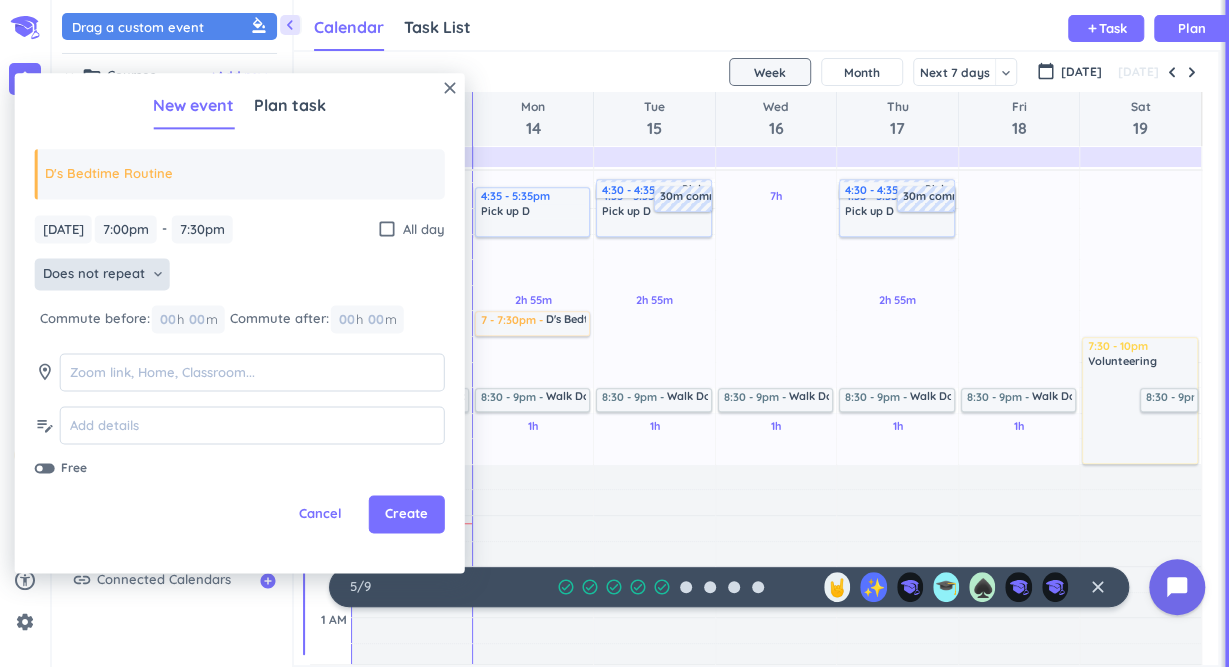 click on "Does not repeat" at bounding box center (94, 275) 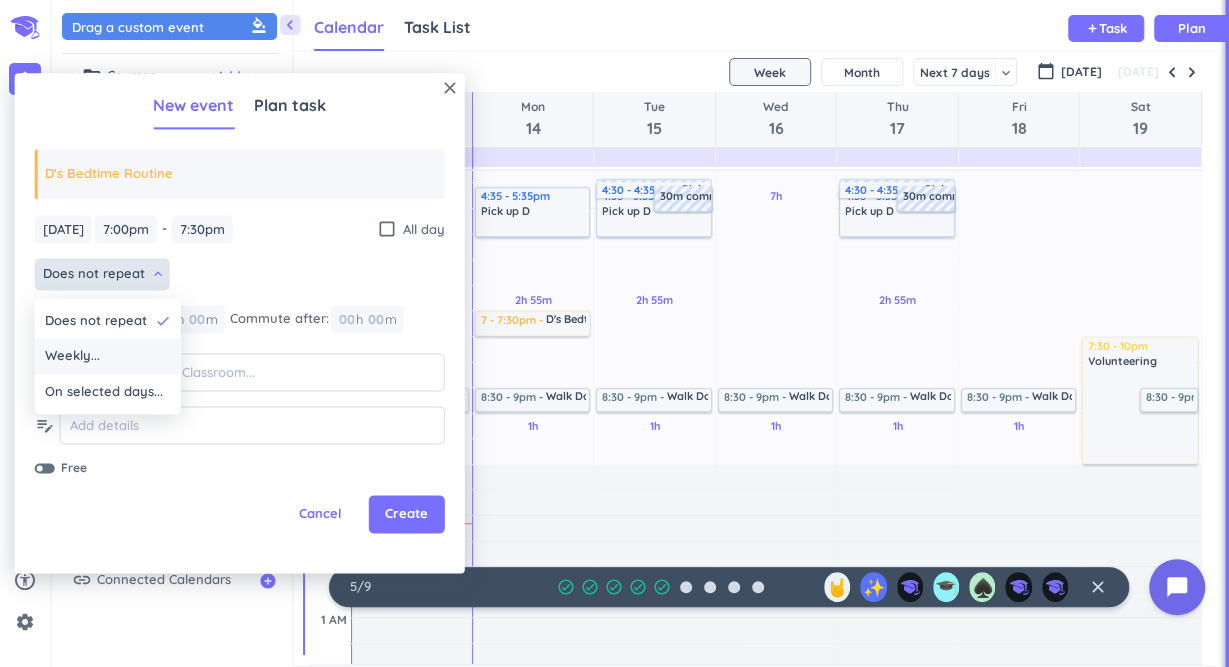 click on "Weekly..." at bounding box center [72, 357] 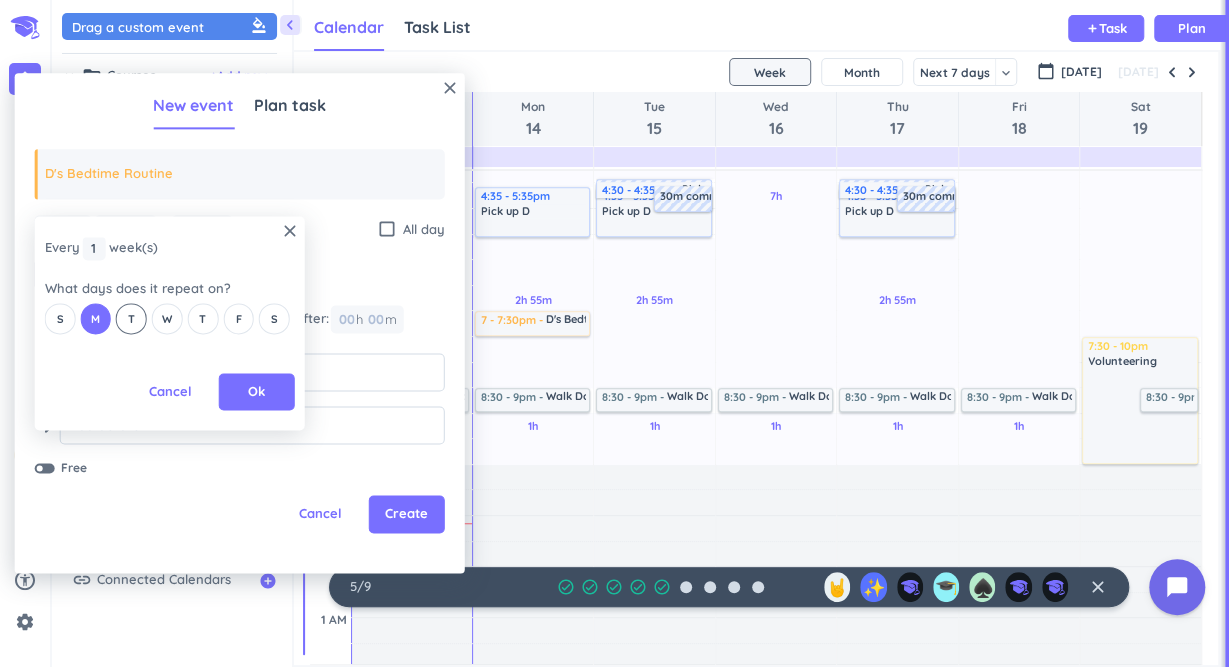 click on "T" at bounding box center [131, 319] 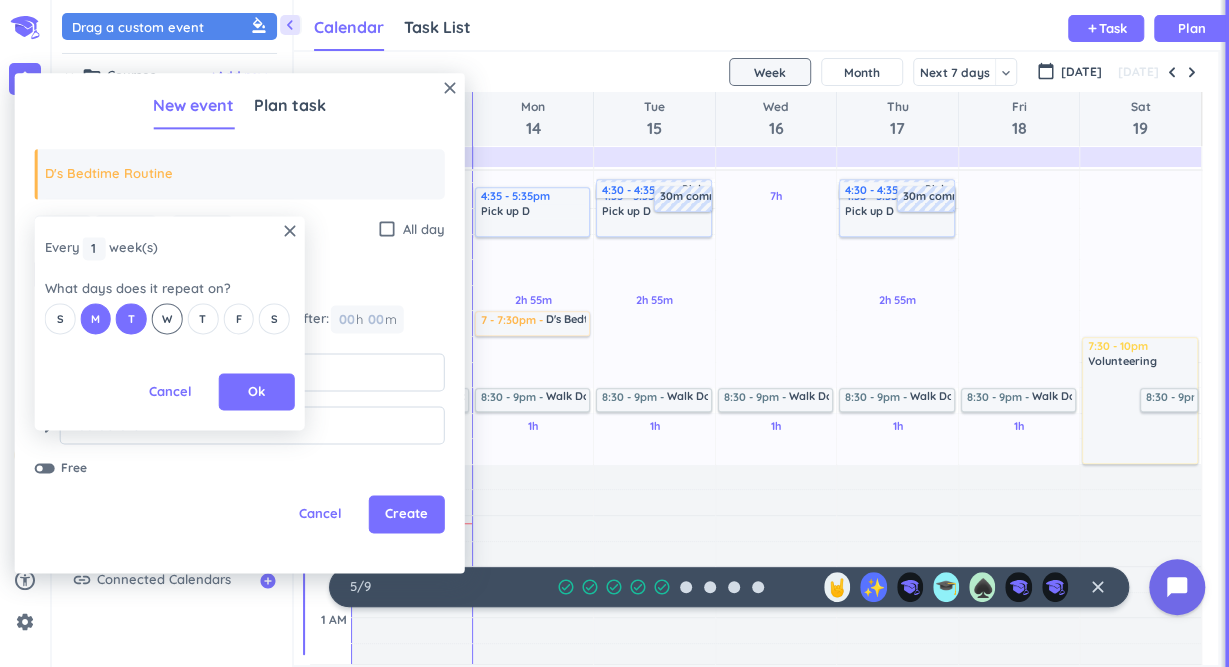 click on "W" at bounding box center [167, 319] 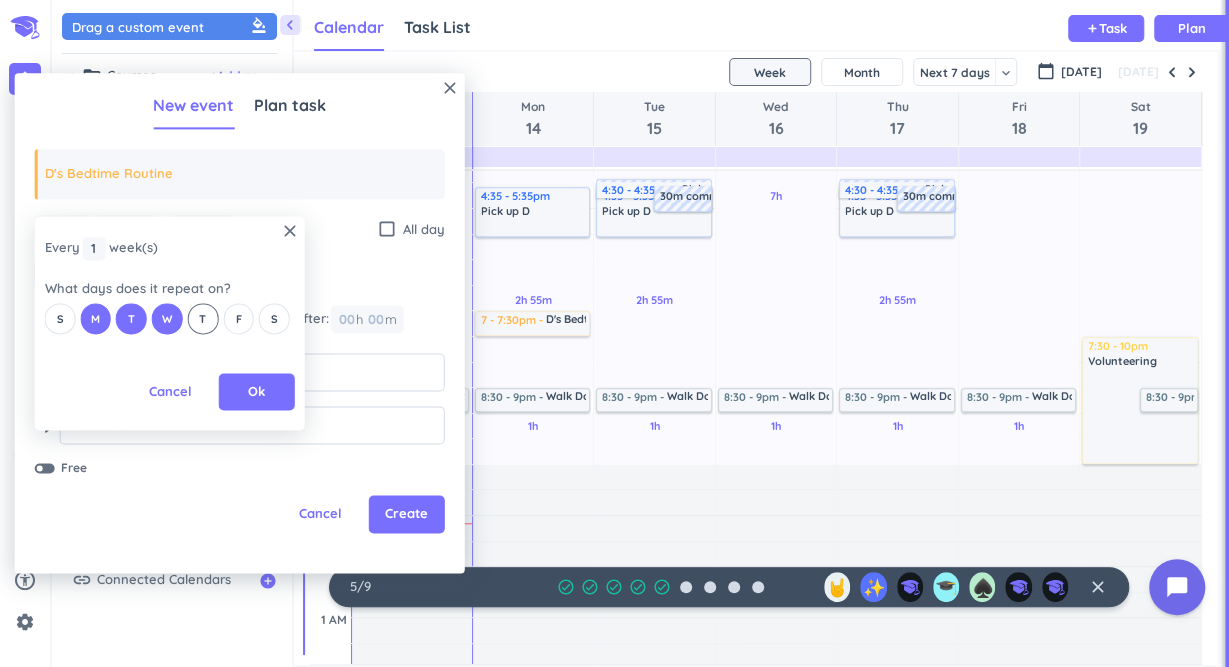click on "T" at bounding box center (203, 319) 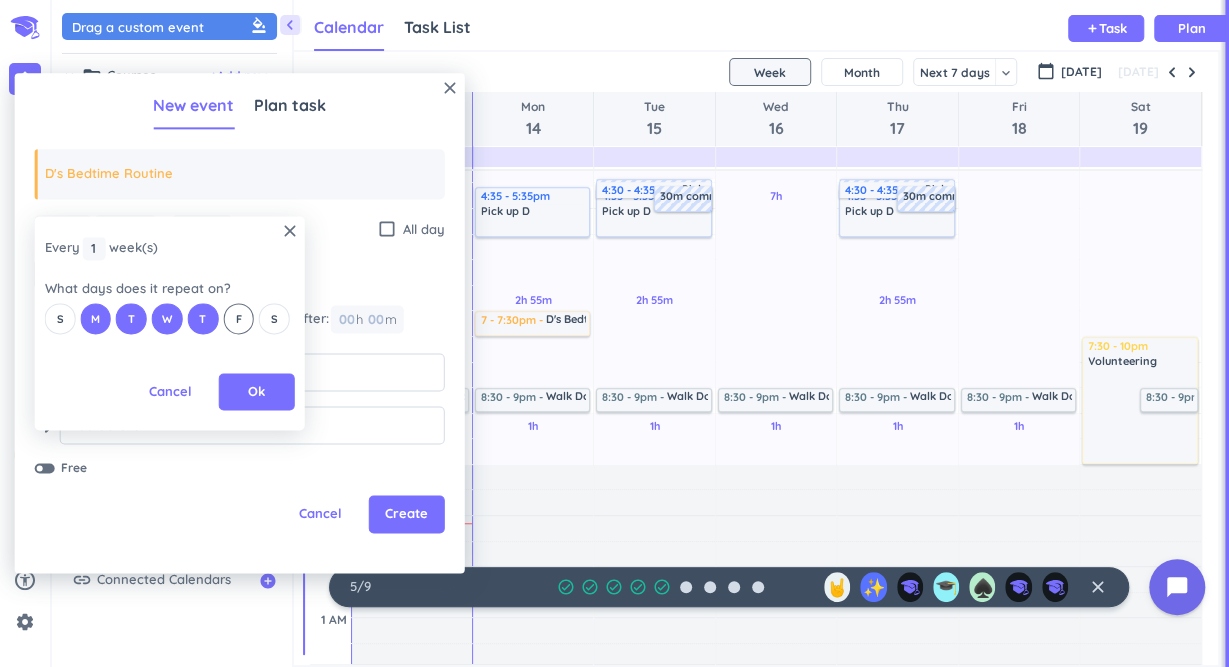 click on "F" at bounding box center [238, 319] 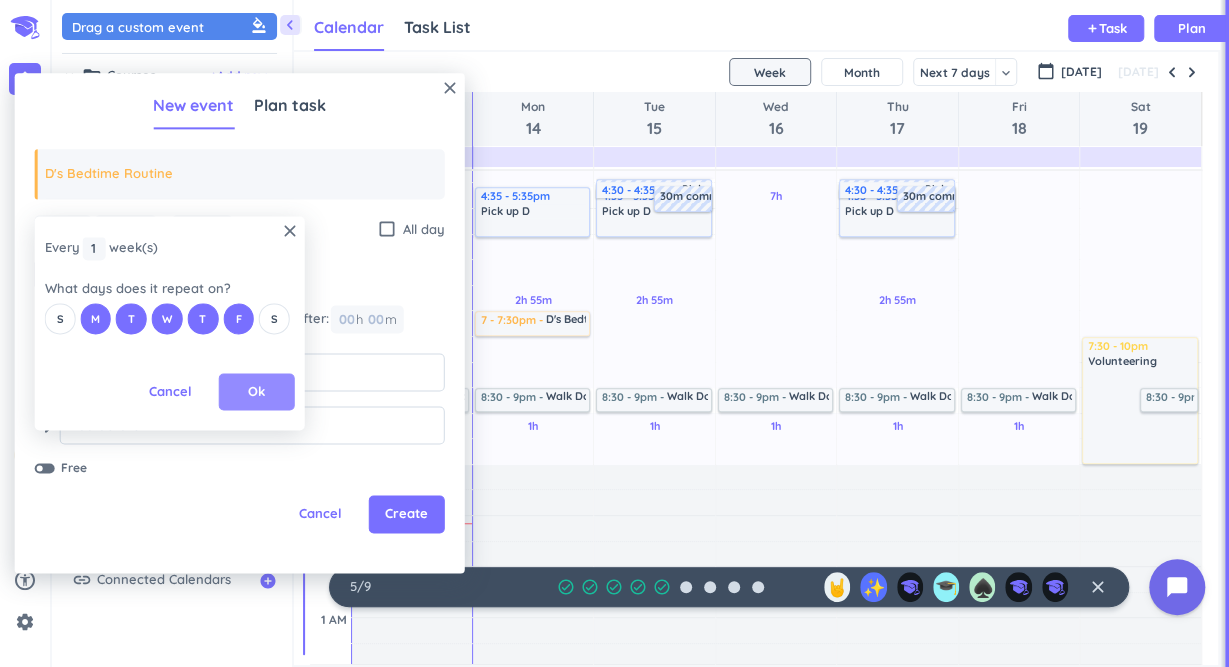 click on "Ok" at bounding box center [257, 392] 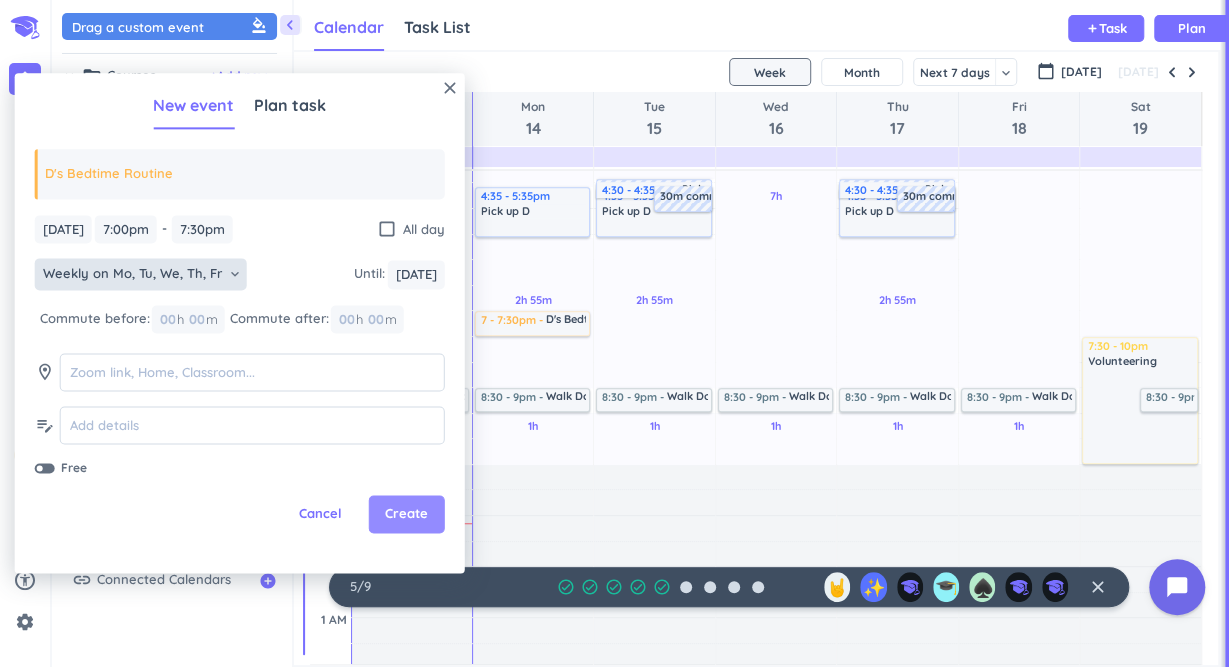 click on "Create" at bounding box center (406, 515) 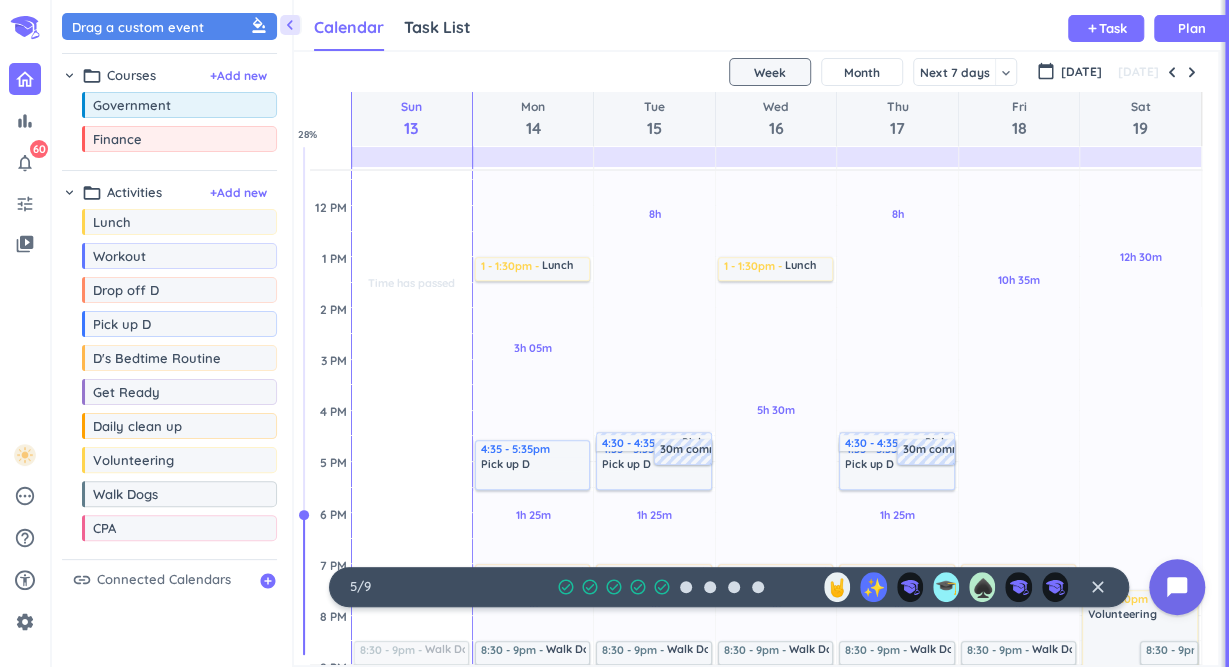 scroll, scrollTop: 382, scrollLeft: 0, axis: vertical 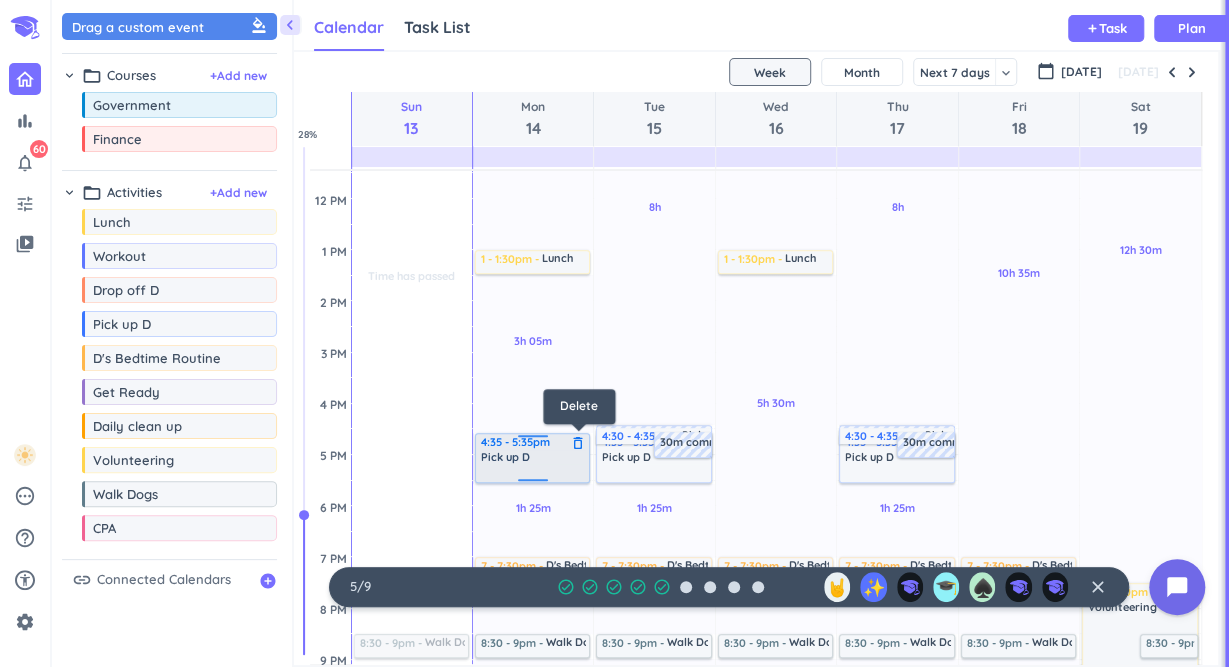 click on "delete_outline" at bounding box center [578, 443] 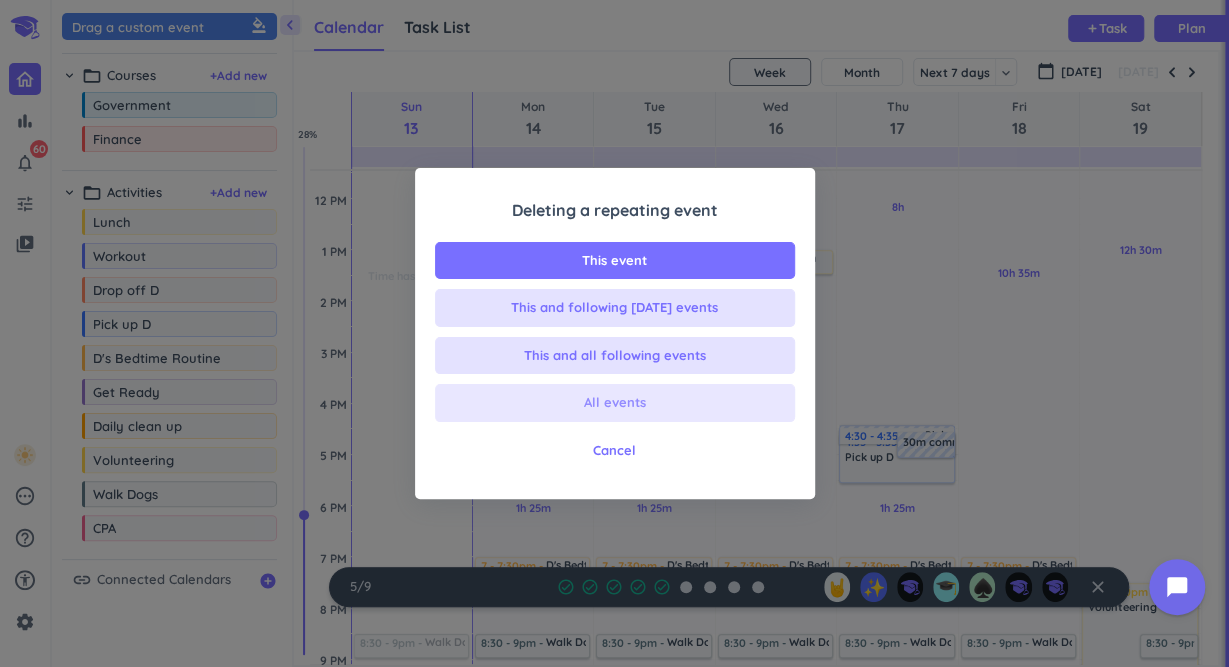 click on "All events" at bounding box center (615, 403) 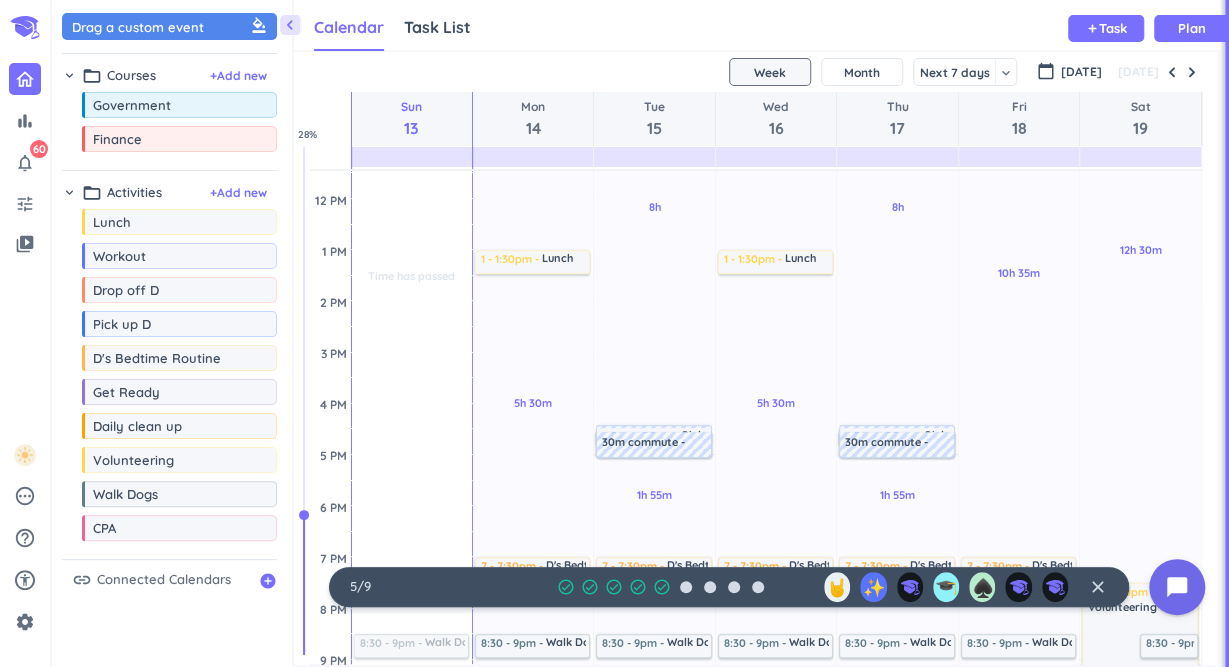 click on "30m commute" at bounding box center [645, 444] 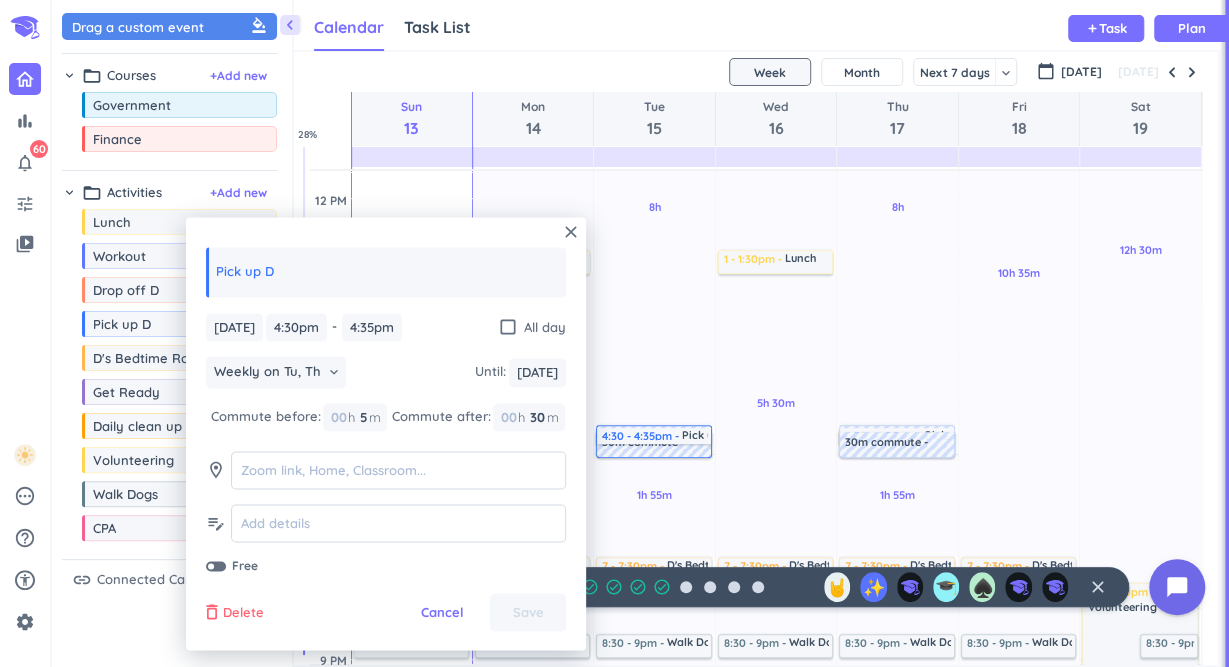 click on "Delete" at bounding box center [243, 613] 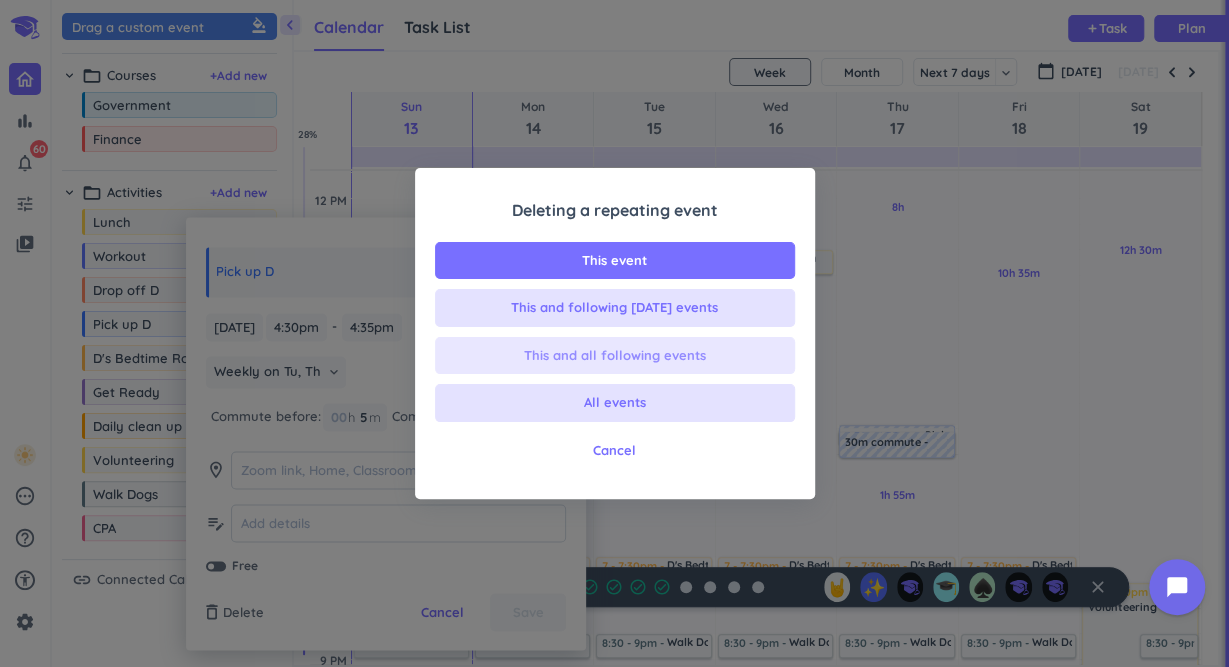 click on "This and all following events" at bounding box center (615, 356) 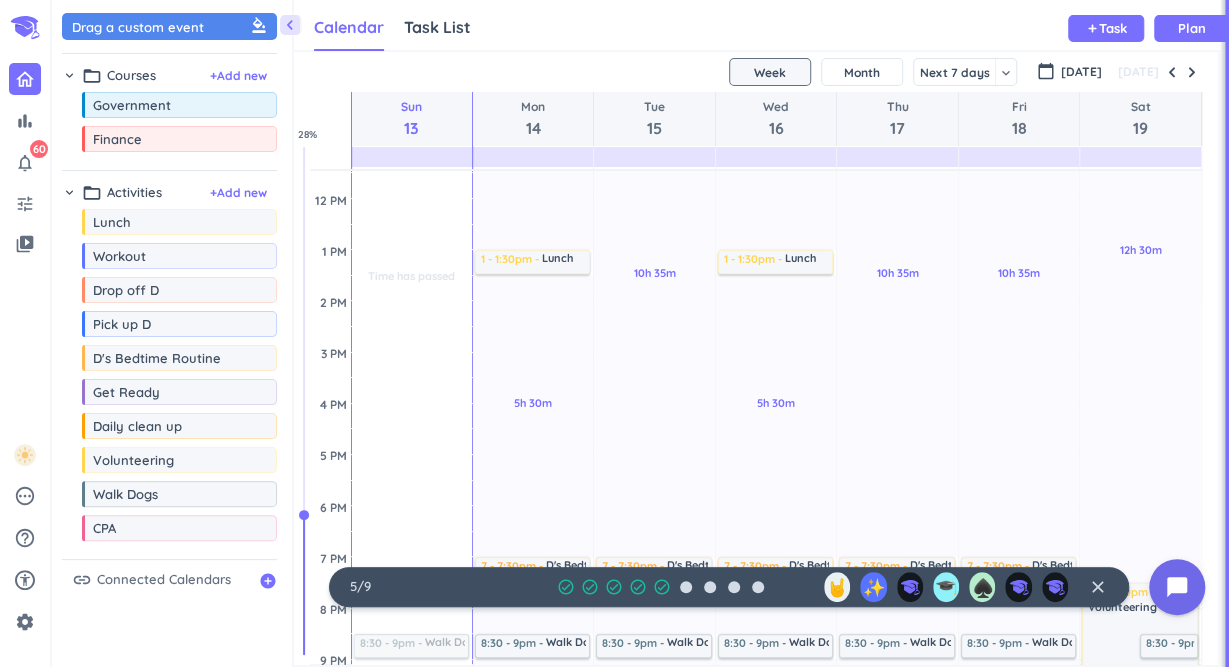 scroll, scrollTop: 0, scrollLeft: 0, axis: both 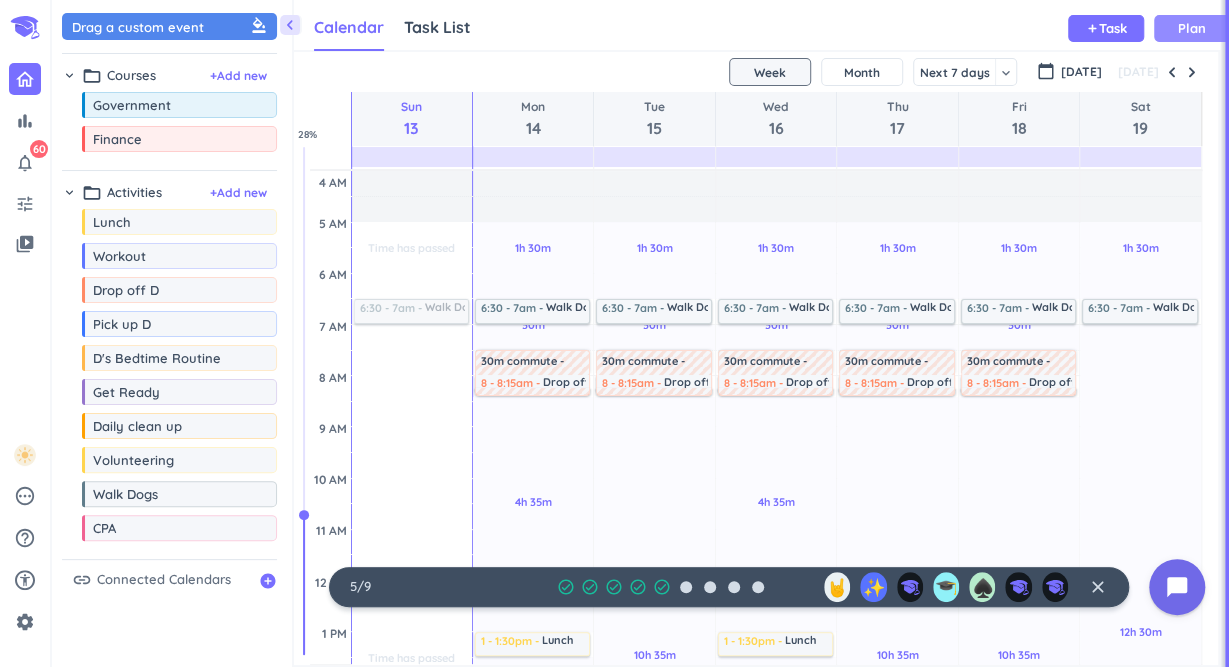 click on "Plan" at bounding box center (1192, 28) 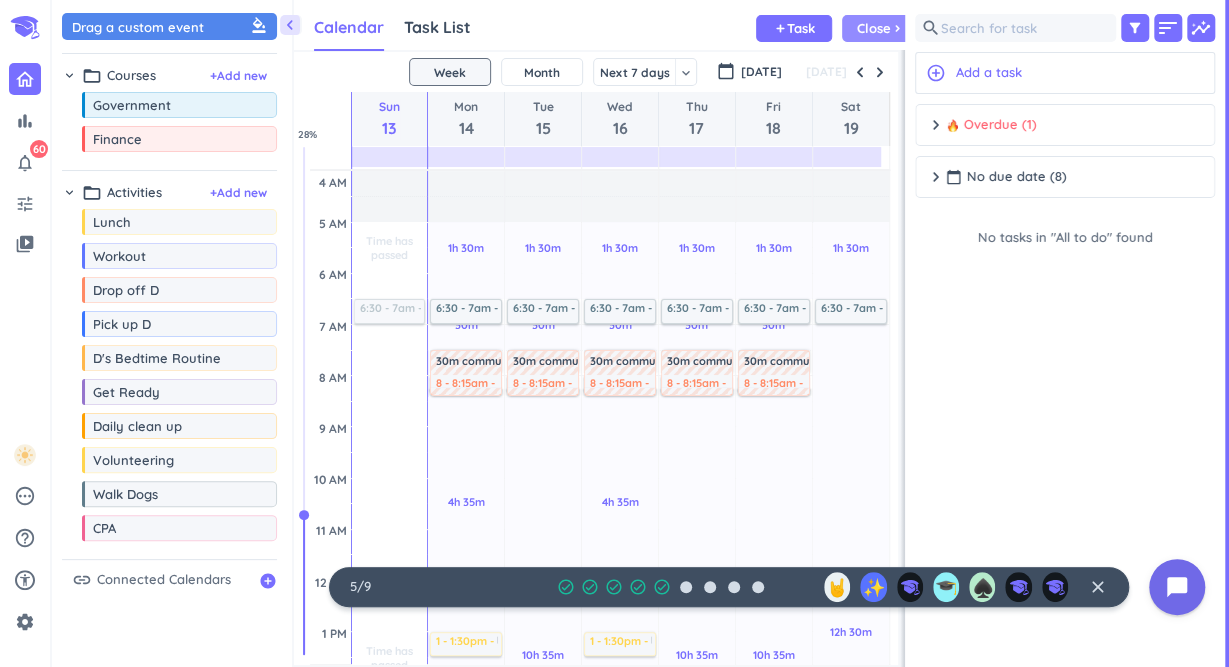 scroll, scrollTop: 50, scrollLeft: 605, axis: both 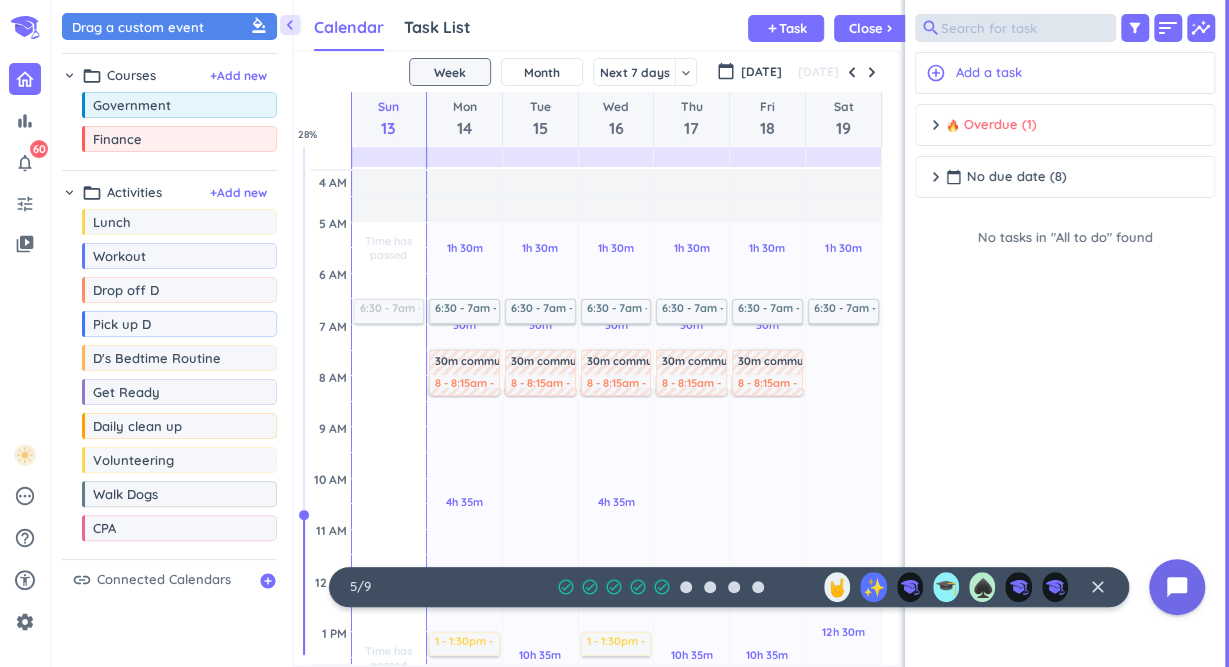 click at bounding box center [1015, 28] 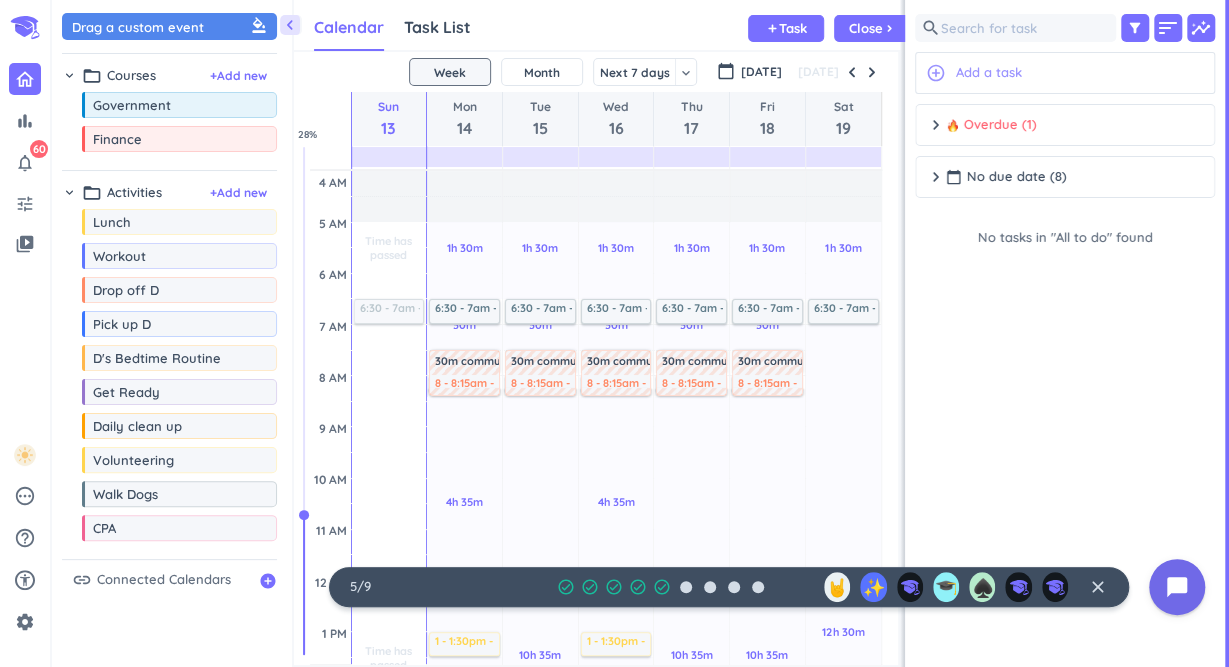 click on "add_circle_outline Add a task" at bounding box center [1065, 73] 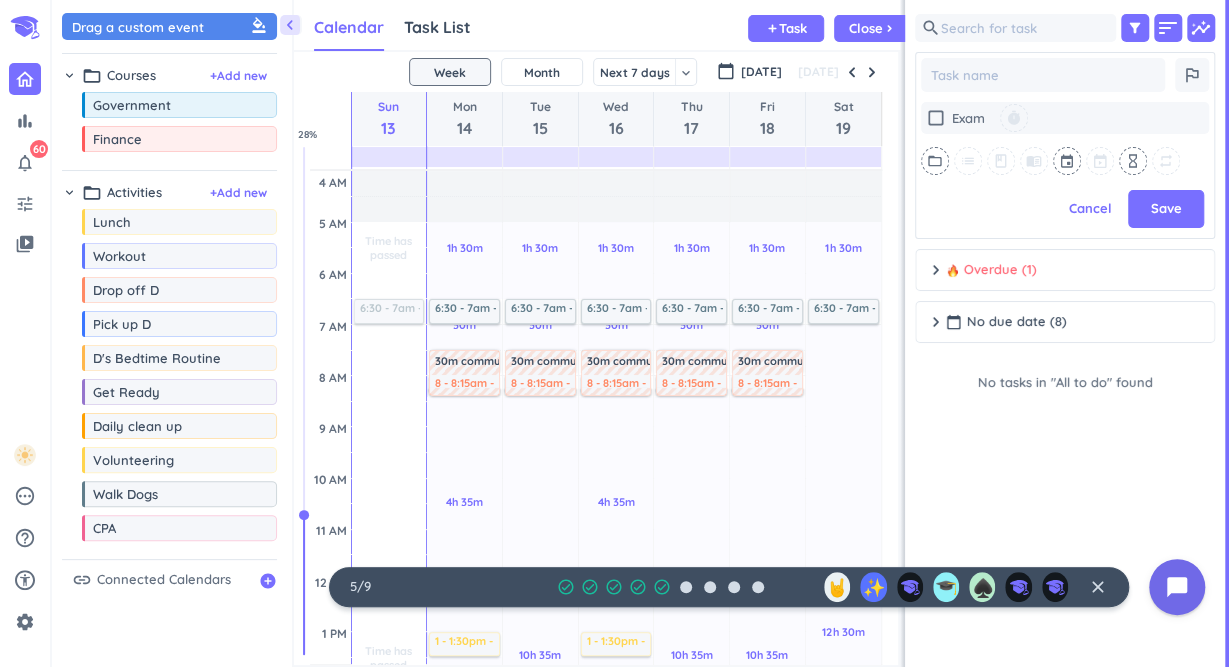scroll, scrollTop: 417, scrollLeft: 300, axis: both 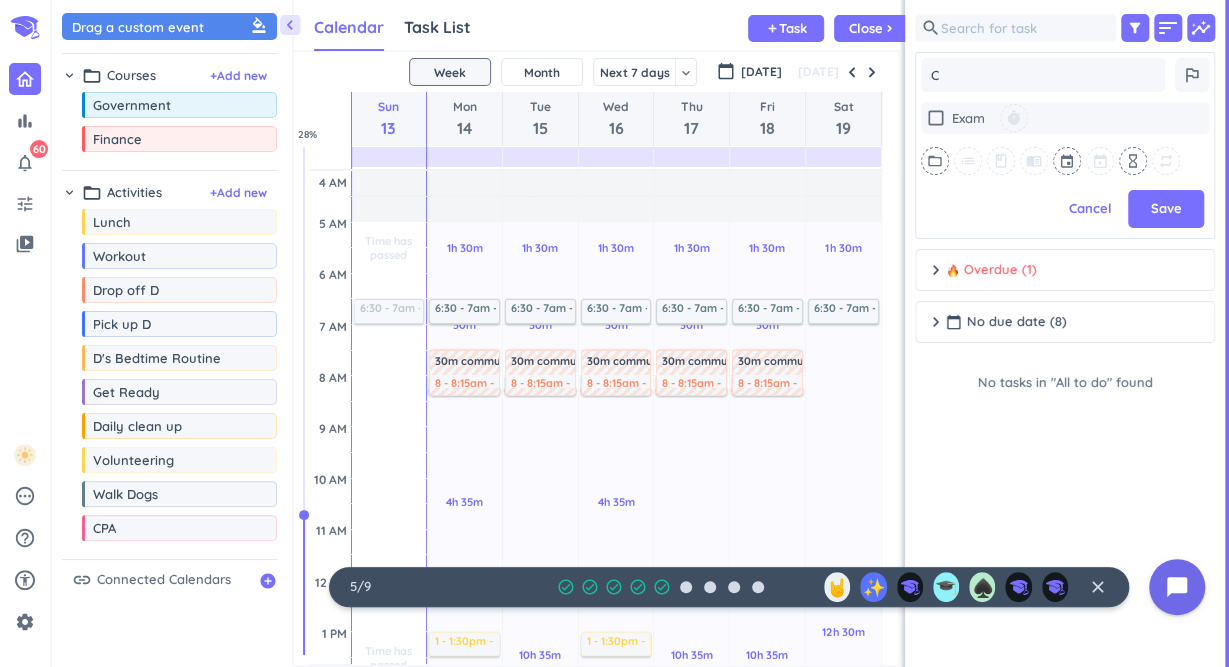 type on "x" 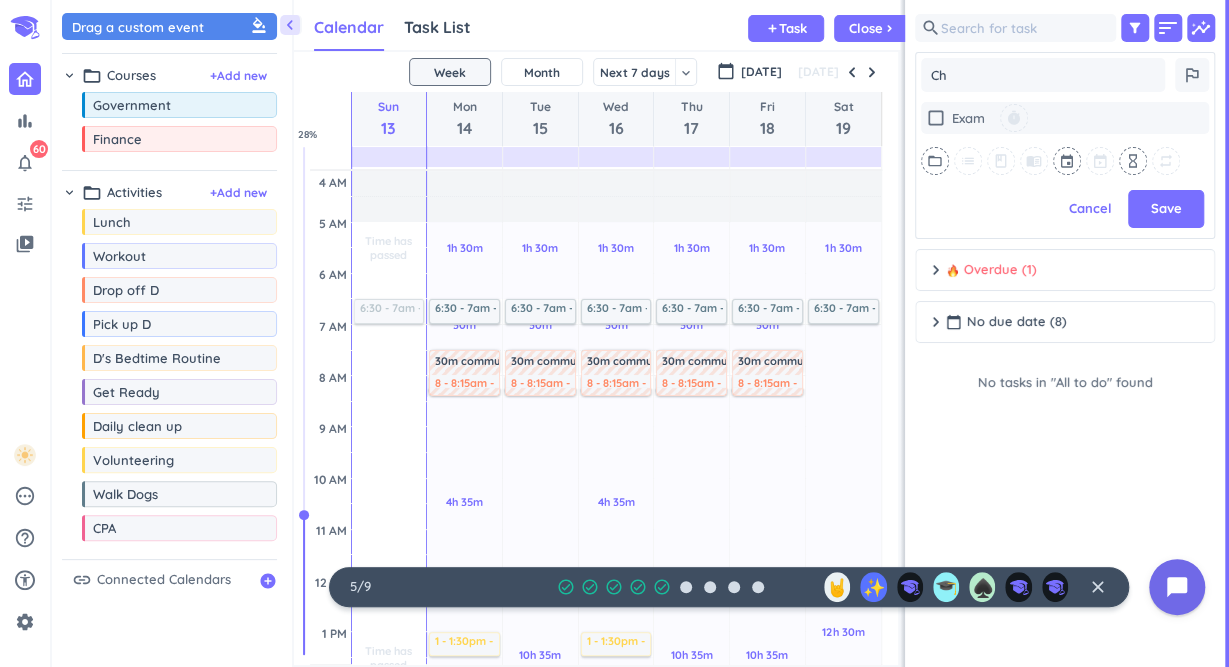 type on "x" 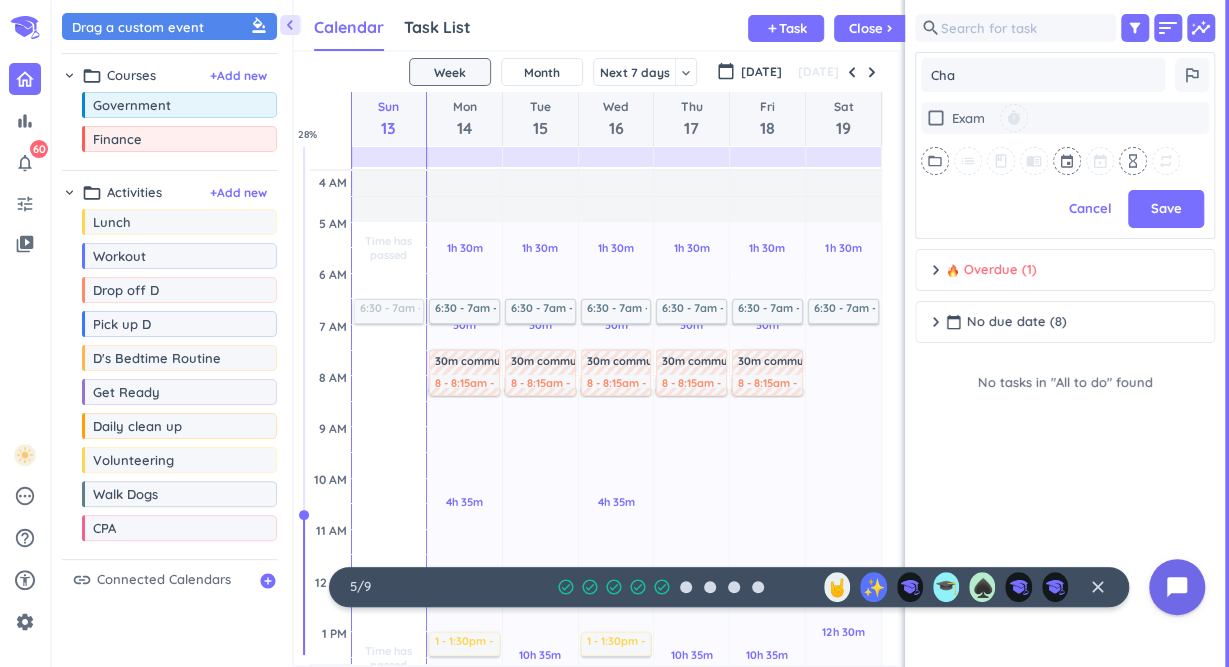 type on "x" 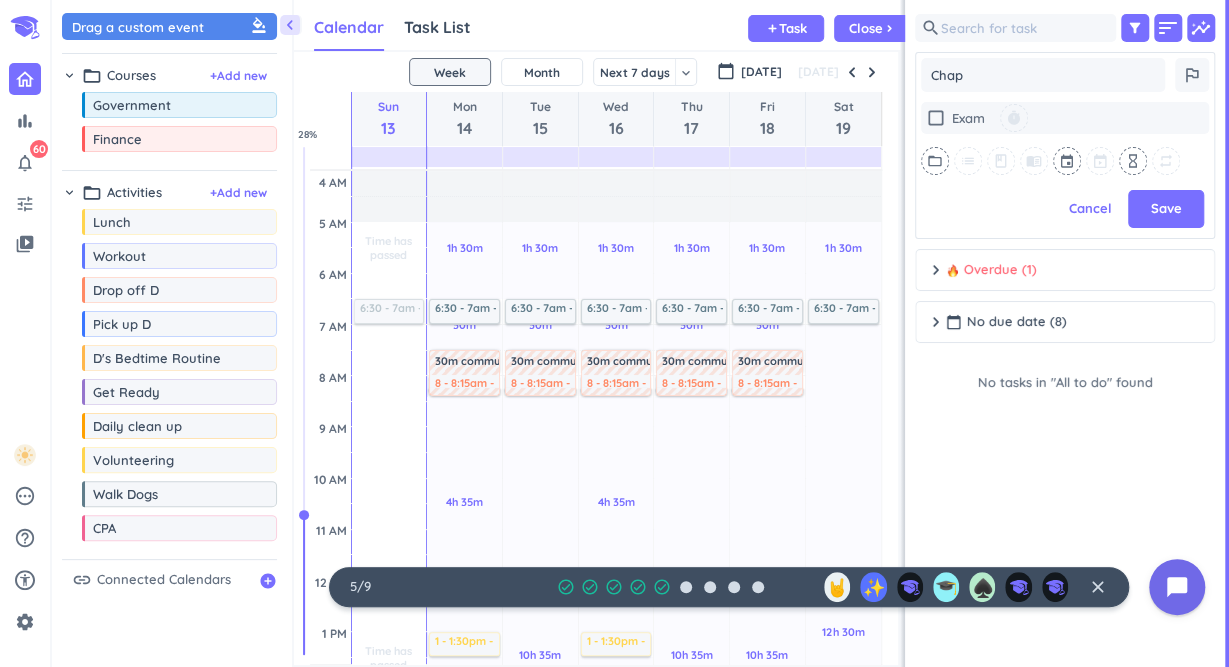 type on "x" 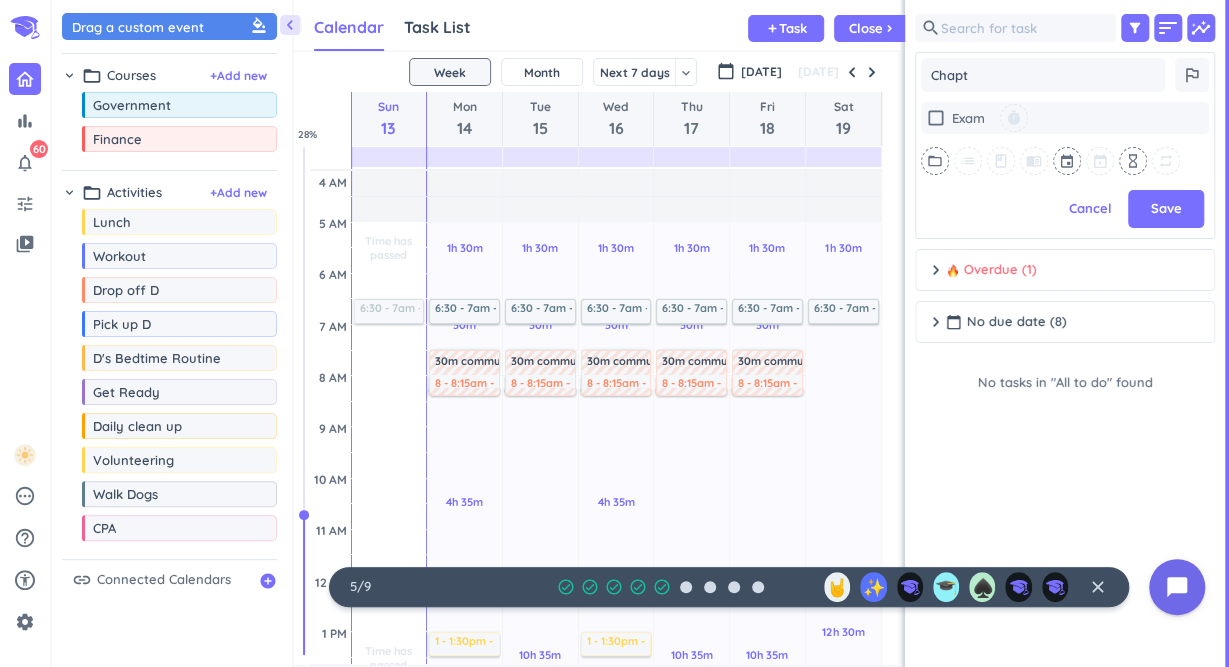 type on "x" 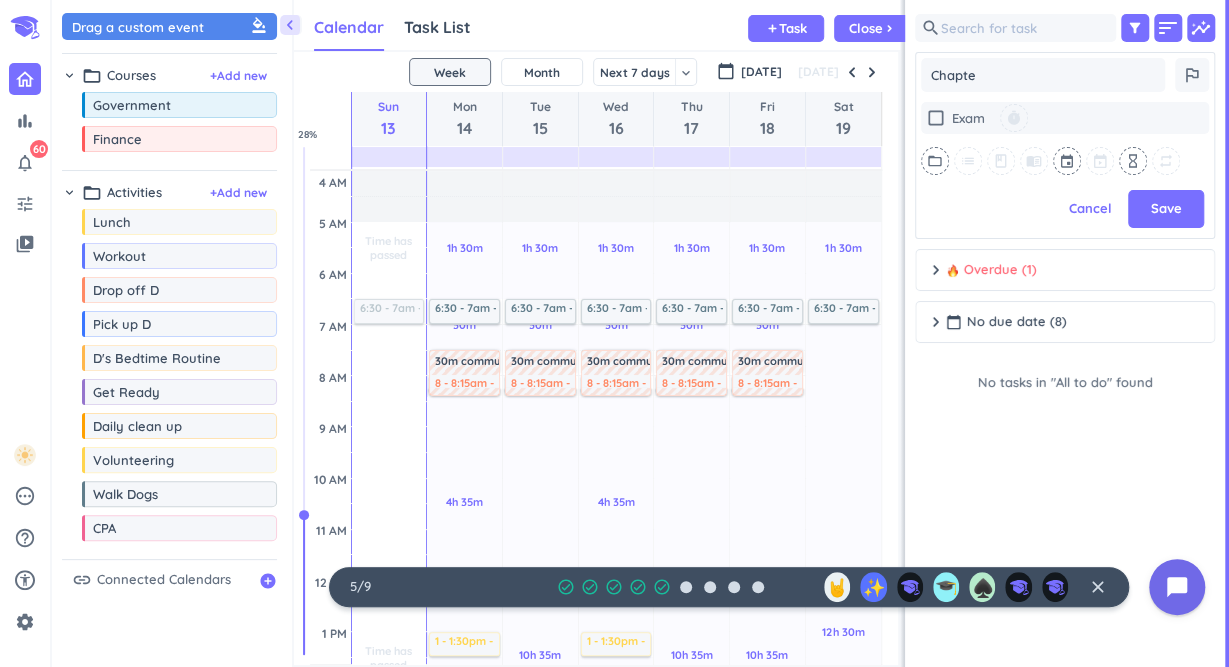 type on "x" 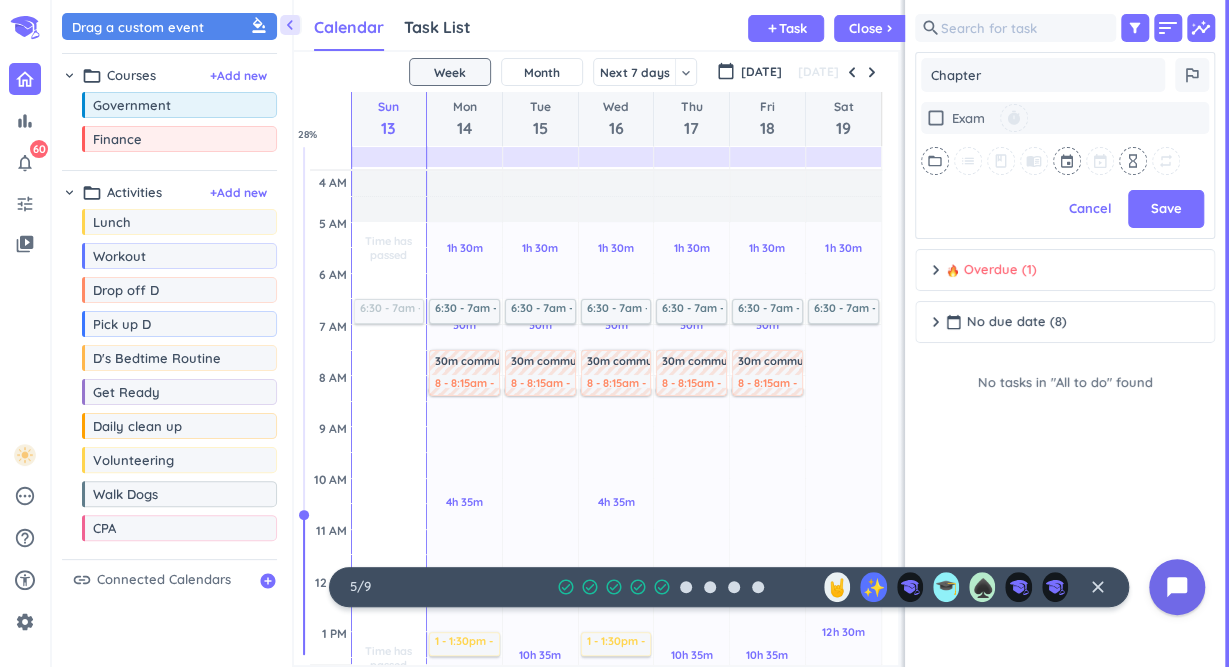 type on "x" 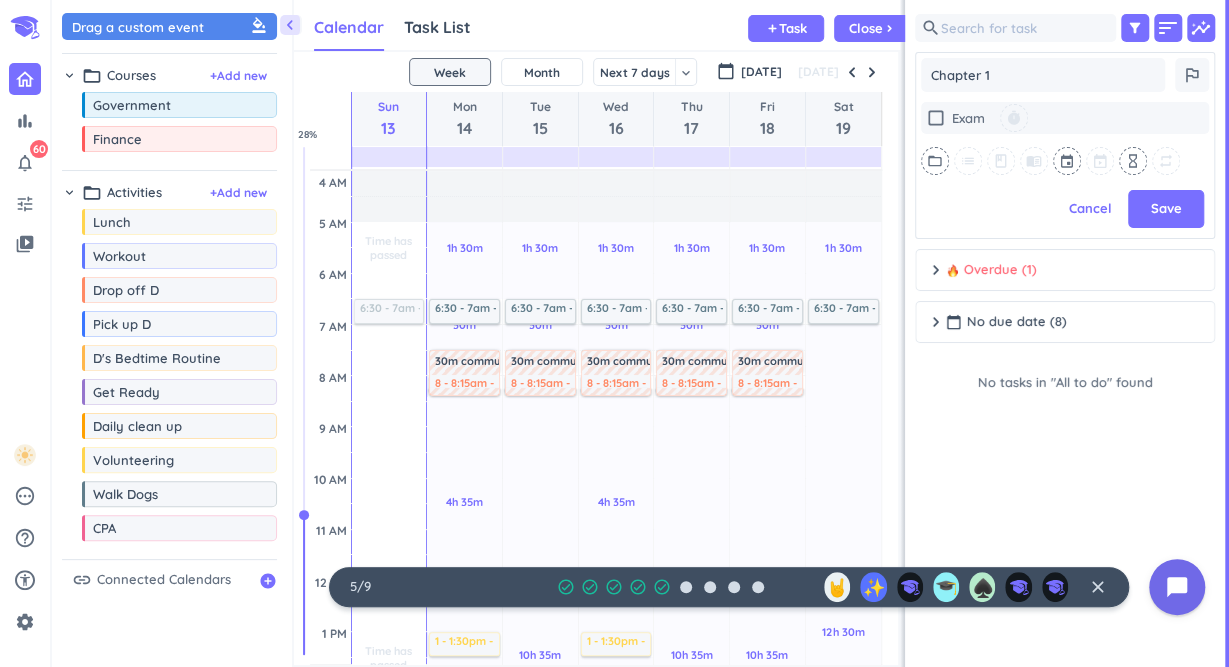type on "x" 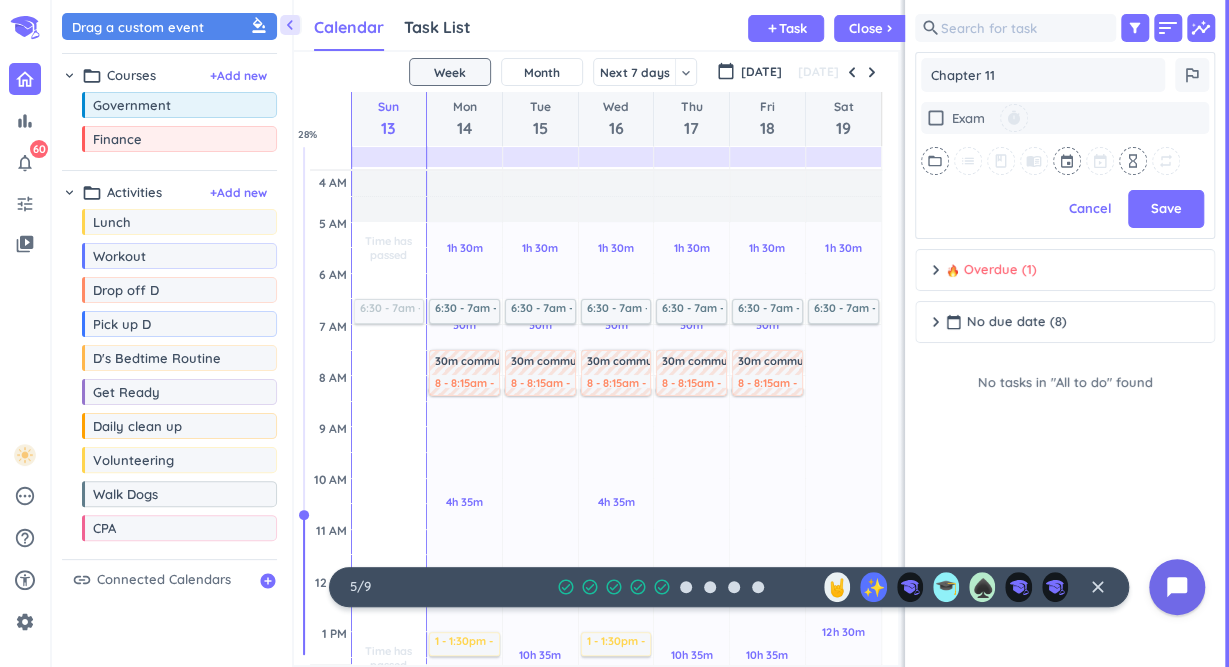type on "x" 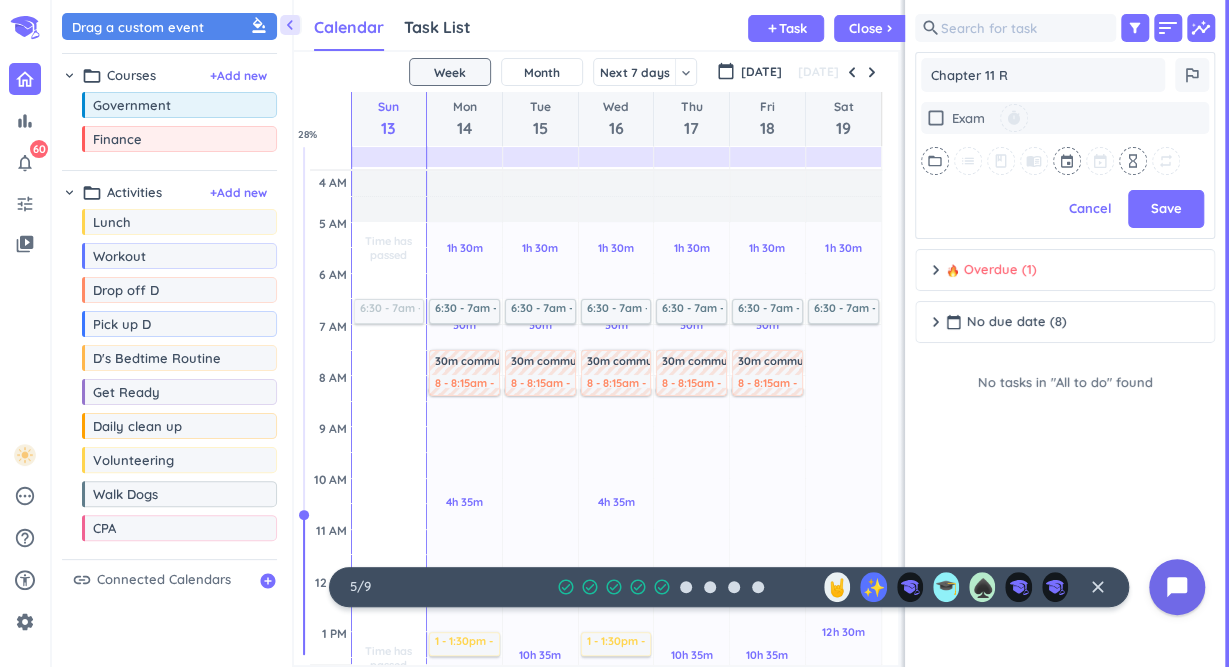 type on "x" 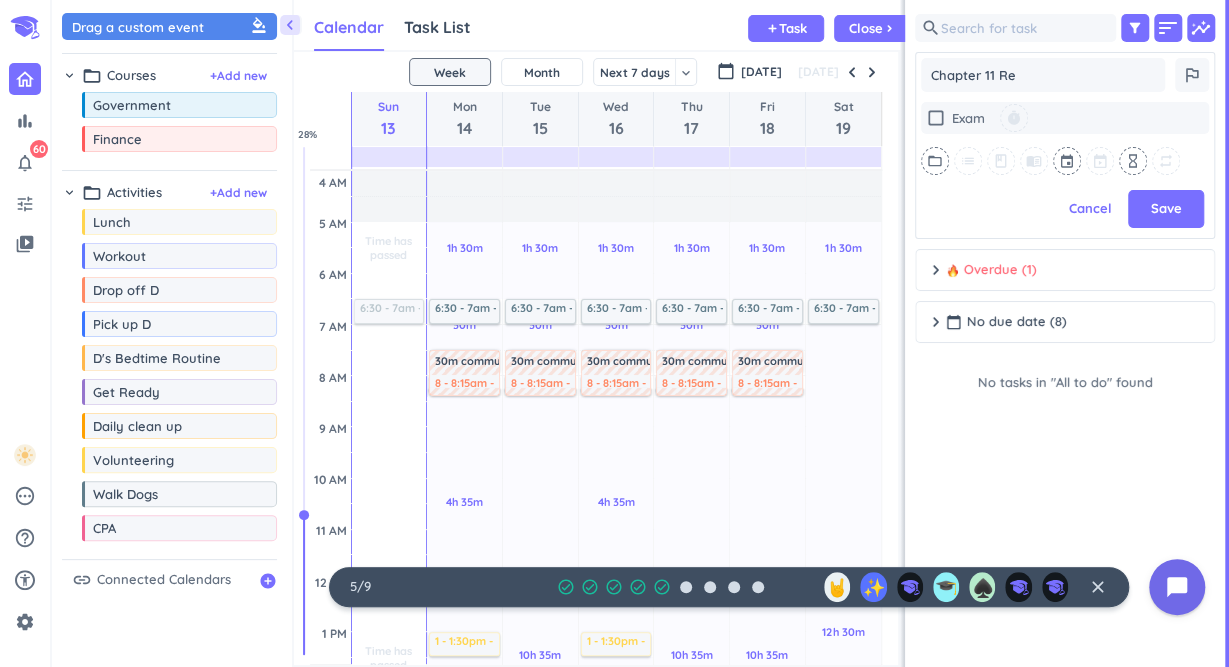 type on "x" 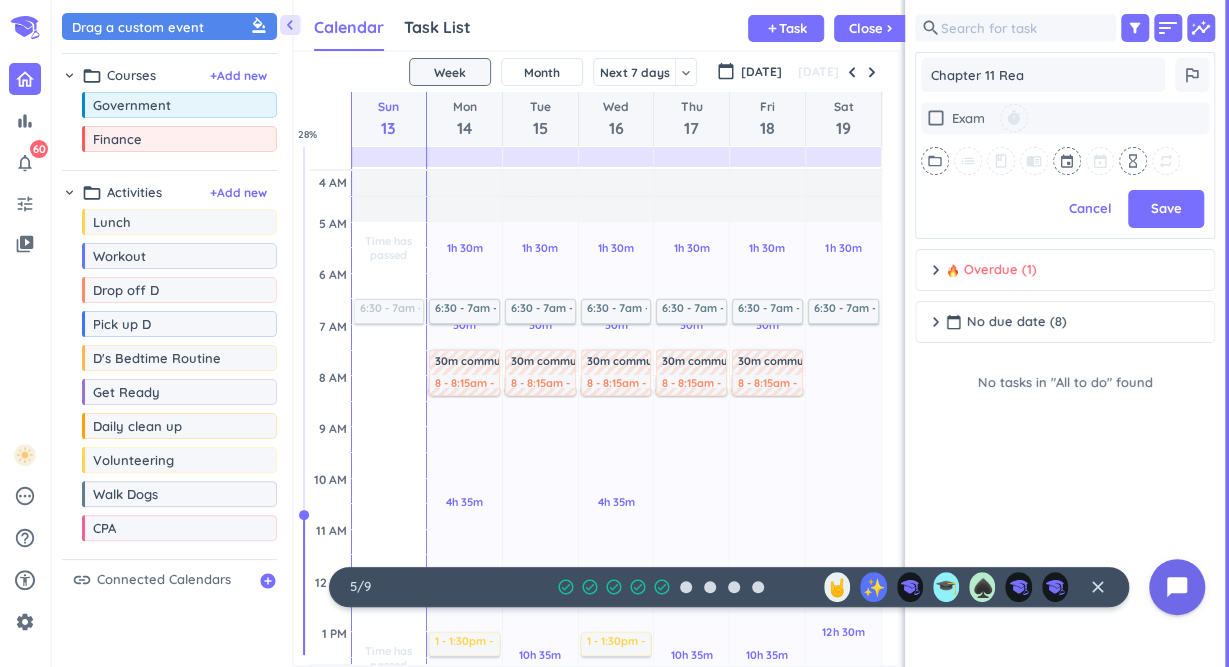 type on "Chapter 11 Read" 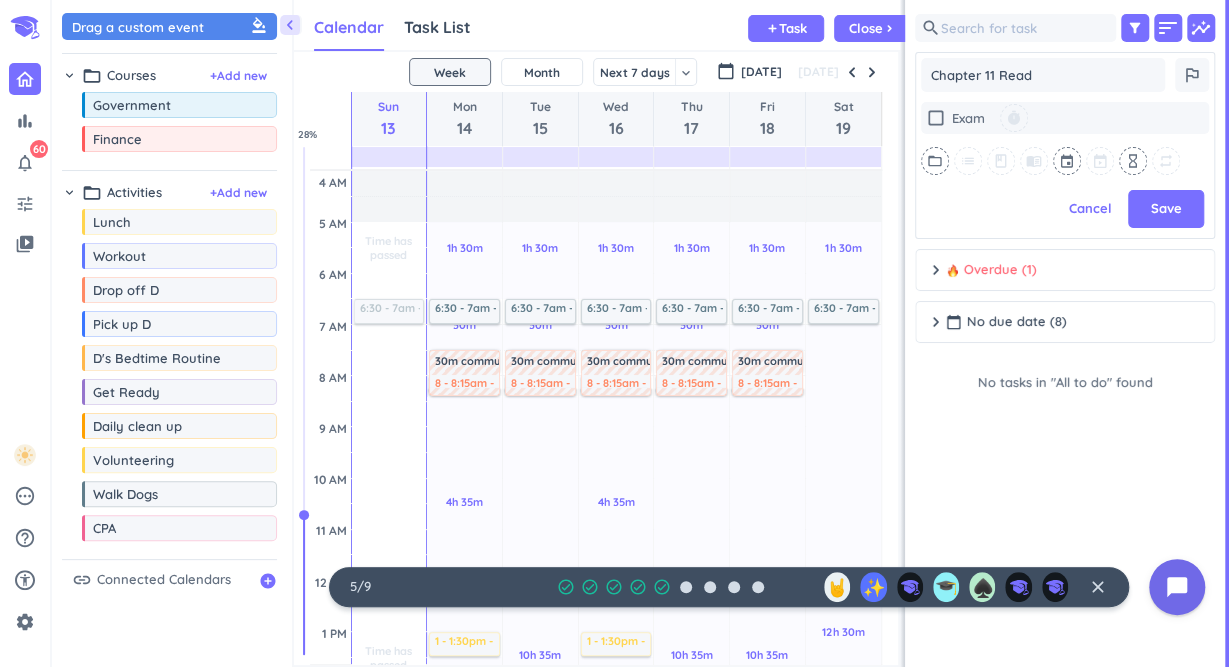 type on "x" 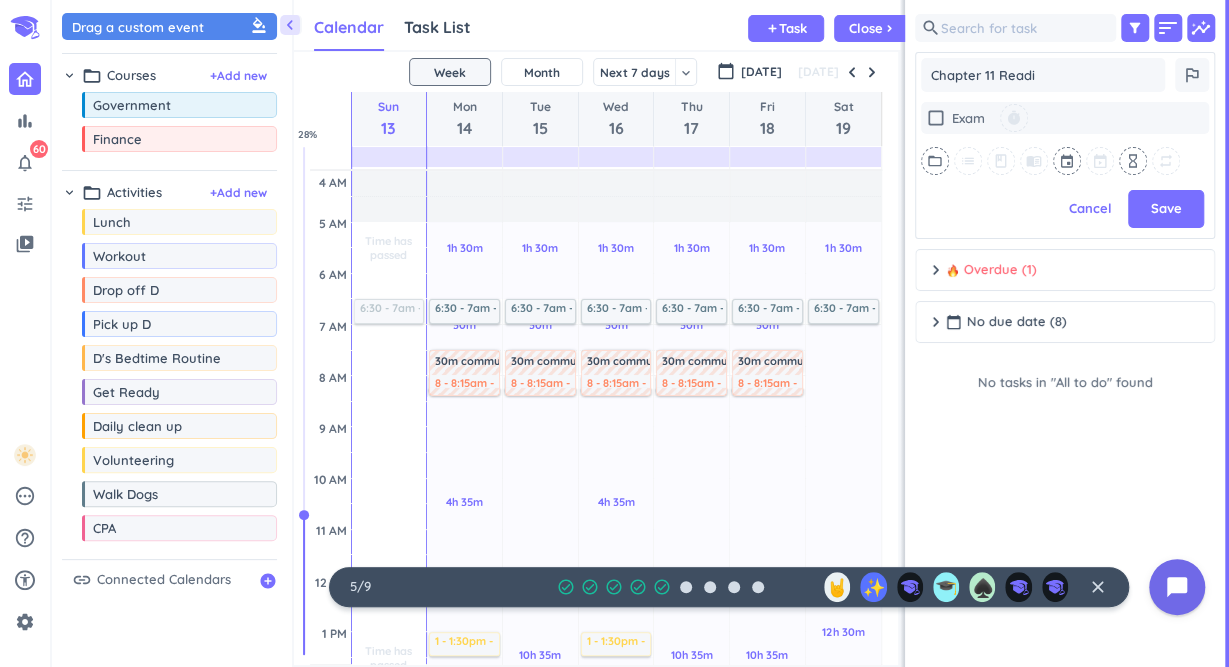 type on "x" 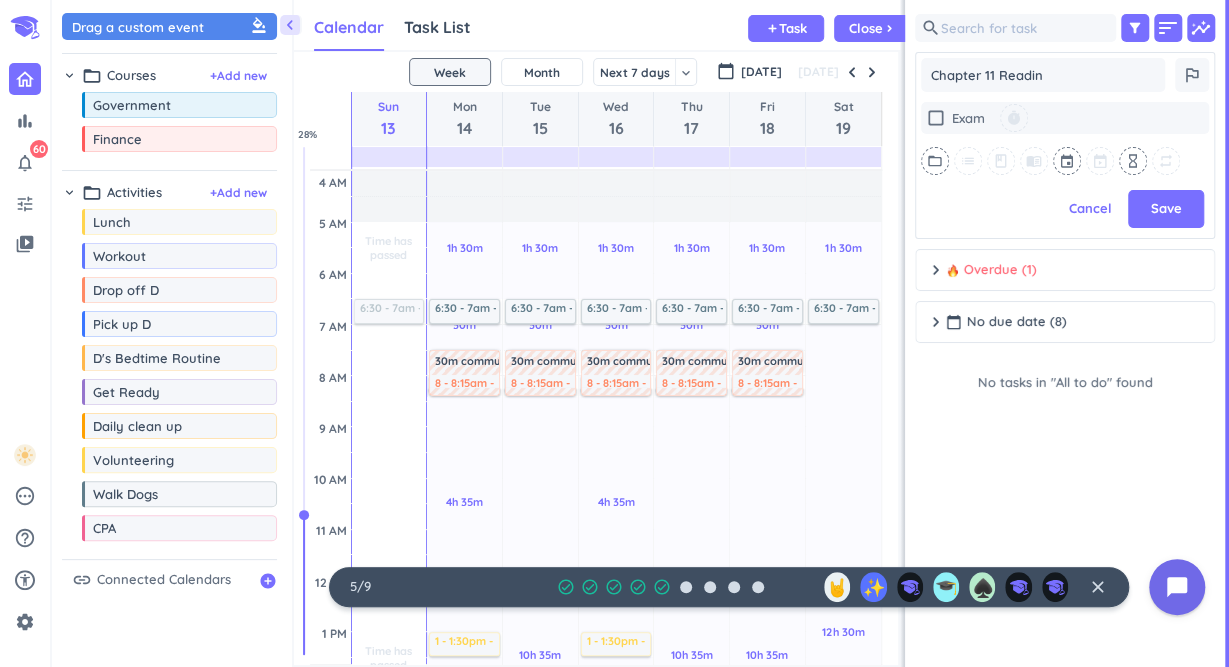 type on "x" 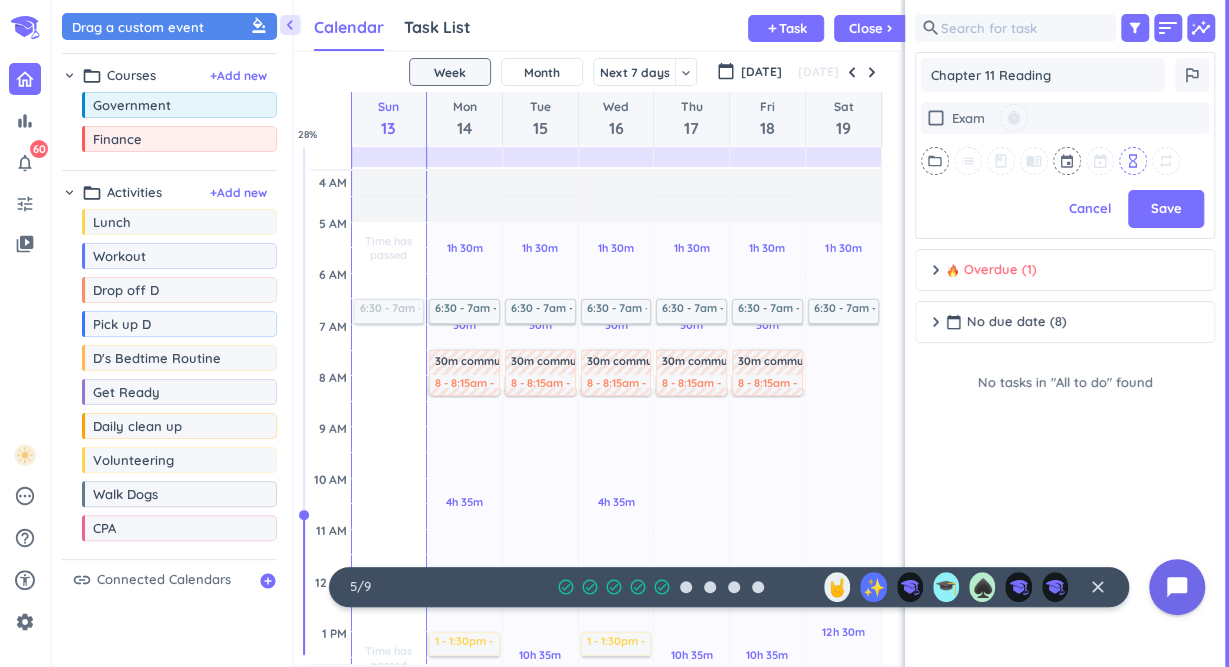 type on "Chapter 11 Reading" 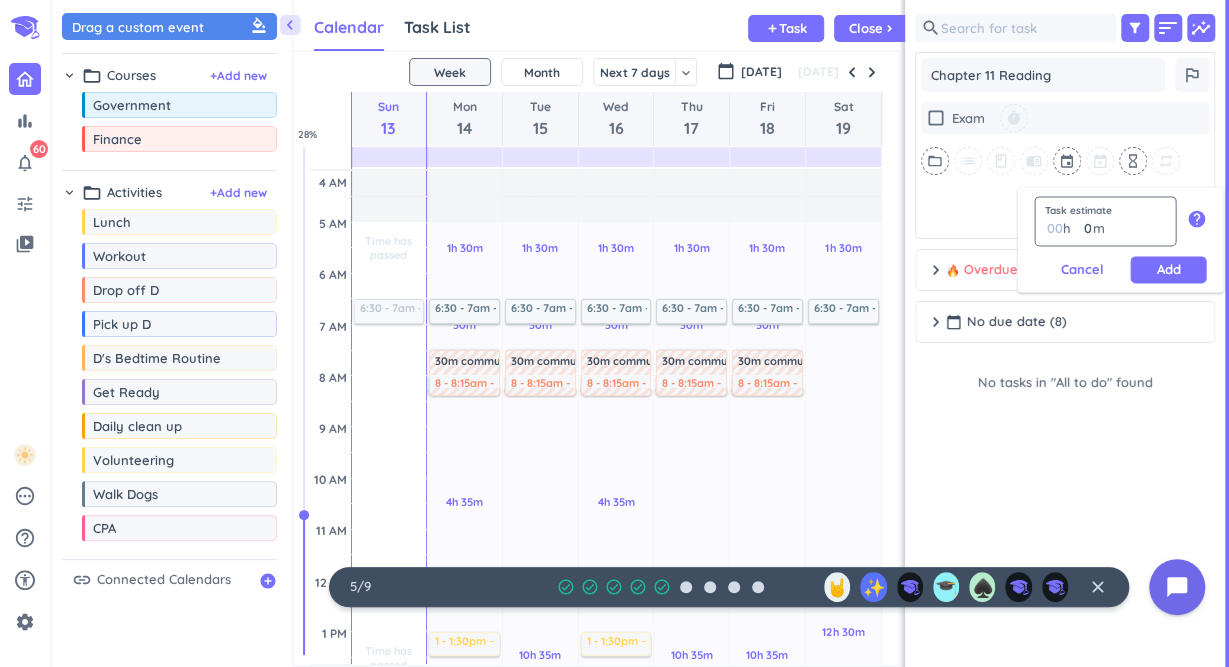 type on "2" 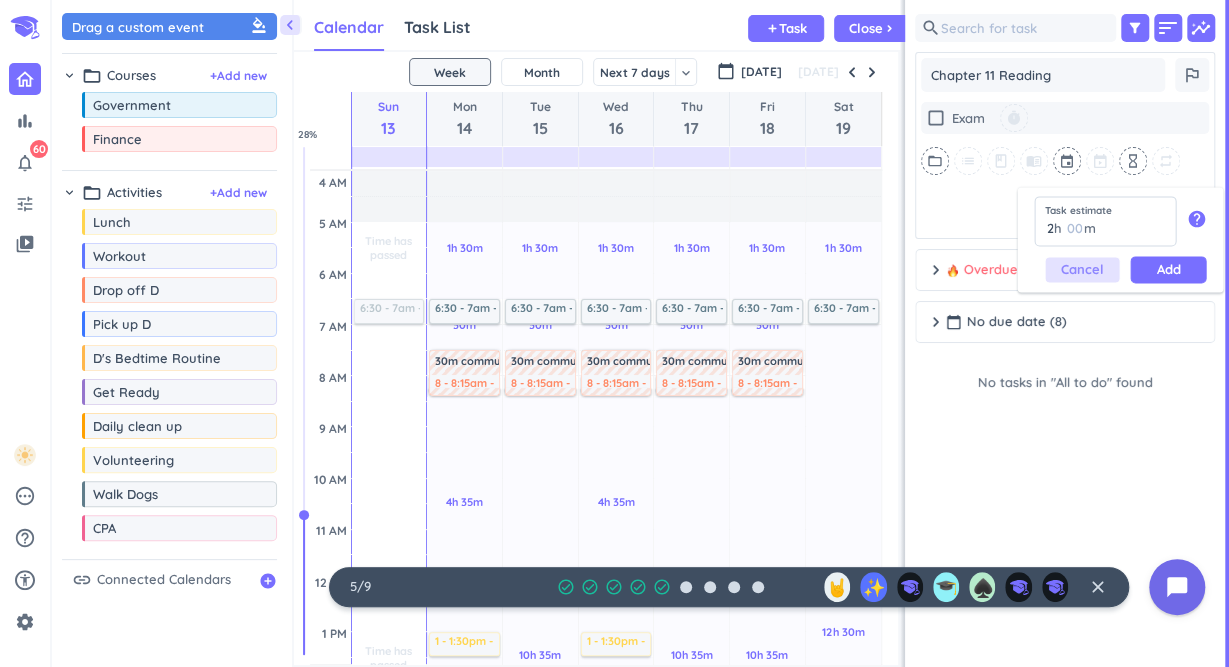 type on "2" 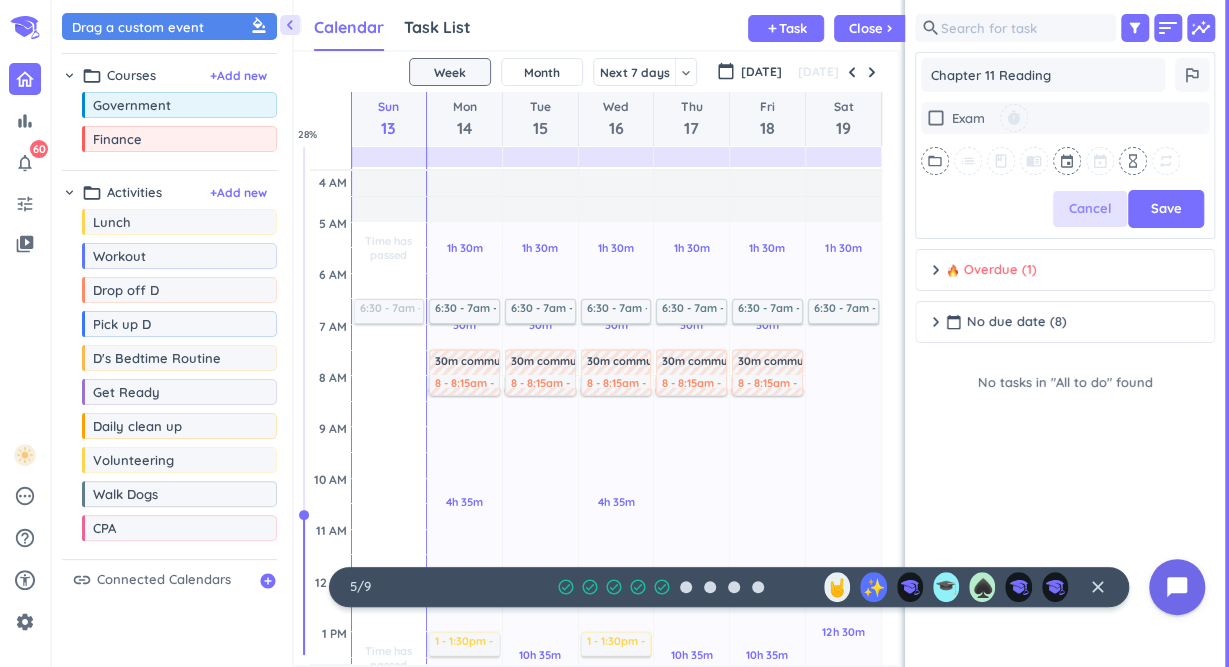 click on "Cancel" at bounding box center [1090, 209] 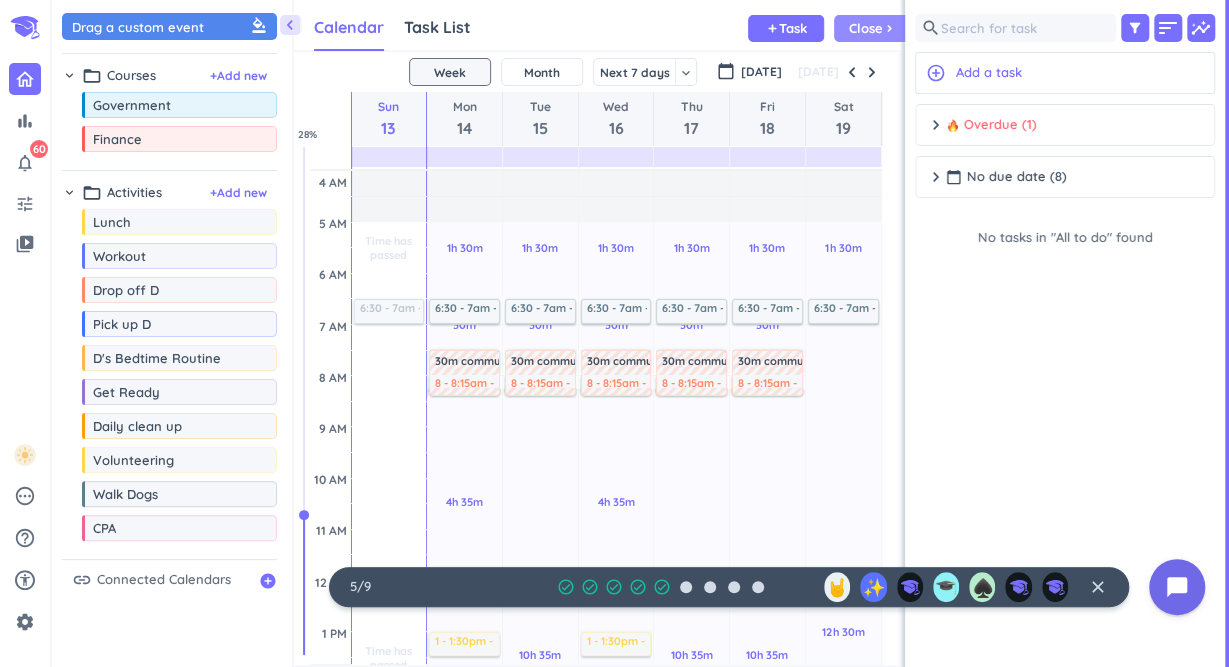 click on "chevron_right" at bounding box center [889, 28] 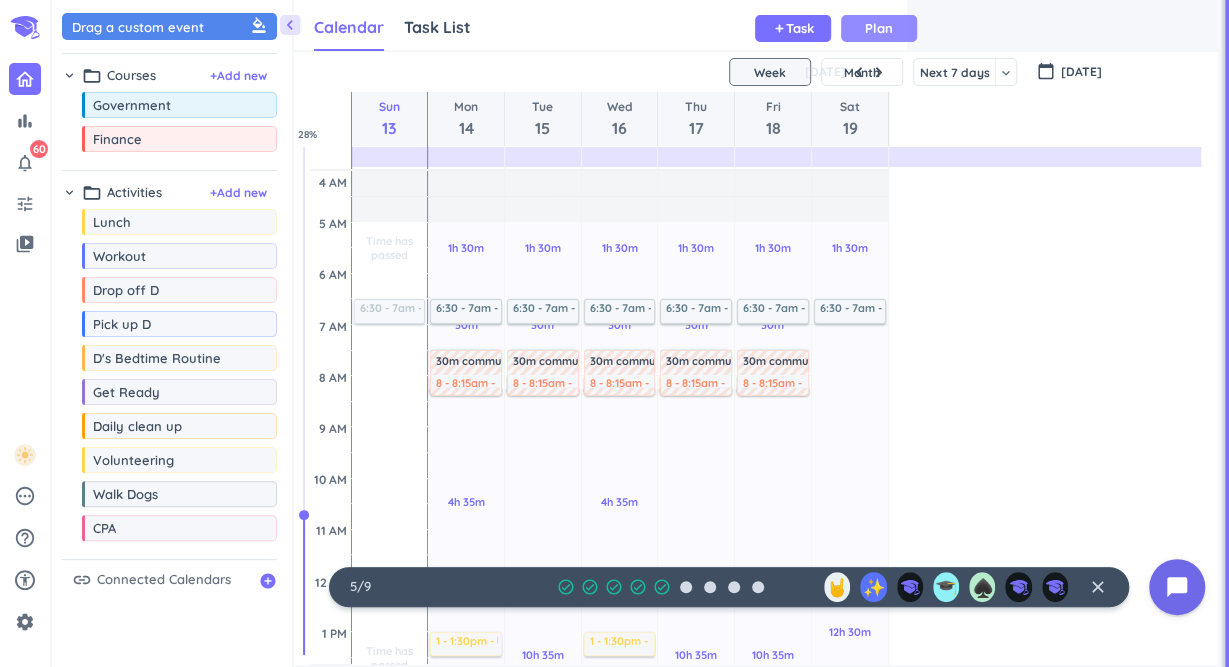 scroll, scrollTop: 1, scrollLeft: 0, axis: vertical 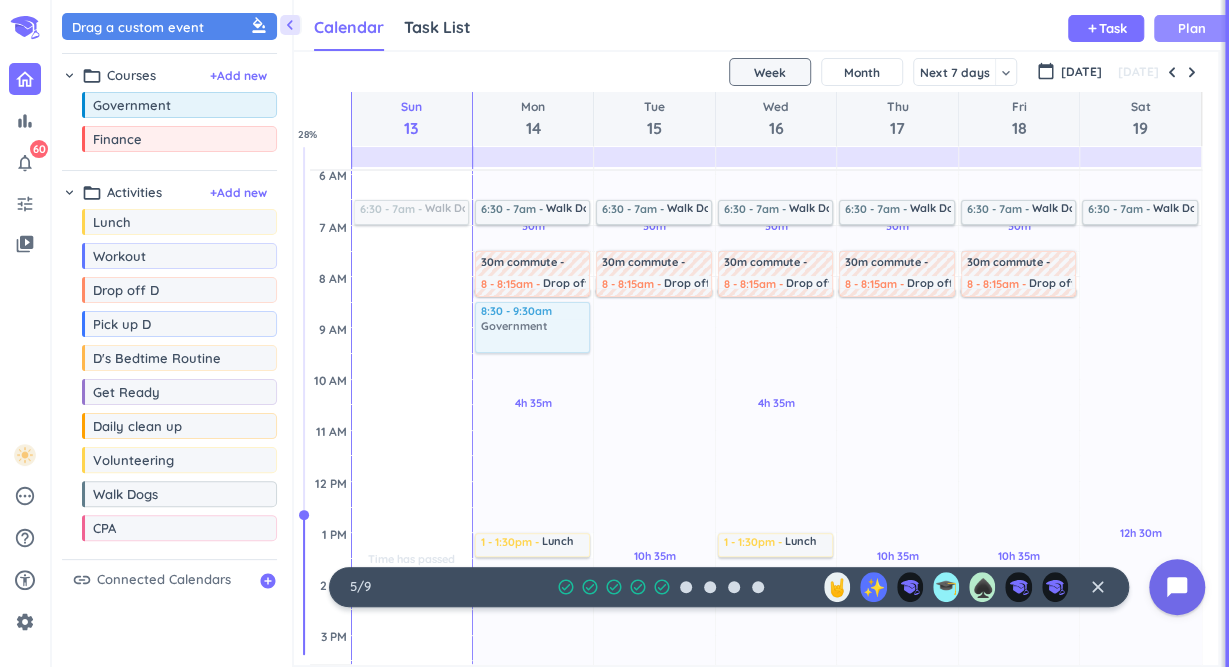 drag, startPoint x: 161, startPoint y: 111, endPoint x: 507, endPoint y: 302, distance: 395.21765 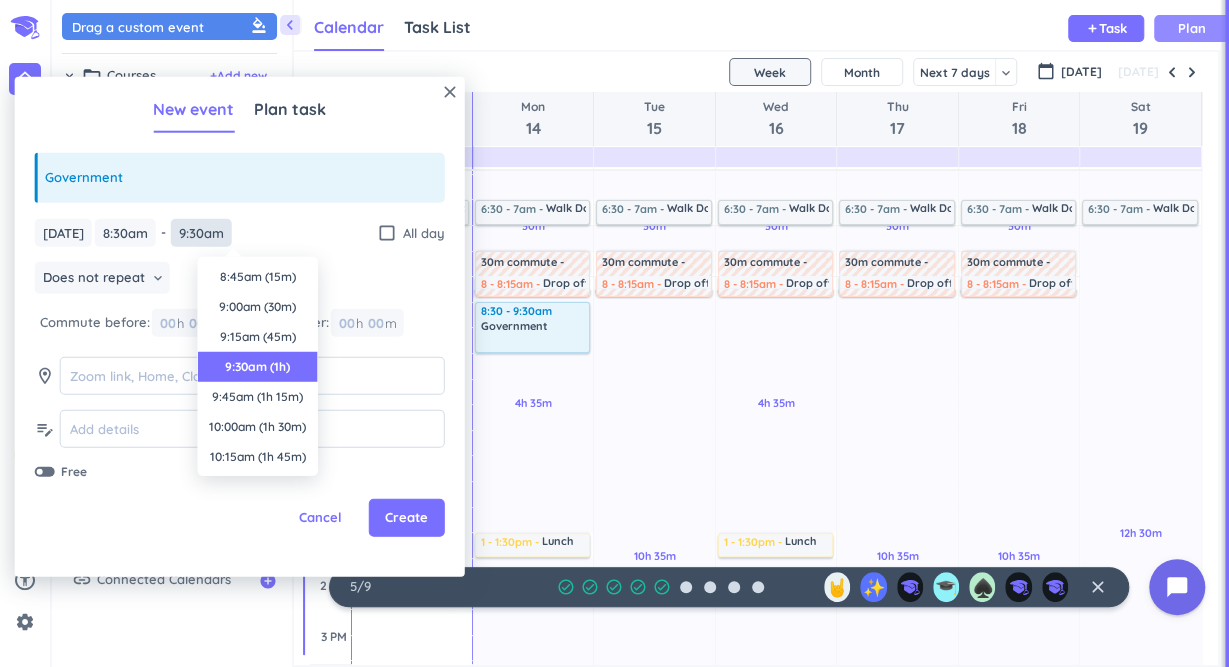 click on "9:30am" at bounding box center (201, 232) 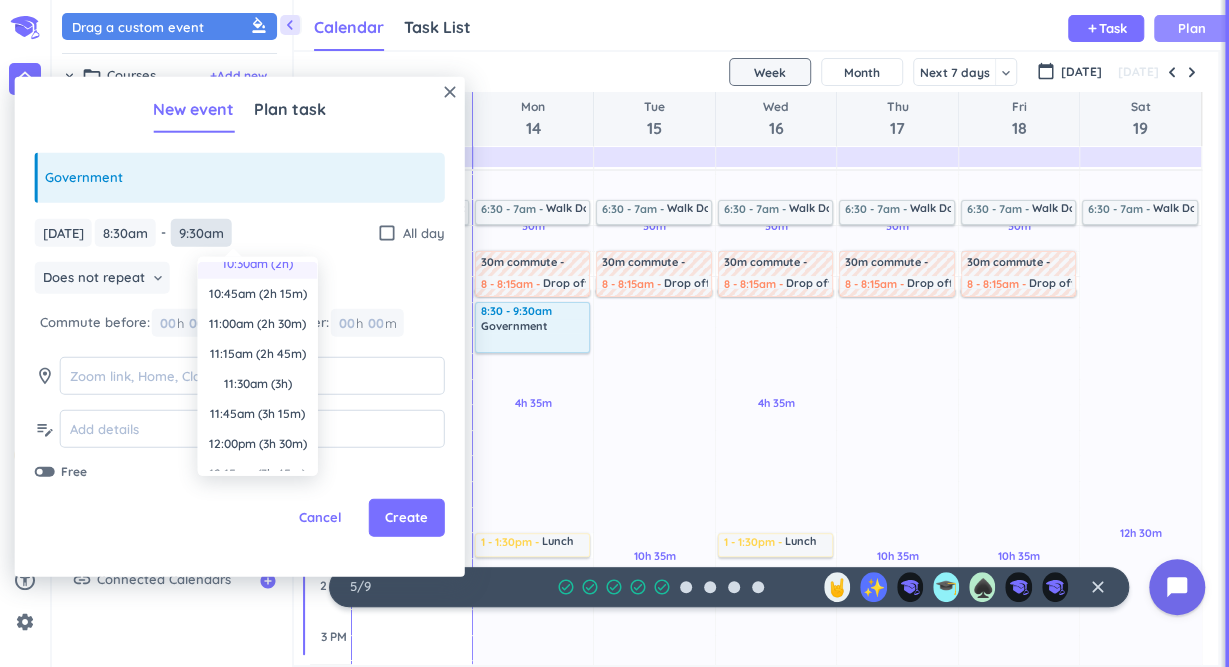 scroll, scrollTop: 225, scrollLeft: 0, axis: vertical 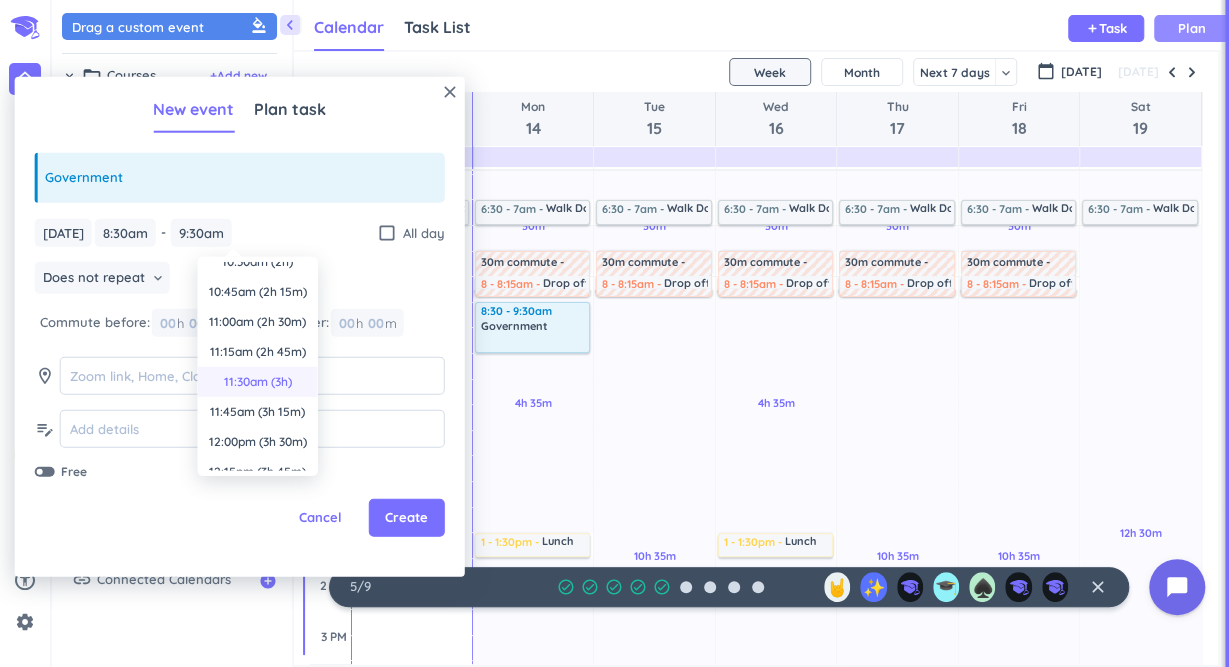 click on "11:30am (3h)" at bounding box center (258, 382) 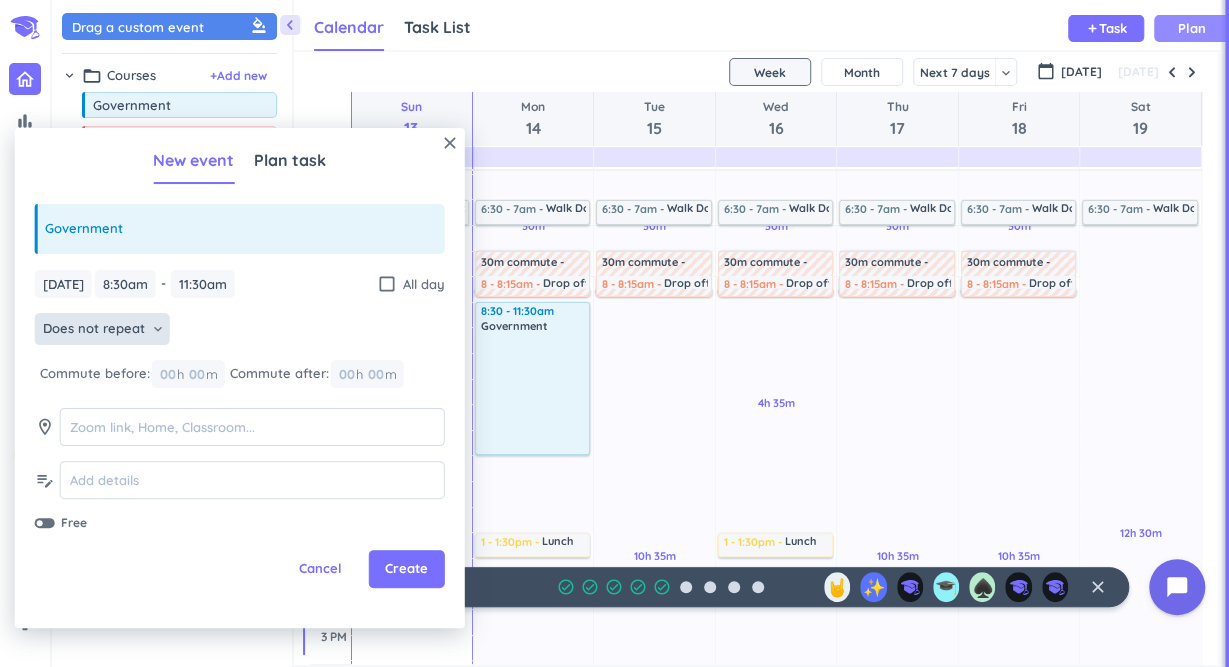 click on "Does not repeat" at bounding box center [94, 329] 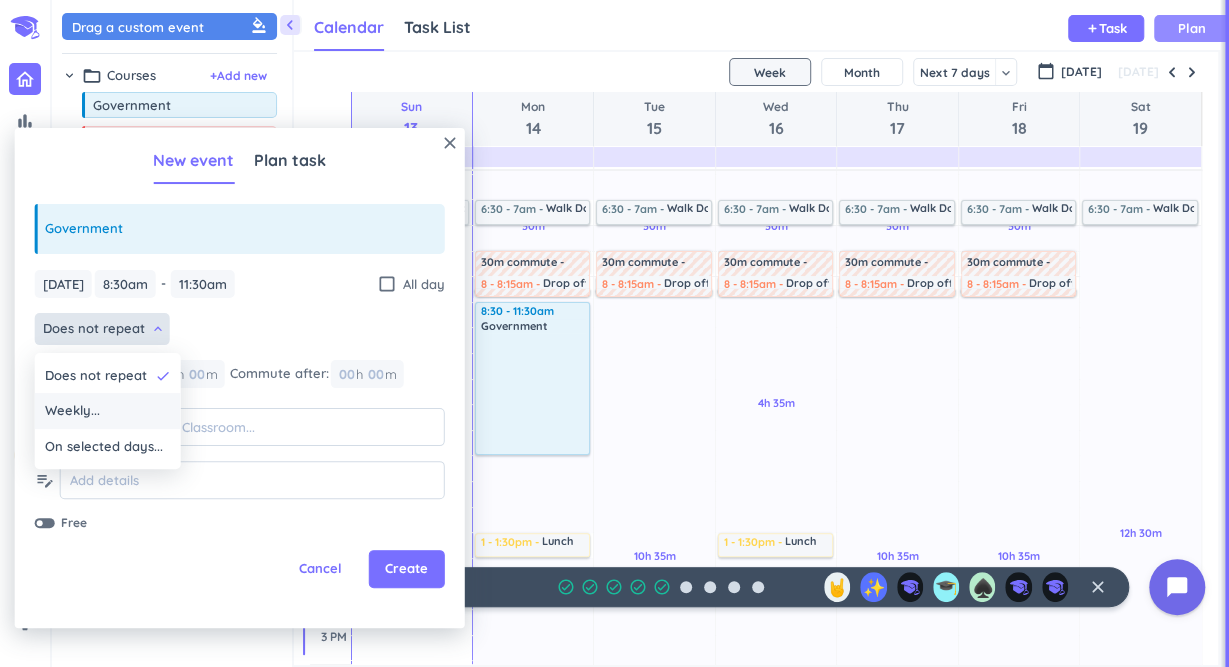 click on "Weekly..." at bounding box center (108, 411) 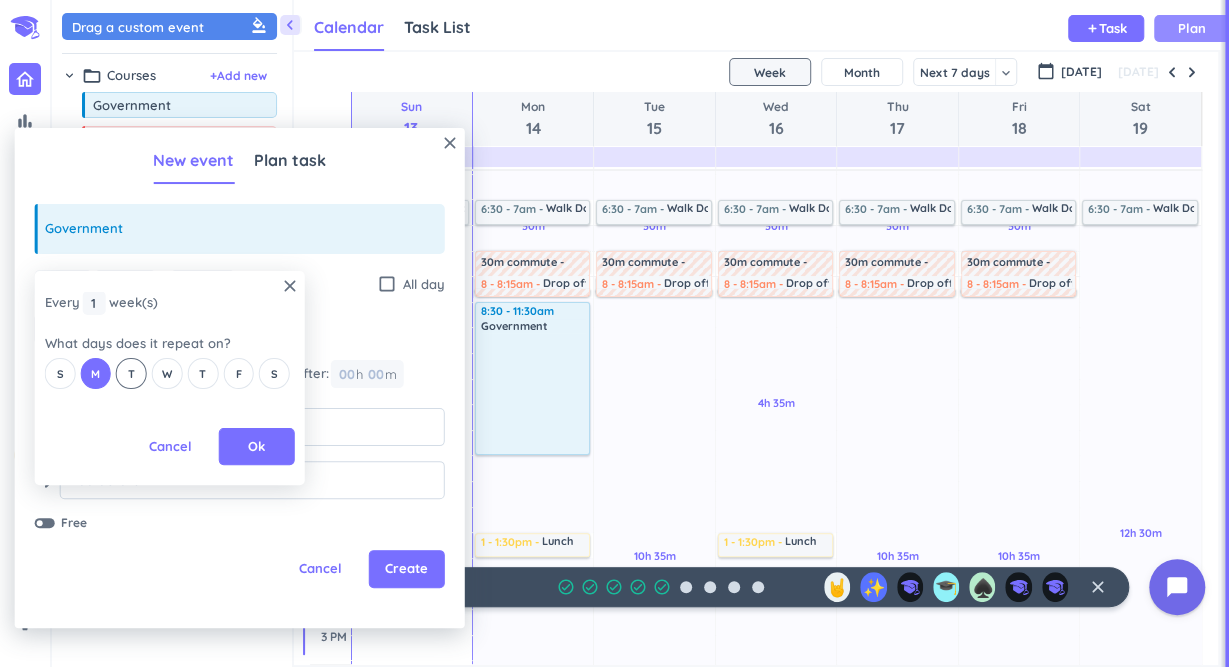 click on "T" at bounding box center (131, 373) 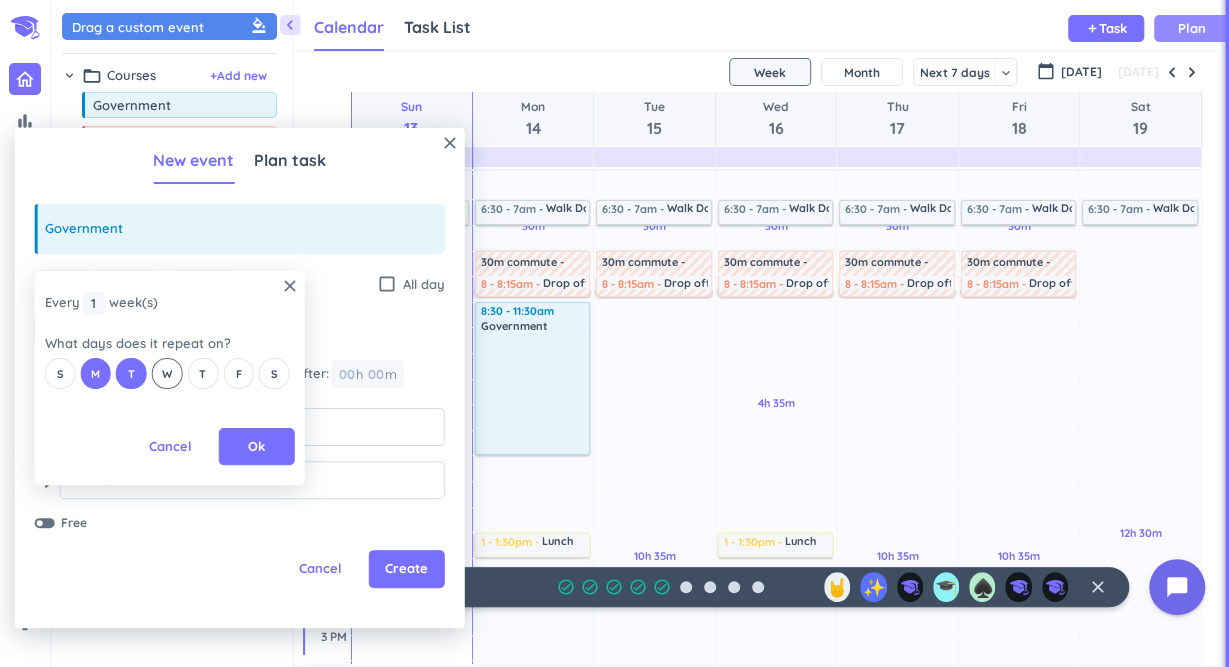 click on "W" at bounding box center (167, 373) 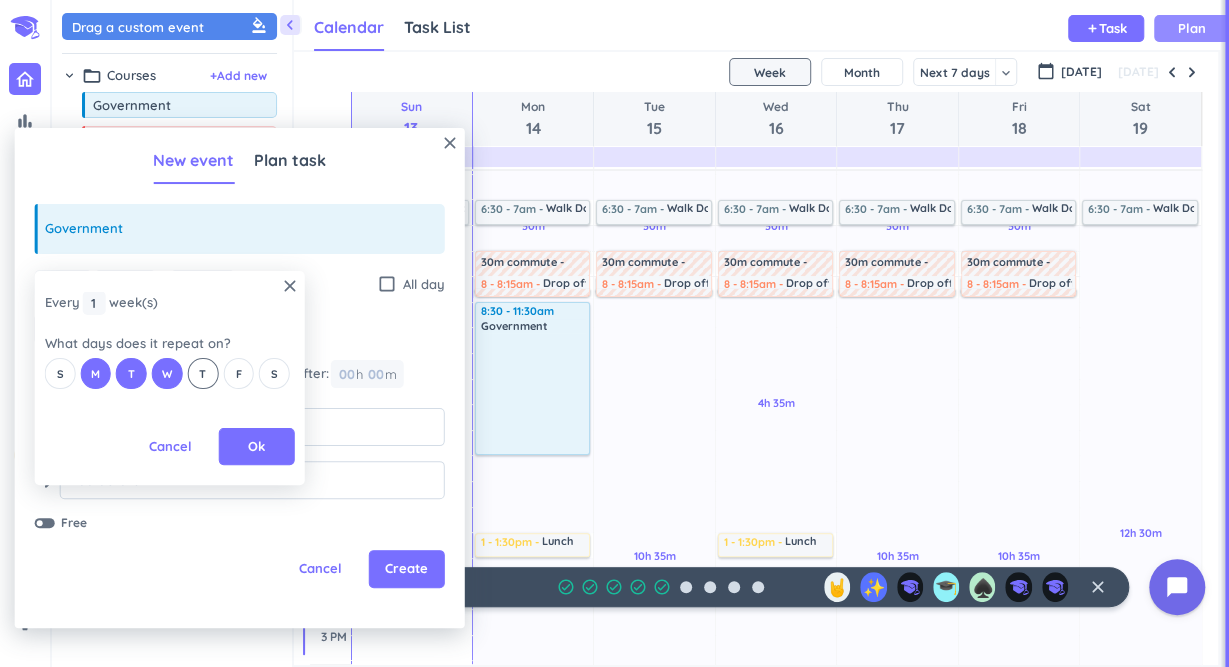 click on "T" at bounding box center [202, 374] 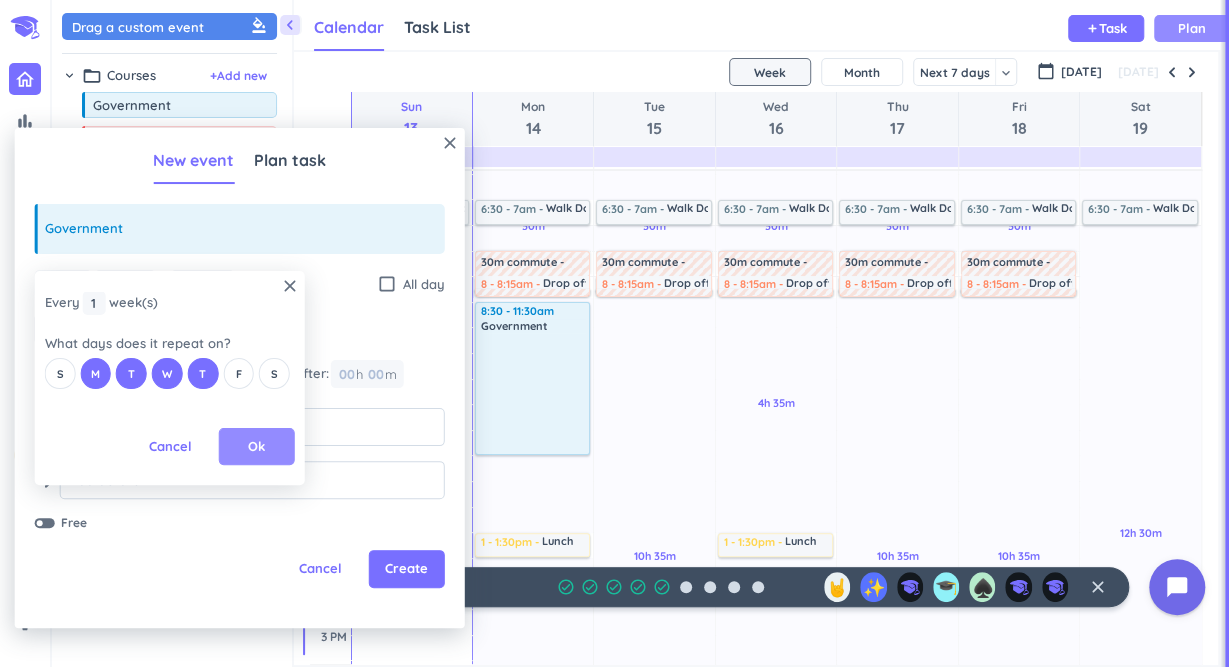 click on "Ok" at bounding box center (256, 447) 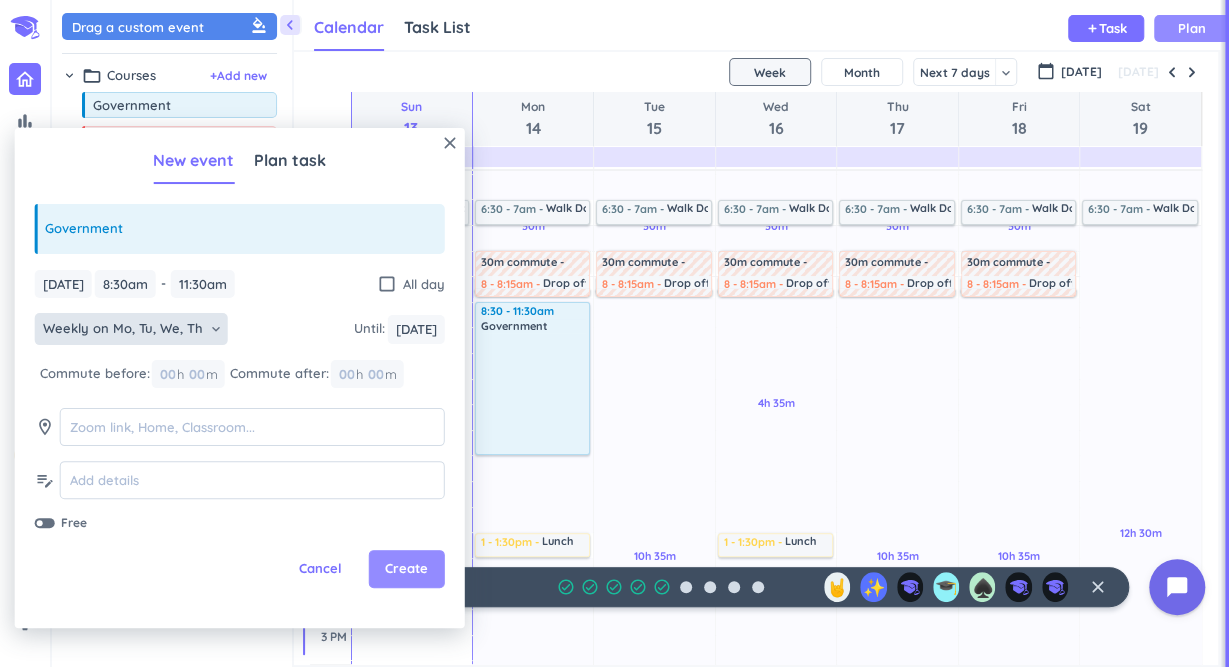 click on "Create" at bounding box center [407, 569] 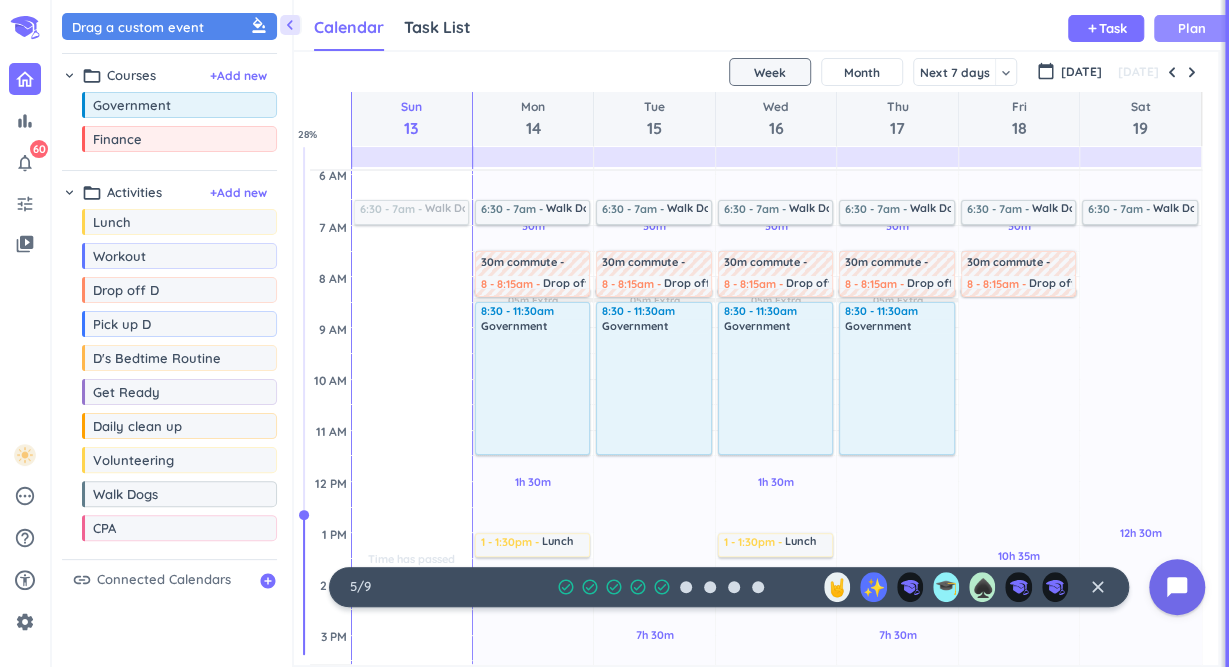 scroll, scrollTop: 235, scrollLeft: 0, axis: vertical 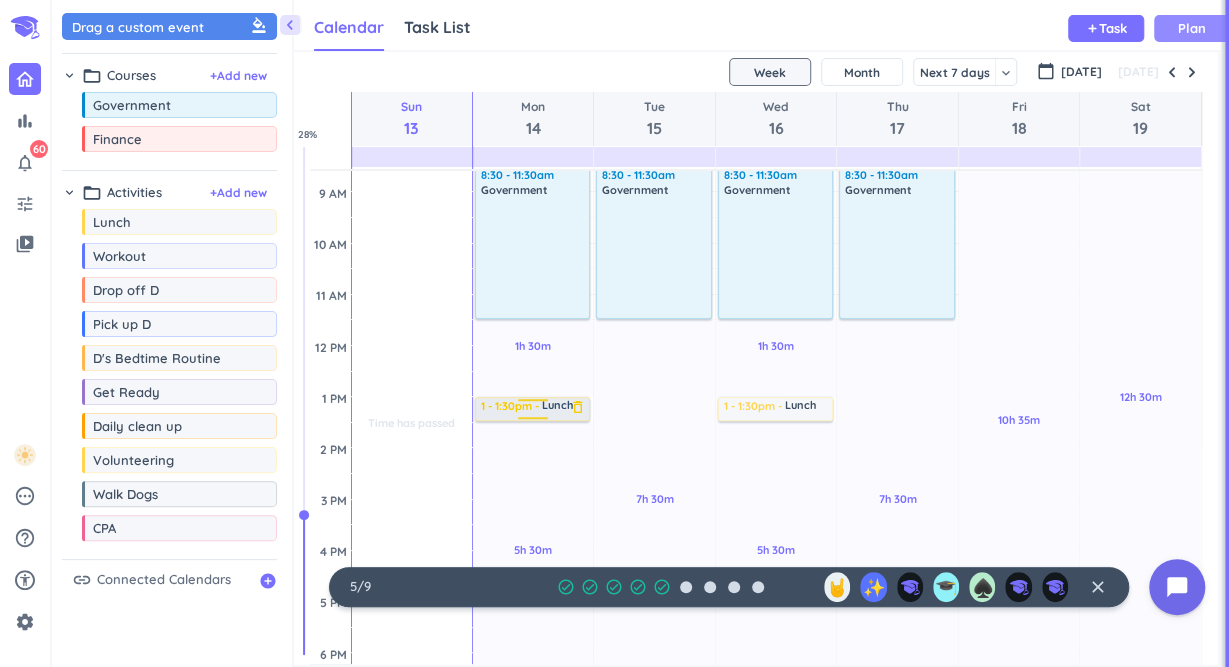 click on "delete_outline" at bounding box center (578, 407) 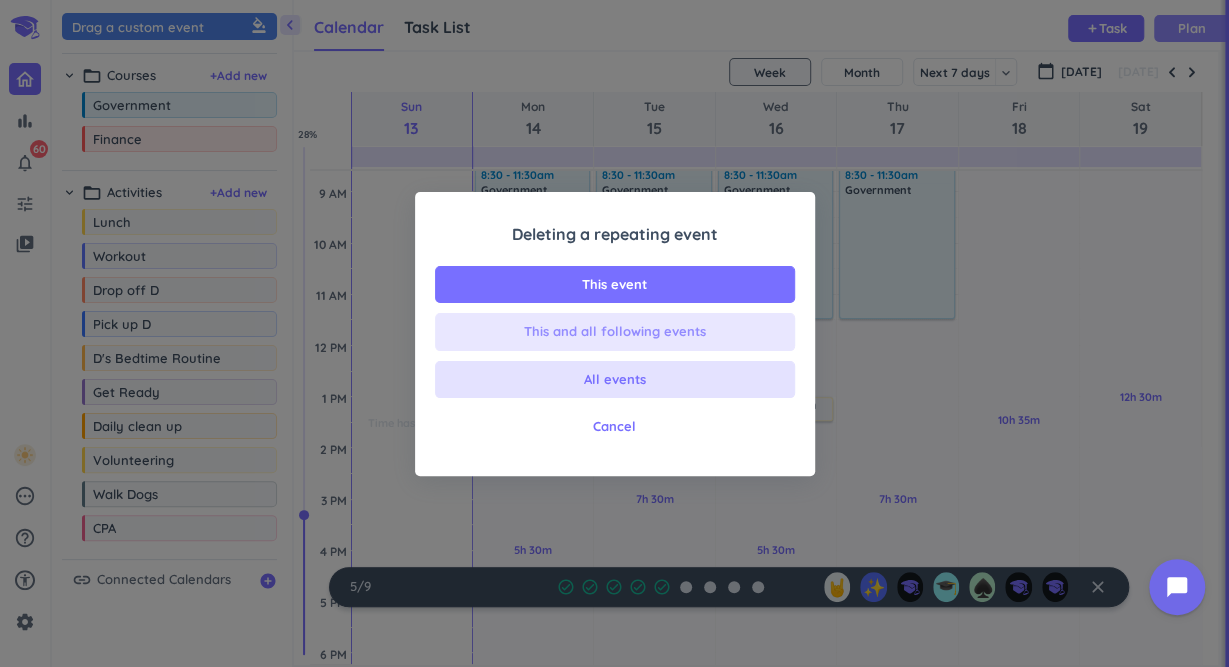 click on "This and all following events" at bounding box center [615, 332] 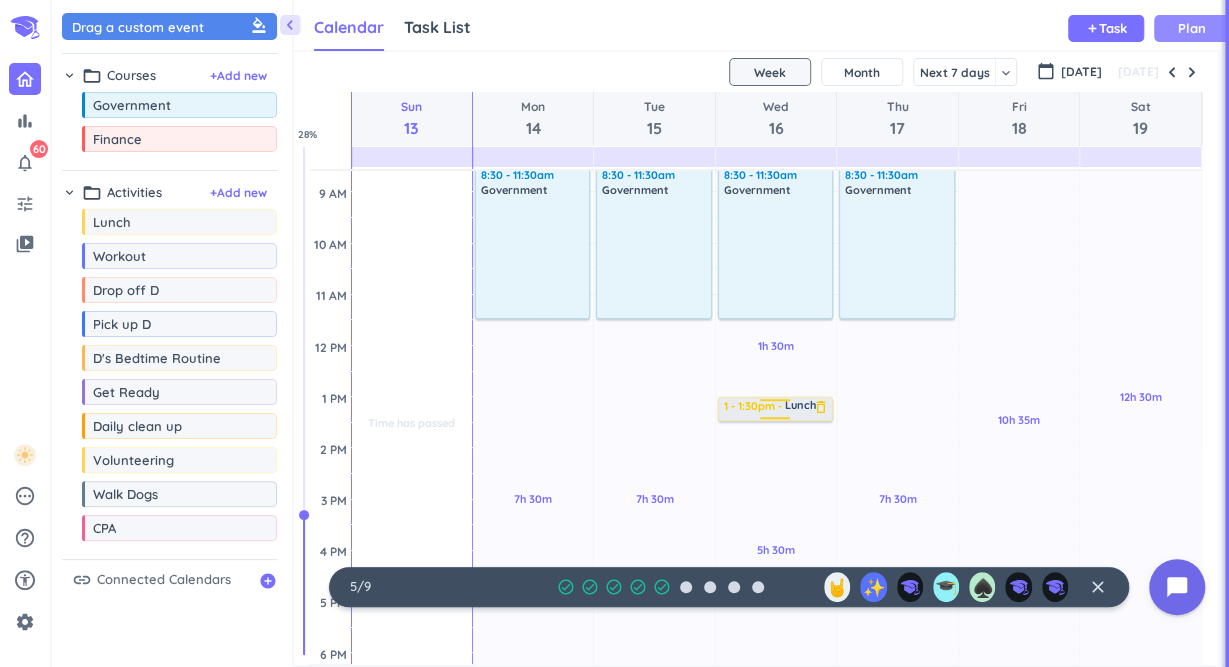 click on "1 - 1:30pm" at bounding box center (754, 407) 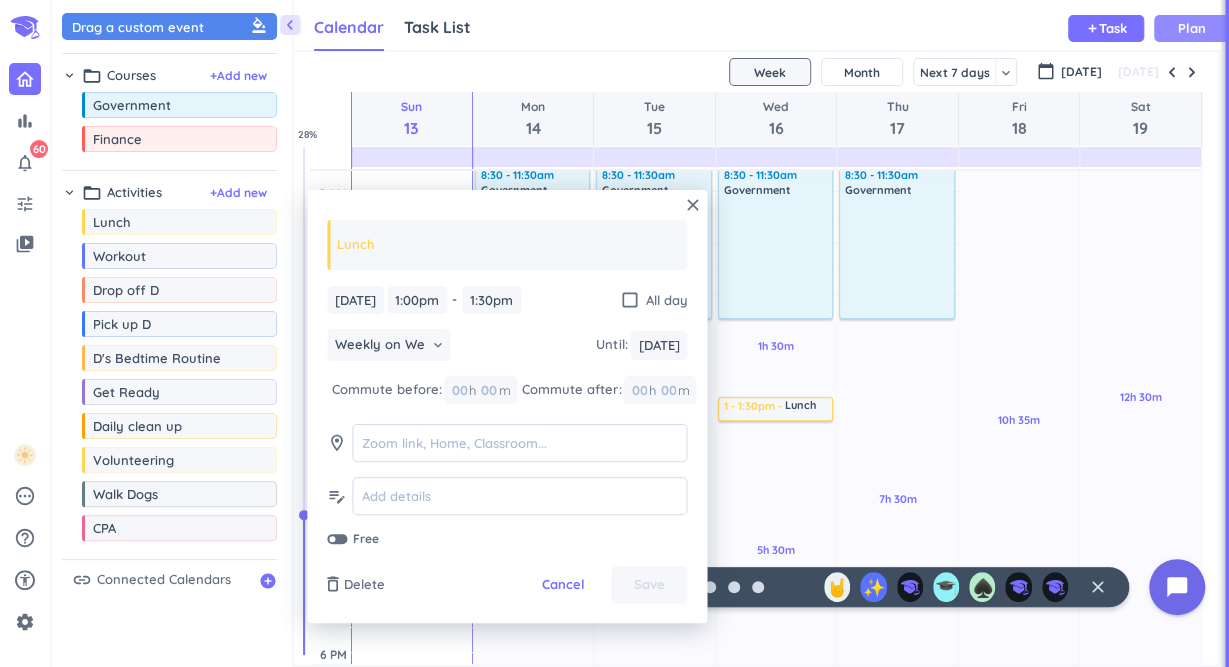 click on "delete_outline Delete Cancel Save" at bounding box center (507, 585) 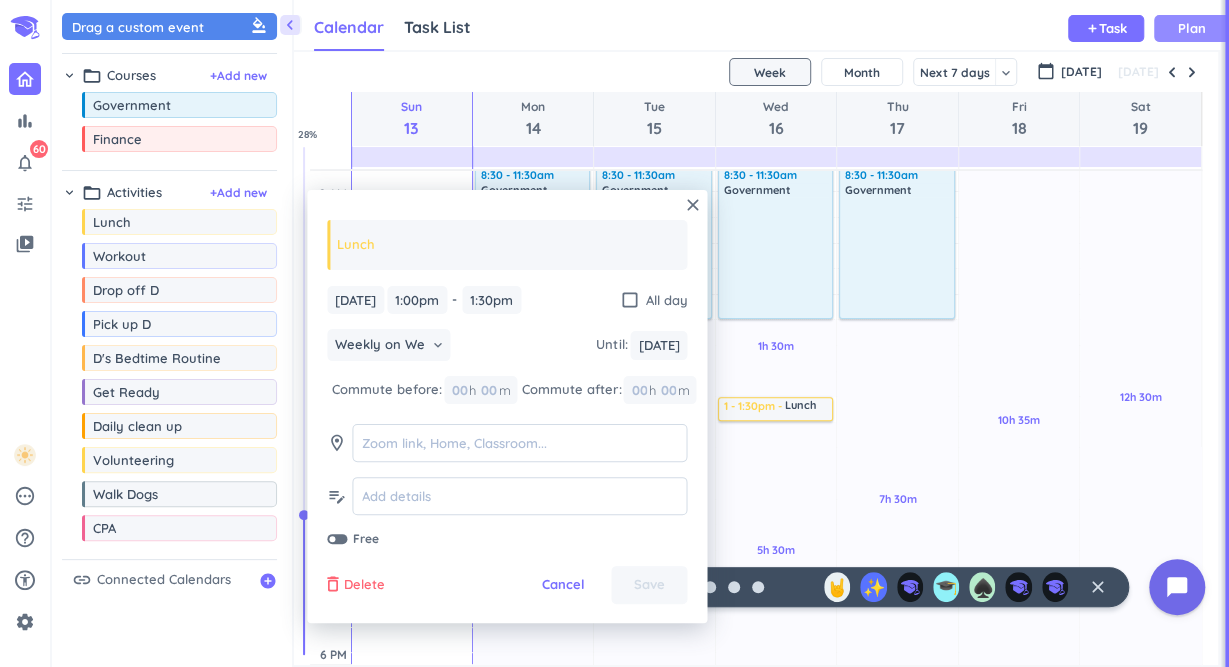 click on "Delete" at bounding box center (364, 585) 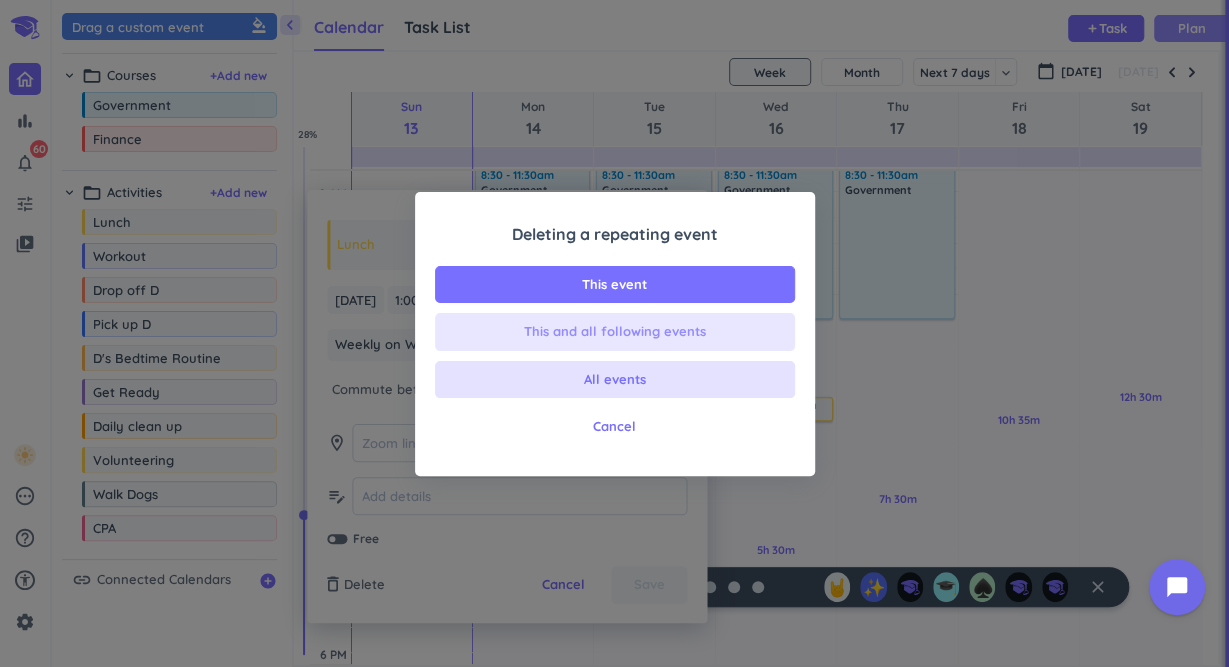 click on "This and all following events" at bounding box center [615, 332] 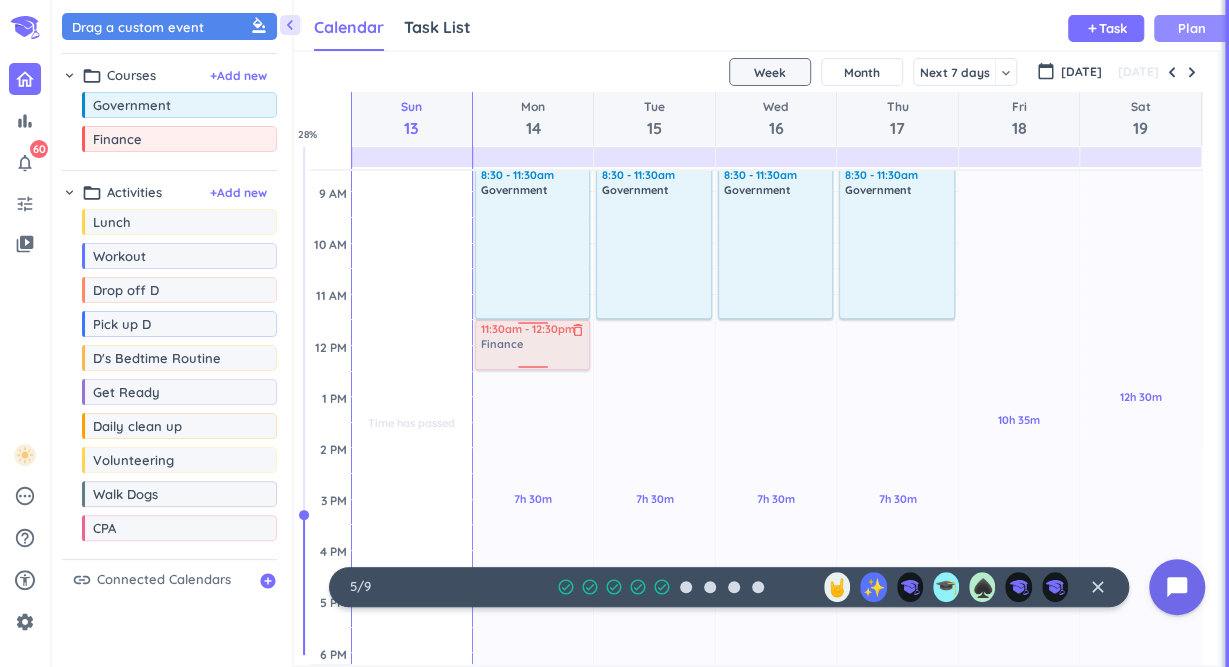 drag, startPoint x: 221, startPoint y: 143, endPoint x: 549, endPoint y: 321, distance: 373.18628 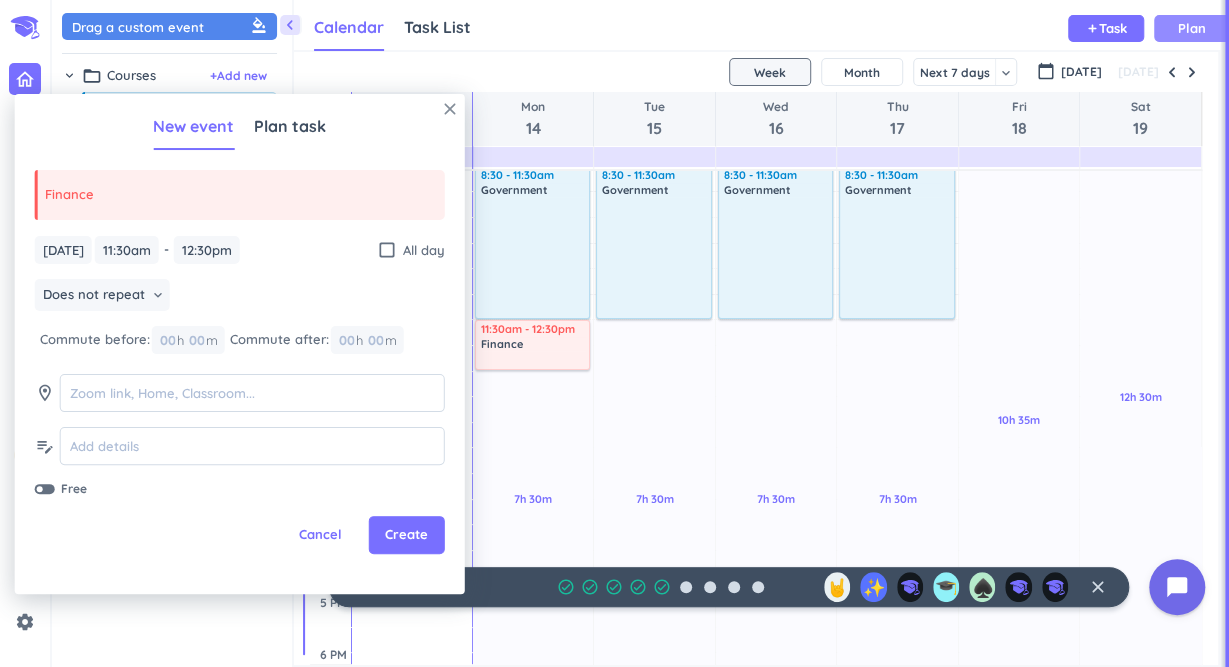 click on "close" at bounding box center (450, 109) 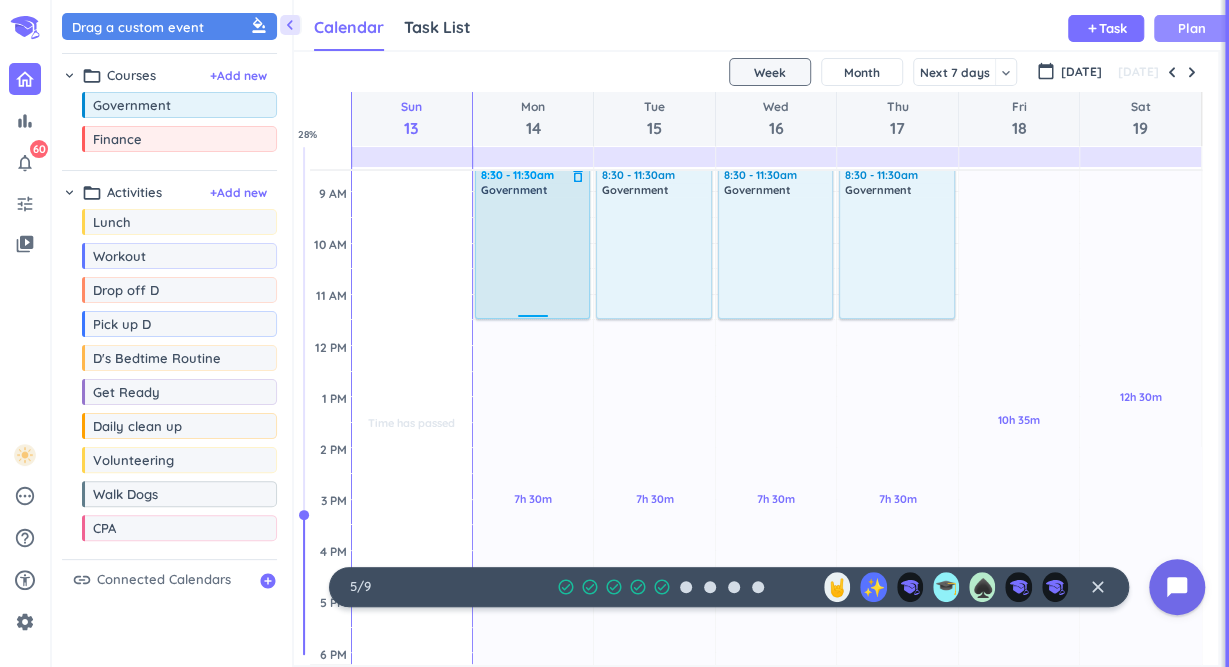 click at bounding box center [533, 257] 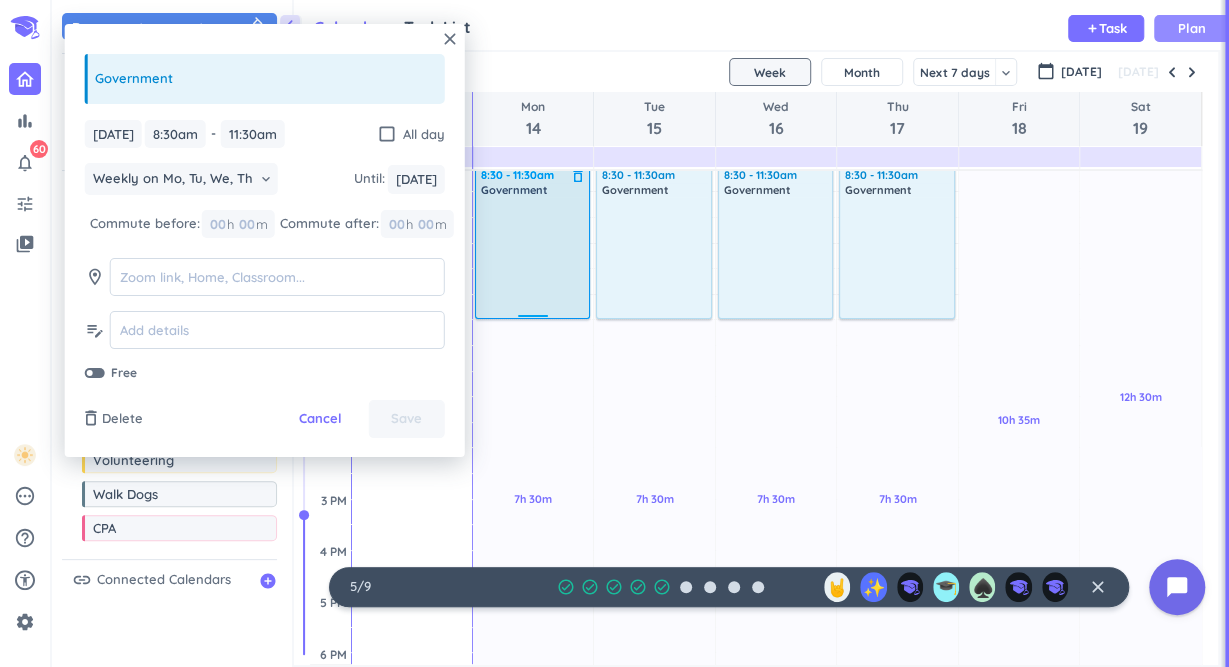 click on "delete_outline" at bounding box center (578, 176) 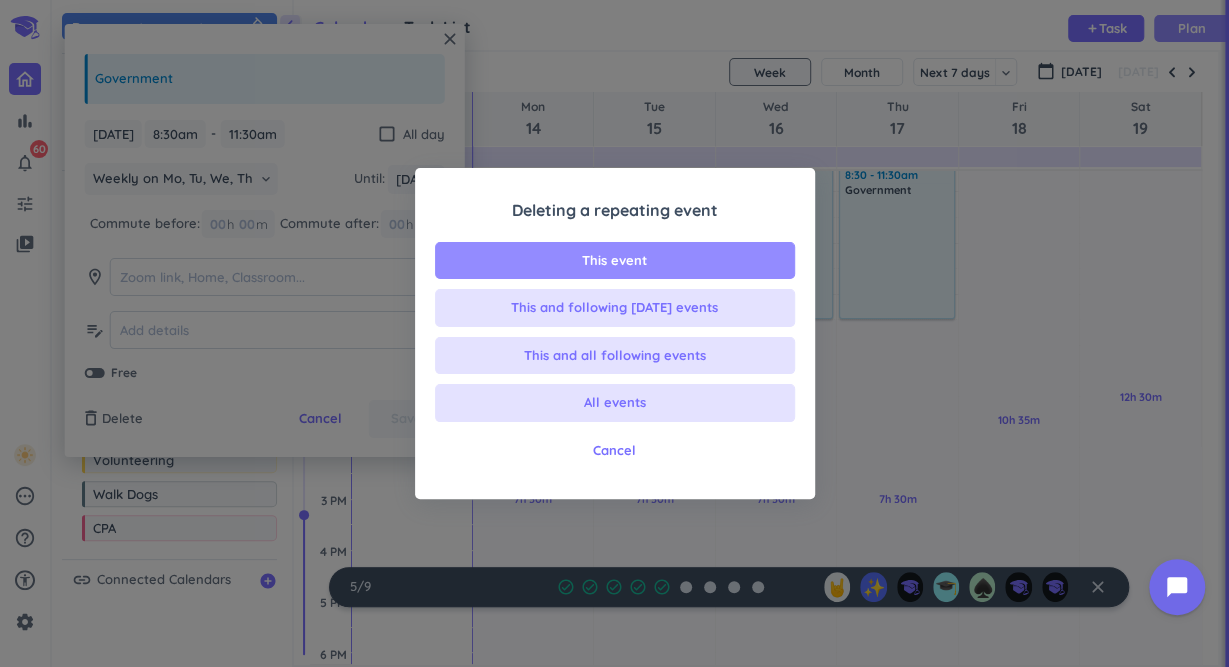 click on "This event" at bounding box center [614, 261] 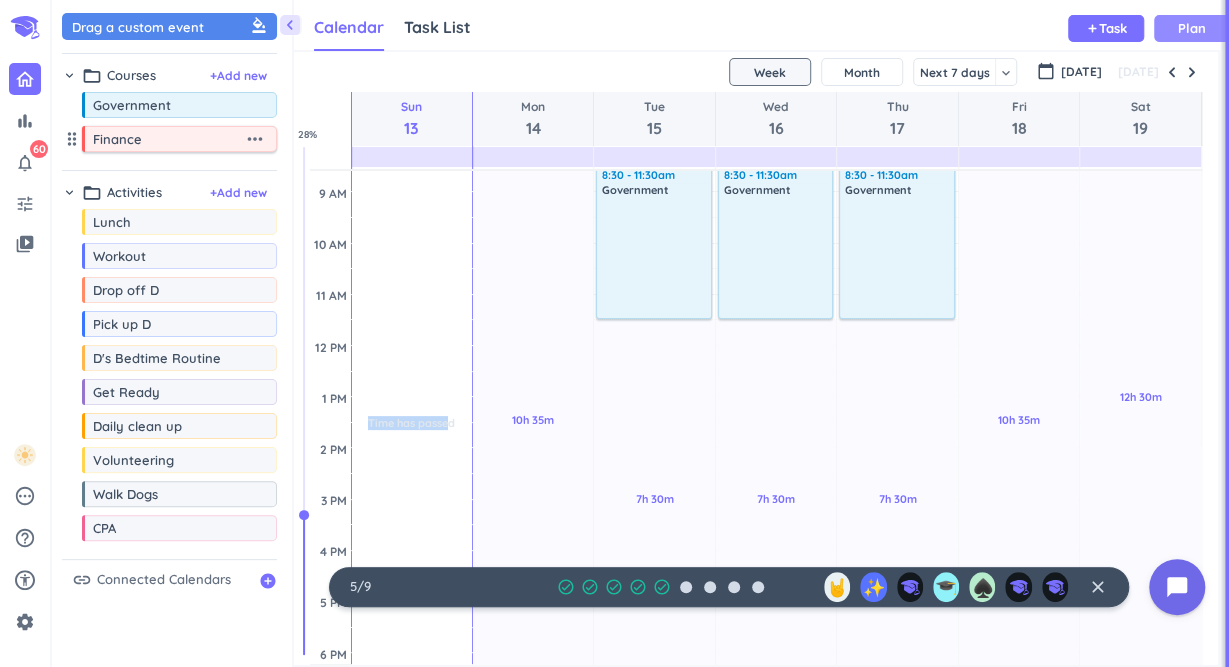 drag, startPoint x: 151, startPoint y: 142, endPoint x: 447, endPoint y: 213, distance: 304.39612 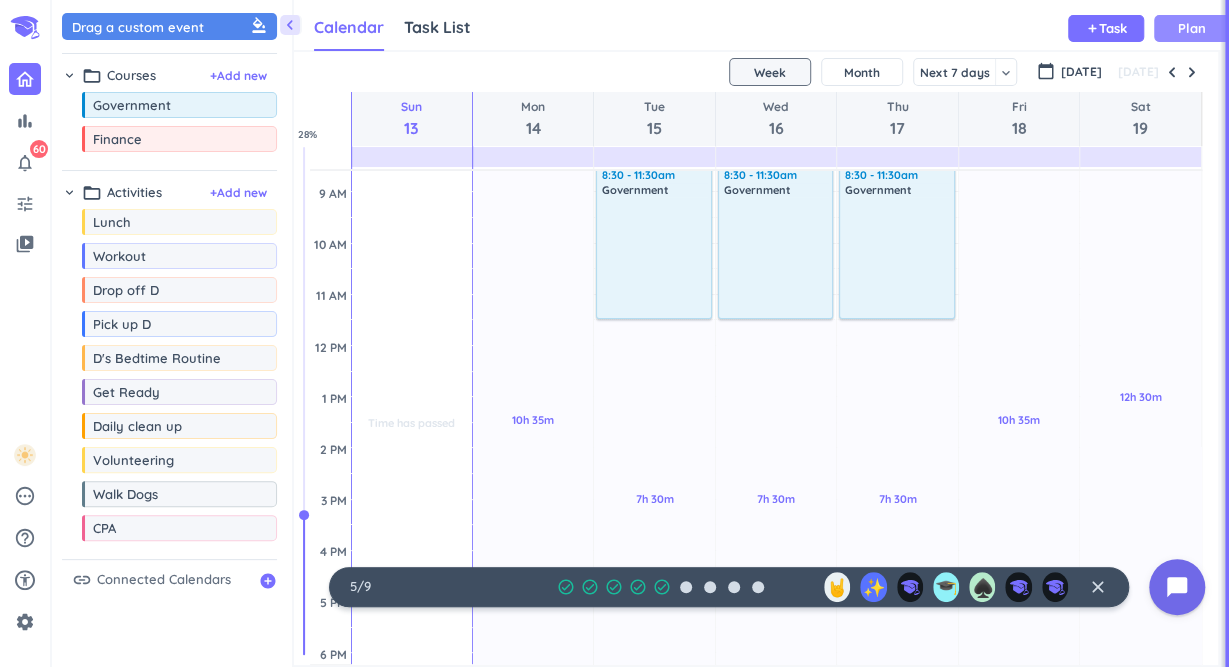click on "chevron_right folder_open Courses   +  Add new drag_indicator Government more_horiz drag_indicator Finance more_horiz" at bounding box center [169, 112] 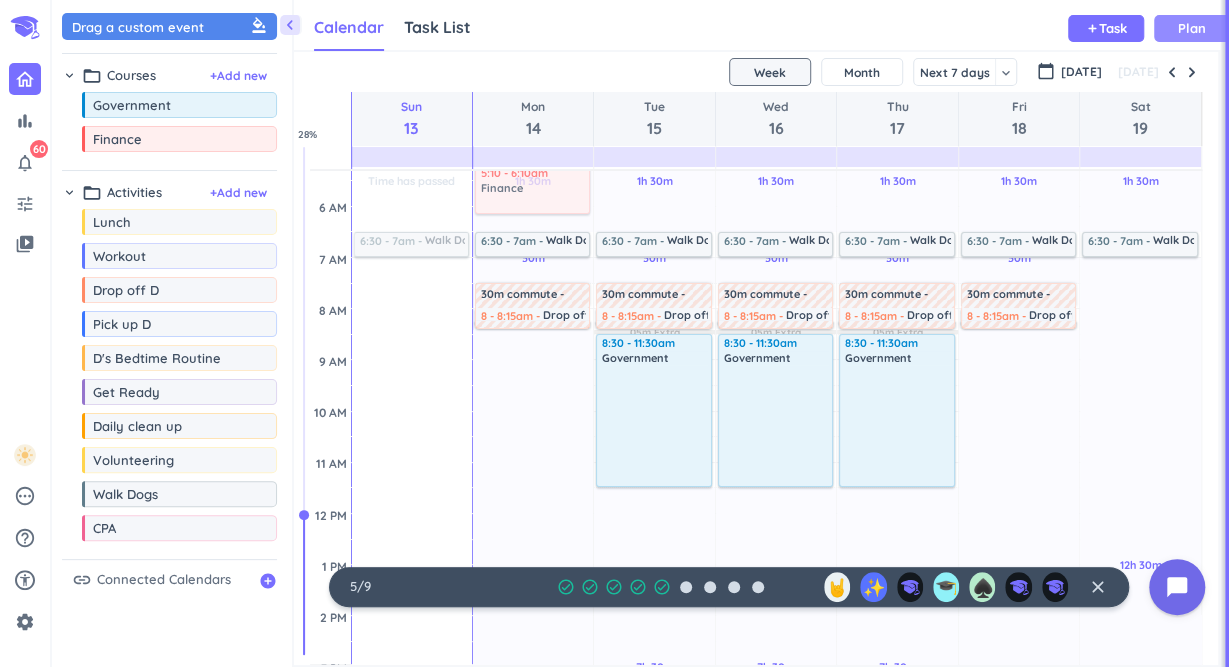 scroll, scrollTop: 0, scrollLeft: 0, axis: both 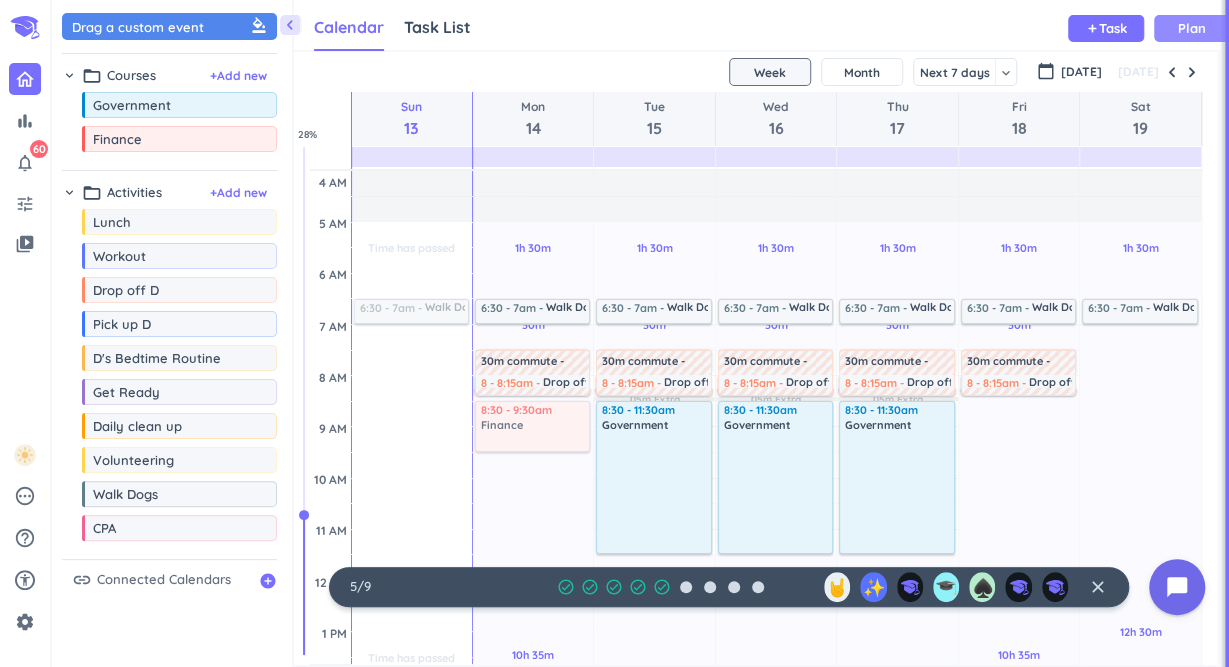 drag, startPoint x: 205, startPoint y: 147, endPoint x: 526, endPoint y: 405, distance: 411.83127 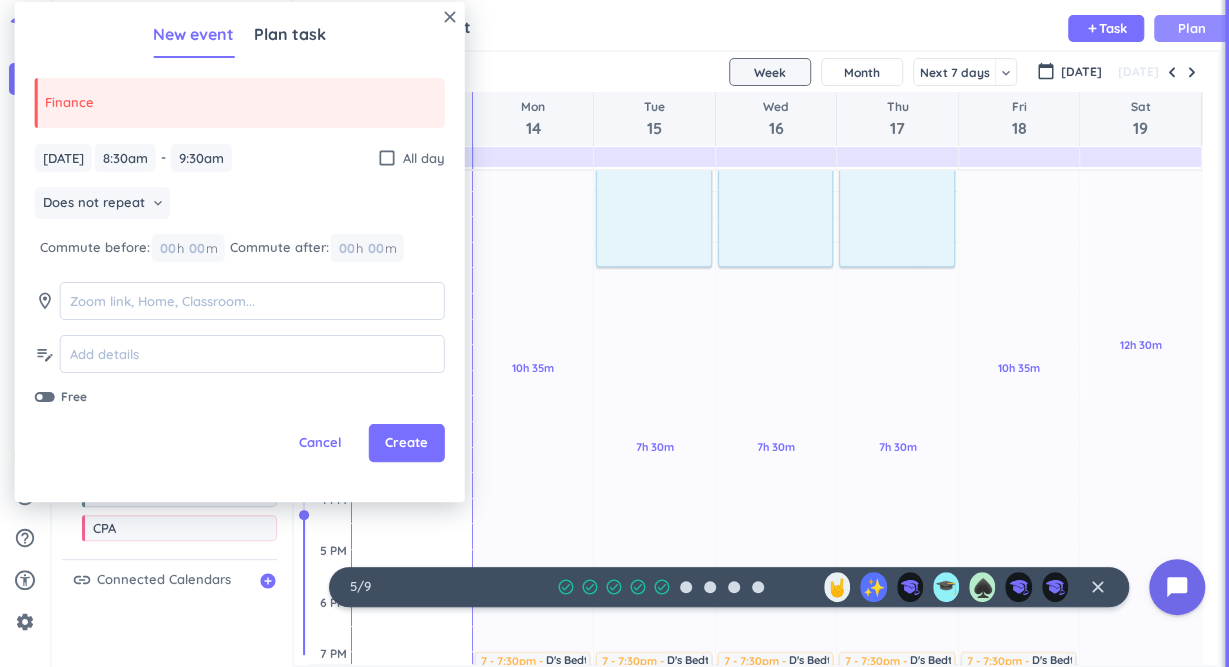 scroll, scrollTop: 292, scrollLeft: 0, axis: vertical 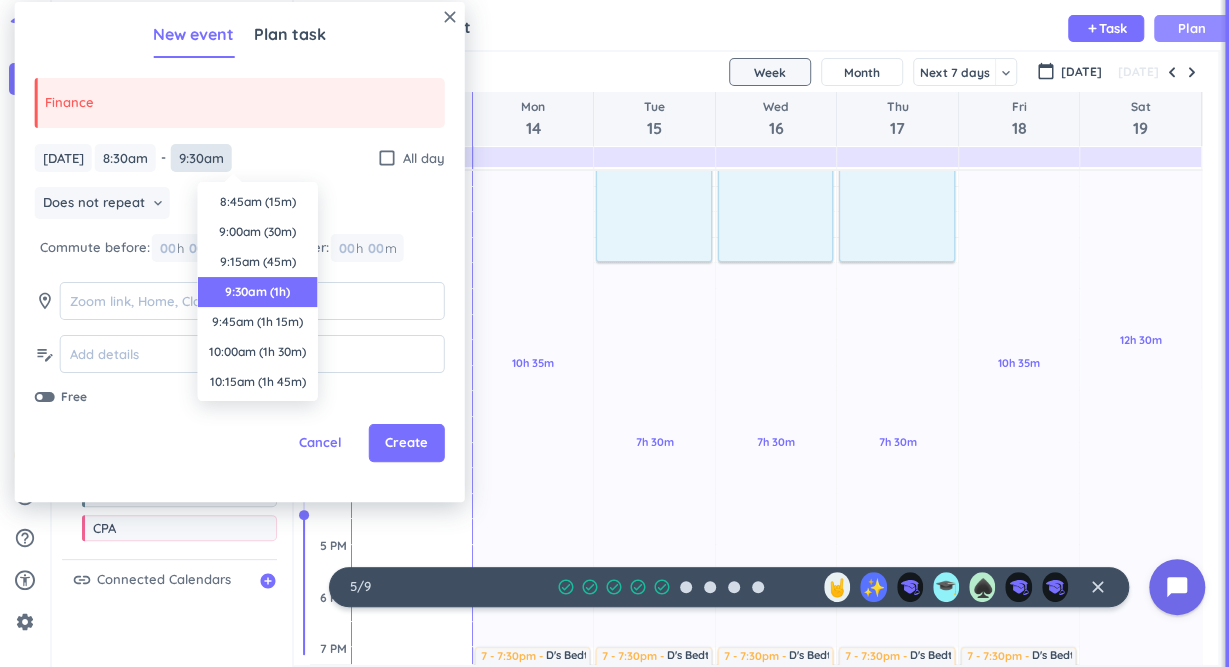 click on "9:30am" at bounding box center [201, 158] 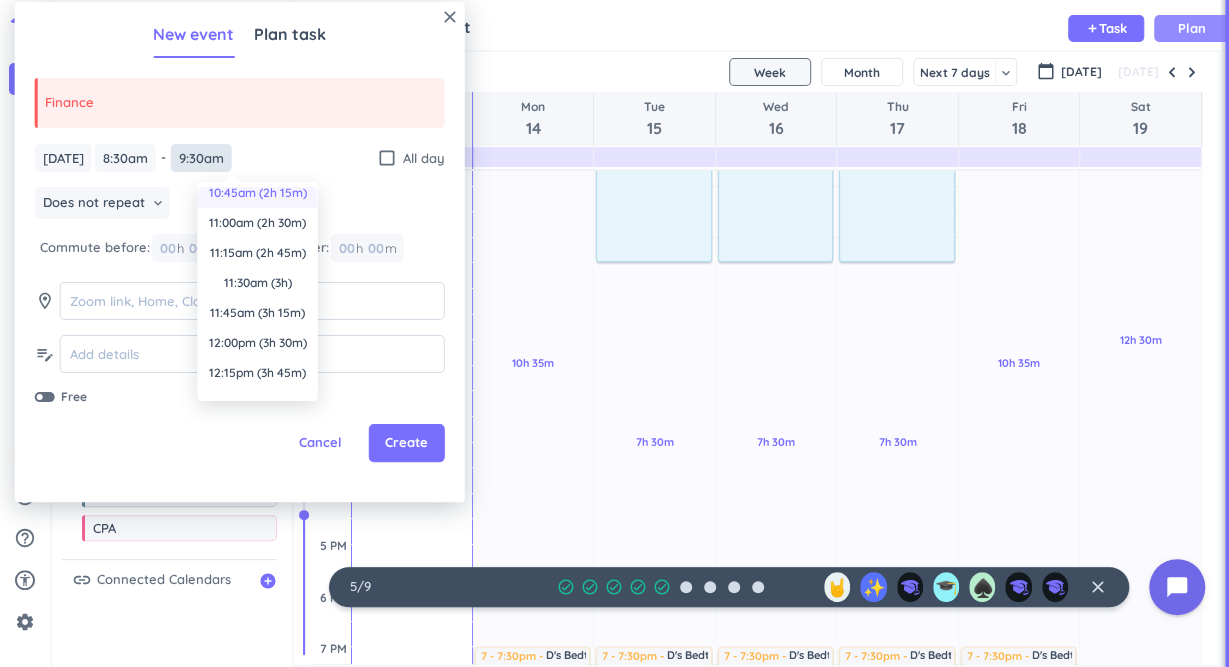 scroll, scrollTop: 347, scrollLeft: 0, axis: vertical 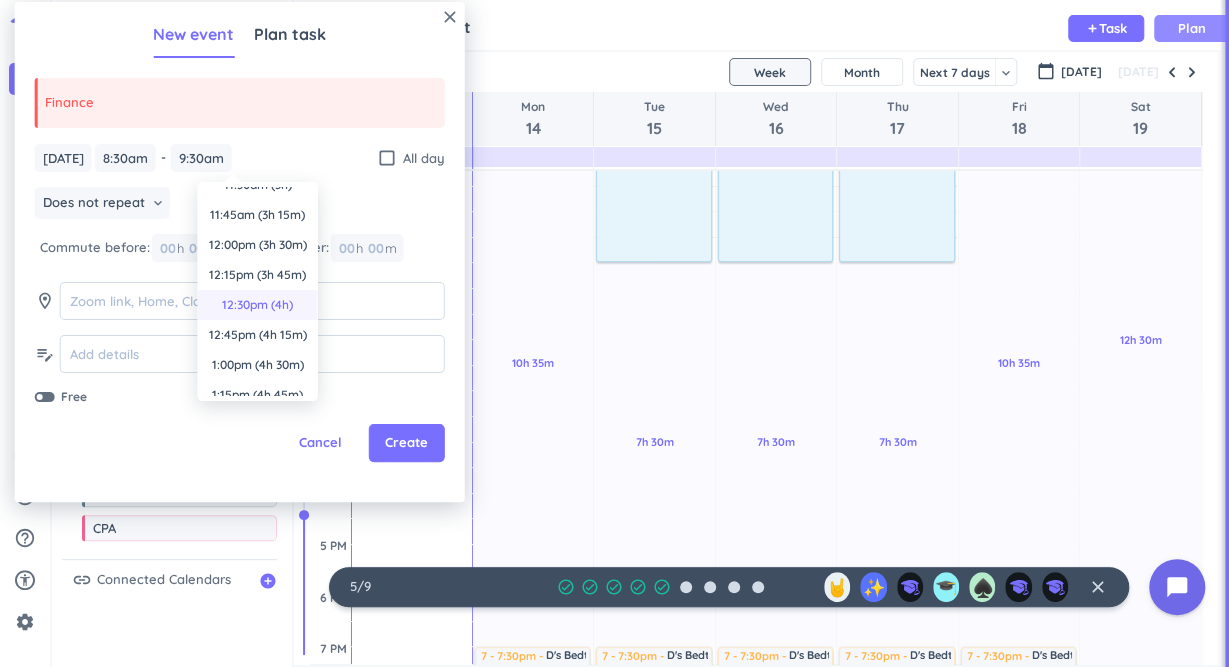 click on "12:30pm (4h)" at bounding box center (258, 305) 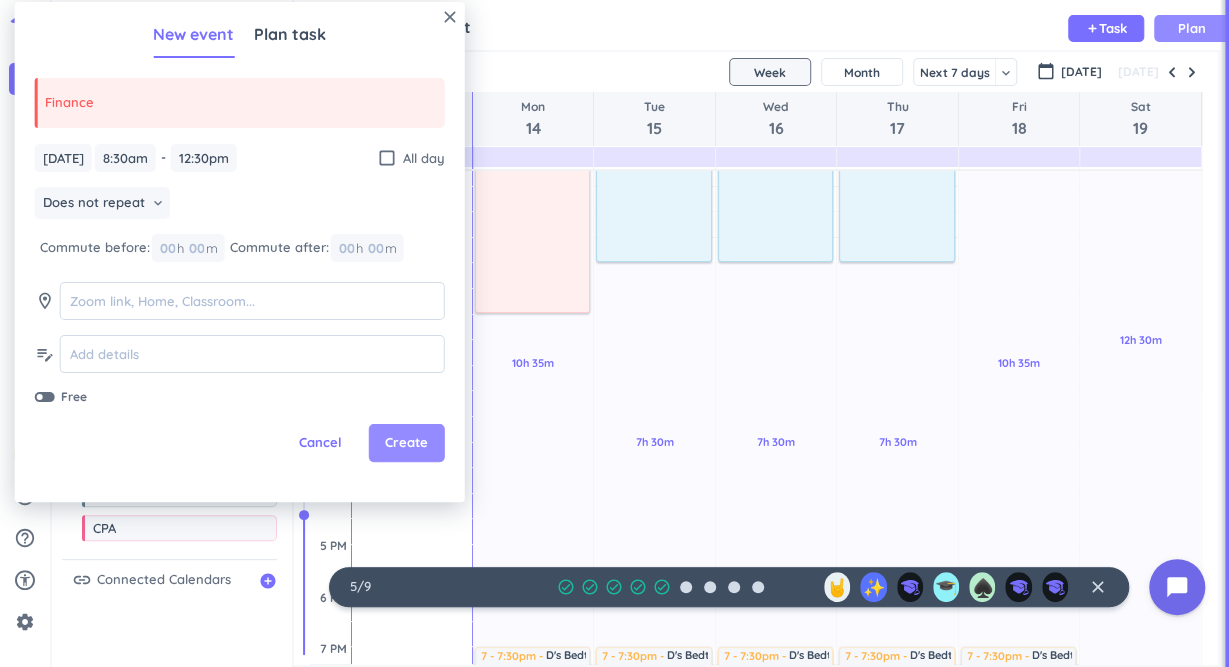 click on "Create" at bounding box center [406, 443] 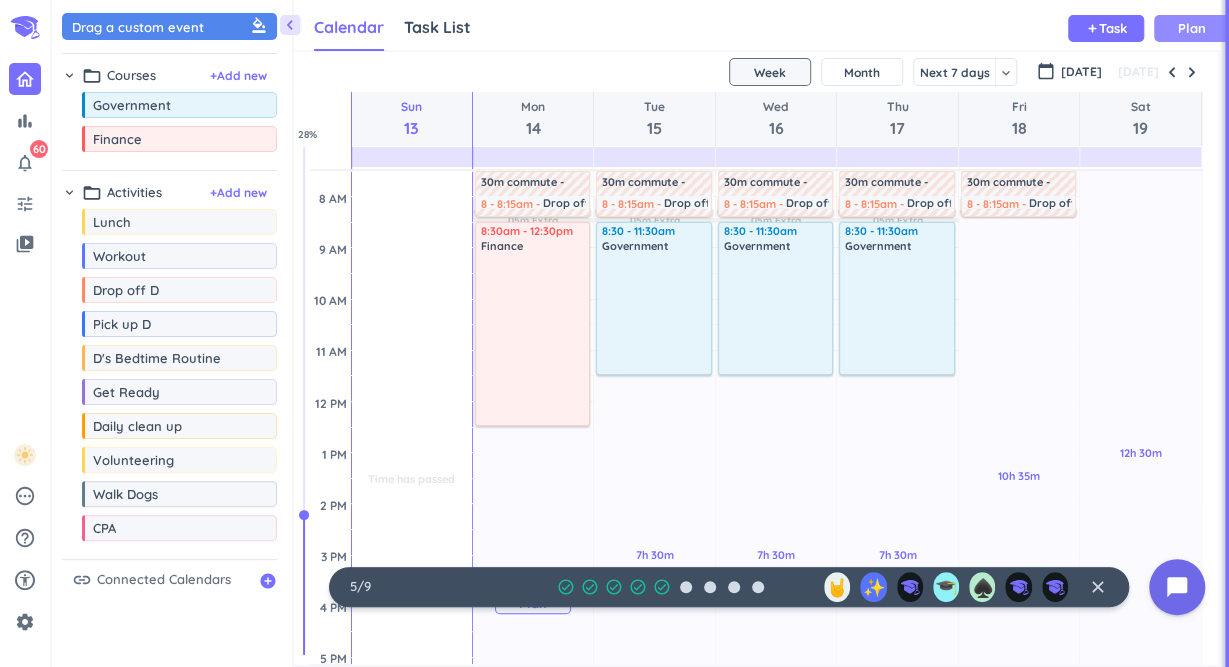 scroll, scrollTop: 159, scrollLeft: 0, axis: vertical 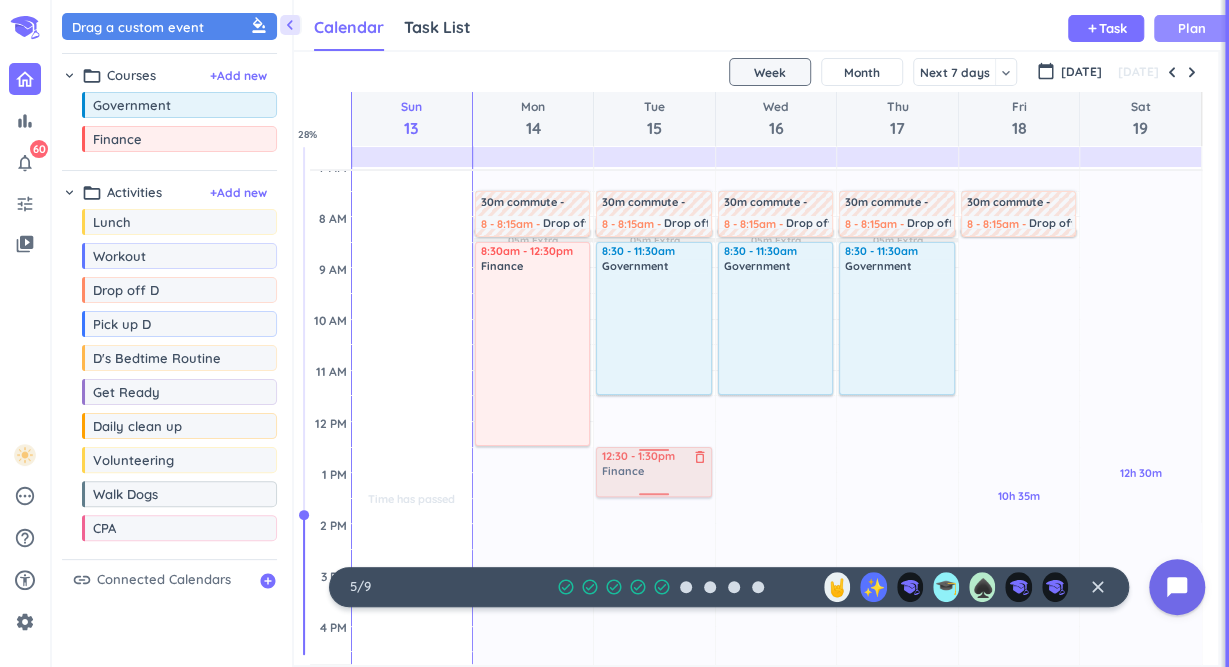 drag, startPoint x: 159, startPoint y: 145, endPoint x: 653, endPoint y: 449, distance: 580.0448 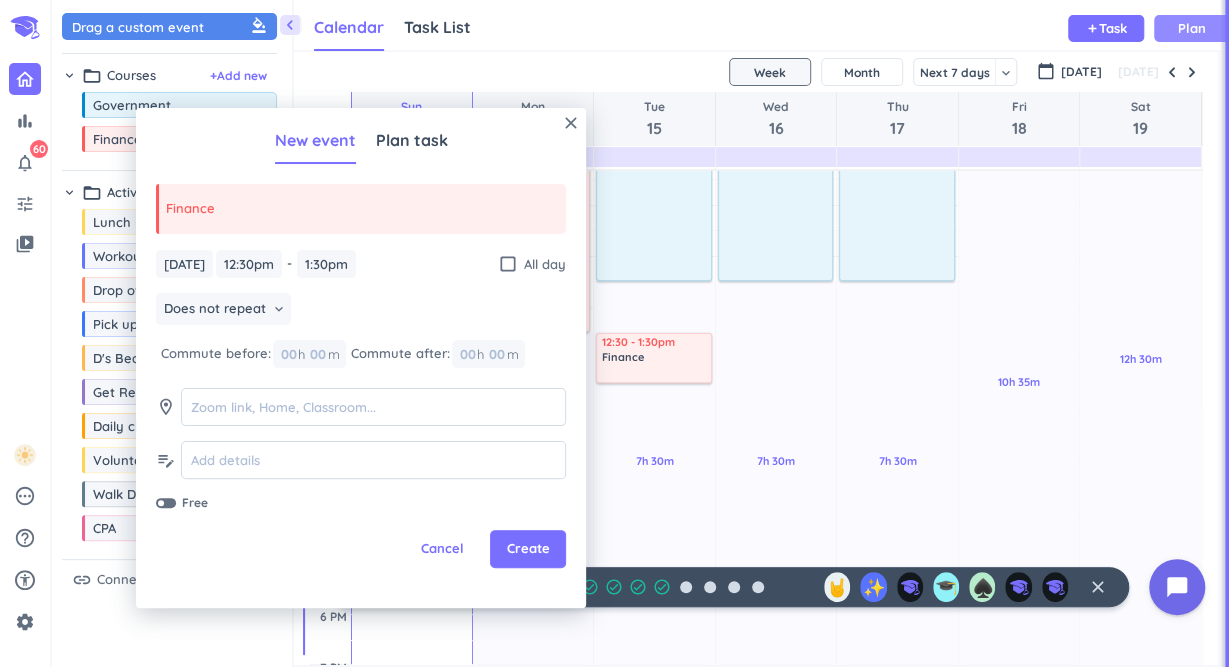 scroll, scrollTop: 274, scrollLeft: 0, axis: vertical 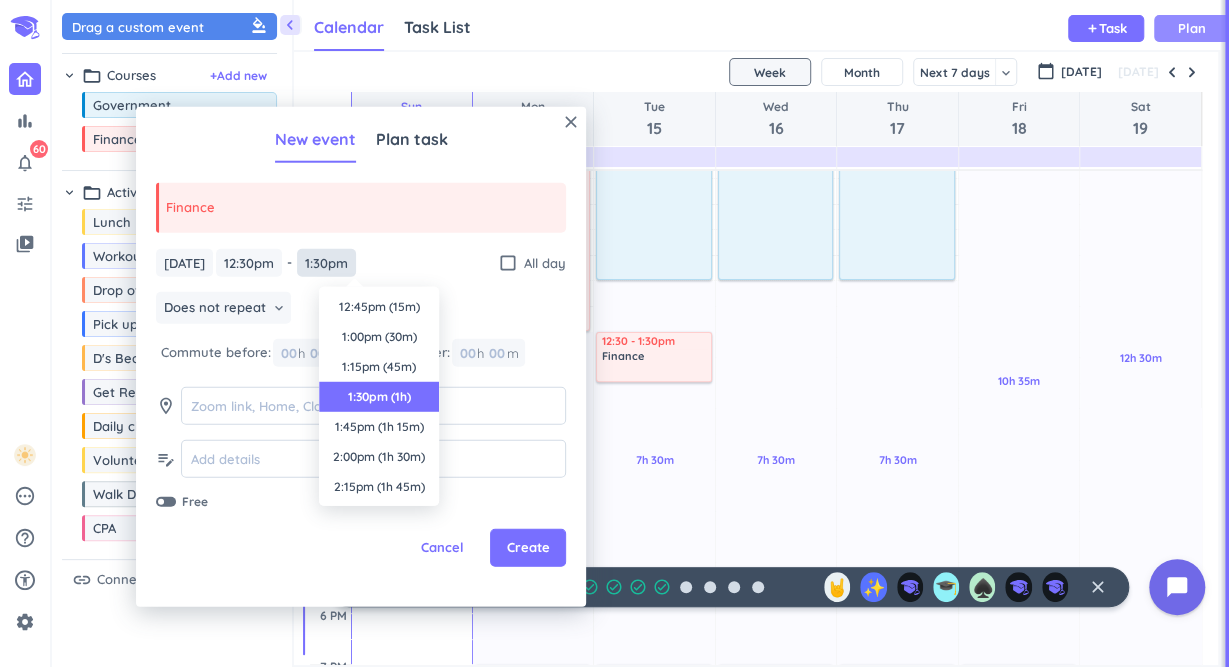 click on "1:30pm" at bounding box center (326, 262) 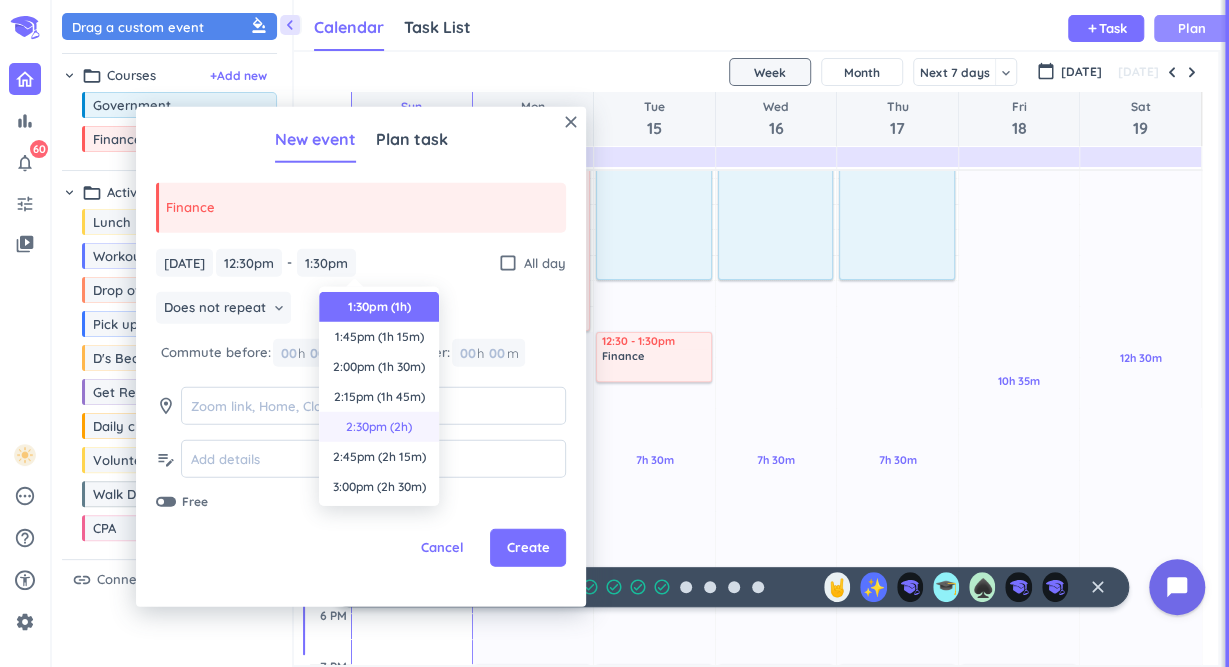 click on "2:30pm (2h)" at bounding box center (379, 427) 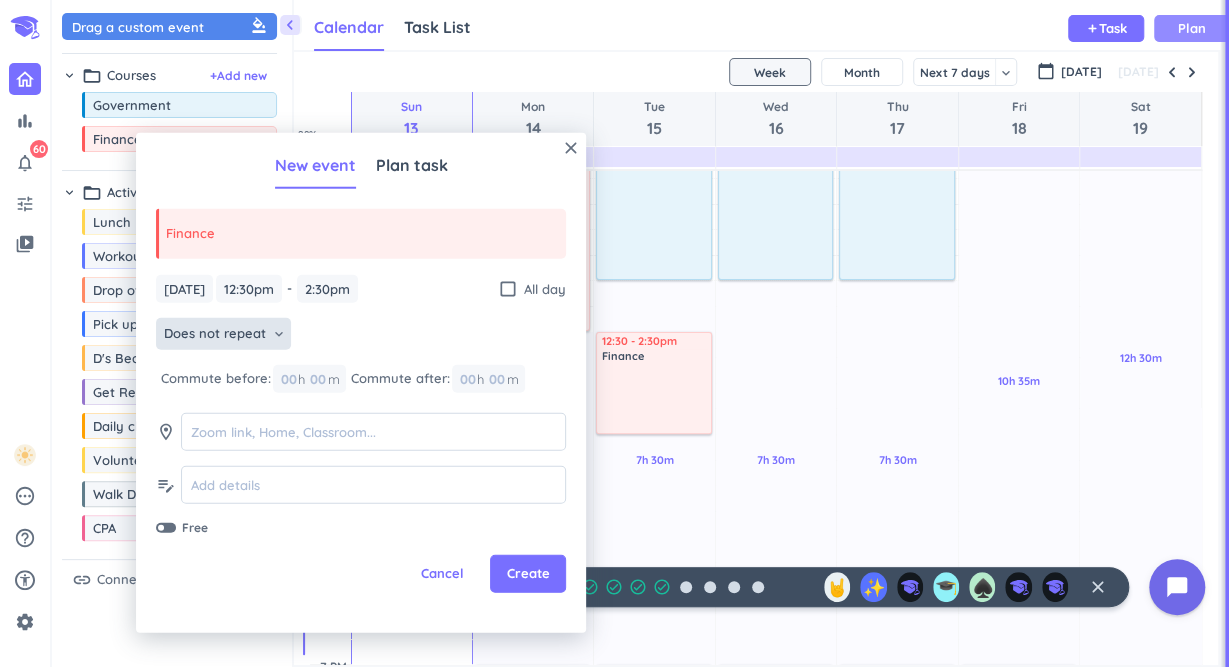 click on "Does not repeat keyboard_arrow_down" at bounding box center (223, 334) 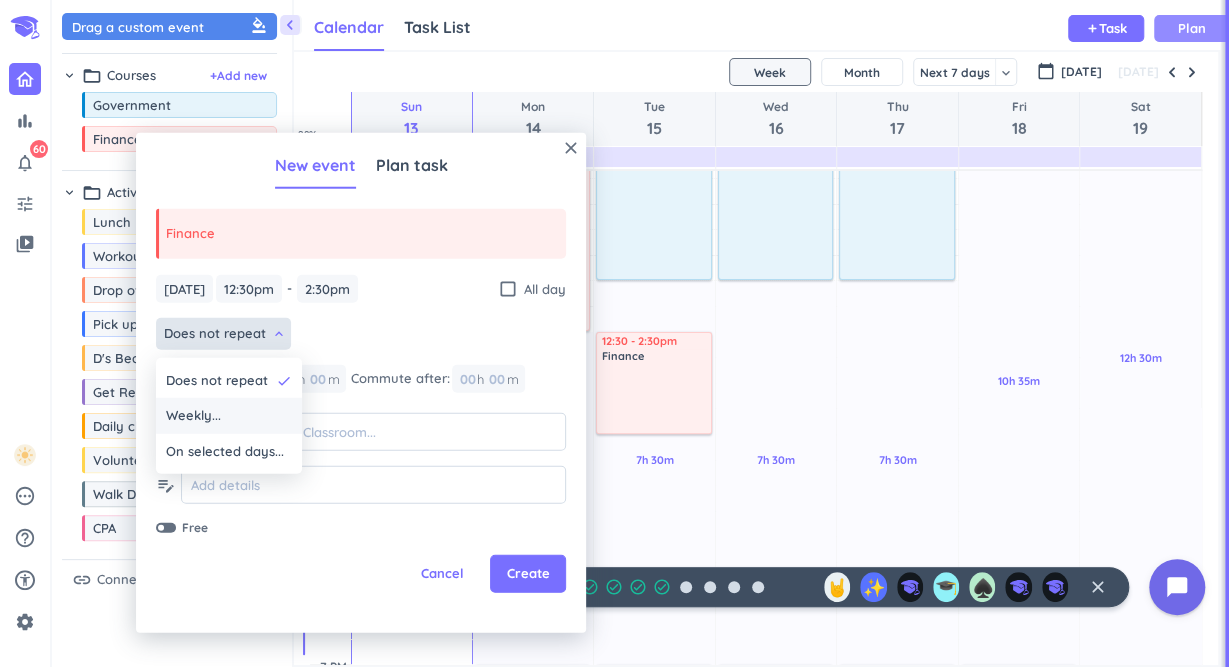 click on "Weekly..." at bounding box center [229, 416] 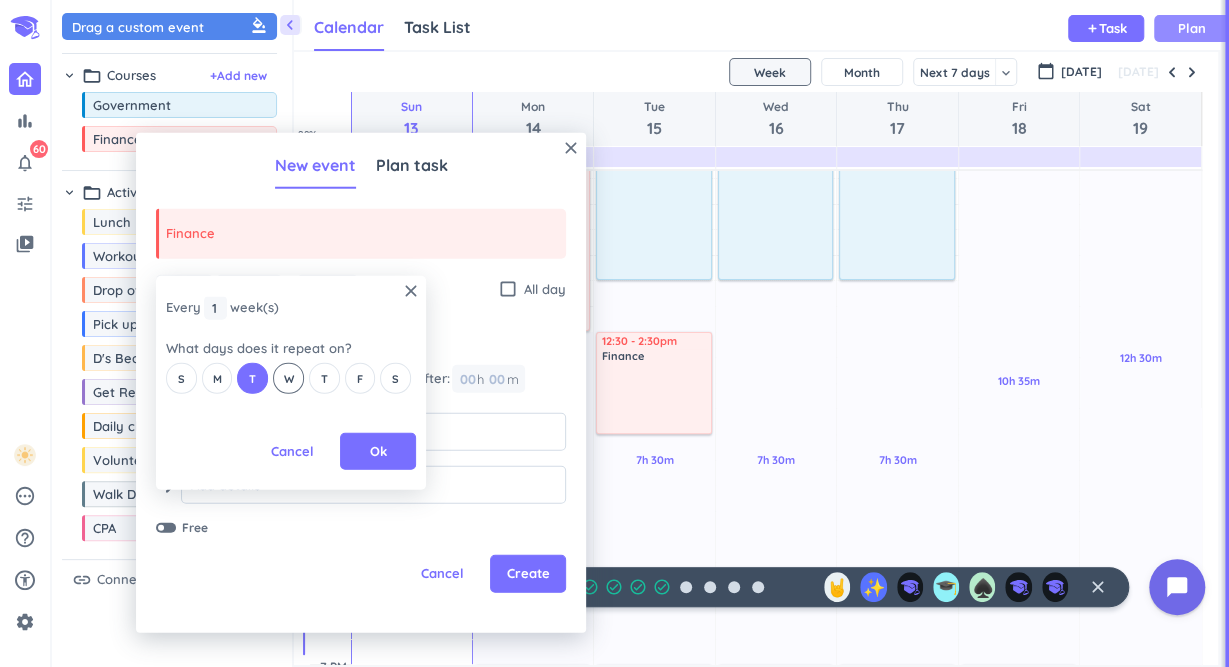 click on "W" at bounding box center (289, 378) 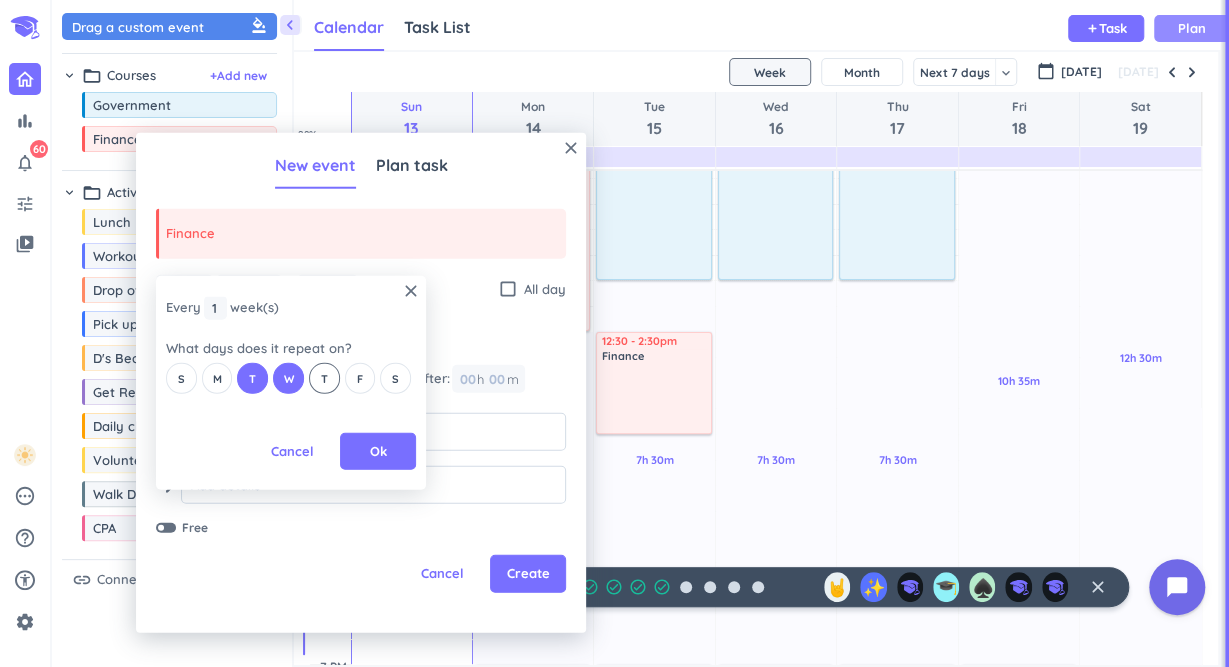 click on "T" at bounding box center (324, 378) 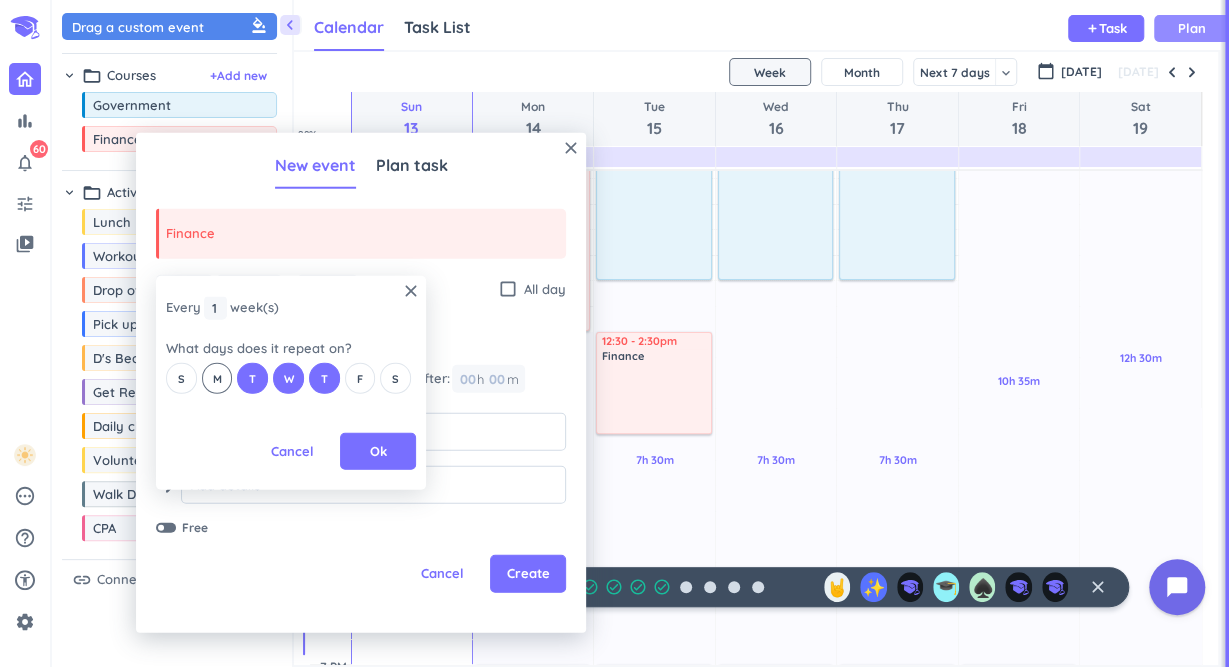 click on "M" at bounding box center (217, 378) 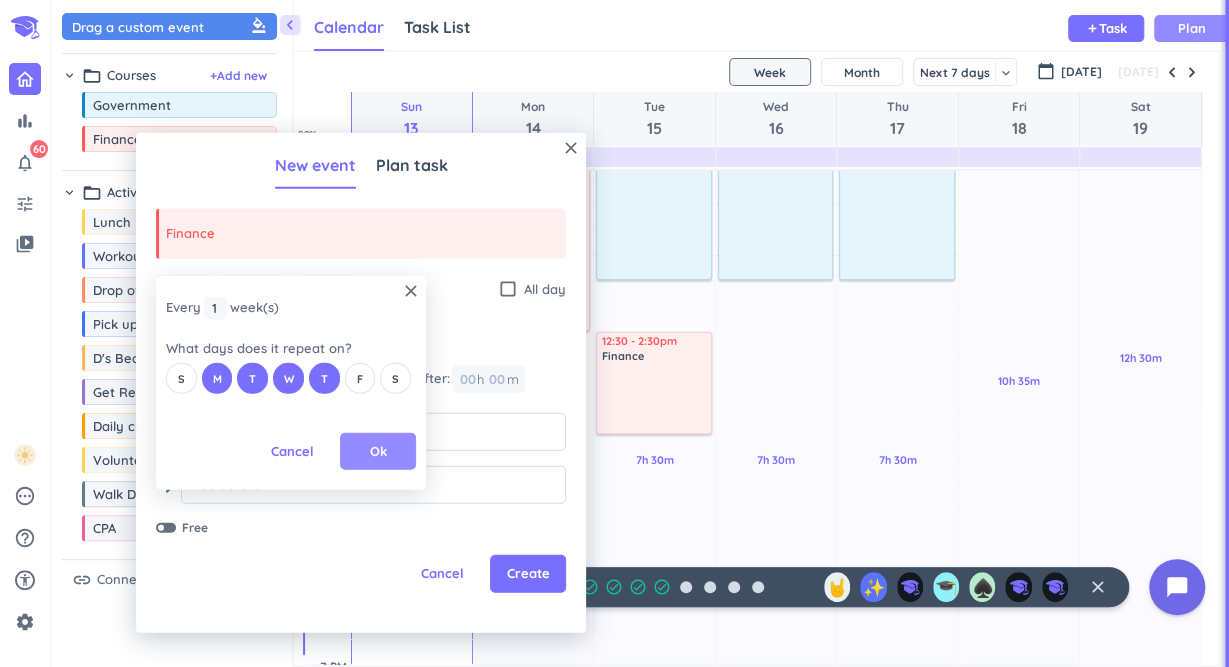click on "Ok" at bounding box center [378, 451] 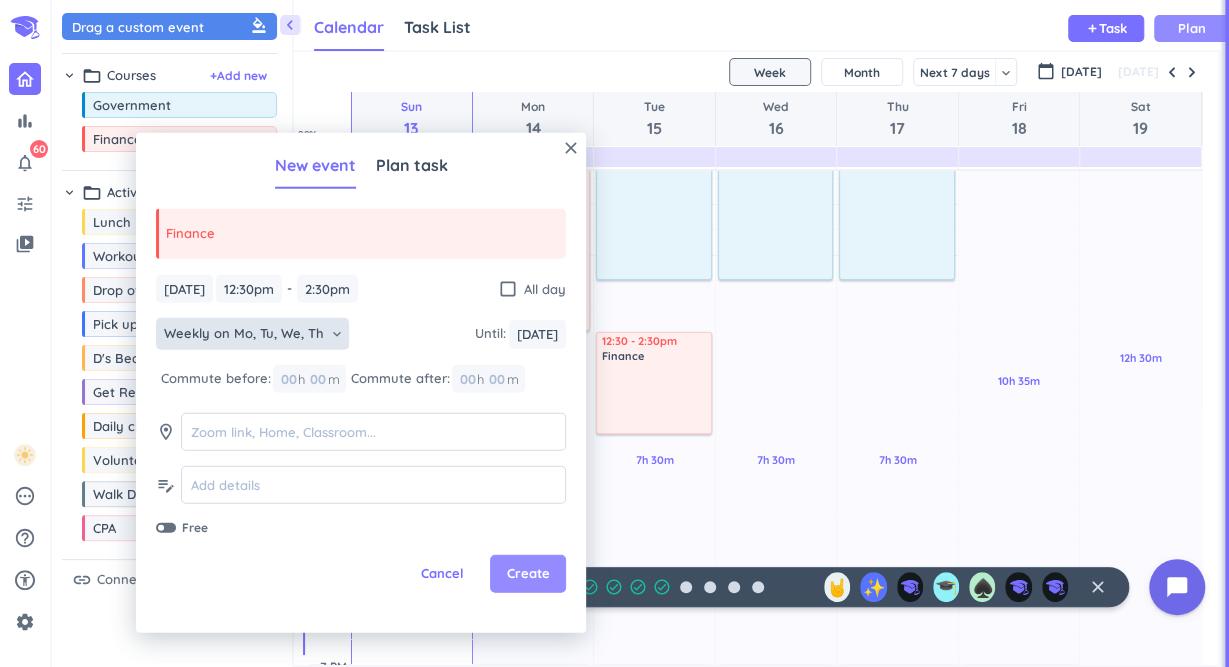 click on "Create" at bounding box center (528, 574) 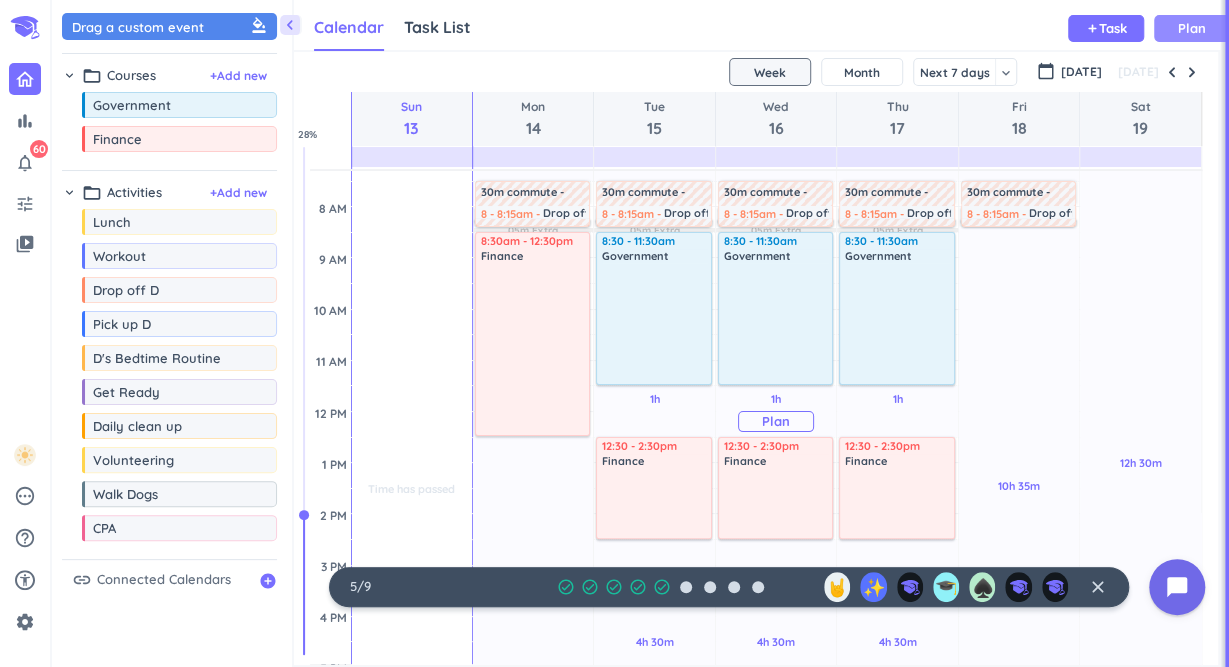 scroll, scrollTop: 160, scrollLeft: 0, axis: vertical 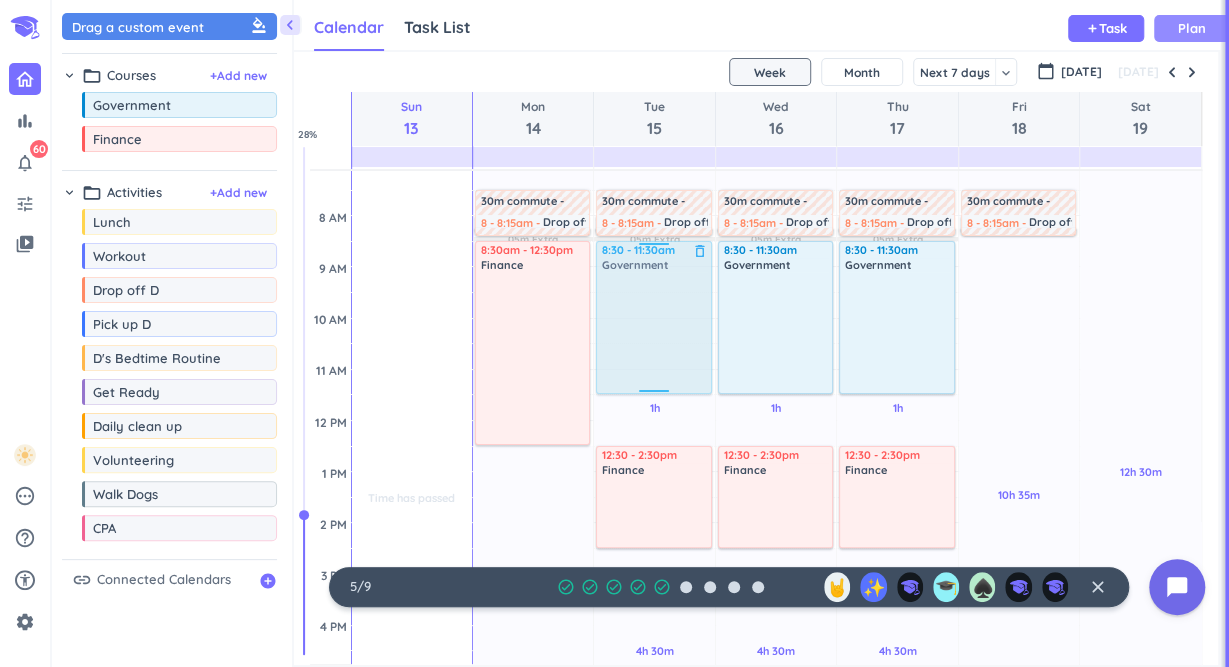 drag, startPoint x: 654, startPoint y: 387, endPoint x: 647, endPoint y: 395, distance: 10.630146 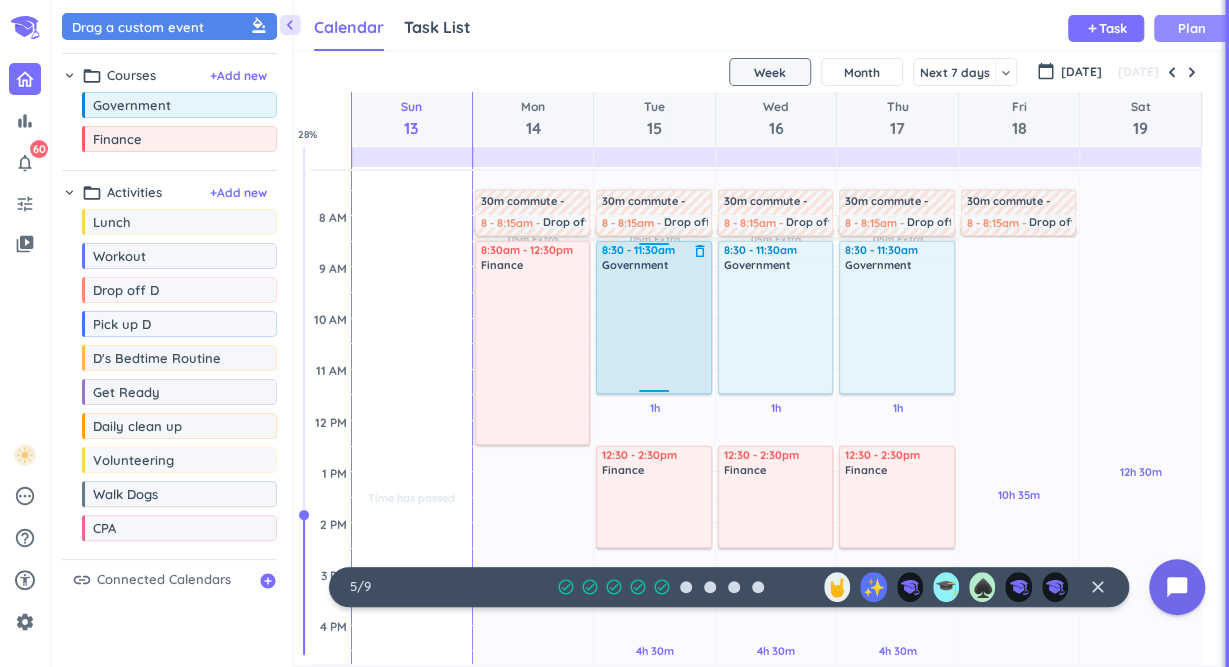 click at bounding box center [654, 332] 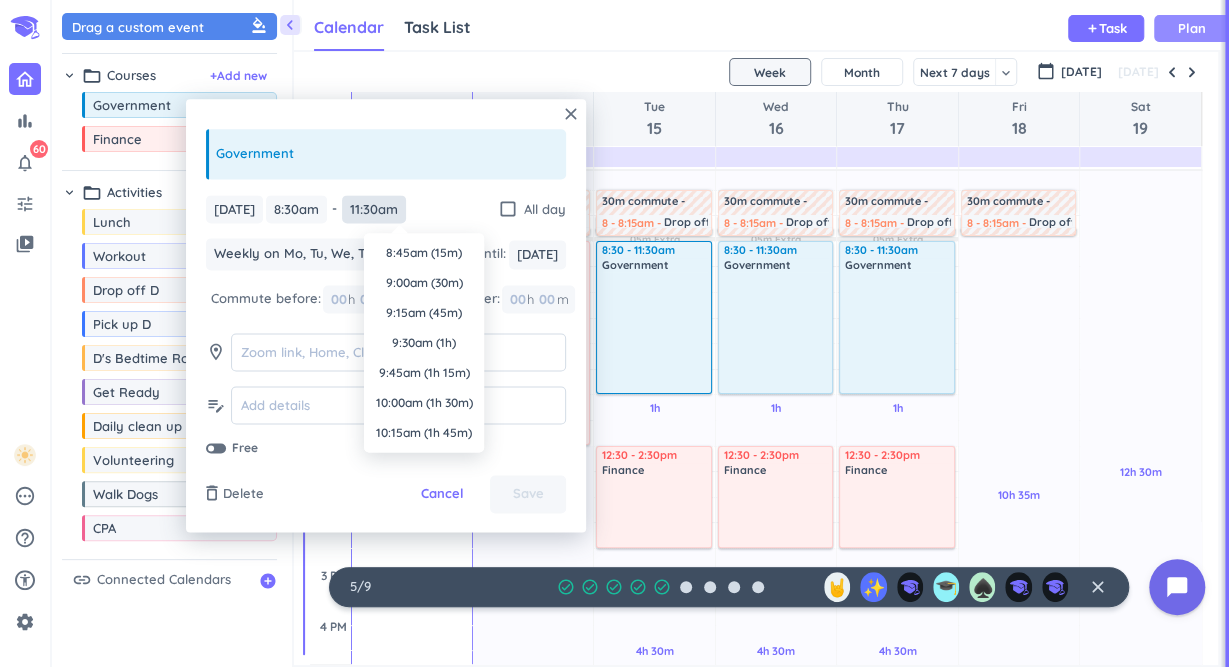 click on "11:30am" at bounding box center (374, 209) 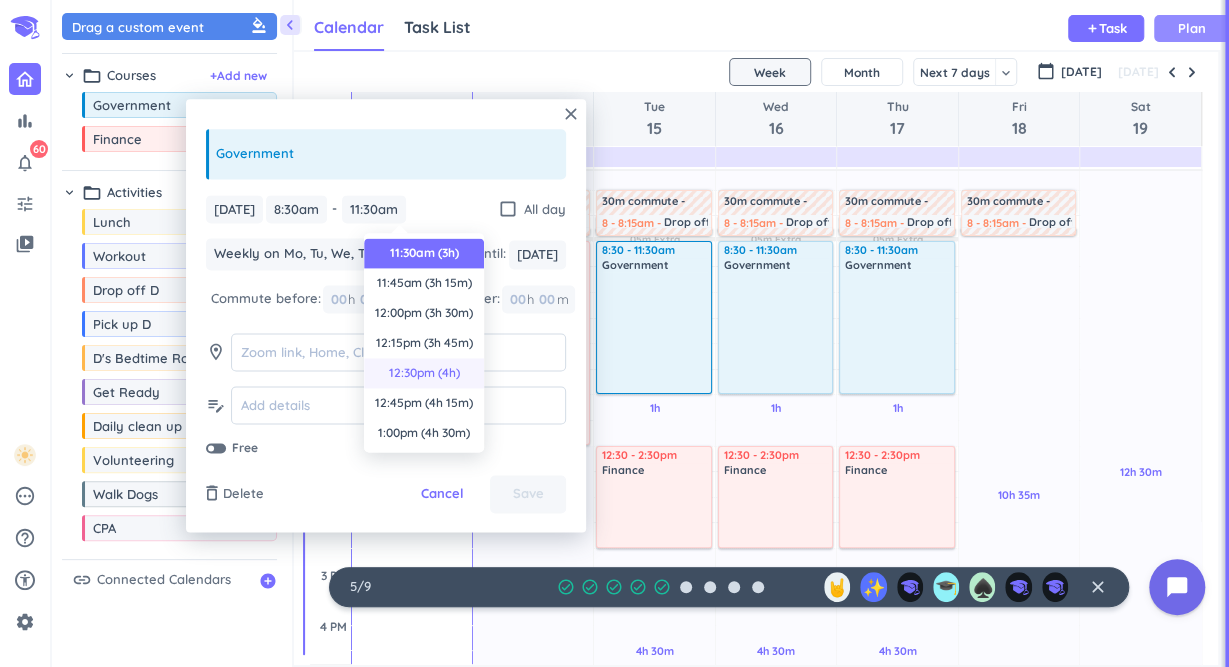 click on "12:30pm (4h)" at bounding box center (424, 373) 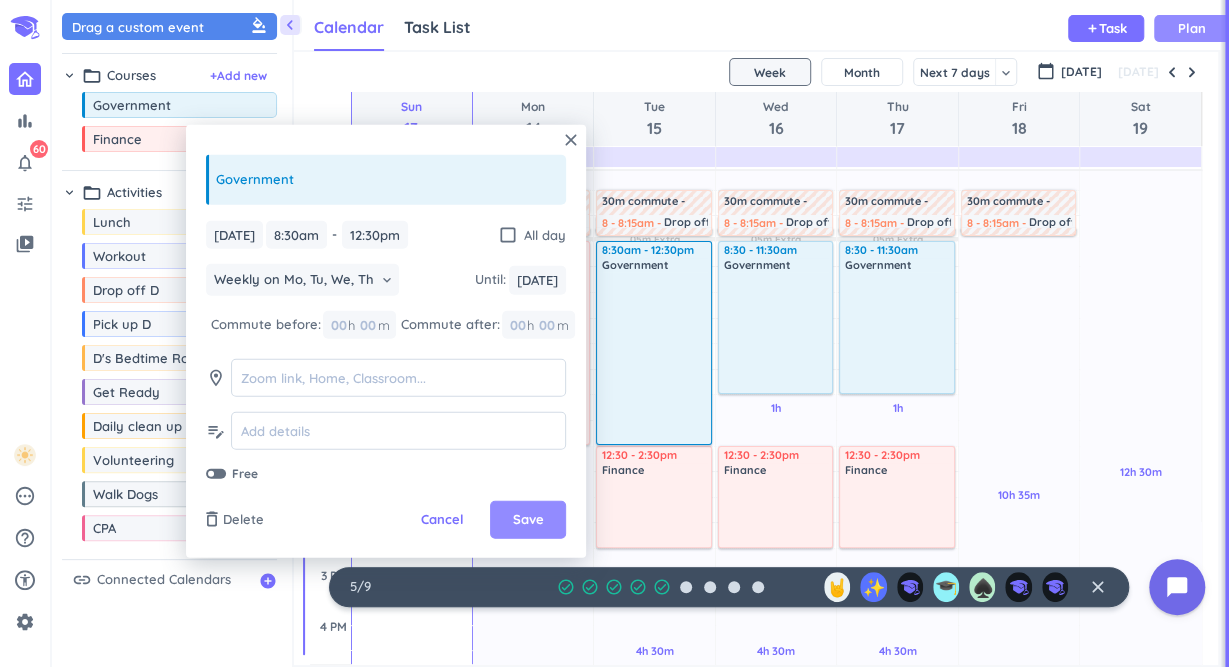 click on "Save" at bounding box center (528, 520) 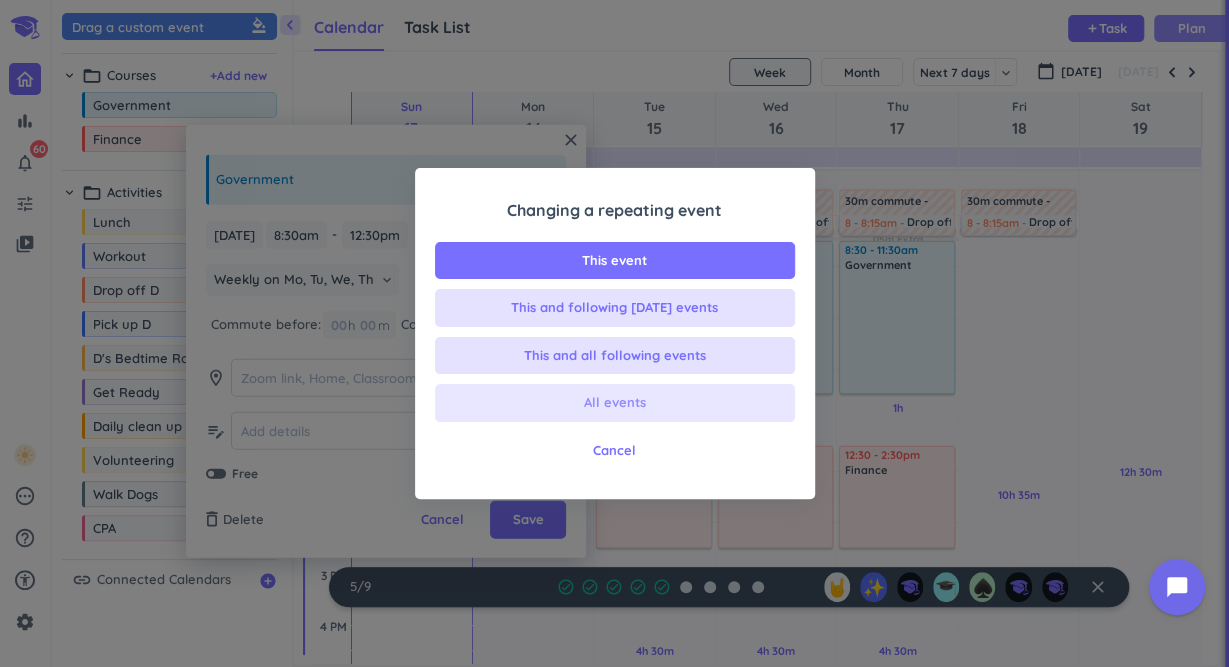 click on "All events" at bounding box center (615, 403) 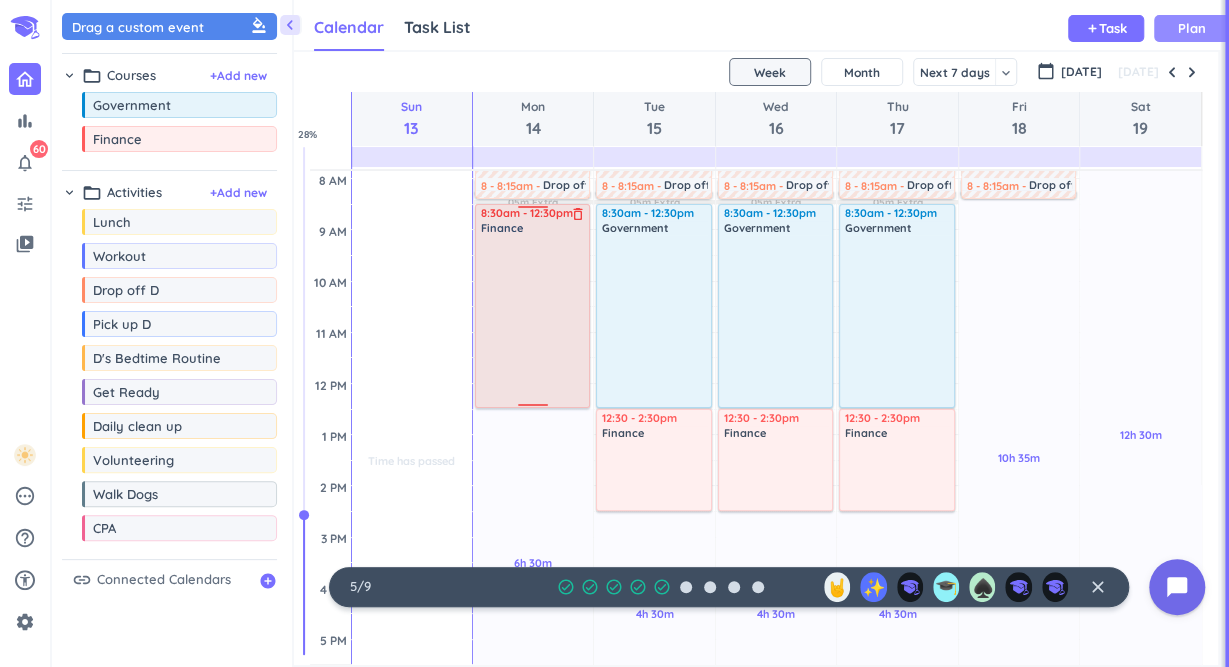 scroll, scrollTop: 253, scrollLeft: 0, axis: vertical 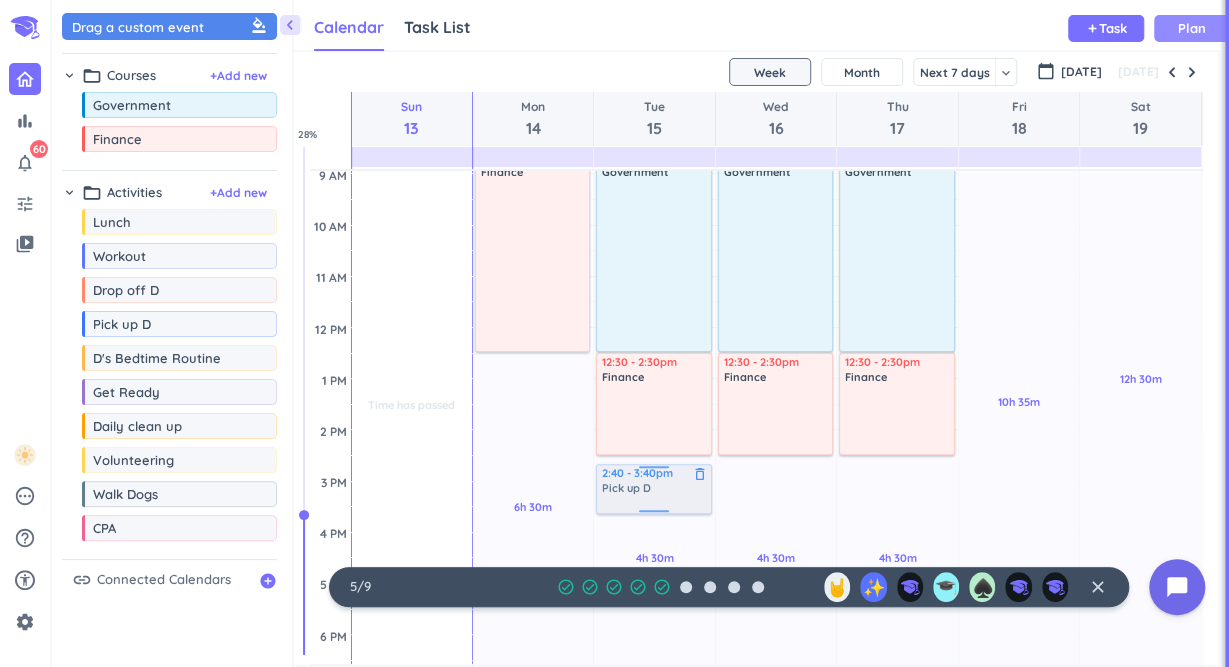 drag, startPoint x: 165, startPoint y: 324, endPoint x: 634, endPoint y: 465, distance: 489.73666 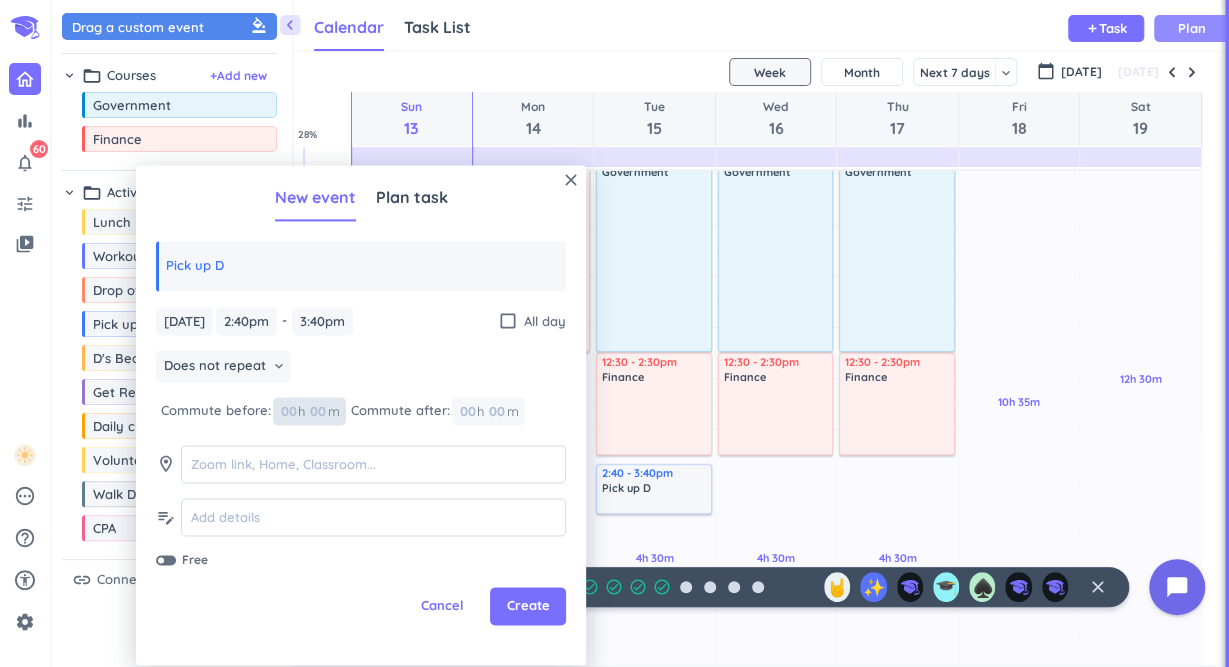 click at bounding box center (317, 411) 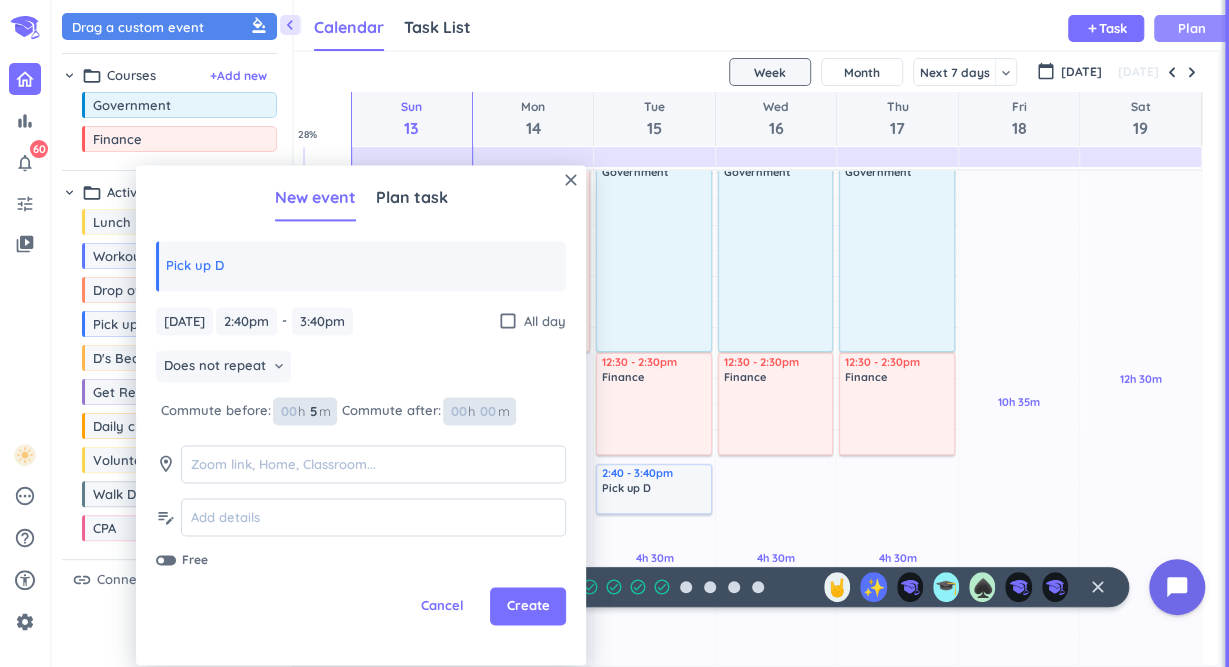 type on "5" 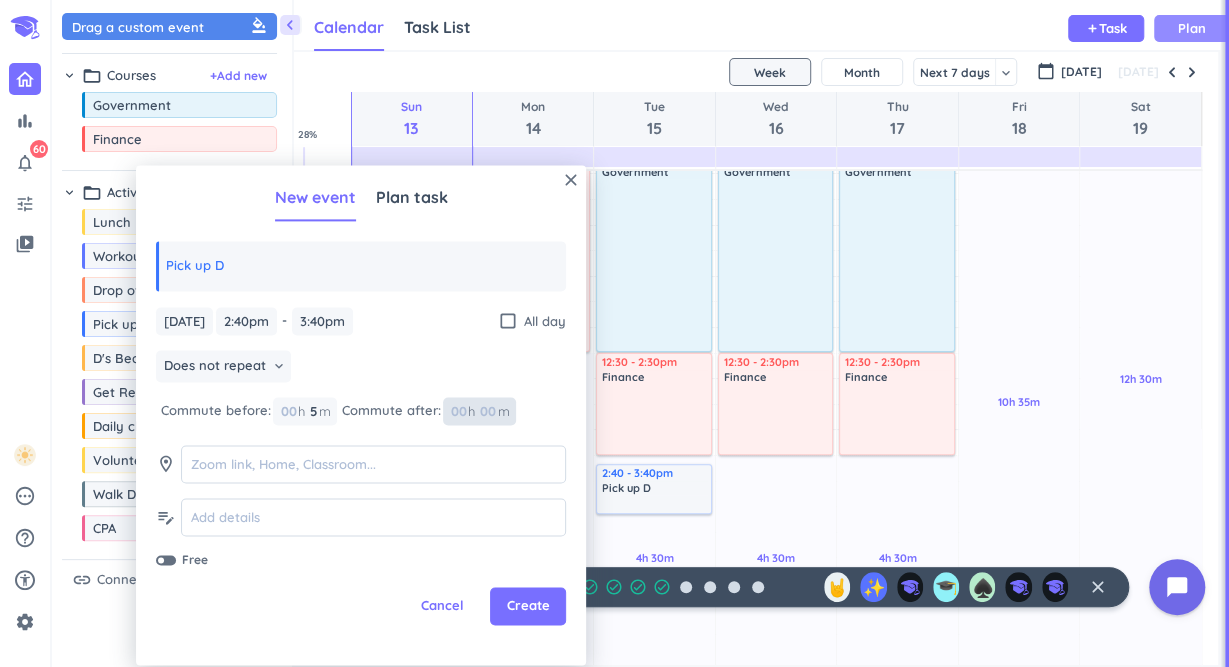 click at bounding box center [487, 411] 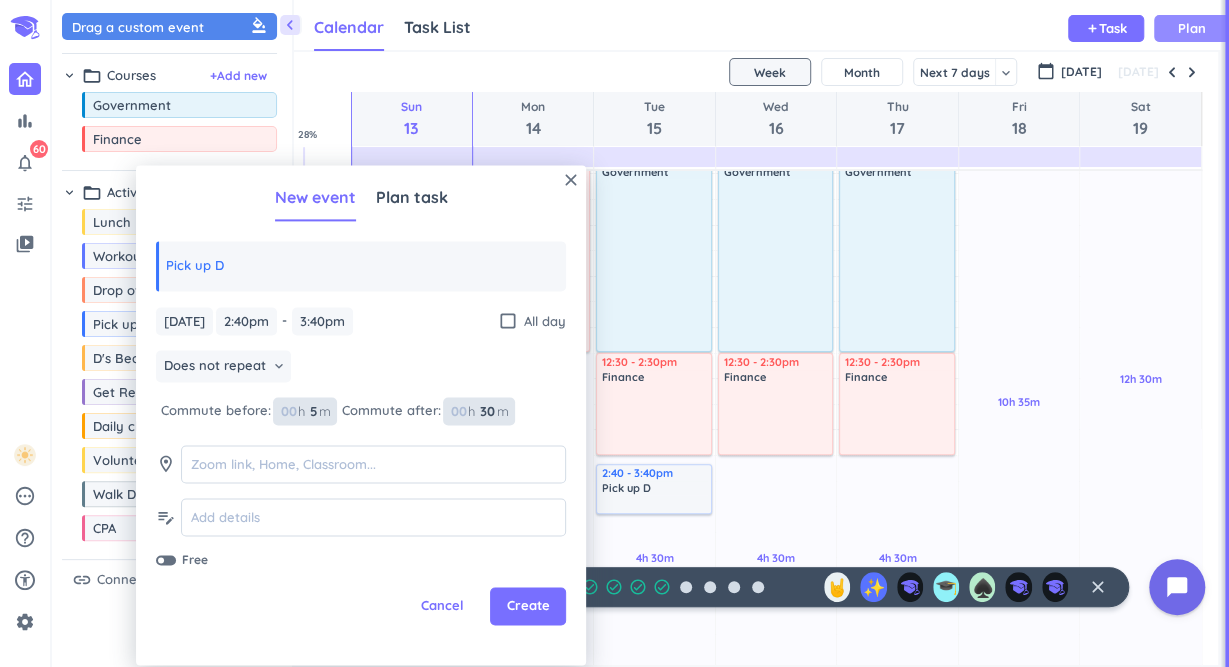 type on "30" 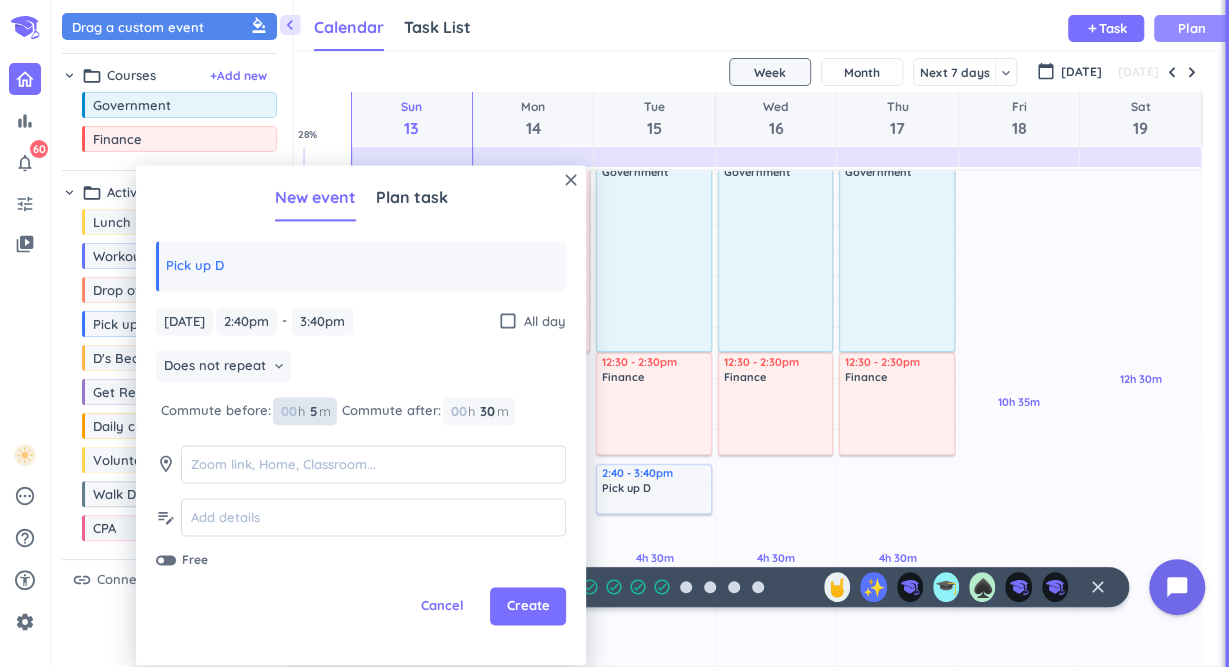 click on "5 5 00" at bounding box center (319, 411) 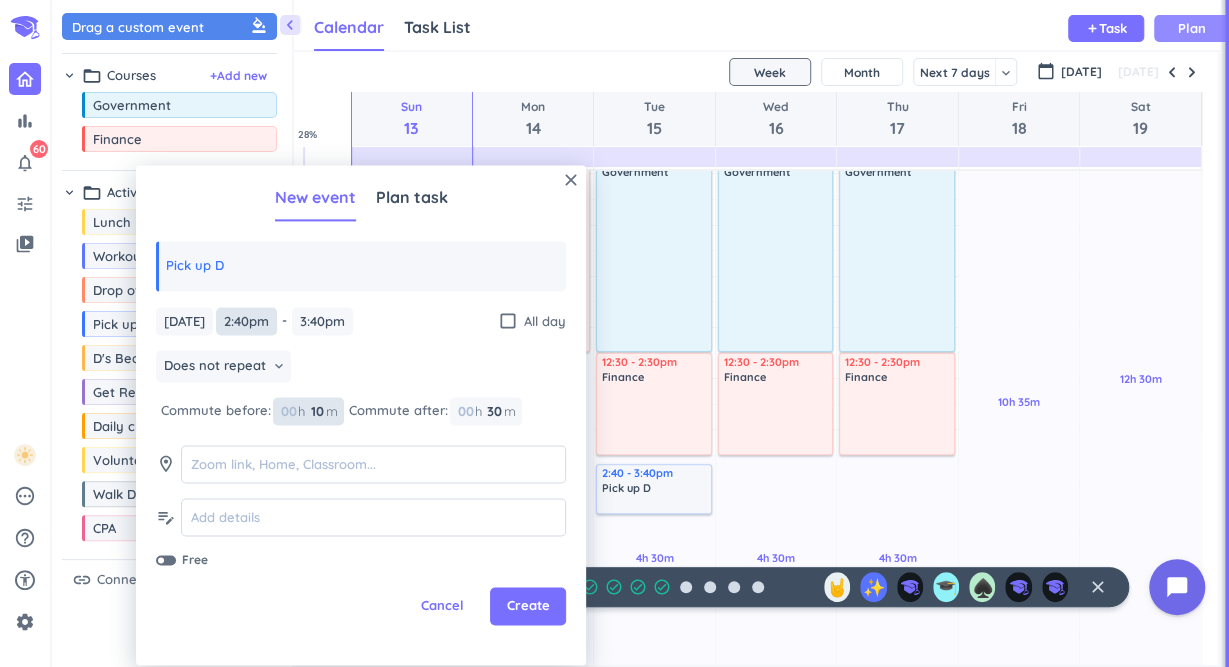 type on "10" 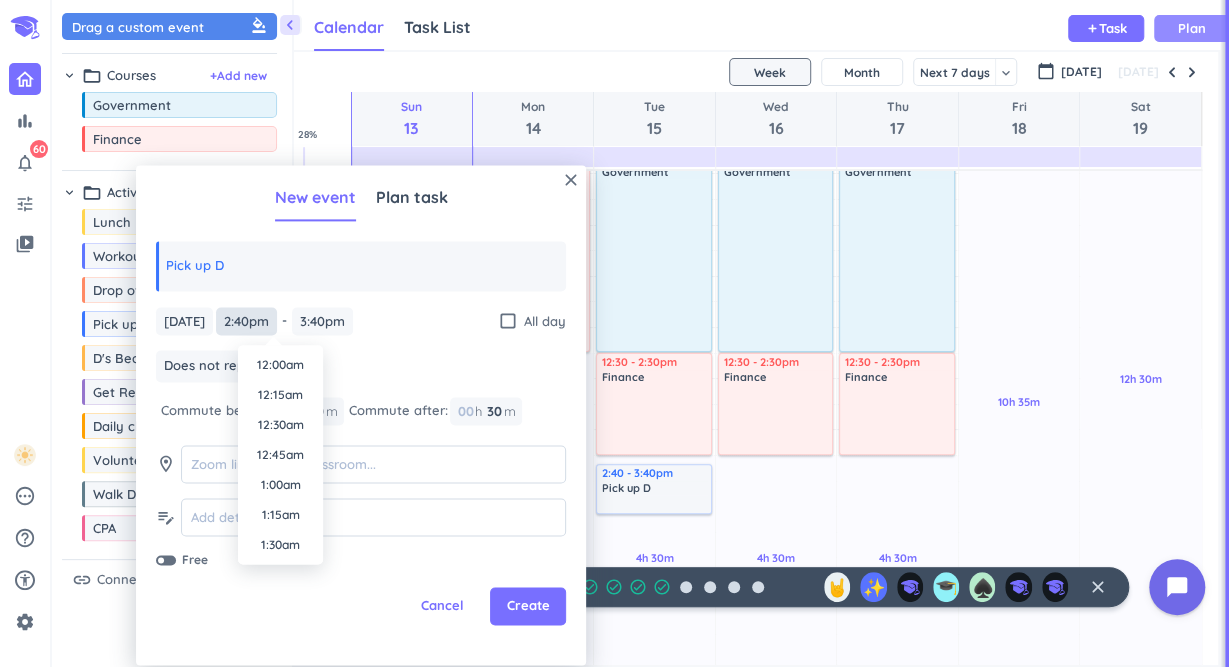 click on "2:40pm" at bounding box center (246, 321) 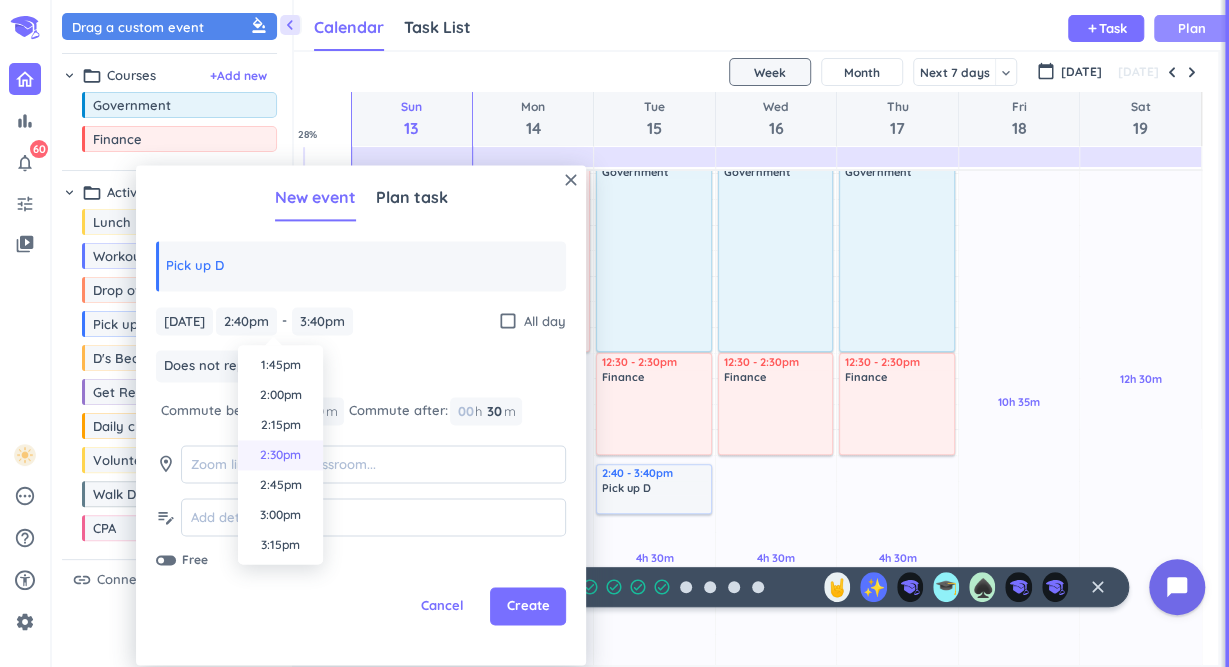 click on "2:30pm" at bounding box center [280, 455] 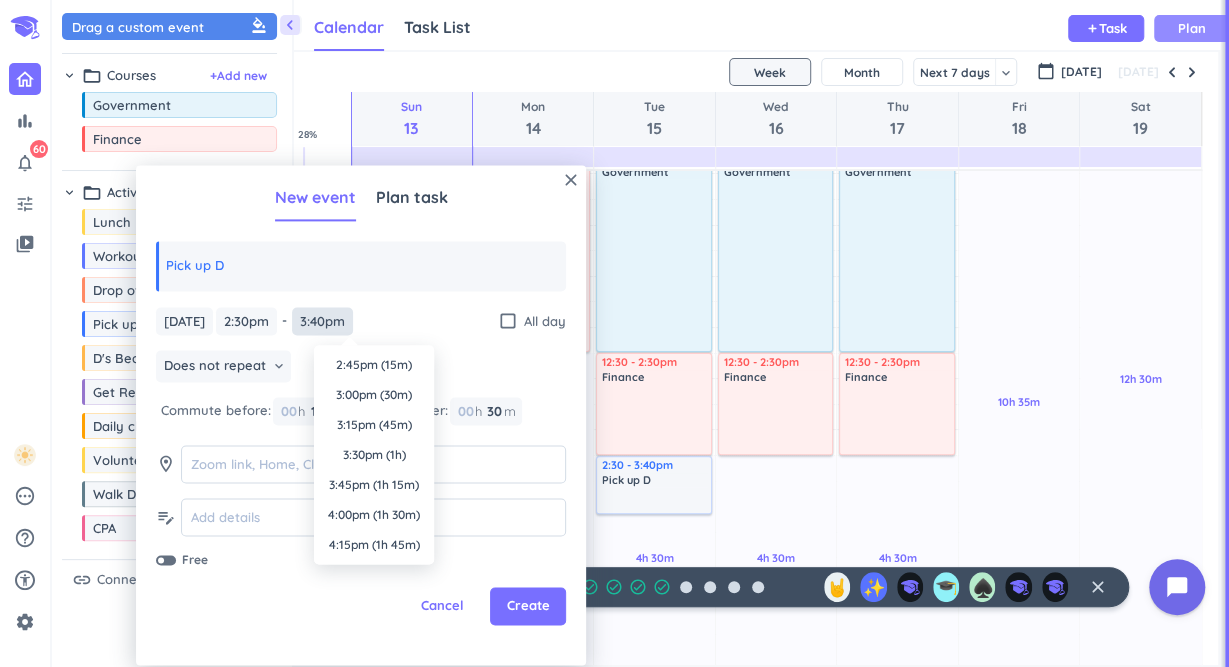 click on "3:40pm" at bounding box center (322, 321) 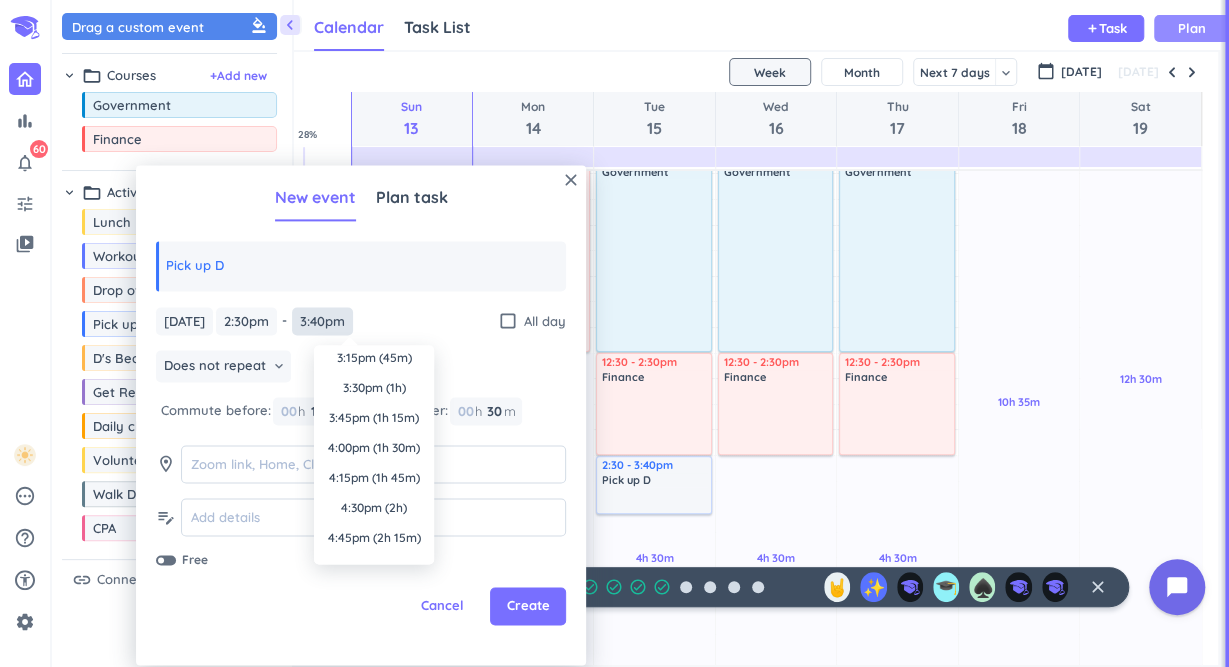 scroll, scrollTop: 0, scrollLeft: 0, axis: both 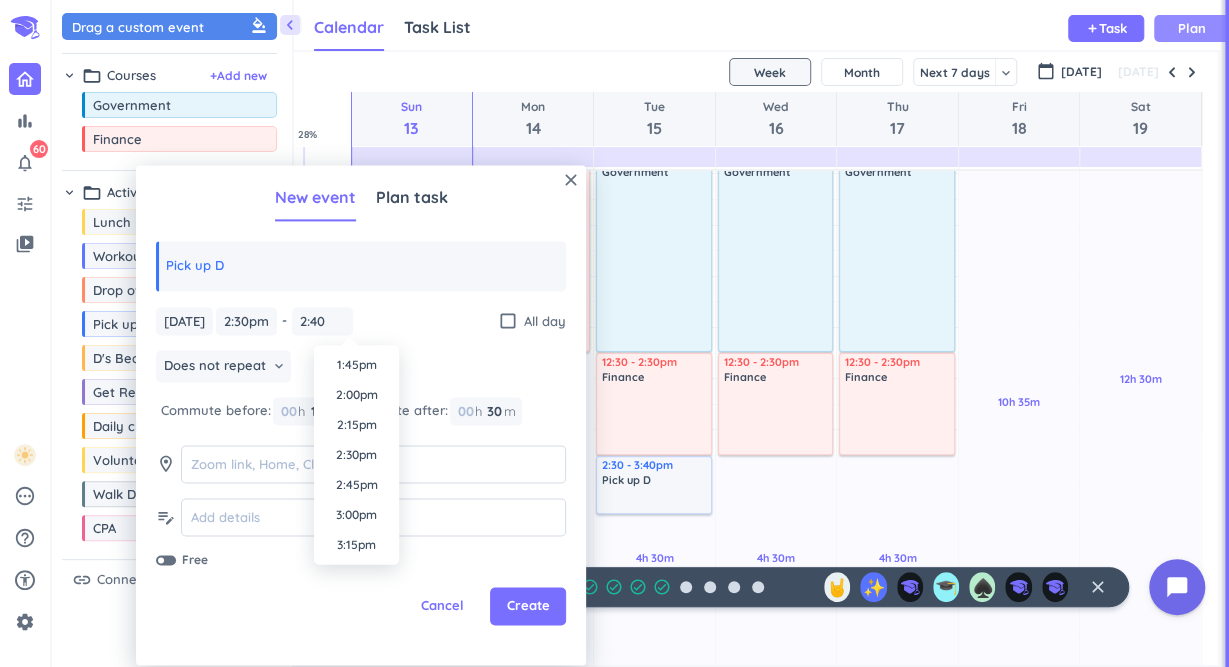 type on "2:40pm" 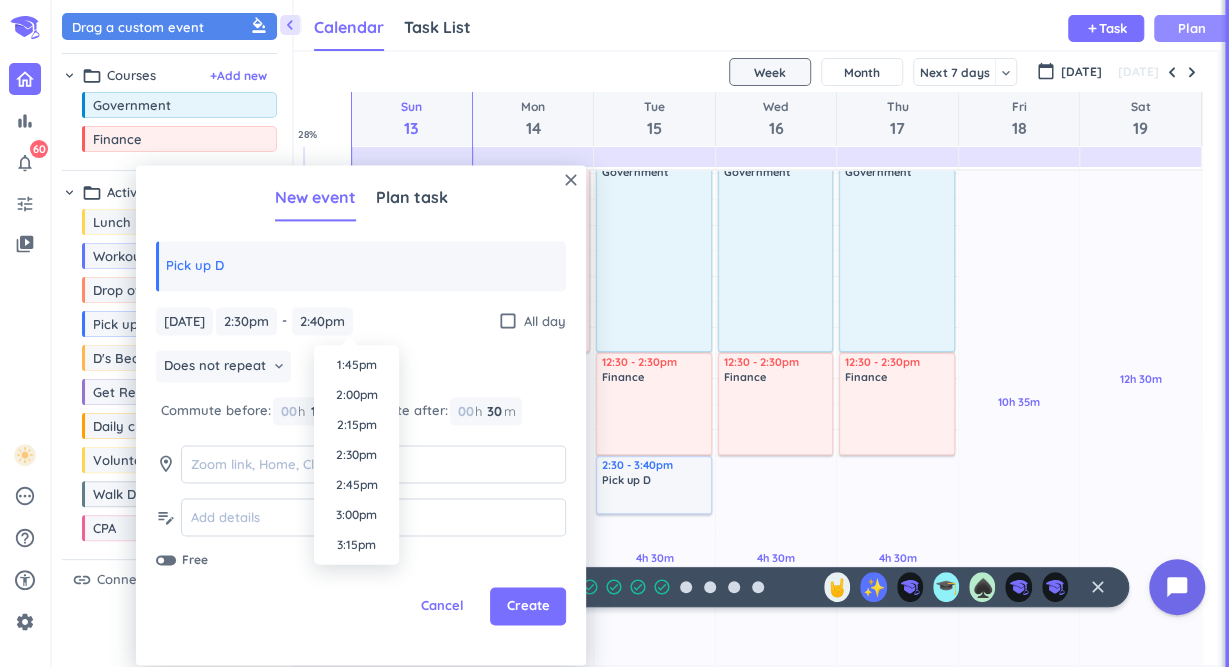 click on "[DATE] [DATE]   2:30pm 2:30pm - 3:40pm 2:40pm check_box_outline_blank All day" at bounding box center [361, 321] 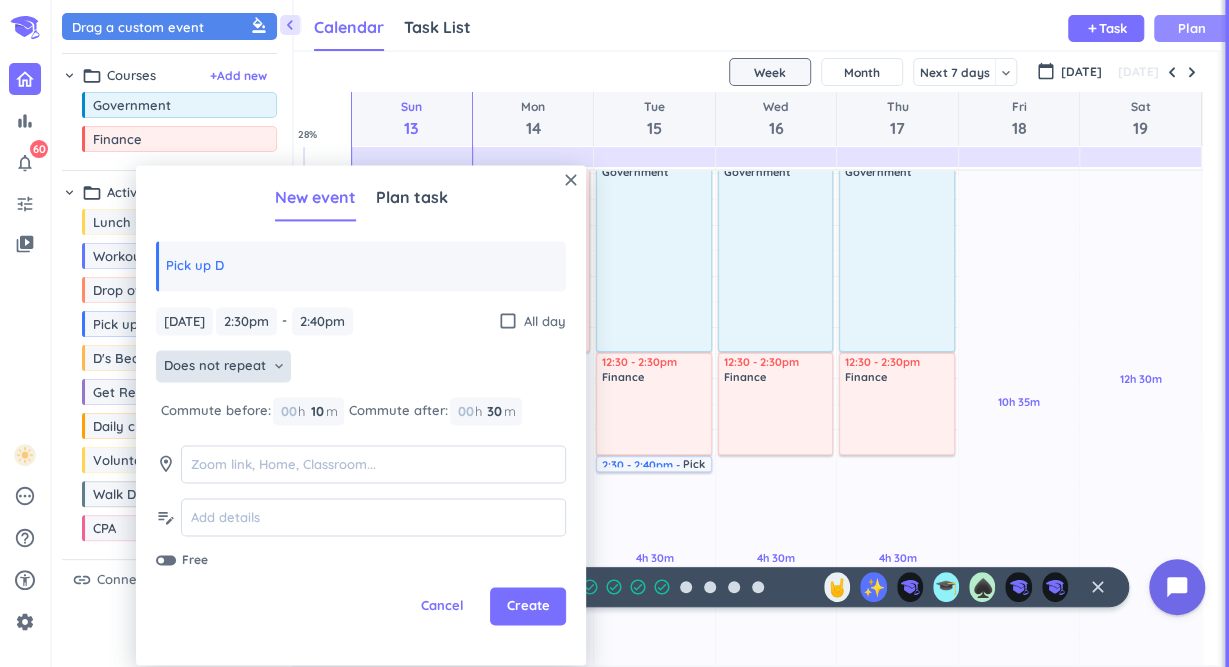 click on "Does not repeat keyboard_arrow_down" at bounding box center [223, 367] 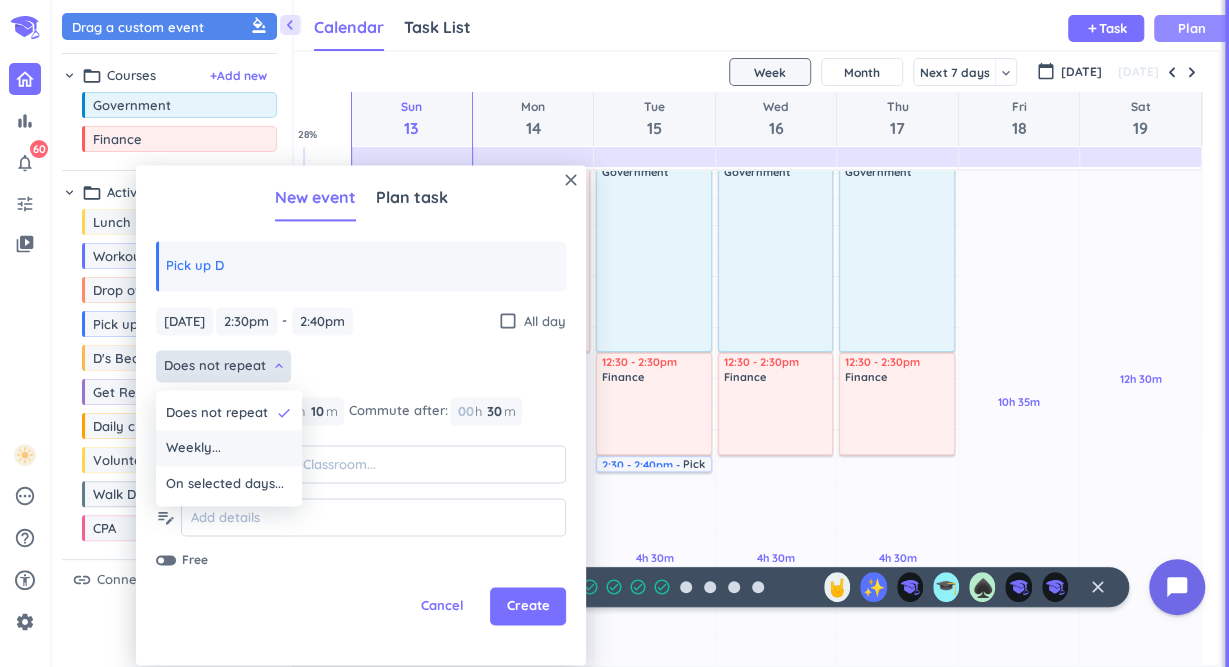click on "Weekly..." at bounding box center [229, 449] 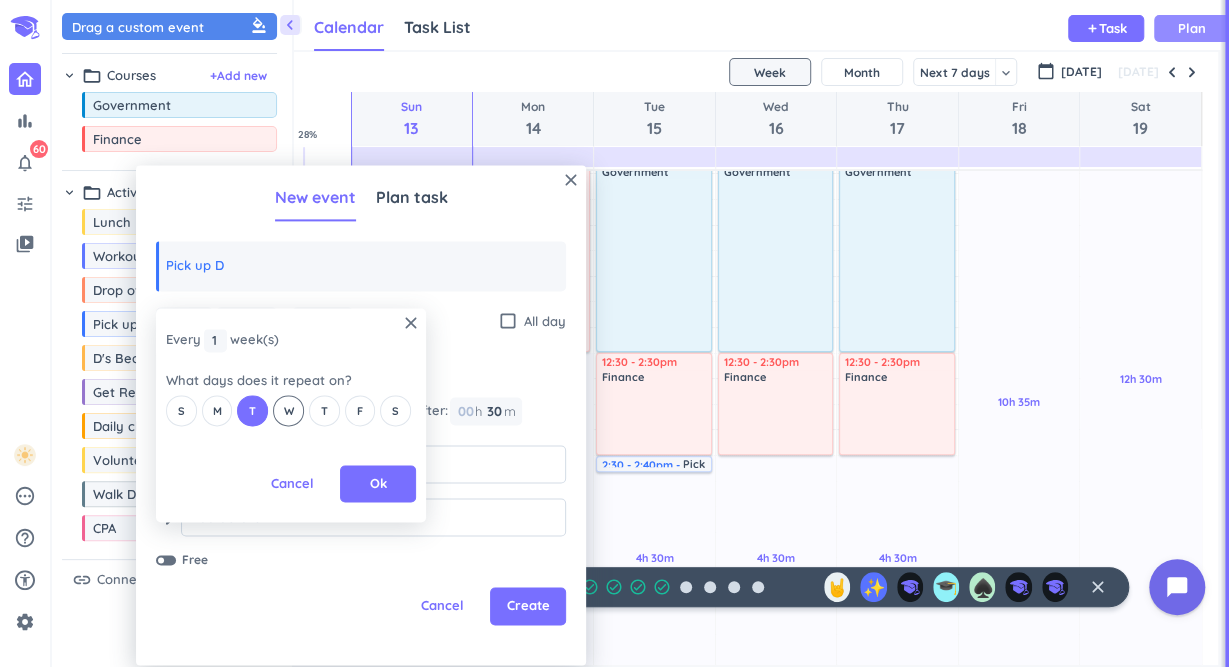 click on "W" at bounding box center (288, 411) 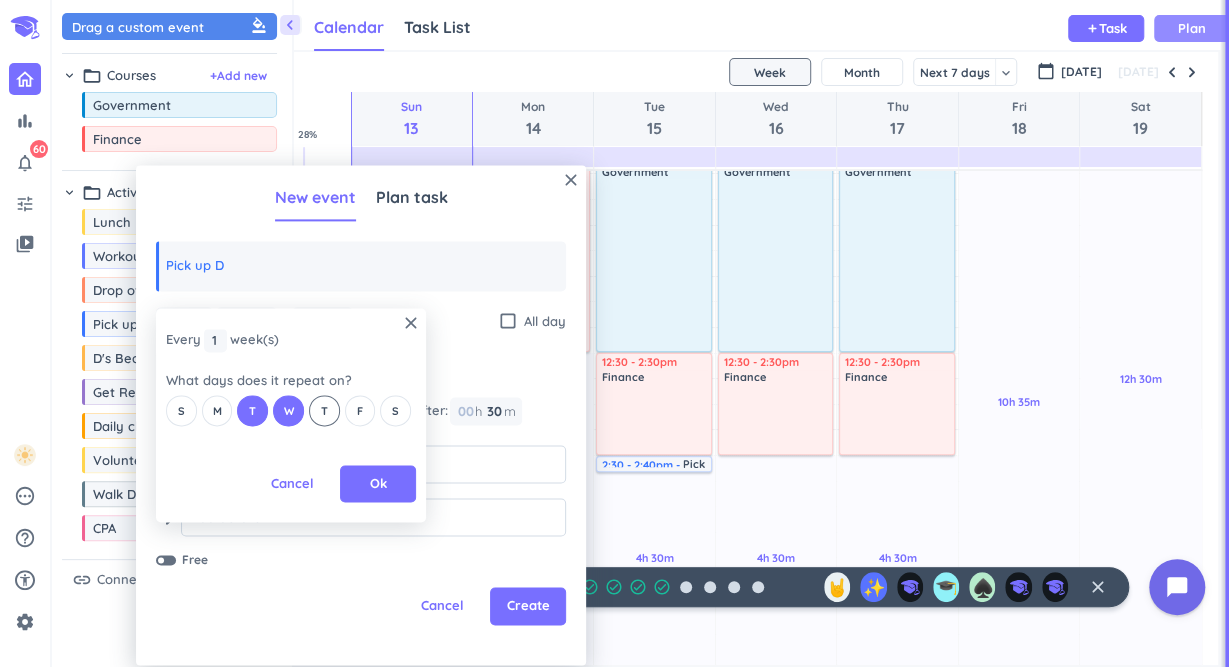 click on "T" at bounding box center (324, 411) 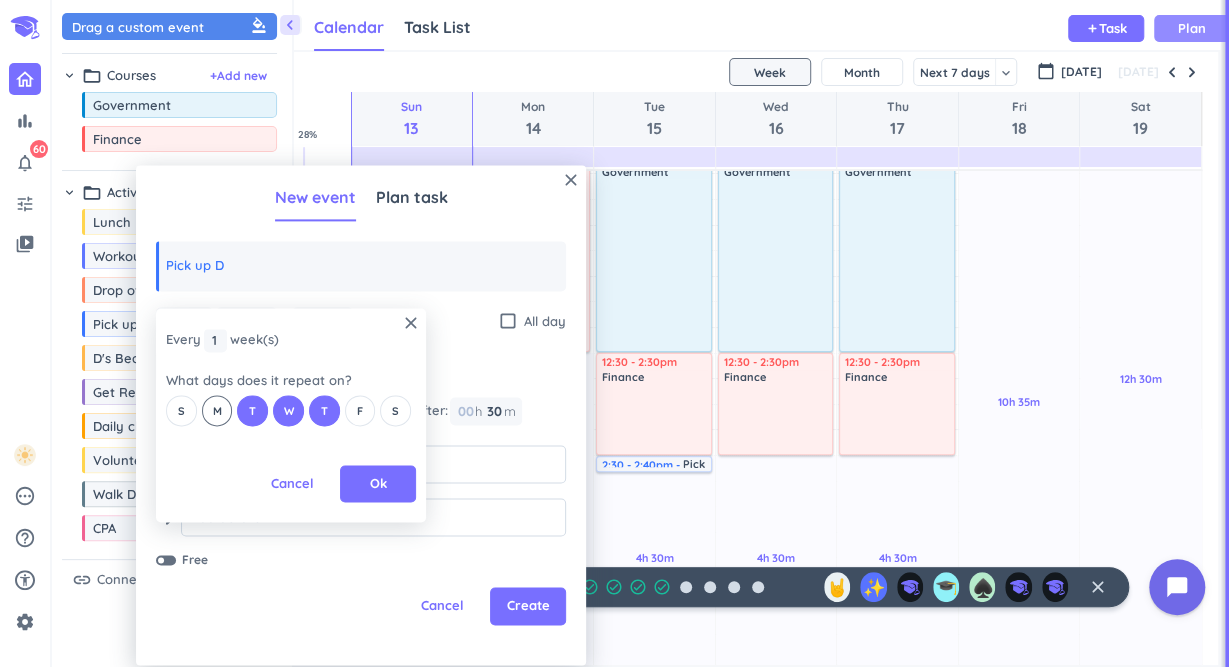 click on "M" at bounding box center (217, 411) 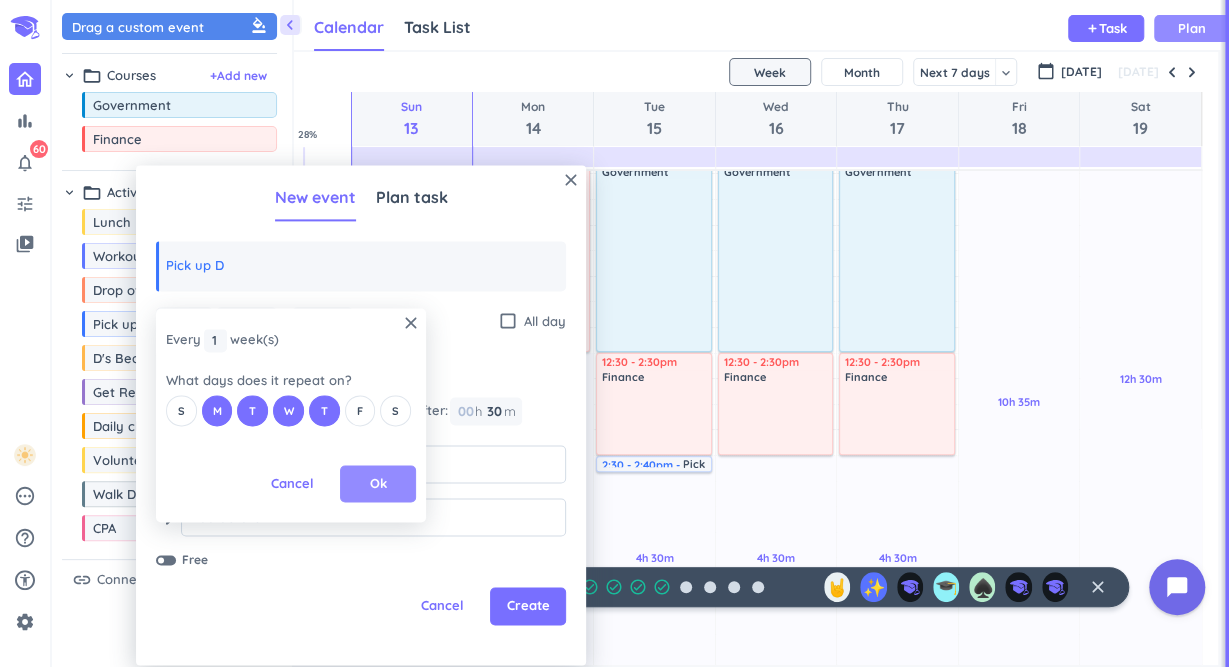 click on "Ok" at bounding box center [378, 484] 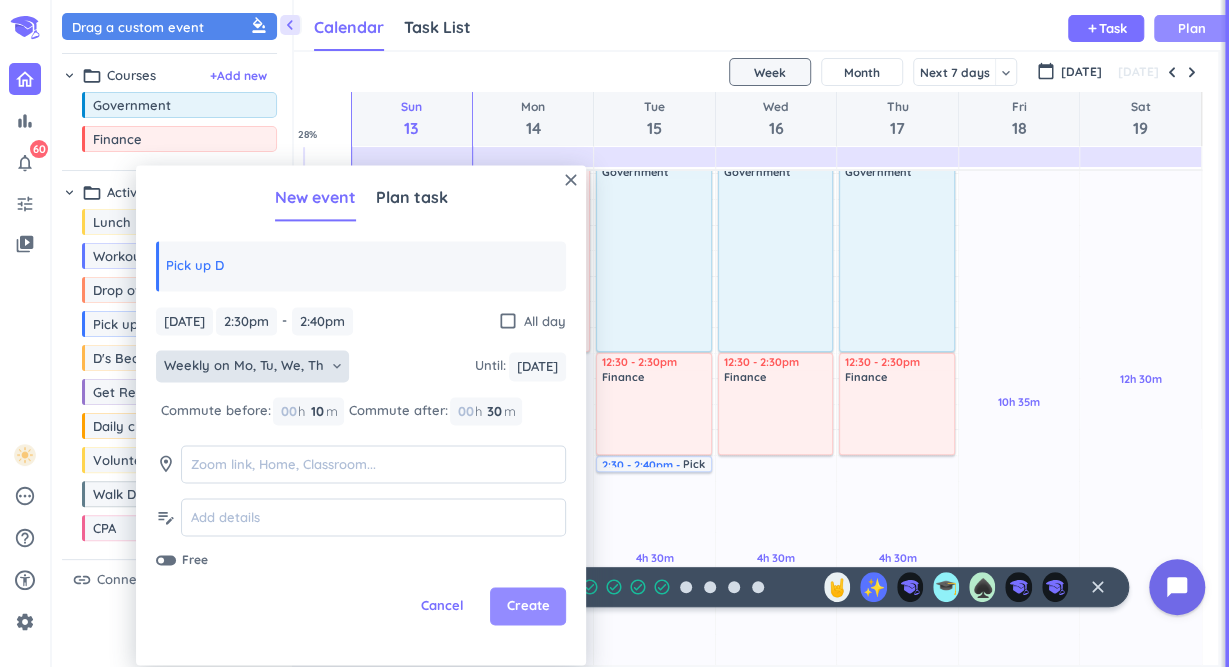 click on "Create" at bounding box center (528, 607) 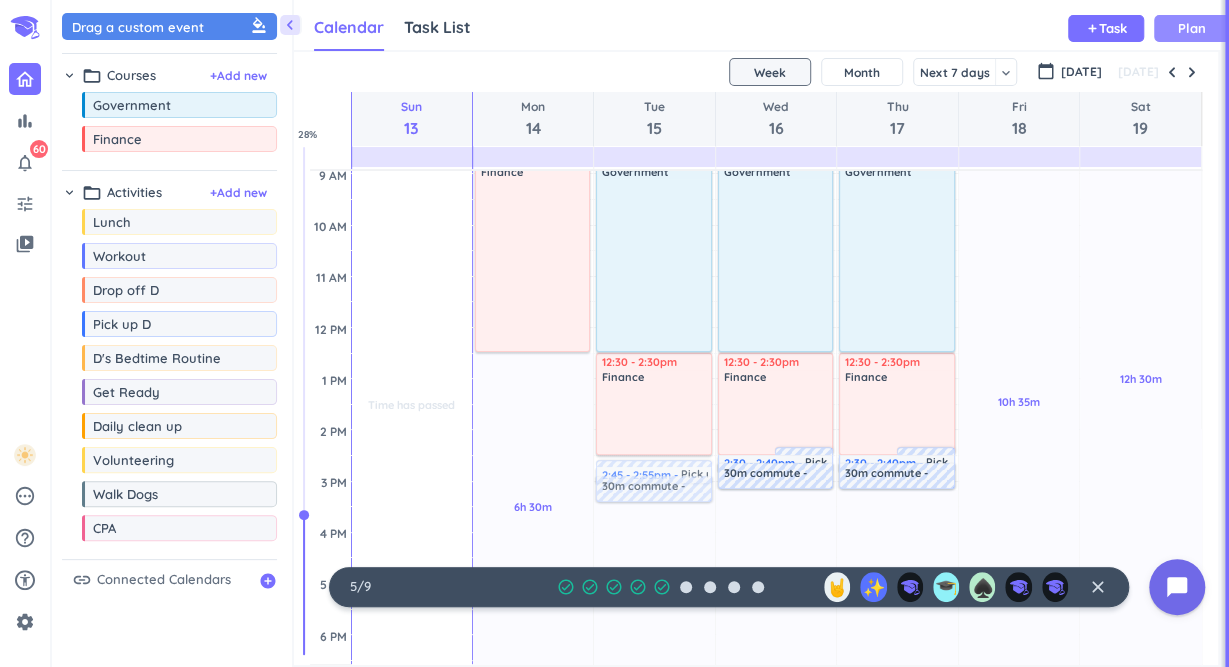 drag, startPoint x: 690, startPoint y: 476, endPoint x: 691, endPoint y: 491, distance: 15.033297 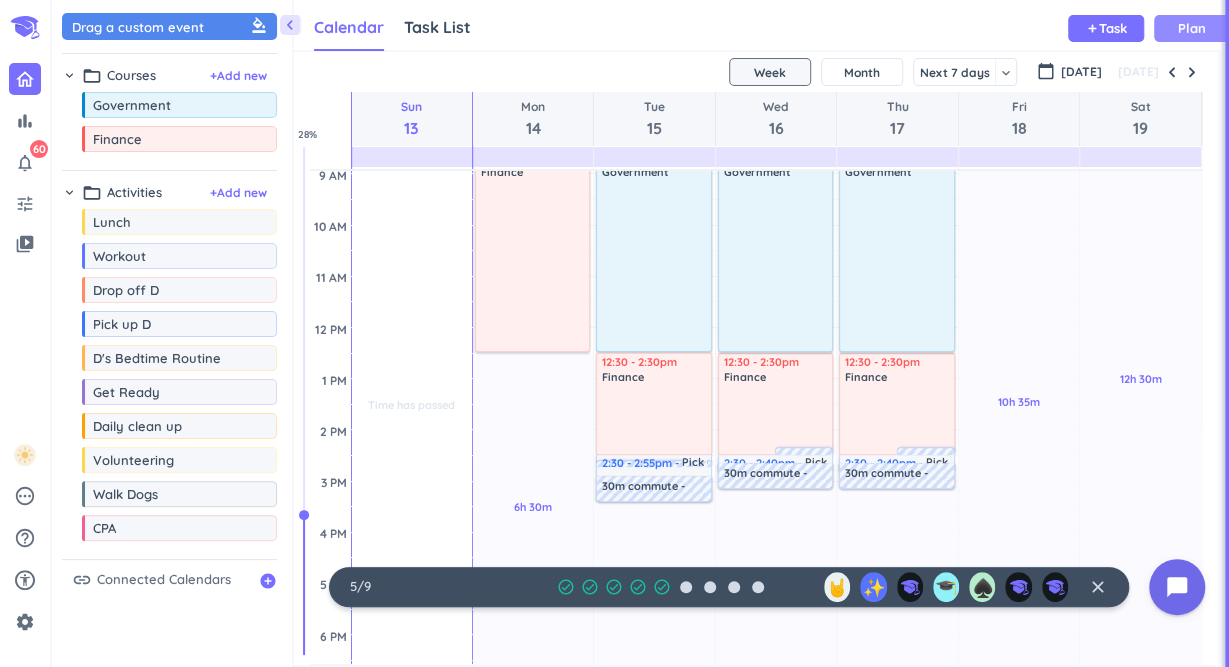 drag, startPoint x: 703, startPoint y: 474, endPoint x: 703, endPoint y: 463, distance: 11 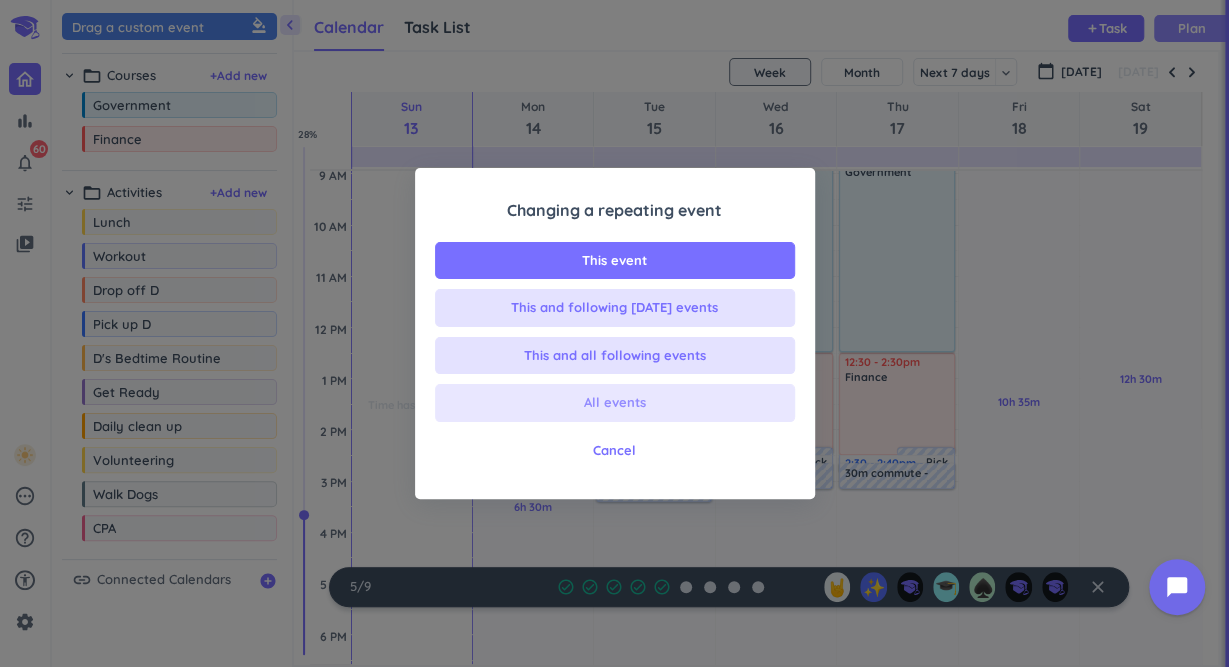 click on "All events" at bounding box center (615, 403) 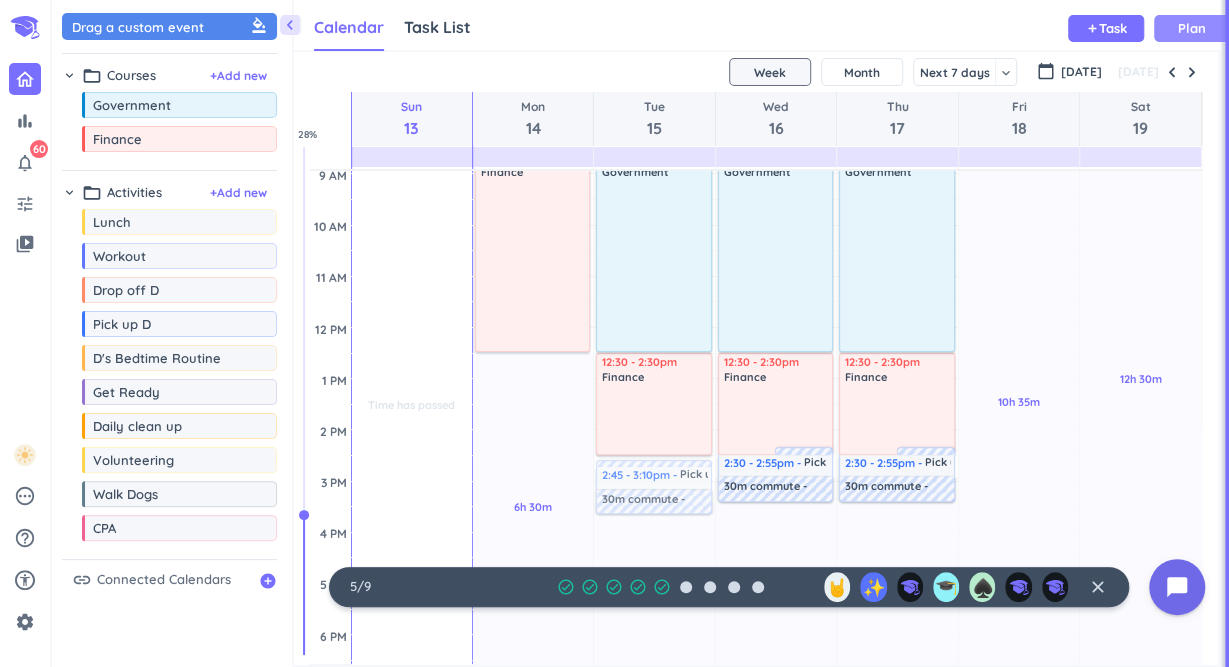 drag, startPoint x: 659, startPoint y: 492, endPoint x: 661, endPoint y: 507, distance: 15.132746 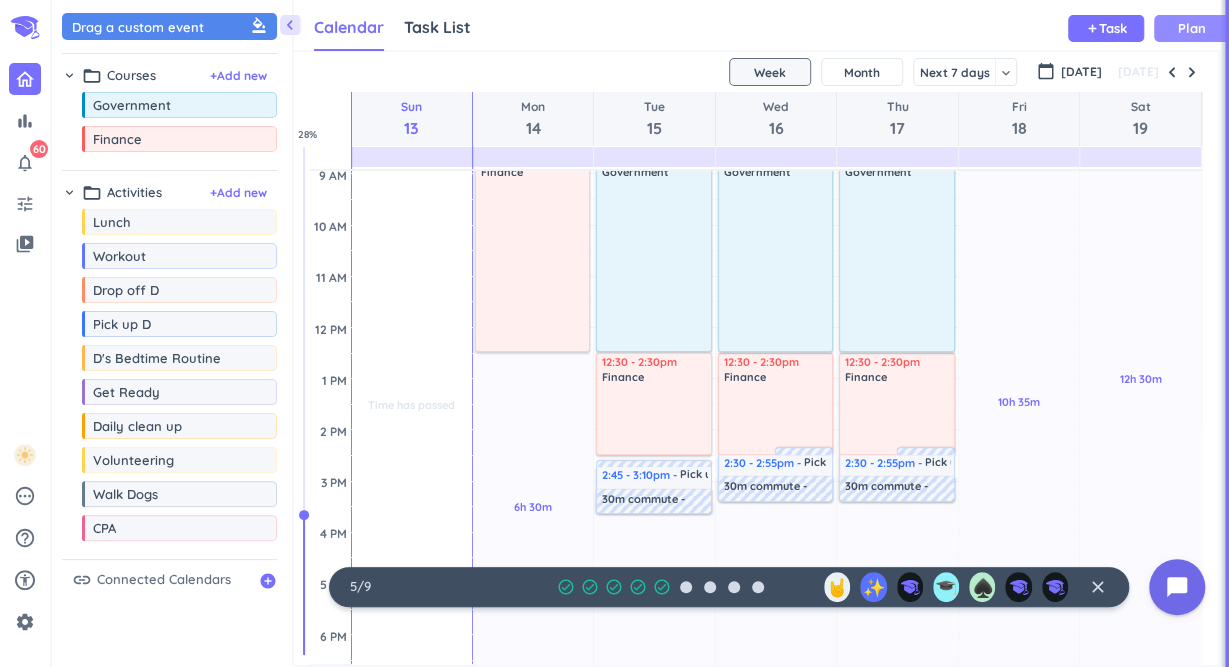 click on "5 / 9 check_circle_outline check_circle_outline check_circle_outline check_circle_outline check_circle_outline 🤘 ✨ 🎓 ♠️ close" at bounding box center (729, 587) 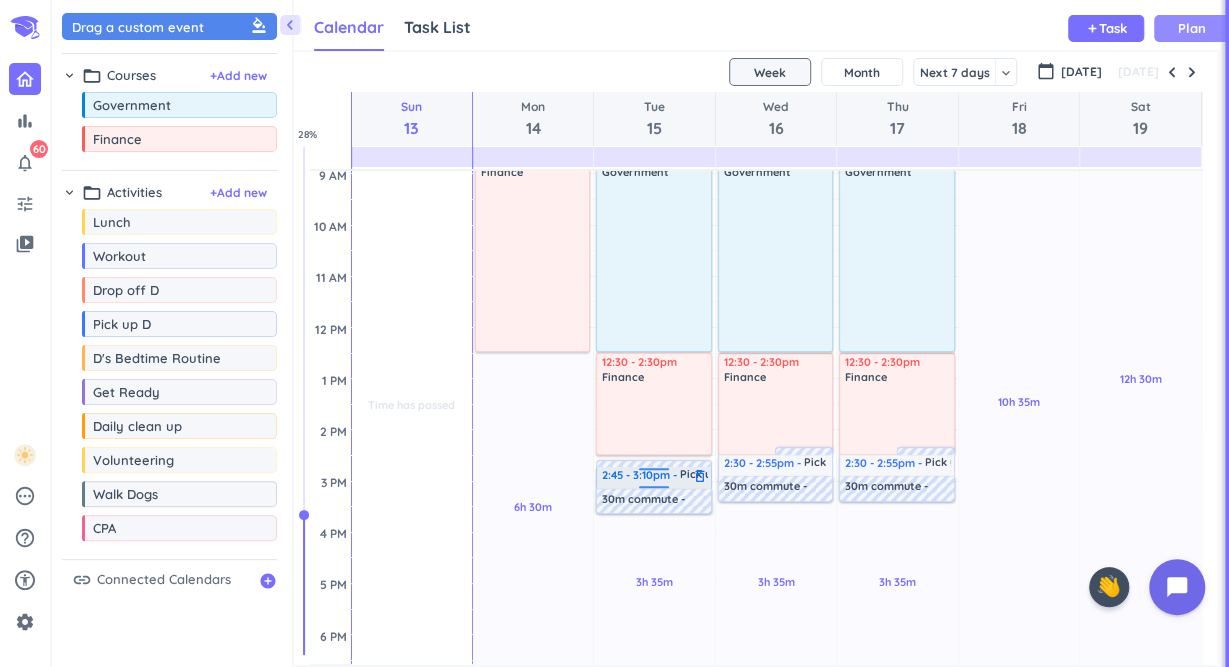 click on "2:45 - 3:10pm" at bounding box center (641, 476) 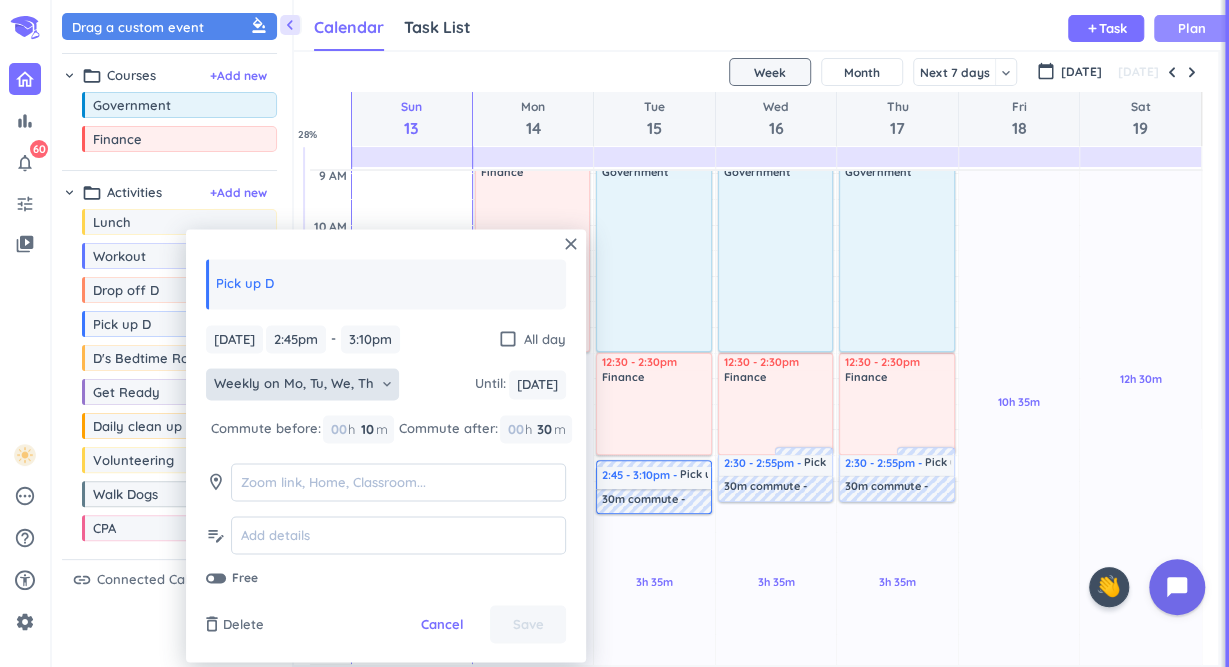 click on "Weekly on Mo, Tu, We, Th" at bounding box center (294, 385) 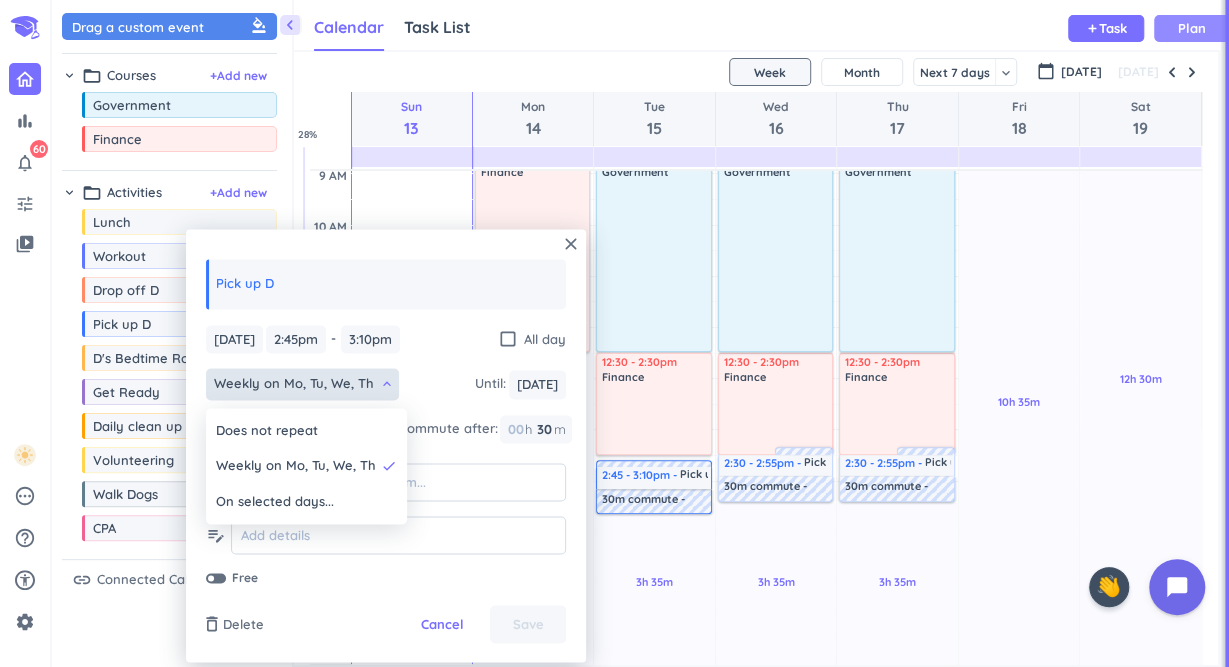 click at bounding box center [386, 445] 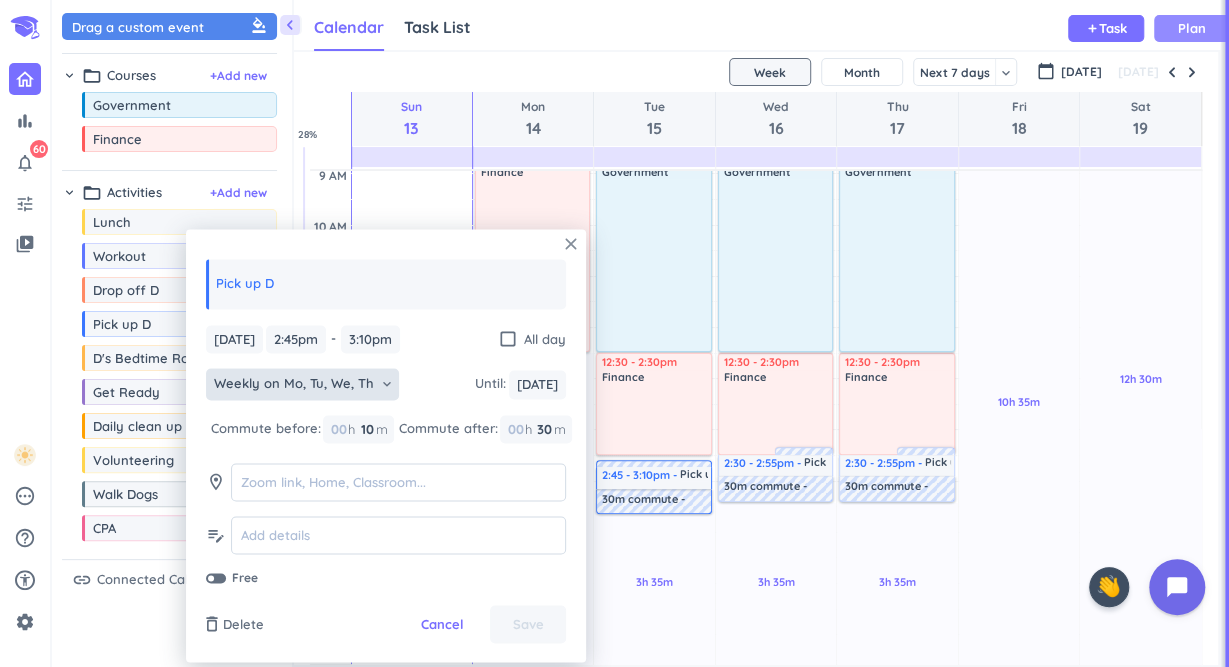 click on "close" at bounding box center (571, 244) 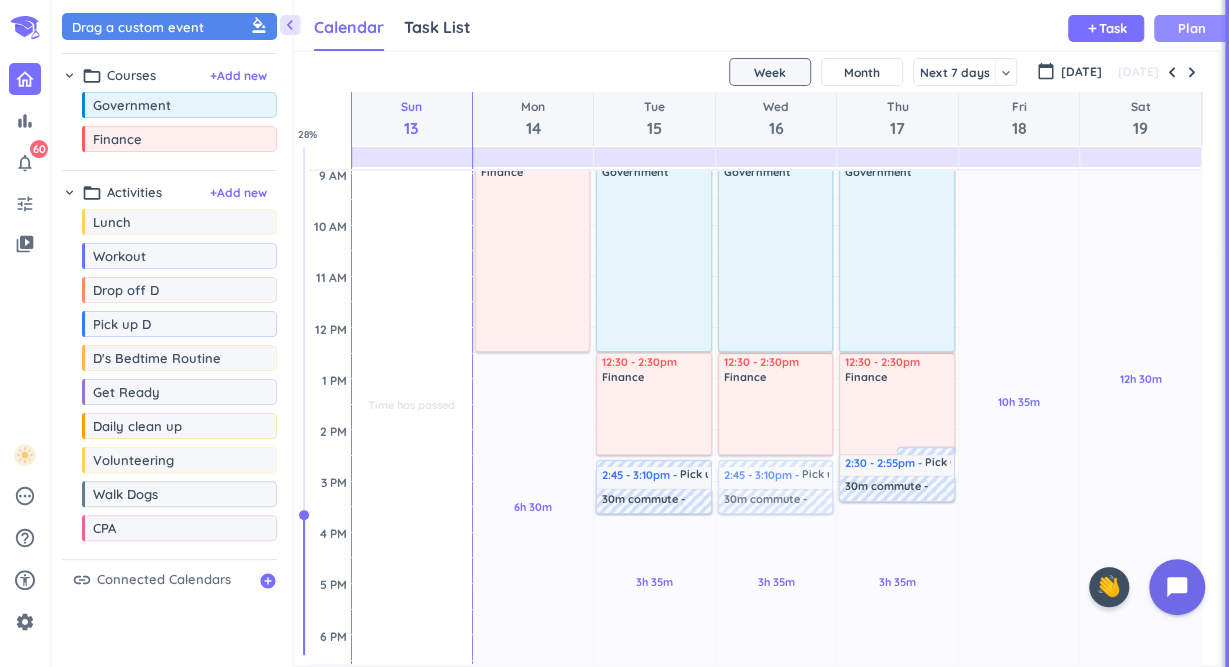 click on "1h 30m Past due Plan 30m Past due Plan 3h 35m Past due Plan 1h  Past due Plan 1h  Past due Plan 05m Extra Adjust Awake Time Adjust Awake Time 12:30 - 2:30pm Finance delete_outline 6:30 - 7am Walk Dogs delete_outline 30m commute 8 - 8:15am Drop off D delete_outline 8:30am - 12:30pm Government delete_outline 2:30 - 2:55pm Pick up D delete_outline 30m commute 7 - 7:30pm D's Bedtime Routine delete_outline 8:30 - 9pm Walk Dogs delete_outline 2:45 - 3:10pm Pick up D delete_outline 30m commute" at bounding box center [776, 532] 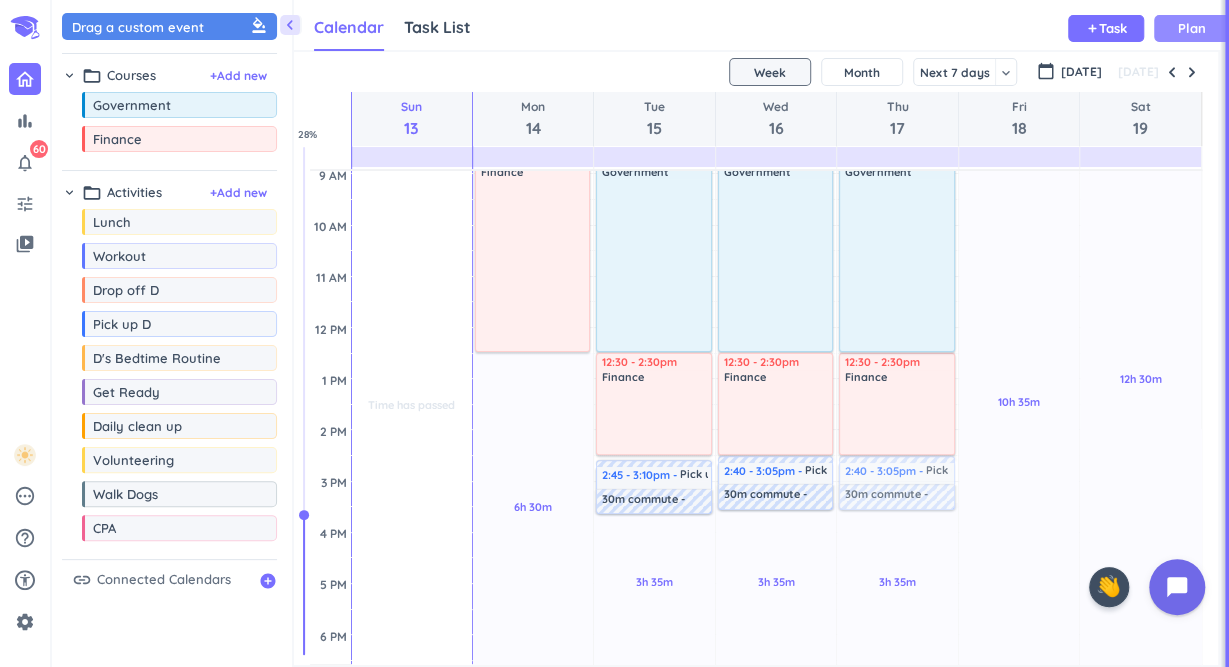 drag, startPoint x: 897, startPoint y: 490, endPoint x: 895, endPoint y: 500, distance: 10.198039 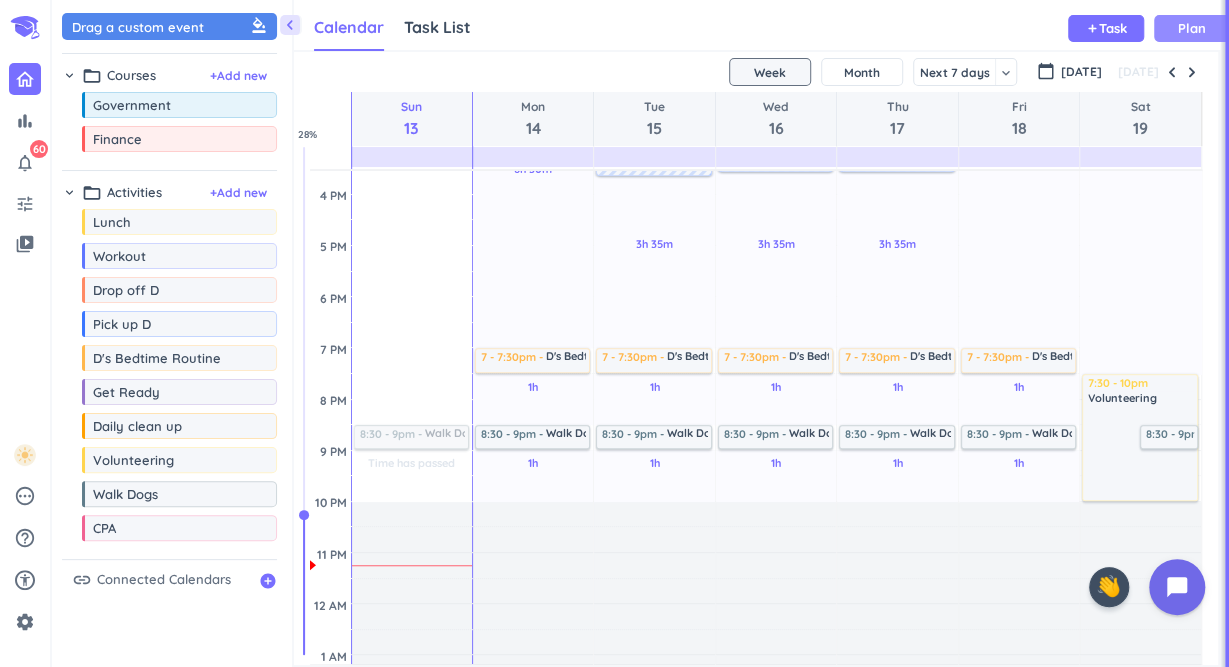 scroll, scrollTop: 591, scrollLeft: 0, axis: vertical 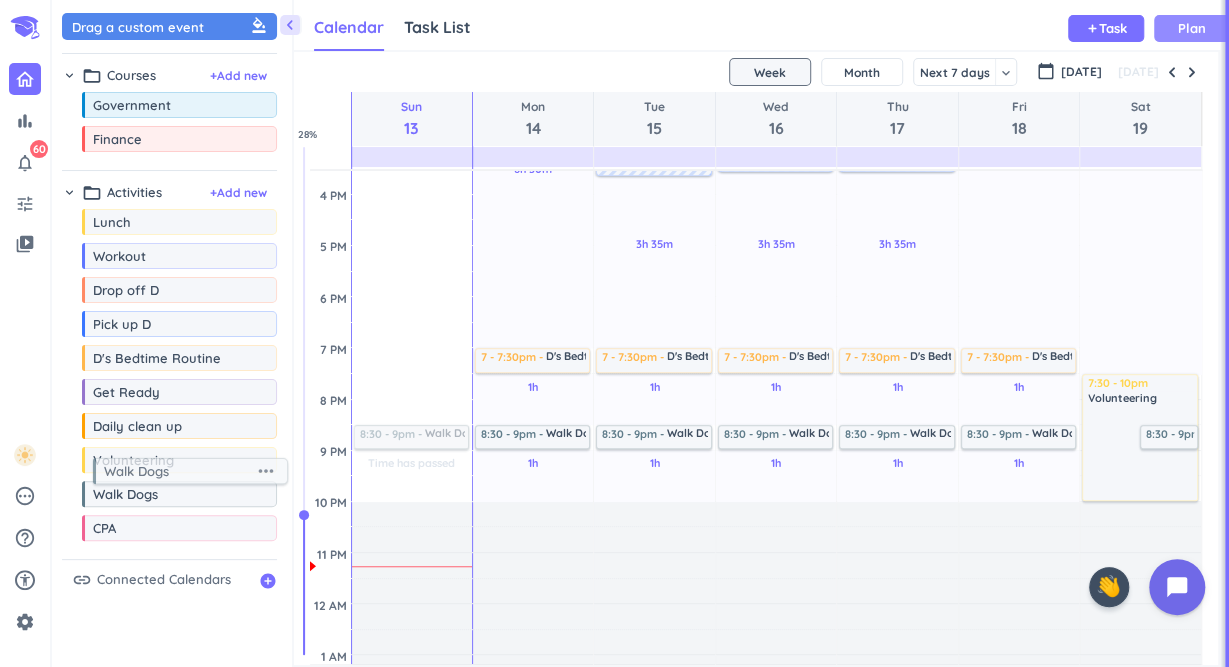 drag, startPoint x: 182, startPoint y: 501, endPoint x: 193, endPoint y: 479, distance: 24.596748 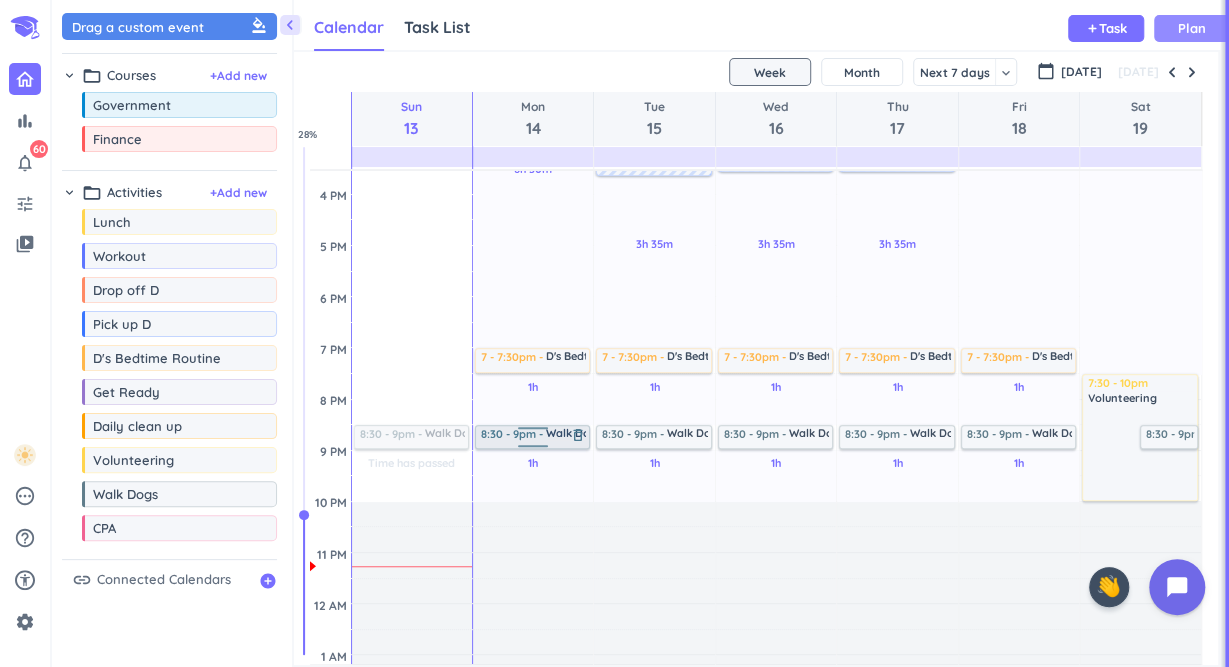 click at bounding box center [532, 431] 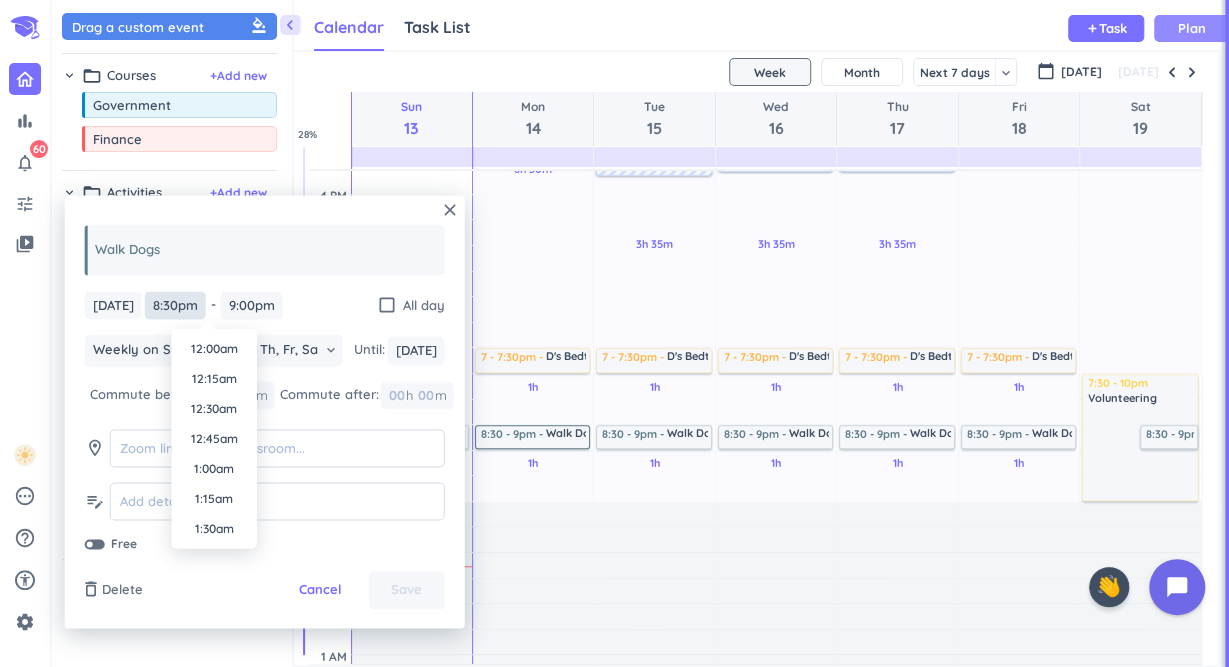 click on "8:30pm" at bounding box center (175, 305) 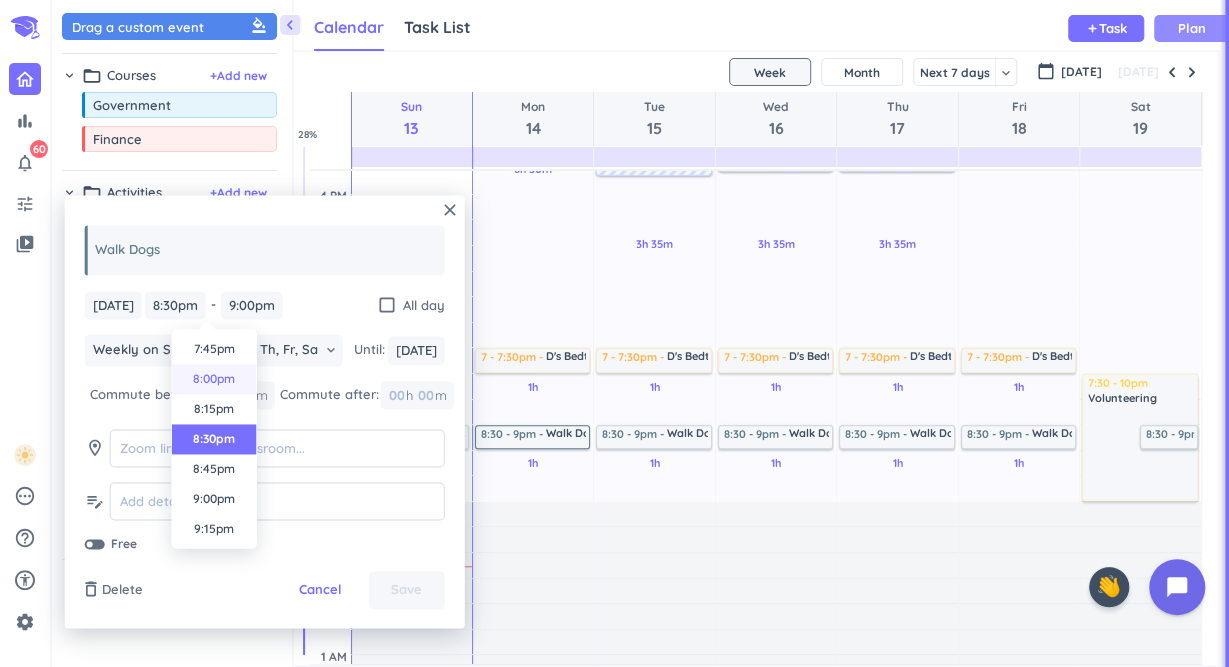 click on "8:00pm" at bounding box center (214, 379) 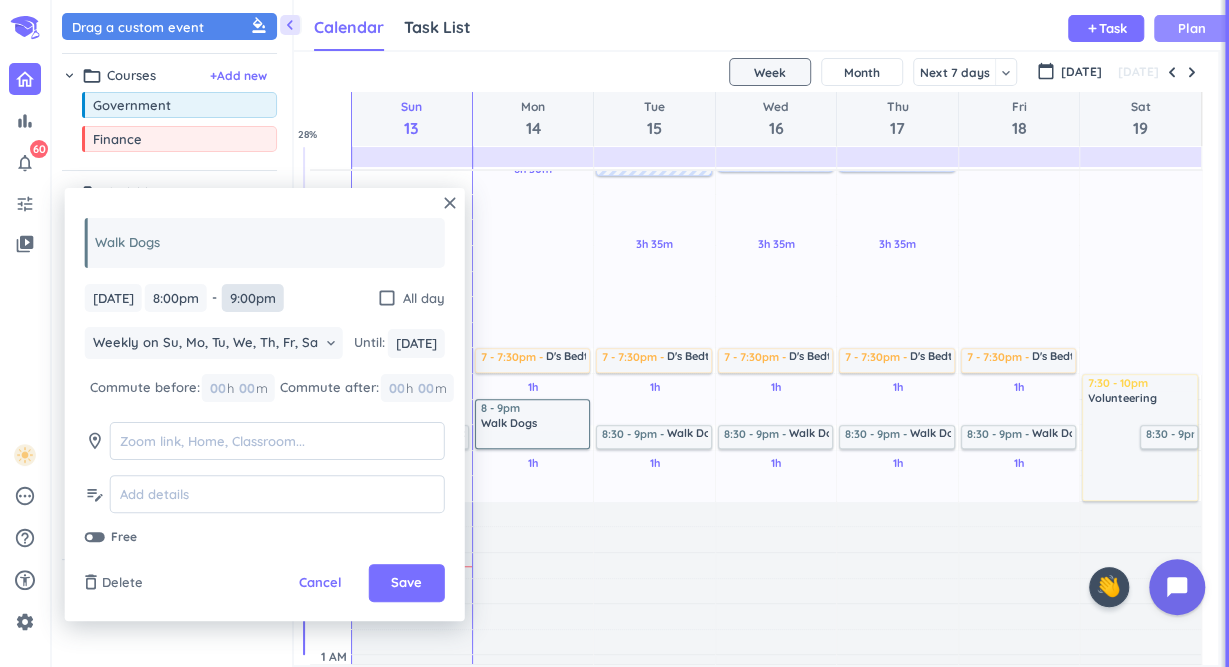 click on "9:00pm" at bounding box center (253, 298) 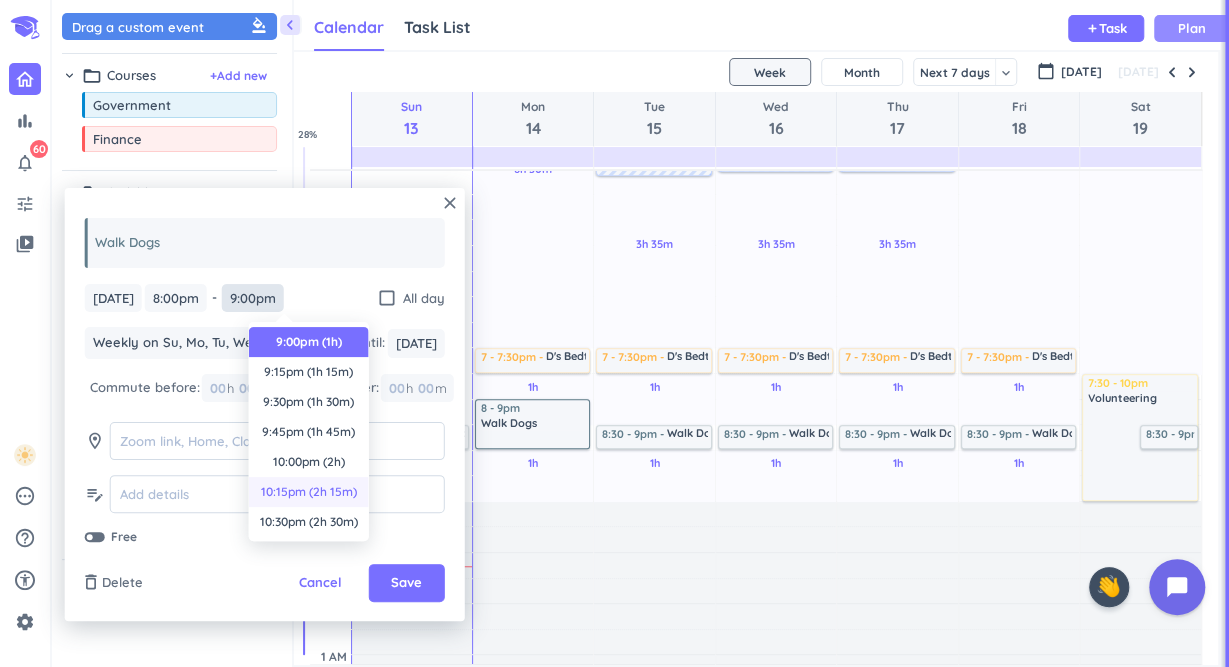 scroll, scrollTop: 0, scrollLeft: 0, axis: both 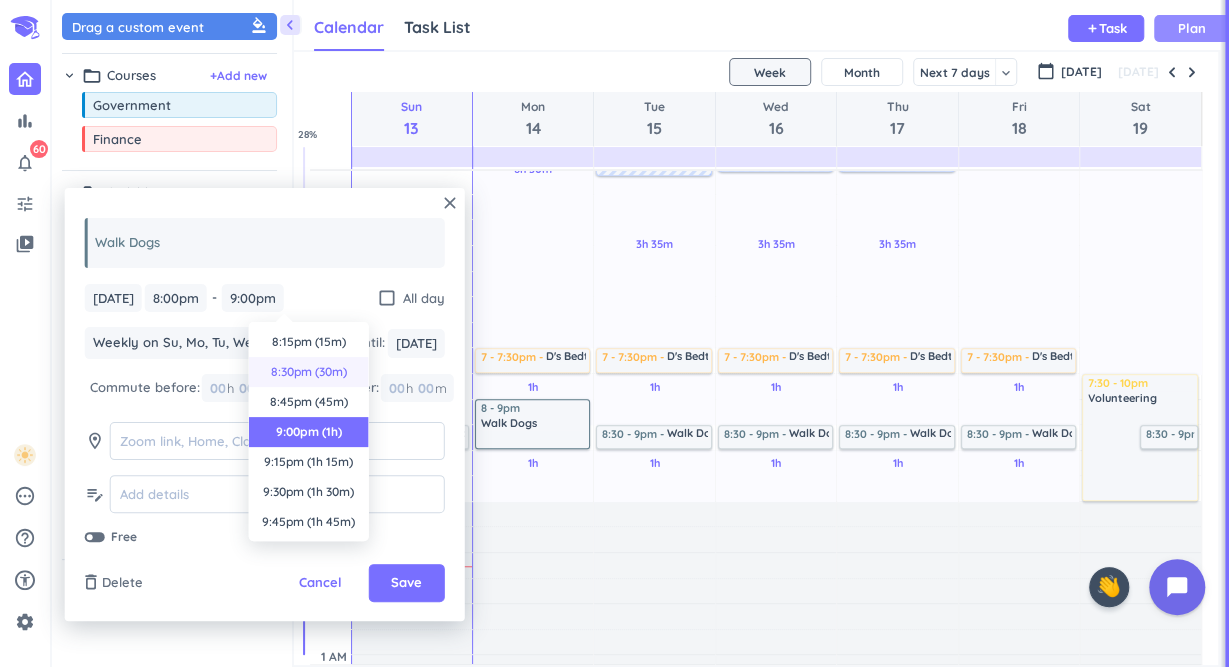 click on "8:30pm (30m)" at bounding box center (309, 372) 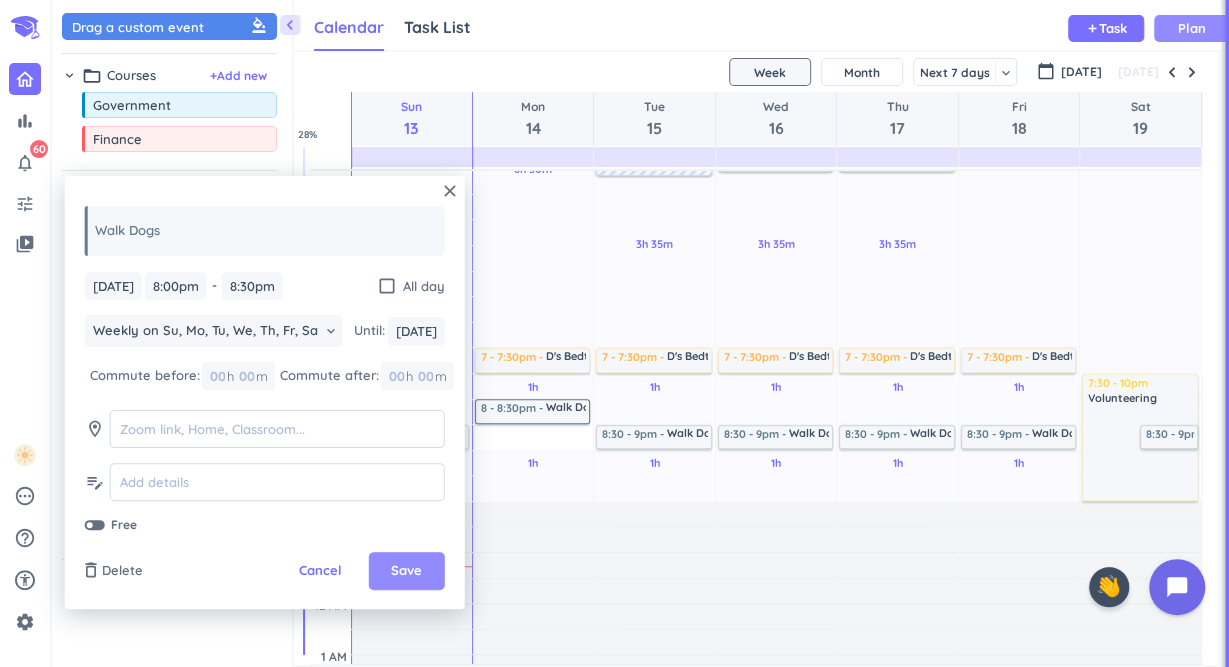 click on "Save" at bounding box center (407, 571) 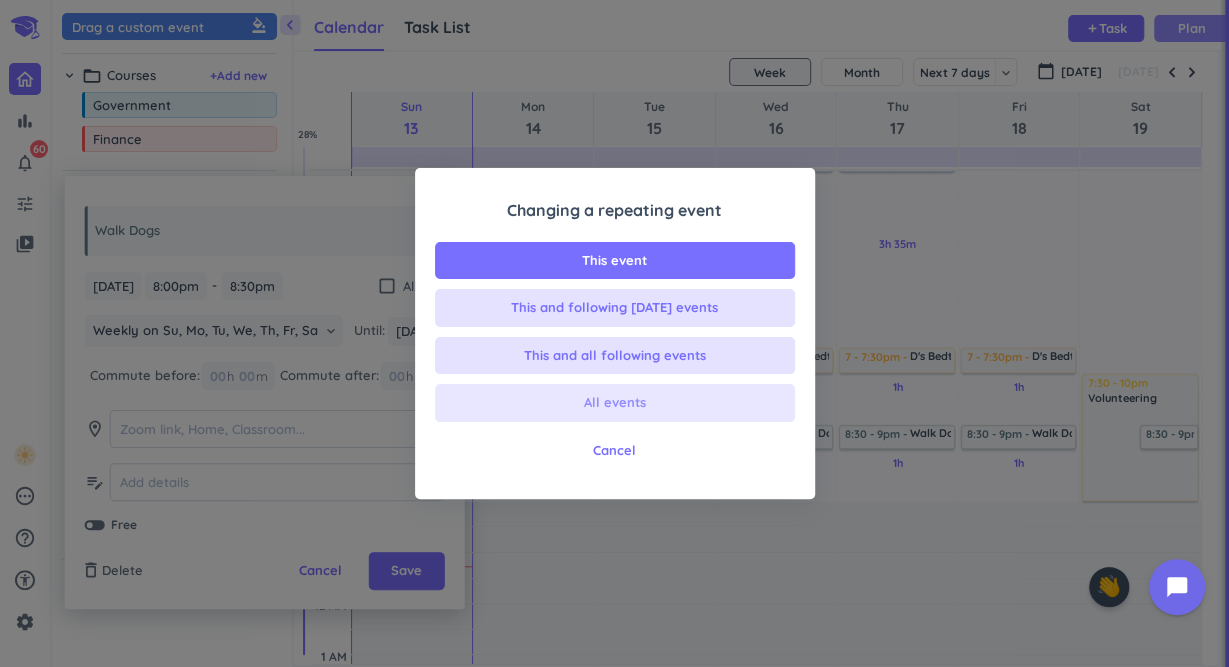 click on "All events" at bounding box center [615, 403] 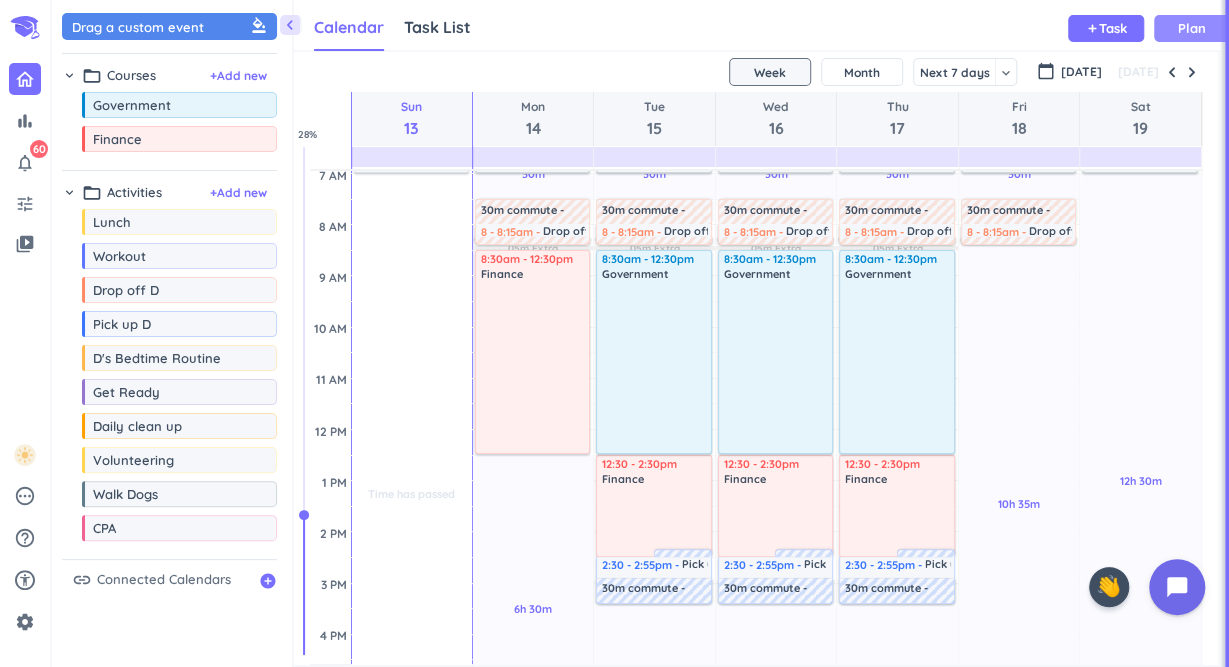 scroll, scrollTop: 156, scrollLeft: 0, axis: vertical 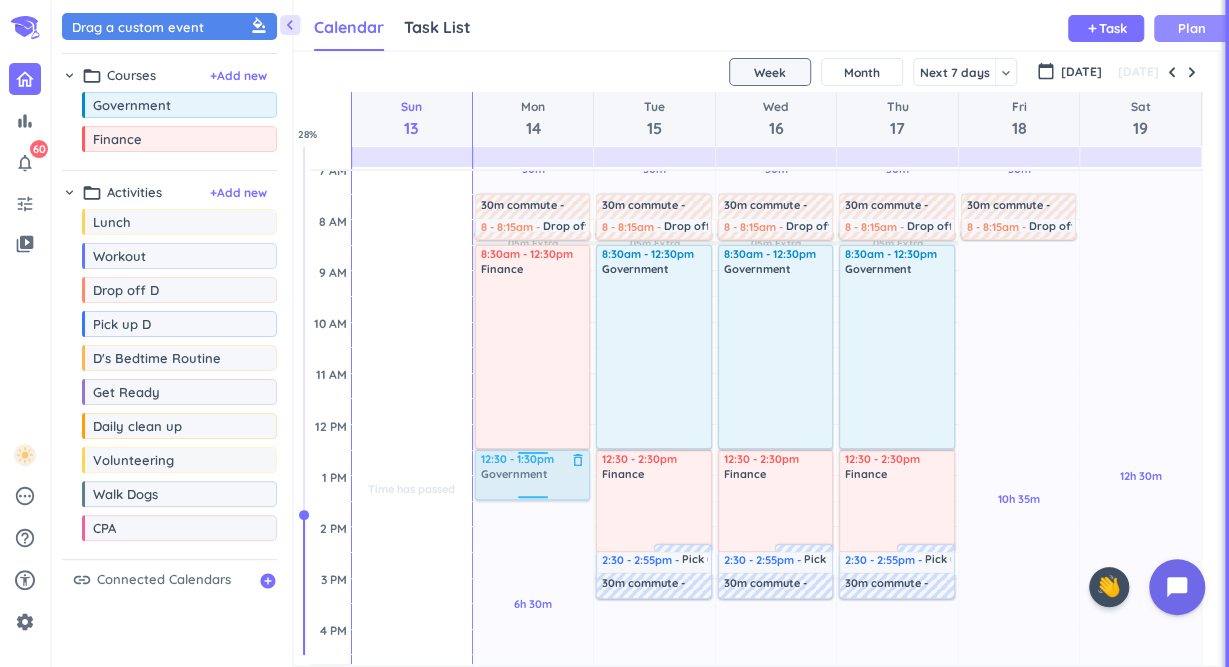 click on "chevron_left Drag a custom event format_color_fill chevron_right folder_open Courses   +  Add new drag_indicator Government more_horiz drag_indicator Finance more_horiz chevron_right folder_open Activities   +  Add new drag_indicator Lunch more_horiz drag_indicator Workout more_horiz drag_indicator Drop off D more_horiz drag_indicator Pick up D more_horiz drag_indicator D's Bedtime Routine more_horiz drag_indicator Get Ready more_horiz drag_indicator Daily clean up more_horiz drag_indicator Volunteering more_horiz drag_indicator Walk Dogs more_horiz drag_indicator CPA more_horiz link Connected Calendars add_circle Calendar Task List Calendar keyboard_arrow_down add Task Plan SHOVEL [DATE] - [DATE] Week Month Next 7 days keyboard_arrow_down Week keyboard_arrow_down calendar_today [DATE] [DATE] Sun 13 Mon 14 Tue 15 Wed 16 Thu 17 Fri 18 Sat 19 4 AM 5 AM 6 AM 7 AM 8 AM 9 AM 10 AM 11 AM 12 PM 1 PM 2 PM 3 PM 4 PM 5 PM 6 PM 7 PM 8 PM 9 PM 10 PM 11 PM 12 AM 1 AM 2 AM 3 AM Time has passed Past due Plan Past due" at bounding box center [640, 333] 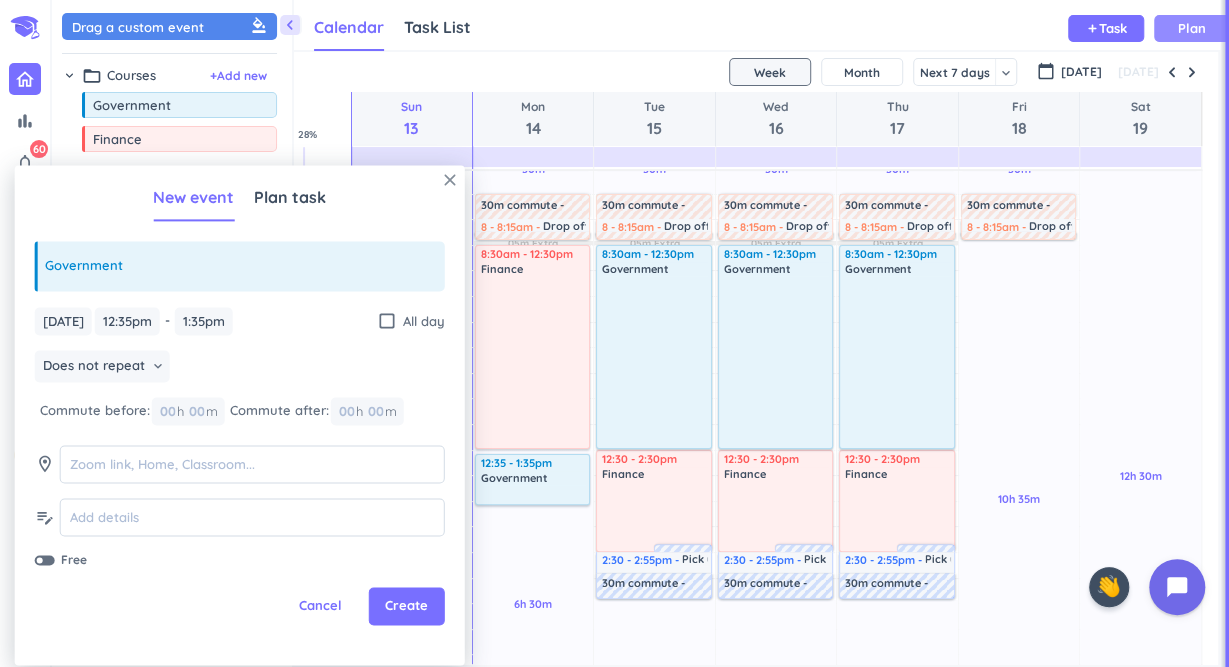 click on "close" at bounding box center [450, 180] 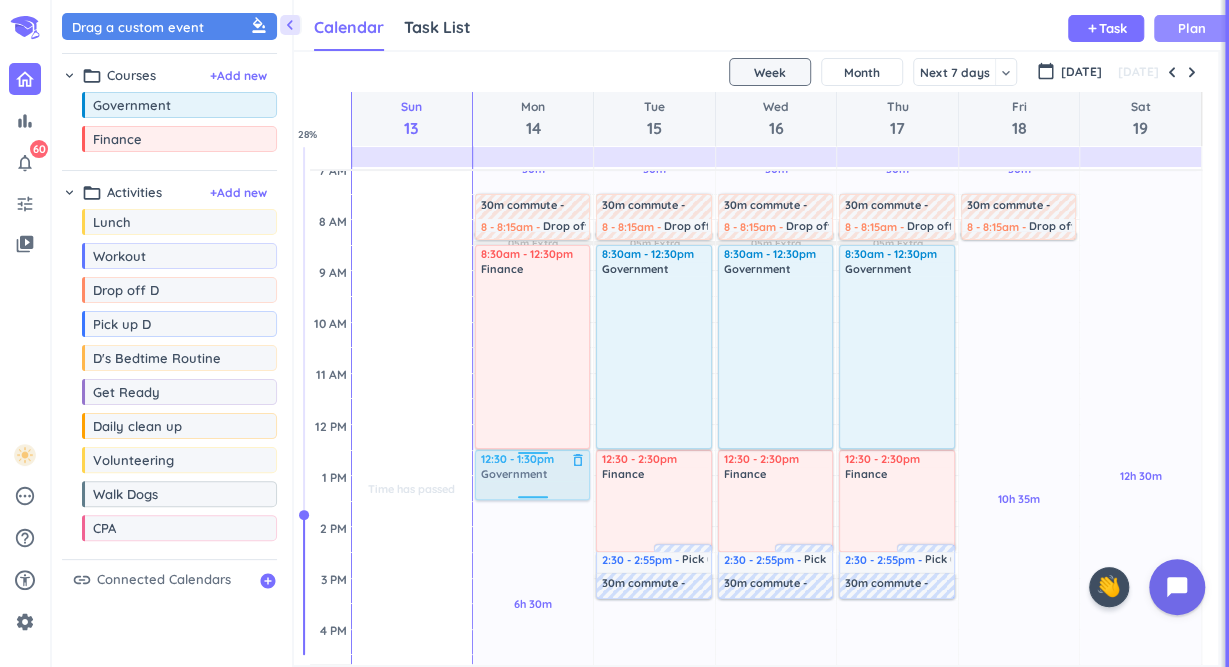 drag, startPoint x: 221, startPoint y: 107, endPoint x: 507, endPoint y: 452, distance: 448.13055 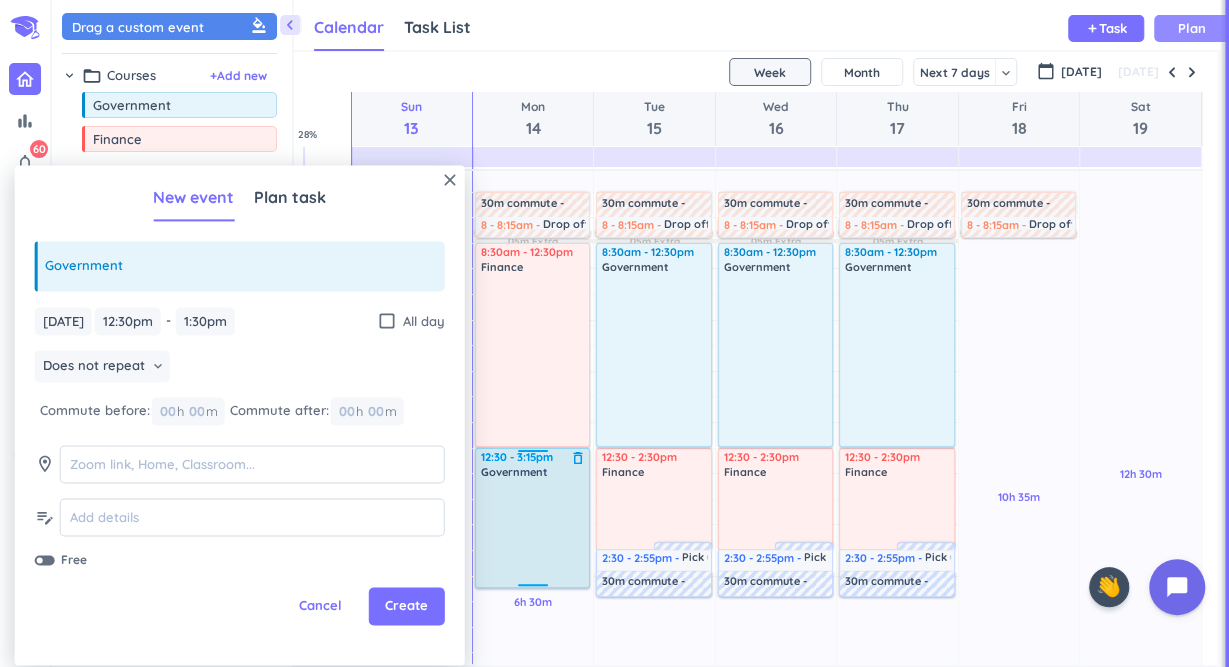 scroll, scrollTop: 158, scrollLeft: 0, axis: vertical 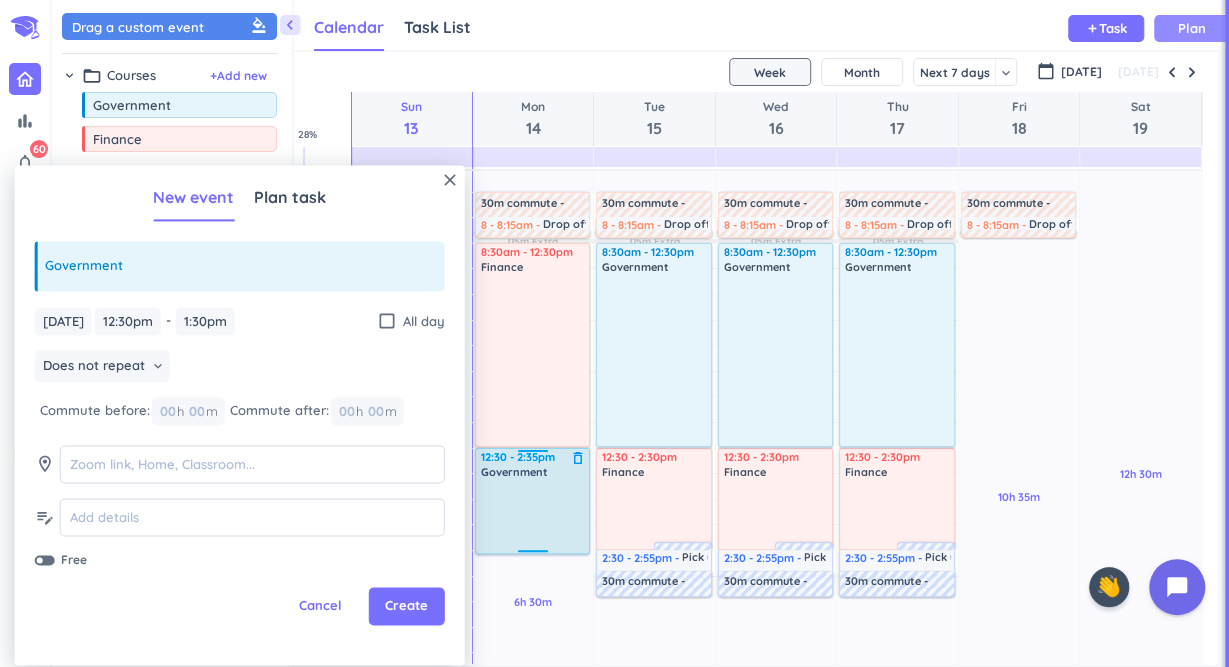 drag, startPoint x: 531, startPoint y: 497, endPoint x: 530, endPoint y: 551, distance: 54.00926 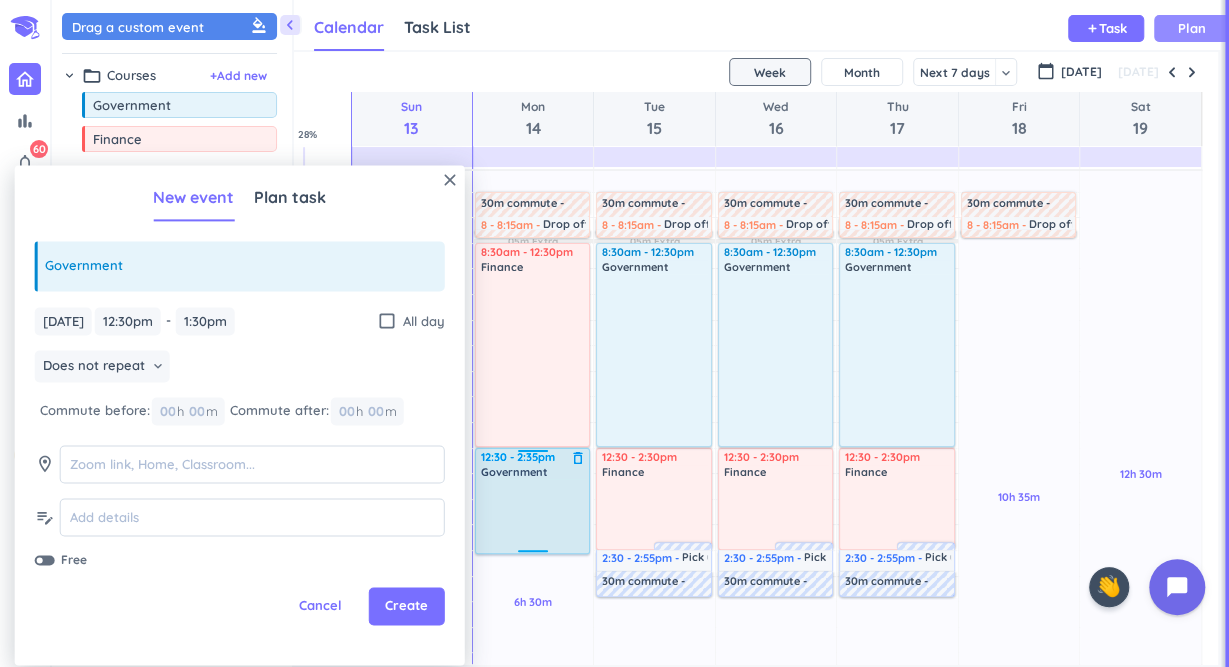 click on "1h 30m Past due Plan 30m Past due Plan 6h 30m Past due Plan 30m Past due Plan 1h 30m Past due Plan 05m Extra Adjust Awake Time Adjust Awake Time 6:30 - 7am Walk Dogs delete_outline 30m commute 8 - 8:15am Drop off D delete_outline 8:30am - 12:30pm Finance delete_outline 12:30 - 1:30pm Government delete_outline 7 - 7:30pm D's Bedtime Routine delete_outline 8 - 8:30pm Walk Dogs delete_outline 12:30 - 2:35pm Government delete_outline" at bounding box center (533, 627) 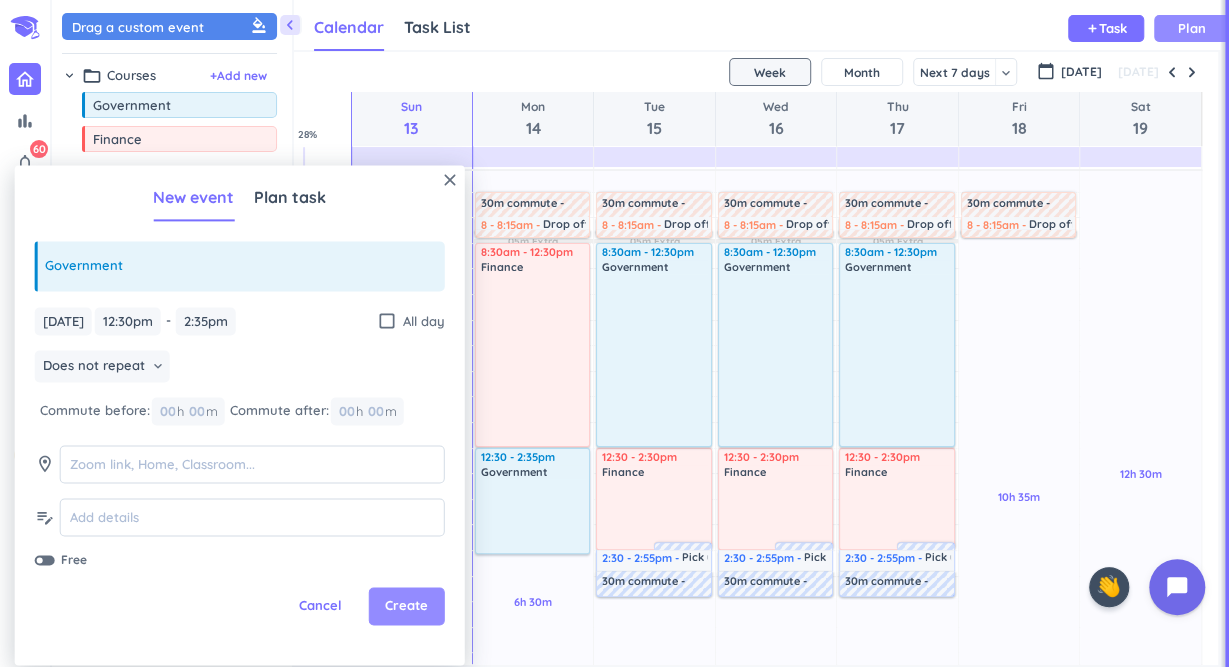 click on "Create" at bounding box center (406, 607) 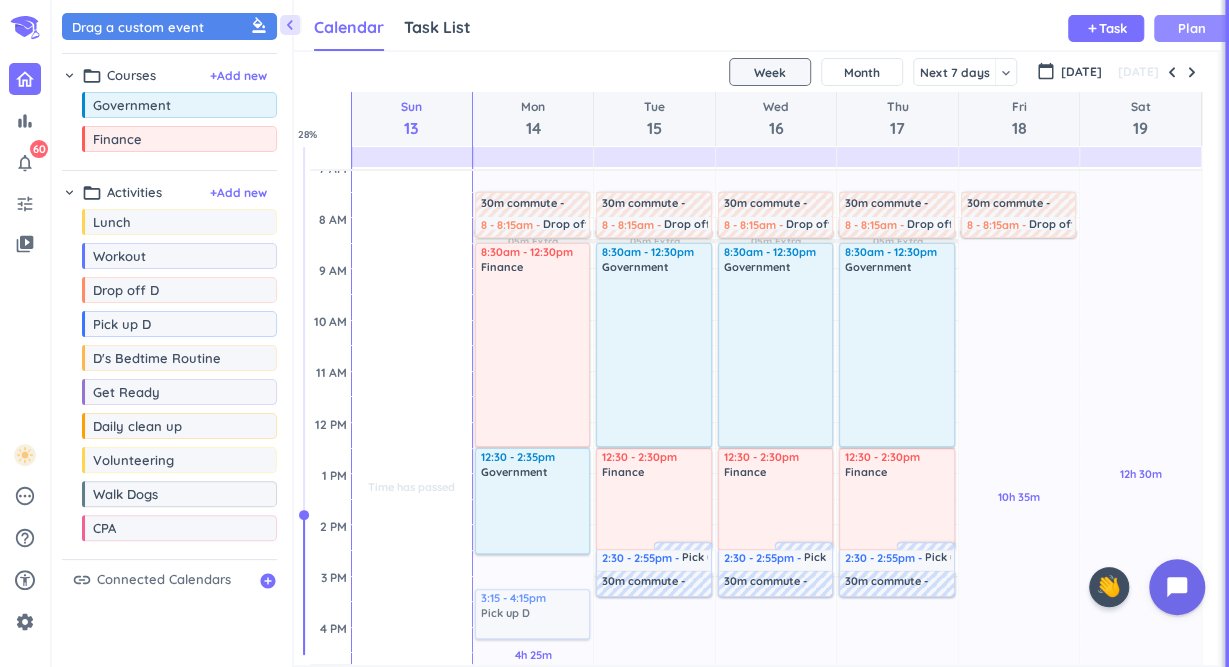 scroll, scrollTop: 159, scrollLeft: 0, axis: vertical 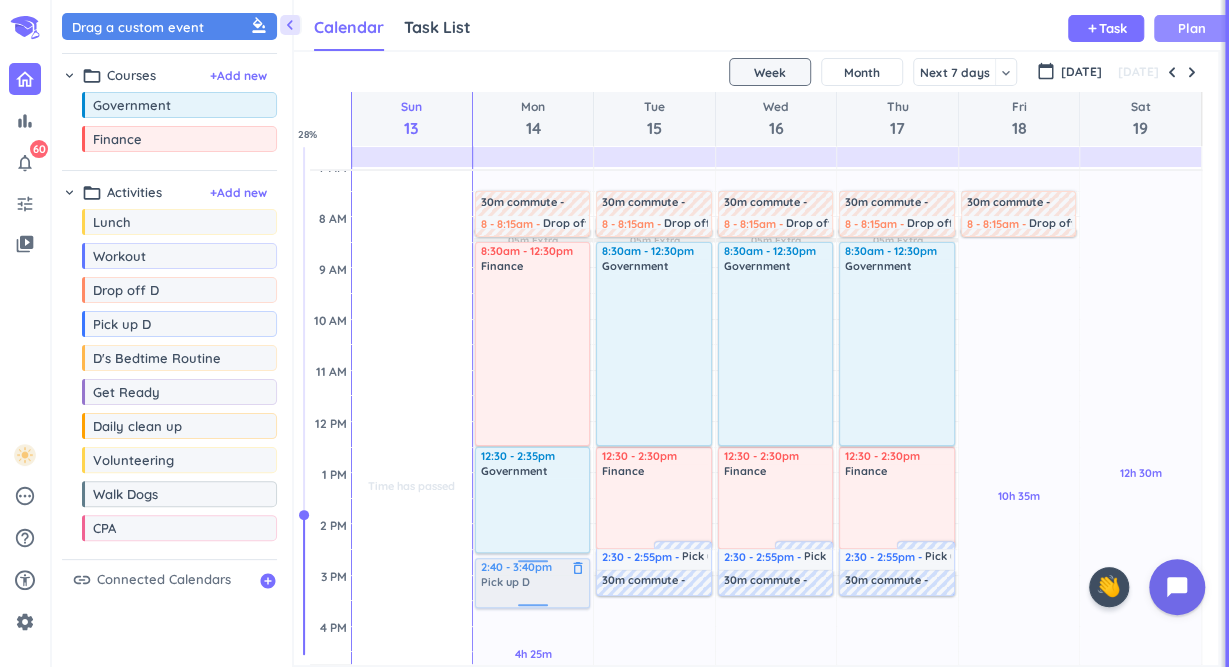 drag, startPoint x: 166, startPoint y: 336, endPoint x: 538, endPoint y: 558, distance: 433.20663 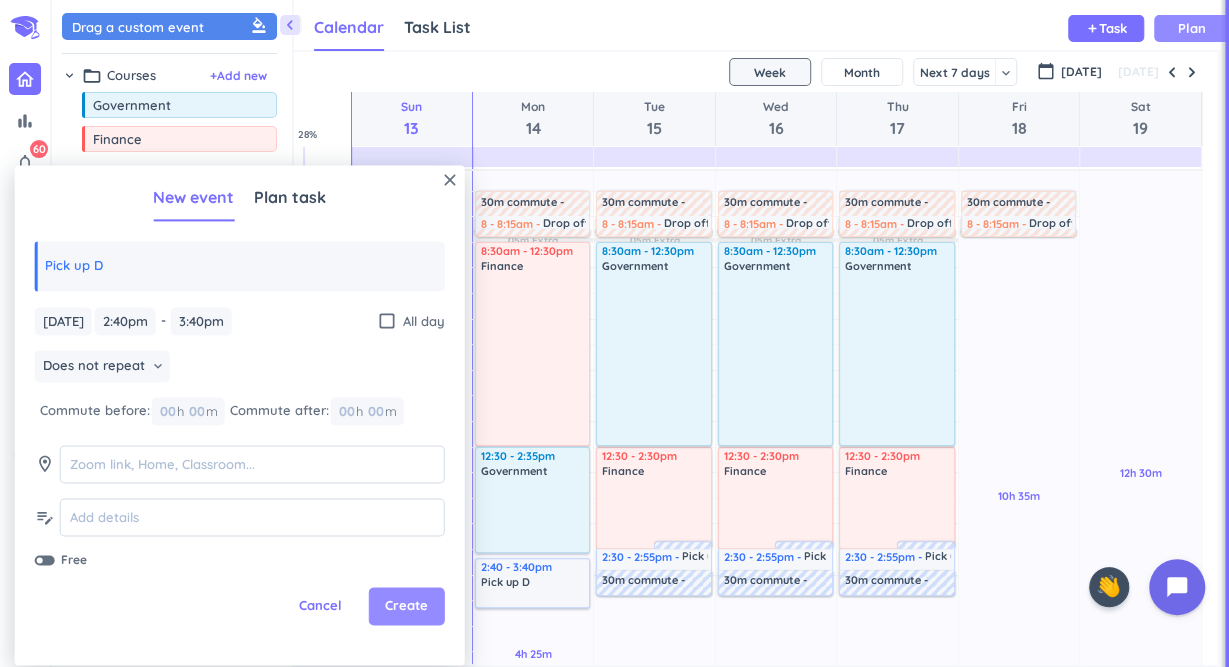 click on "Create" at bounding box center (406, 607) 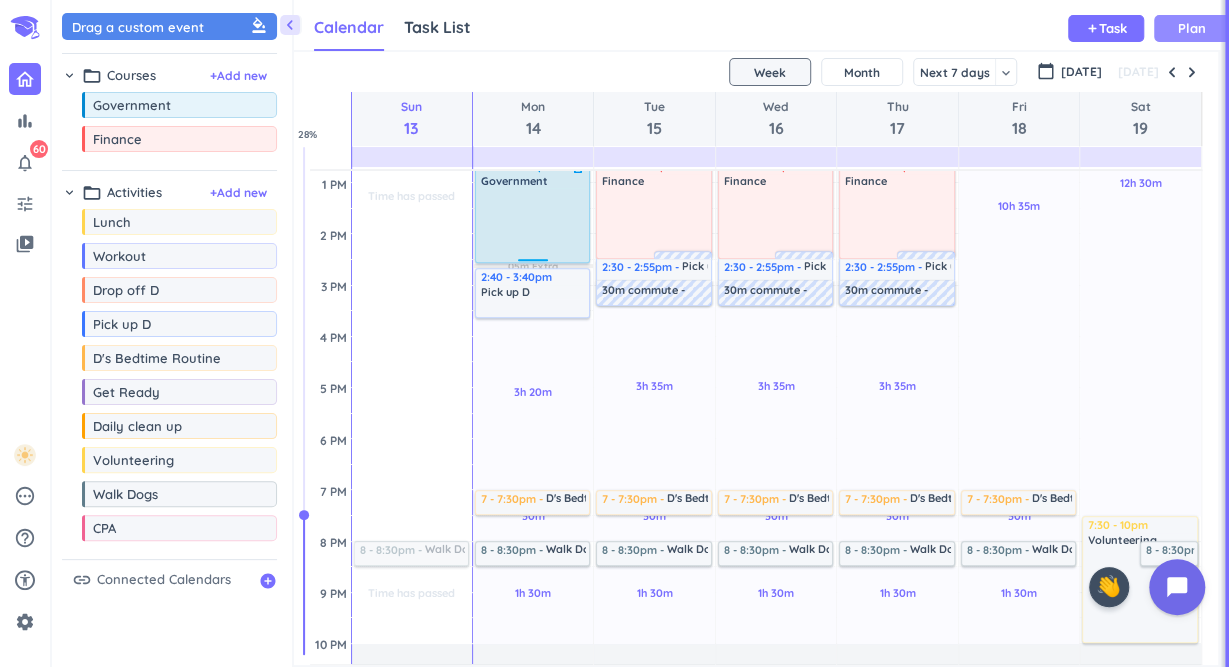 scroll, scrollTop: 455, scrollLeft: 0, axis: vertical 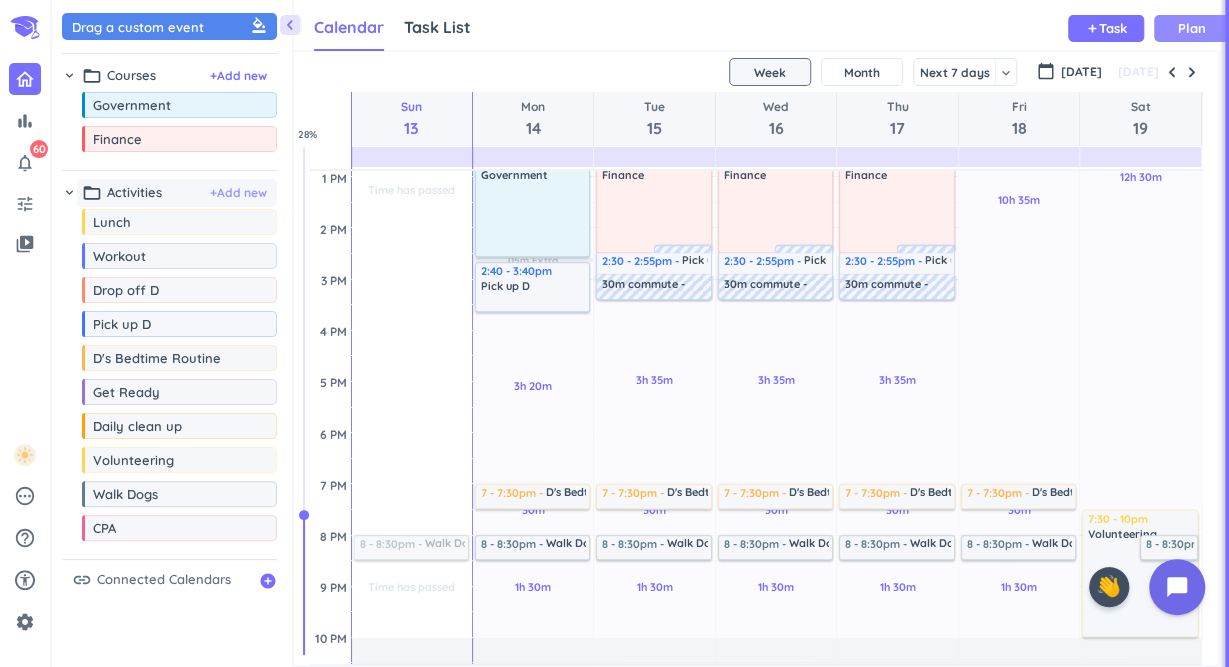 click on "+  Add new" at bounding box center (238, 193) 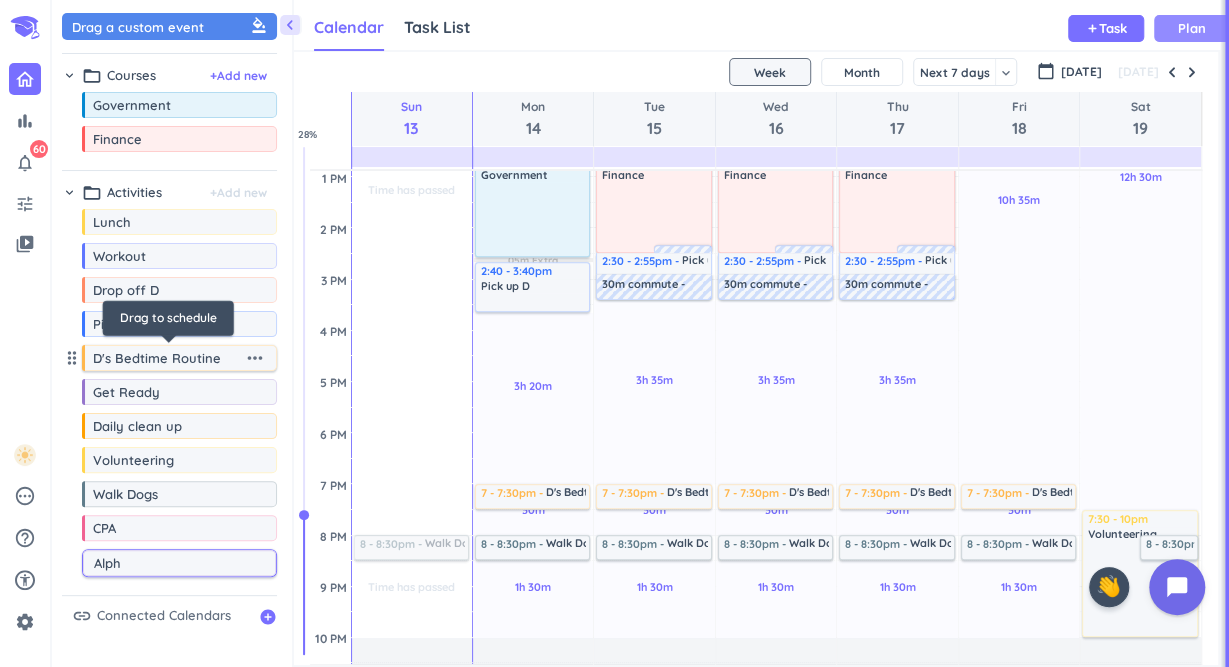type on "Alpha" 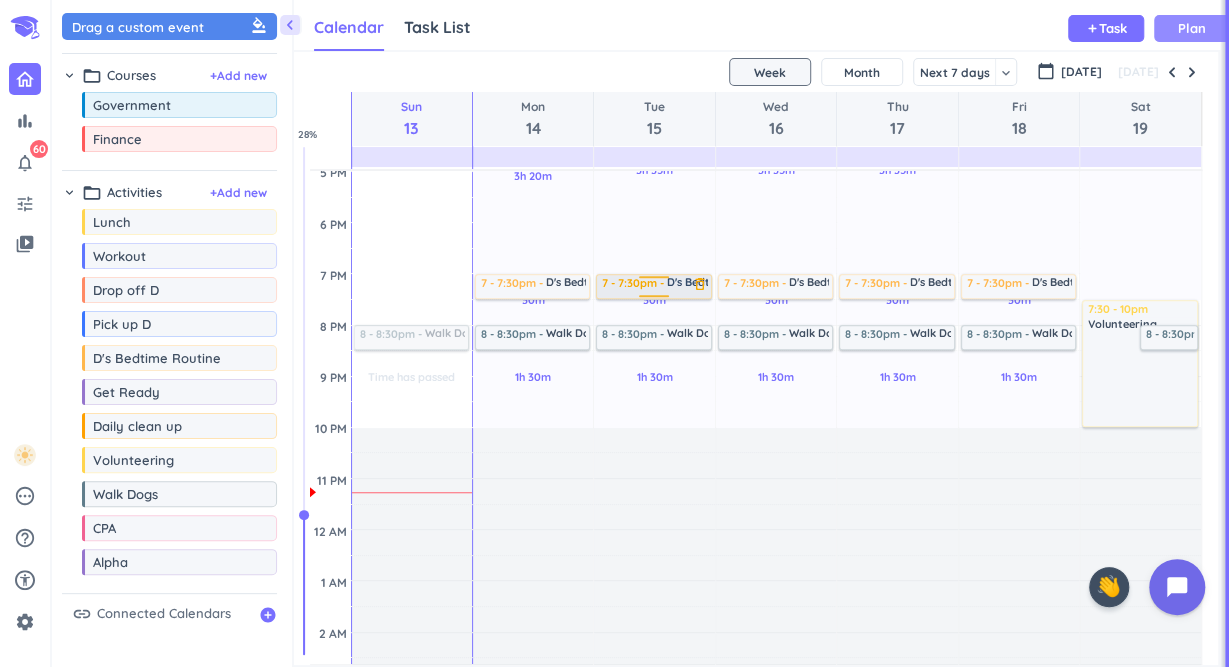 scroll, scrollTop: 507, scrollLeft: 0, axis: vertical 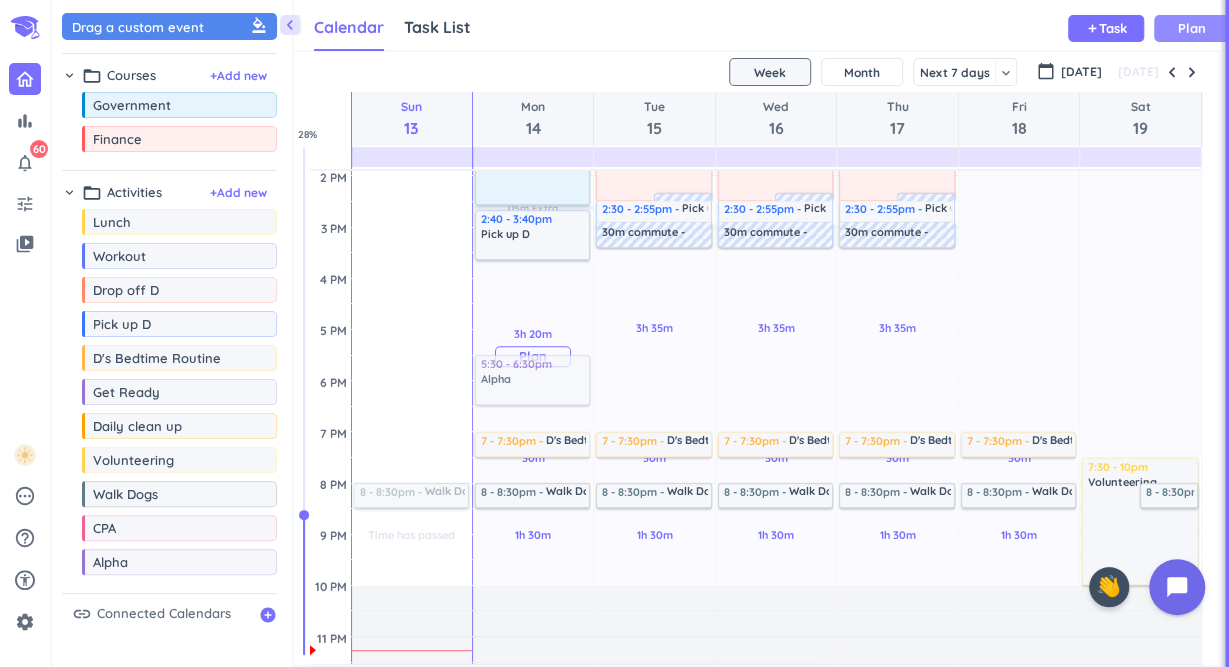 click on "chevron_left Drag a custom event format_color_fill chevron_right folder_open Courses   +  Add new drag_indicator Government more_horiz drag_indicator Finance more_horiz chevron_right folder_open Activities   +  Add new drag_indicator Lunch more_horiz drag_indicator Workout more_horiz drag_indicator Drop off D more_horiz drag_indicator Pick up D more_horiz drag_indicator D's Bedtime Routine more_horiz drag_indicator Get Ready more_horiz drag_indicator Daily clean up more_horiz drag_indicator Volunteering more_horiz drag_indicator Walk Dogs more_horiz drag_indicator CPA more_horiz drag_indicator Alpha more_horiz link Connected Calendars add_circle Calendar Task List Calendar keyboard_arrow_down add Task Plan SHOVEL [DATE] - [DATE] Week Month Next 7 days keyboard_arrow_down Week keyboard_arrow_down calendar_today [DATE] [DATE] Sun 13 Mon 14 Tue 15 Wed 16 Thu 17 Fri 18 Sat 19 4 AM 5 AM 6 AM 7 AM 8 AM 9 AM 10 AM 11 AM 12 PM 1 PM 2 PM 3 PM 4 PM 5 PM 6 PM 7 PM 8 PM 9 PM 10 PM 11 PM 12 AM 1 AM 2 AM 3 AM Plan 28" at bounding box center (640, 333) 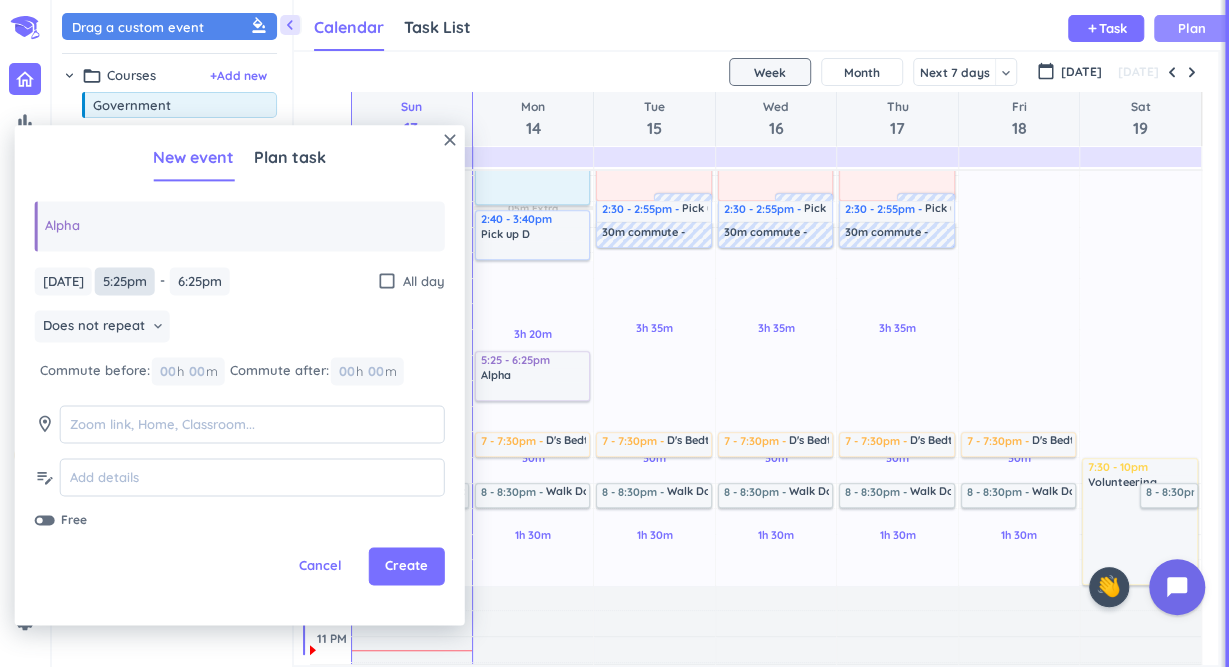 click on "5:25pm" at bounding box center (125, 281) 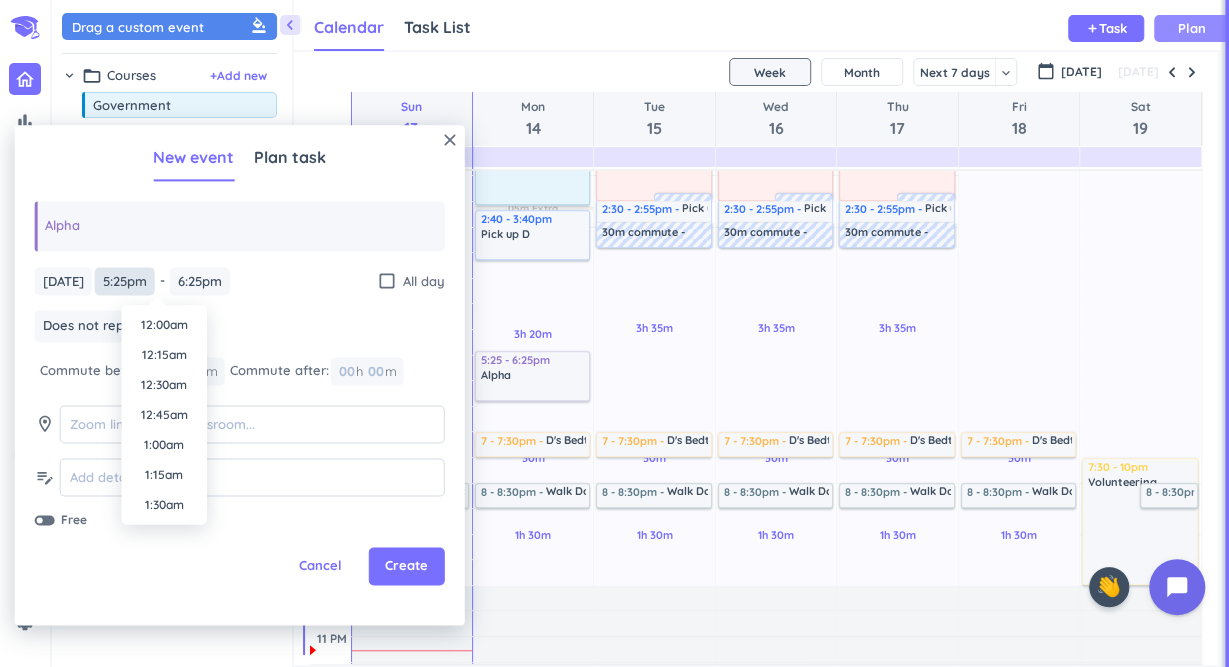 scroll, scrollTop: 1980, scrollLeft: 0, axis: vertical 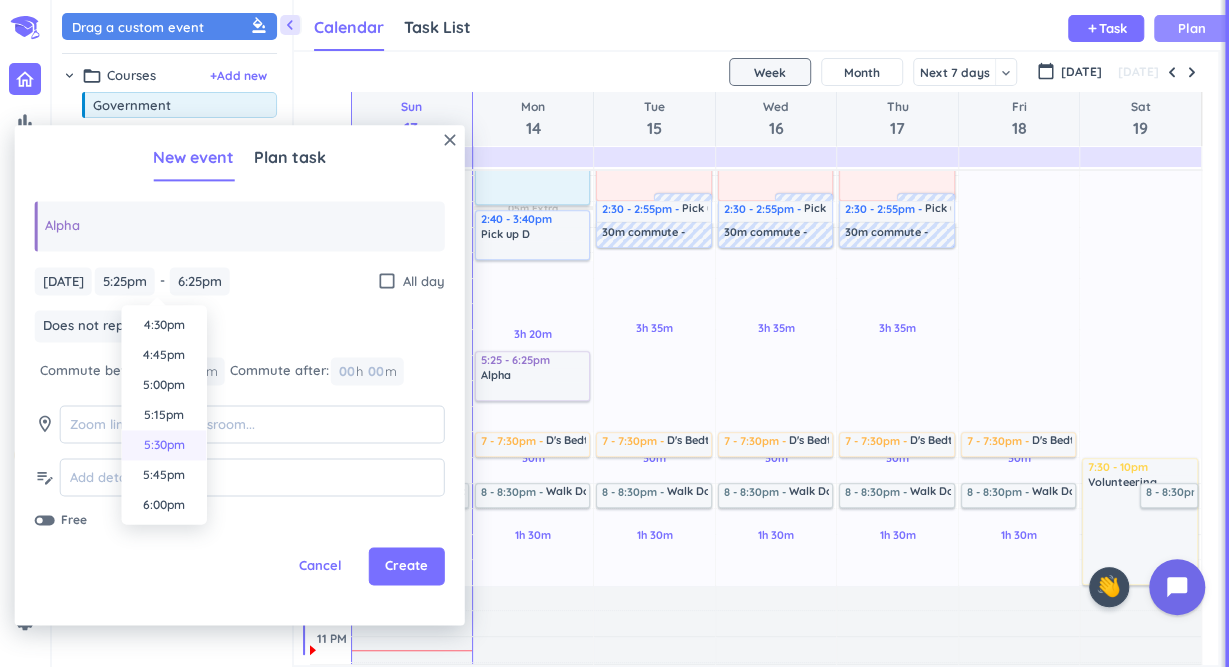 click on "5:30pm" at bounding box center [164, 445] 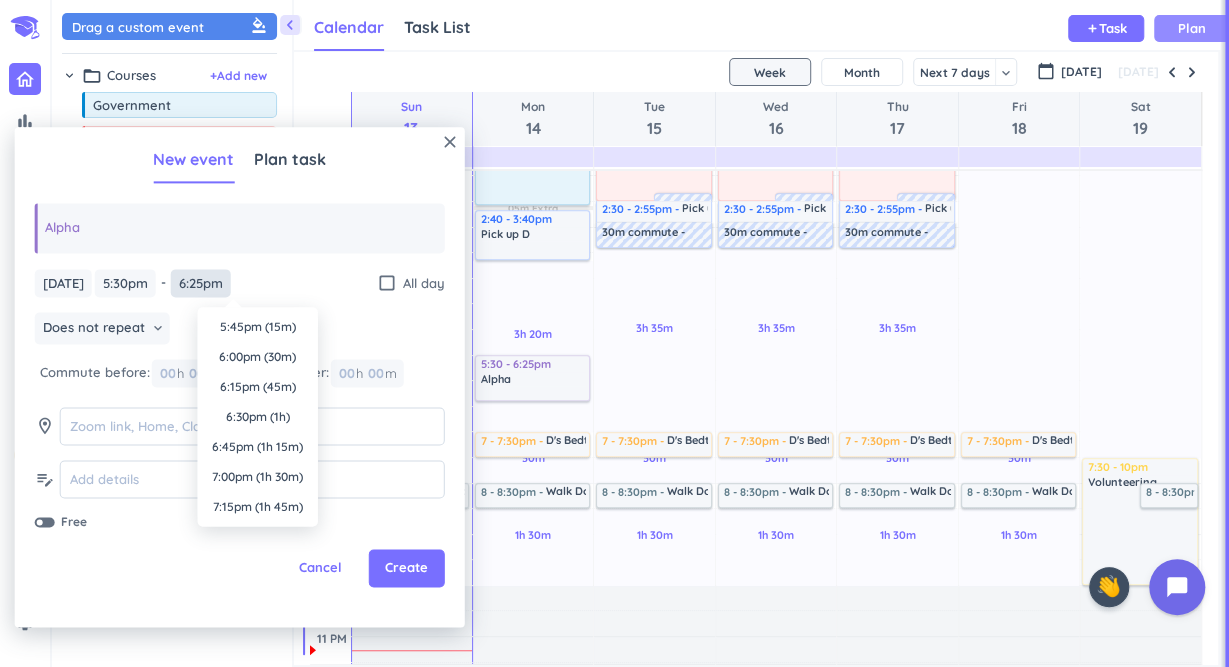 click on "6:25pm" at bounding box center [201, 283] 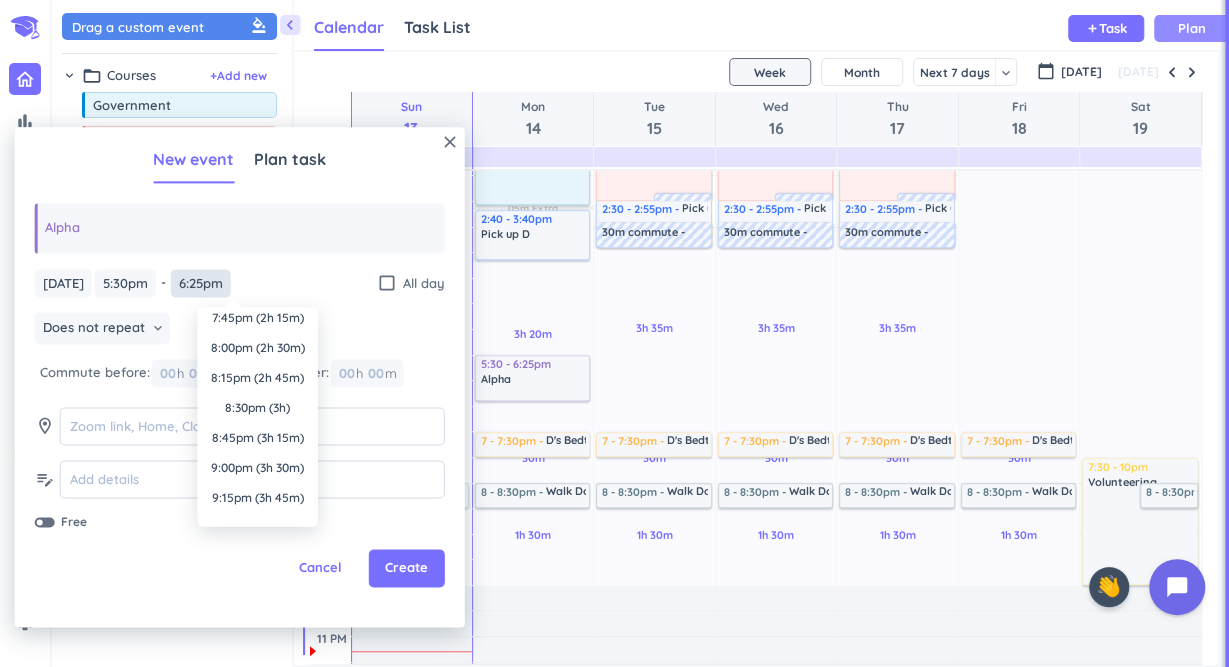 scroll, scrollTop: 0, scrollLeft: 0, axis: both 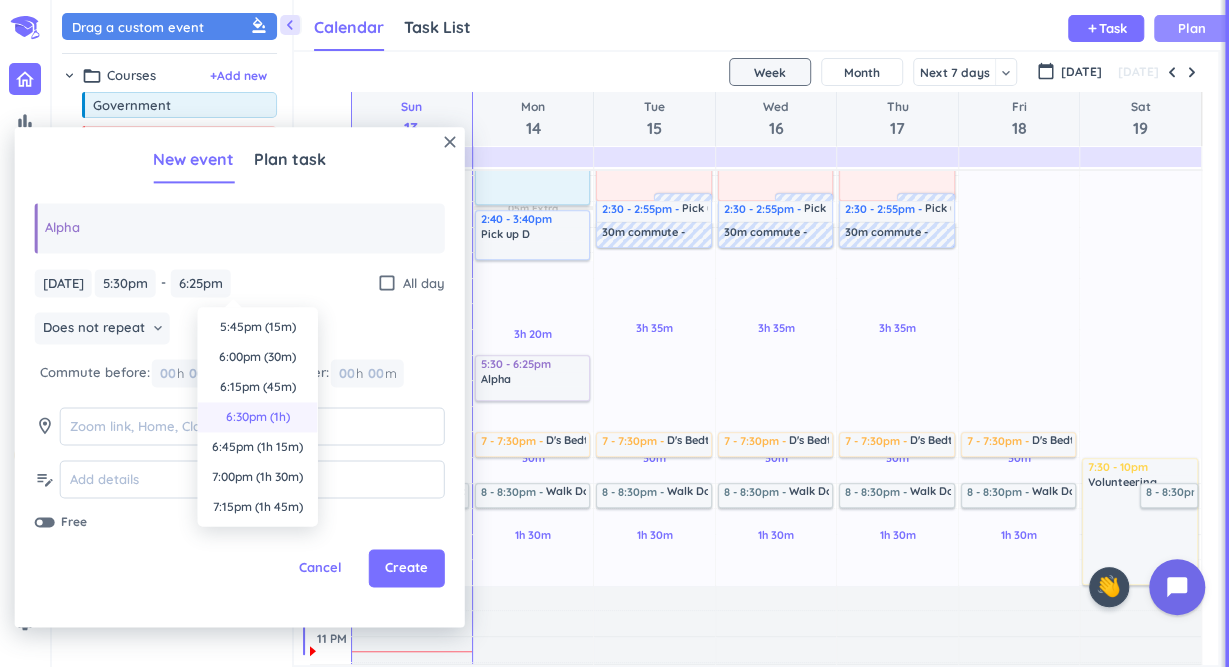 click on "6:30pm (1h)" at bounding box center (258, 417) 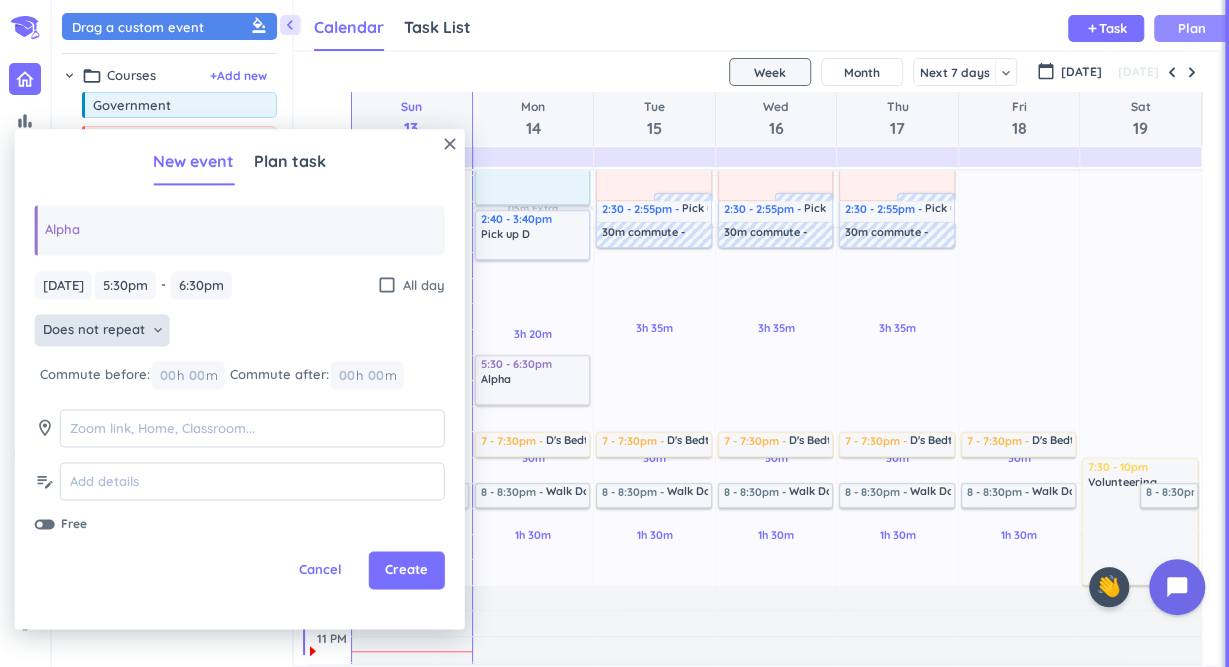 click on "Does not repeat" at bounding box center (94, 331) 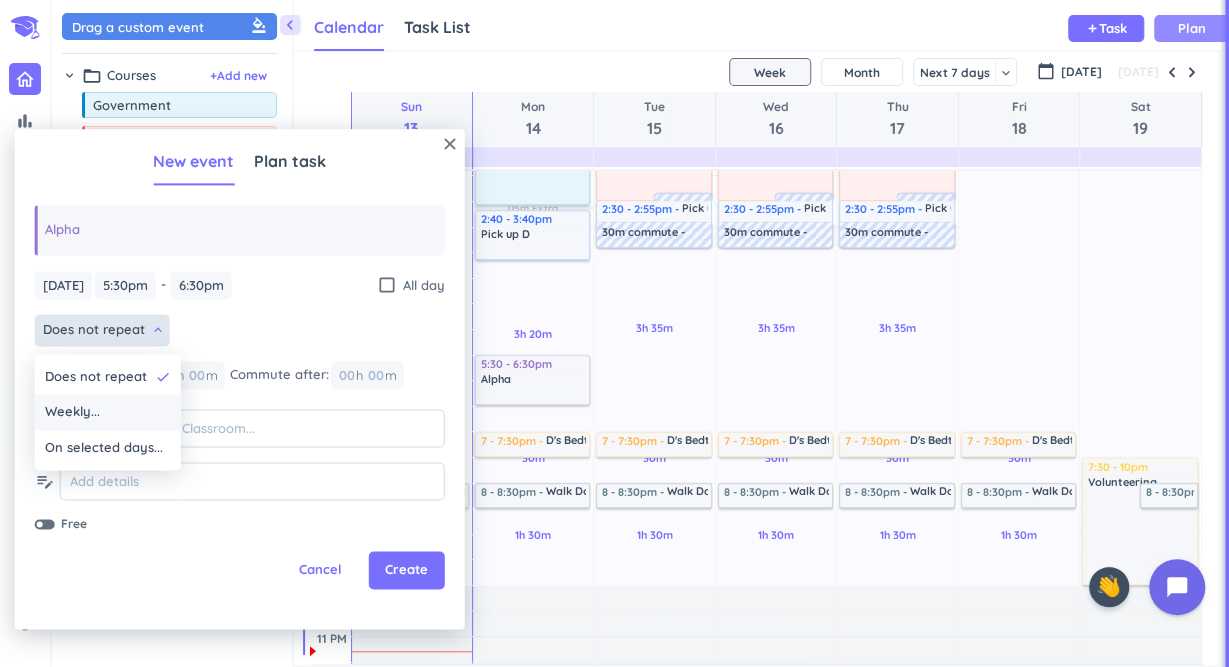 click on "Weekly..." at bounding box center [108, 413] 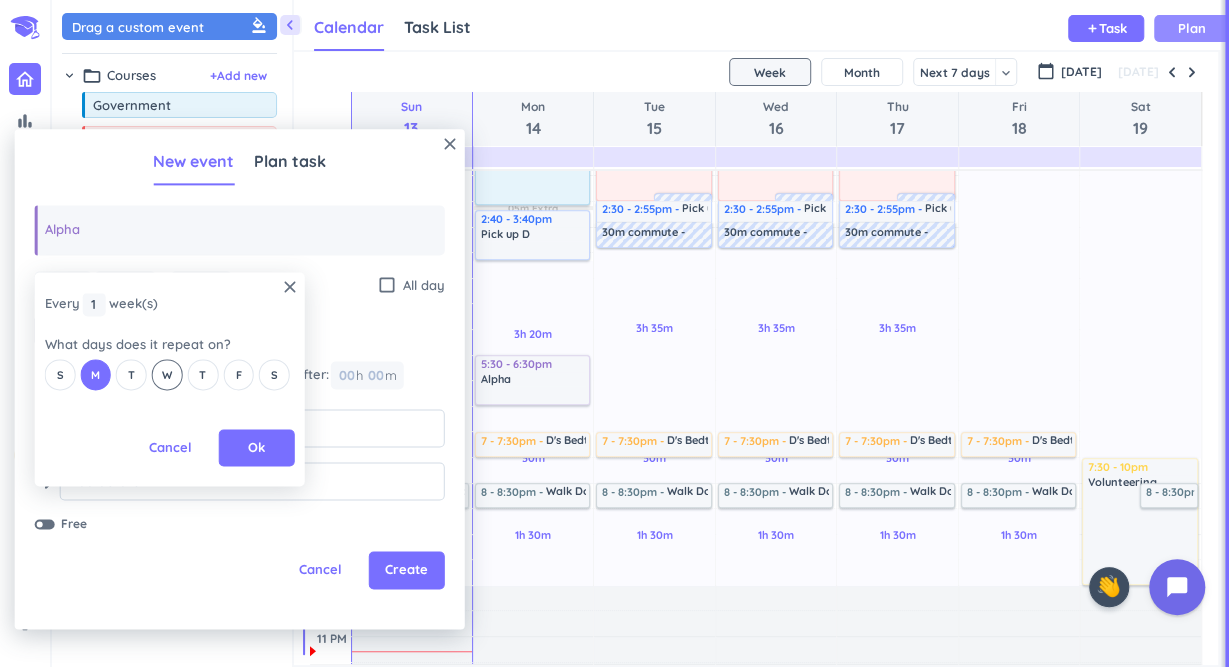 click on "W" at bounding box center [167, 375] 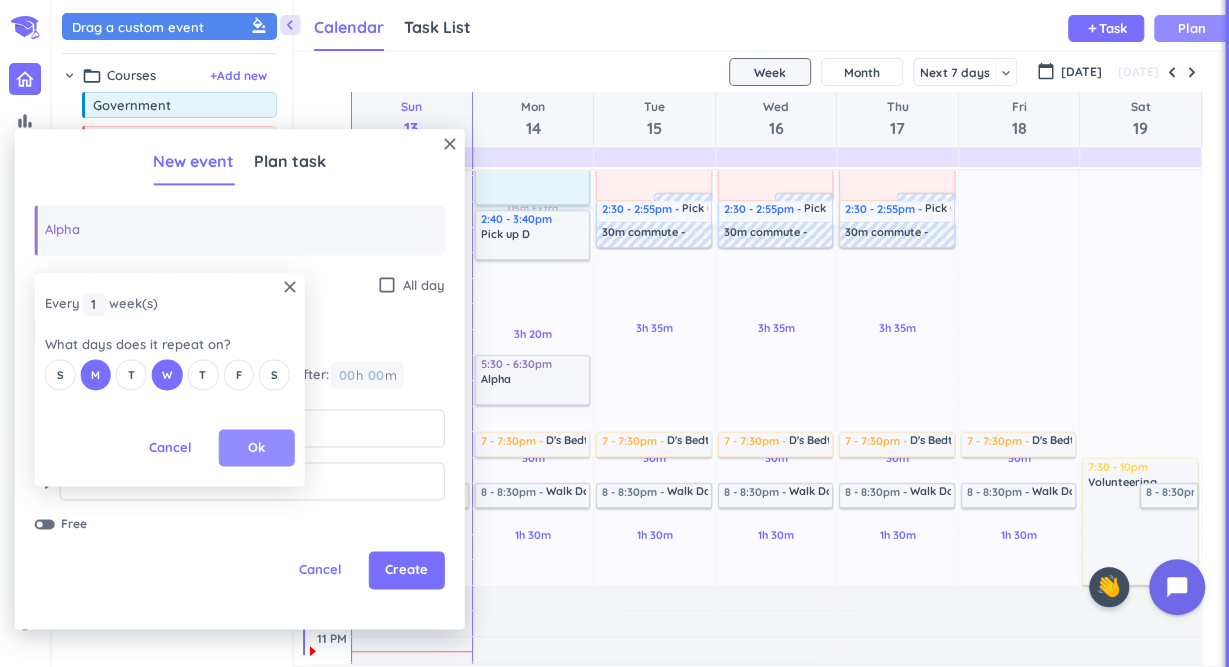click on "Ok" at bounding box center (257, 448) 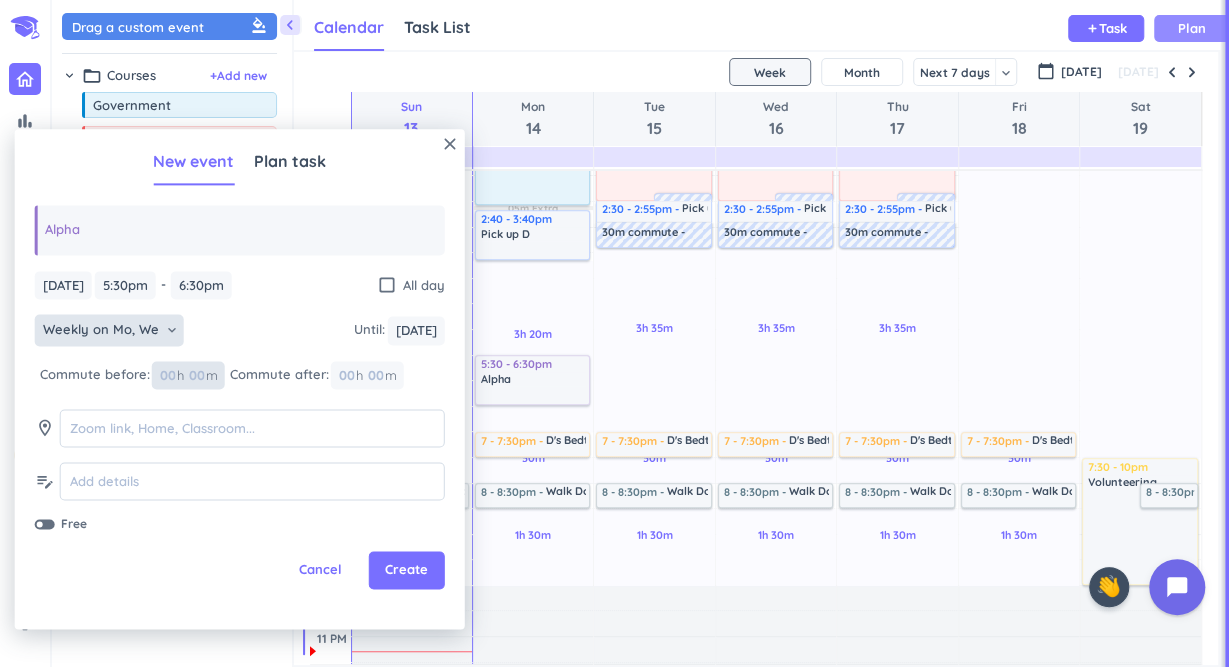 click on "00" at bounding box center (203, 375) 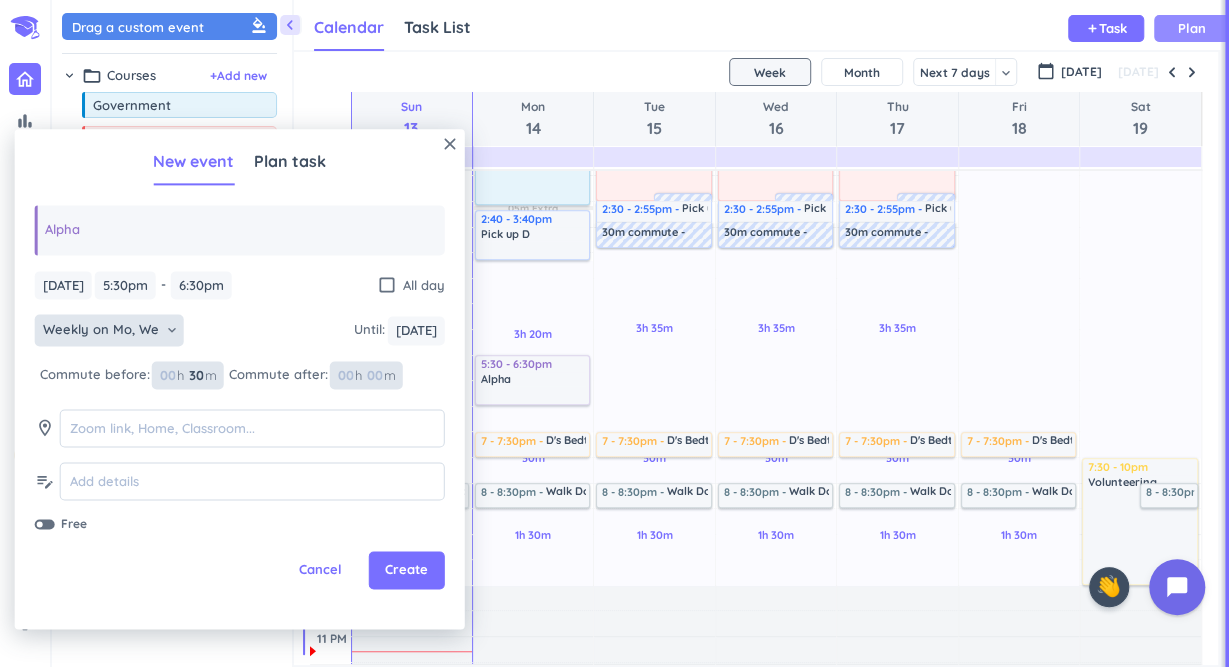 type on "30" 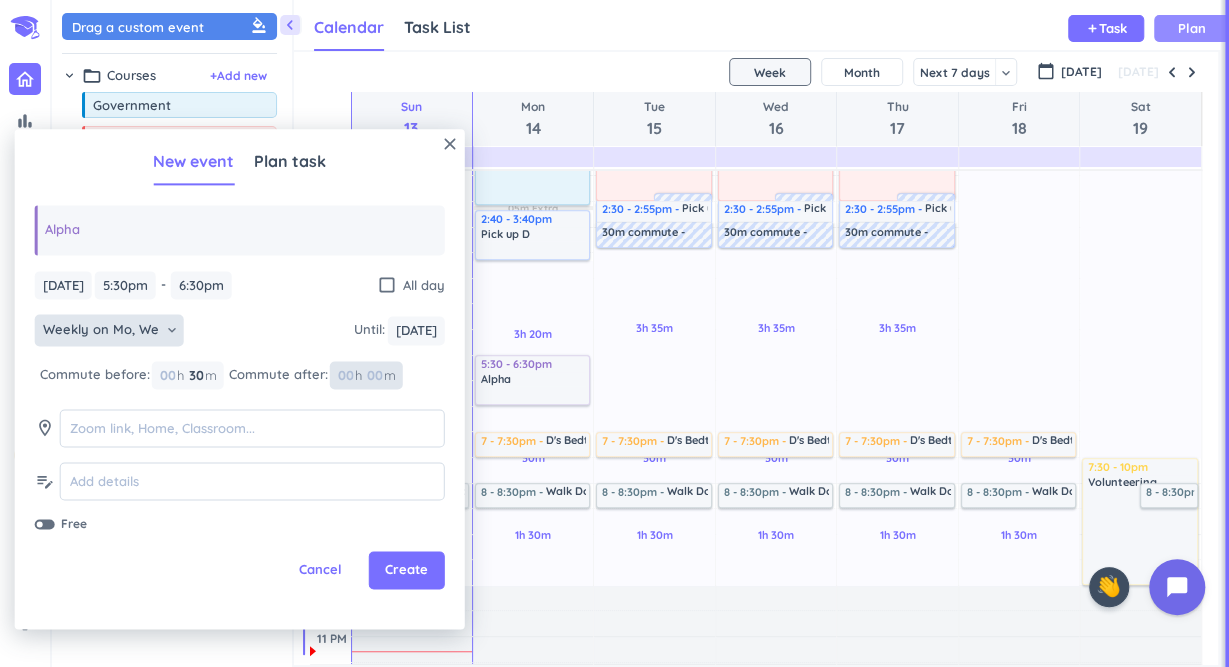 click at bounding box center (374, 375) 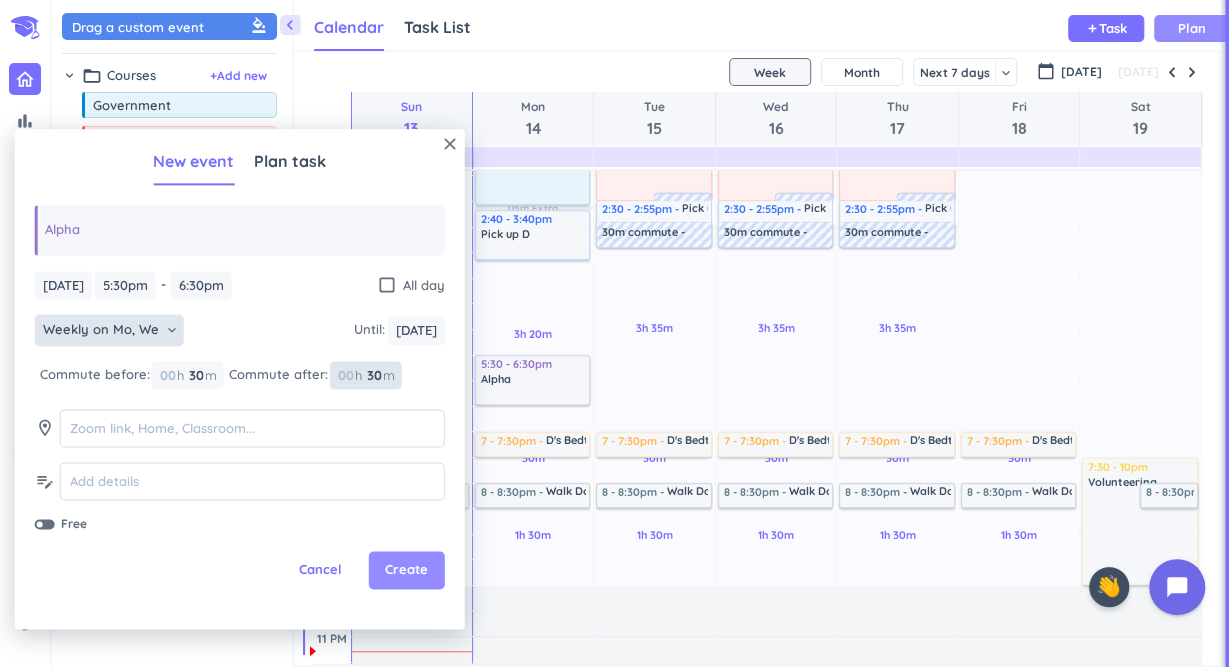 type on "30" 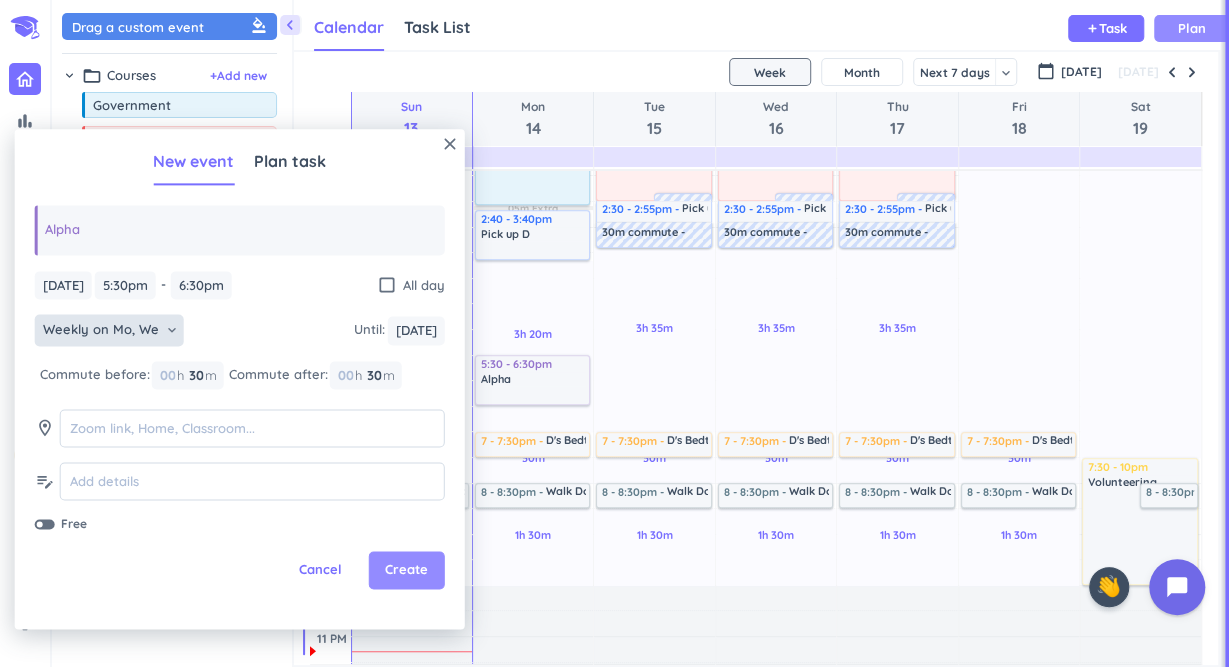 click on "Create" at bounding box center (407, 571) 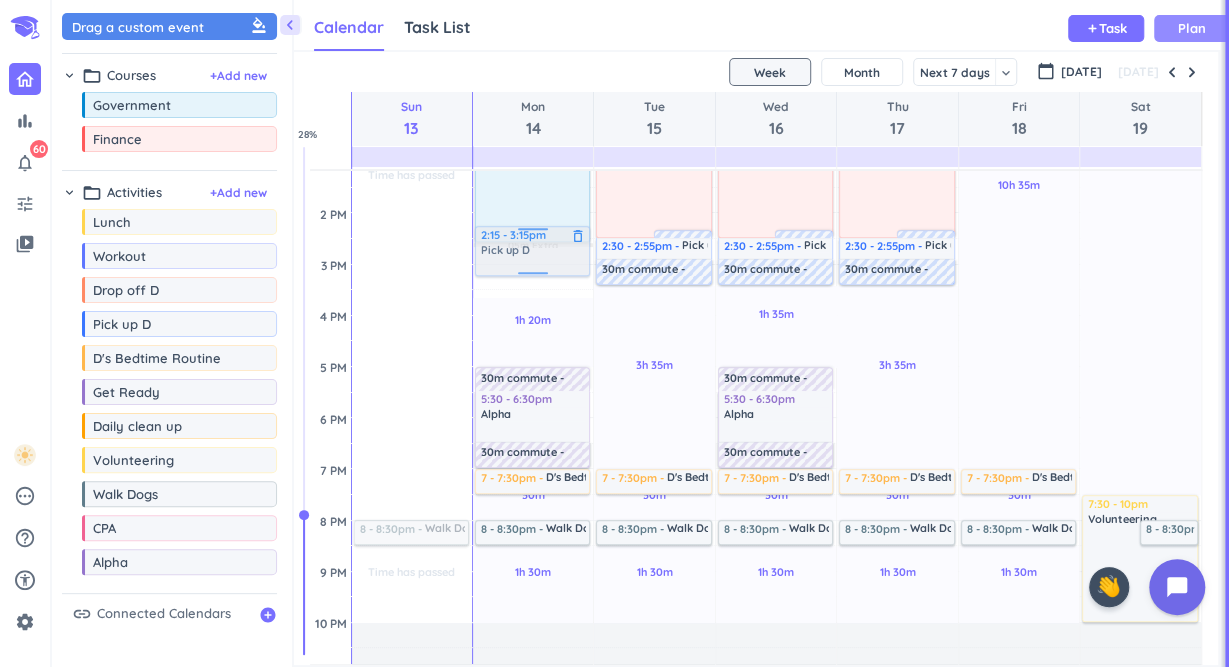 scroll, scrollTop: 470, scrollLeft: 0, axis: vertical 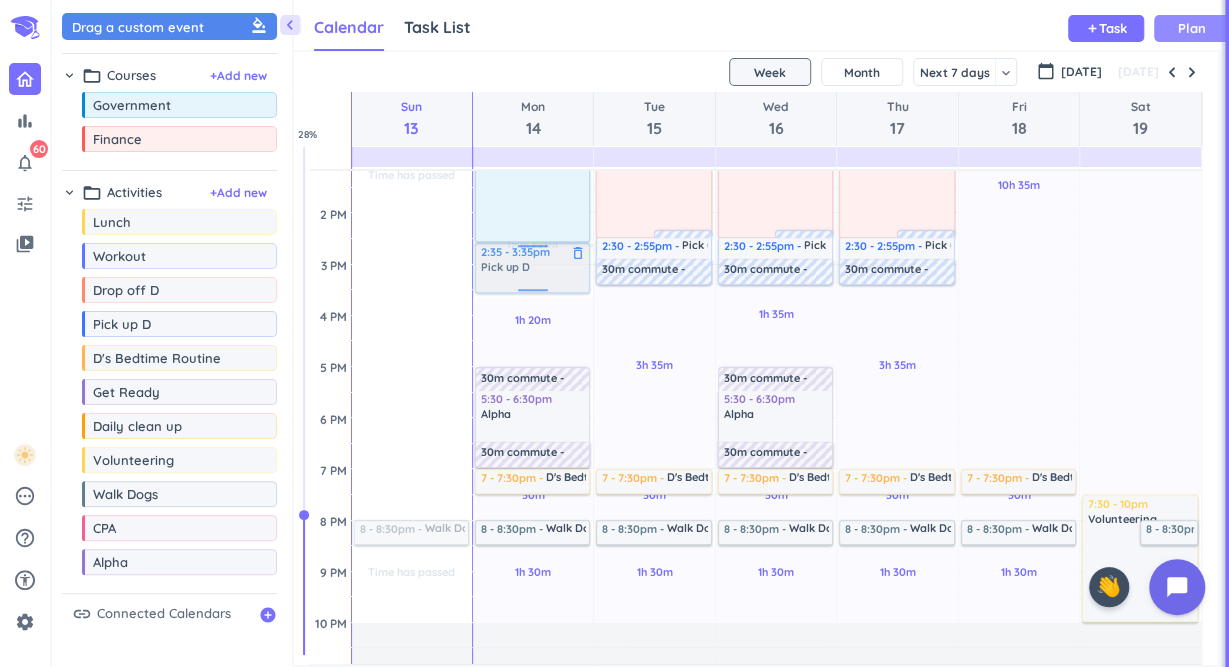 drag, startPoint x: 542, startPoint y: 234, endPoint x: 544, endPoint y: 257, distance: 23.086792 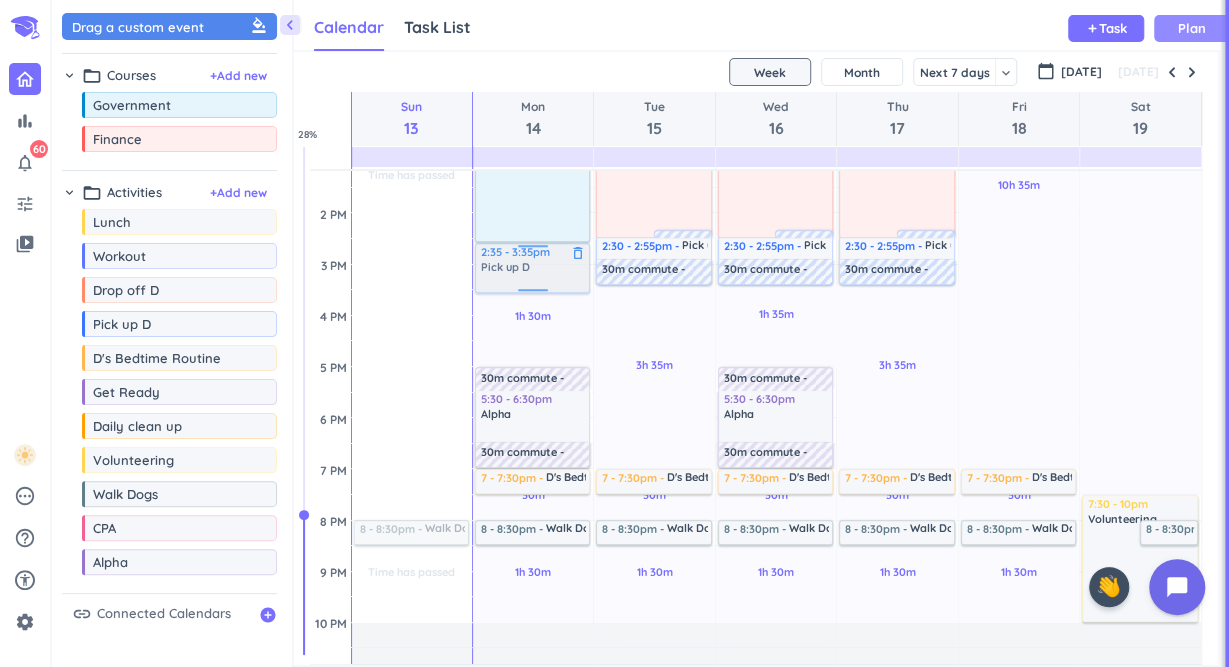 drag, startPoint x: 558, startPoint y: 273, endPoint x: 529, endPoint y: 274, distance: 29.017237 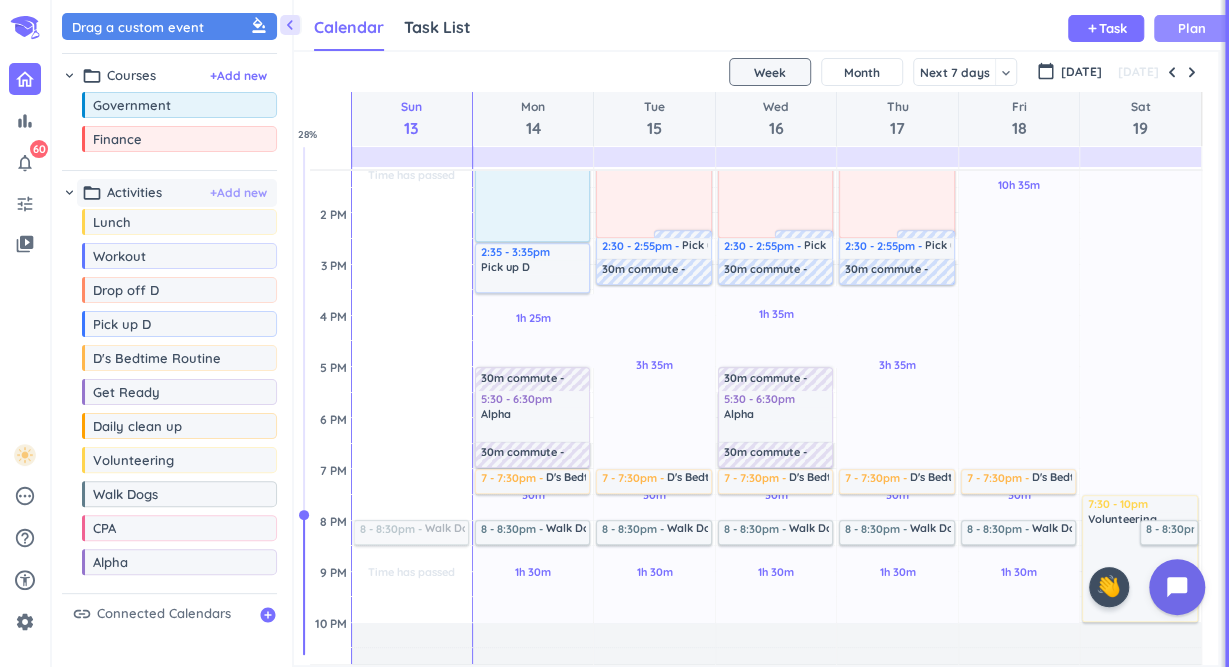 click on "+  Add new" at bounding box center (238, 193) 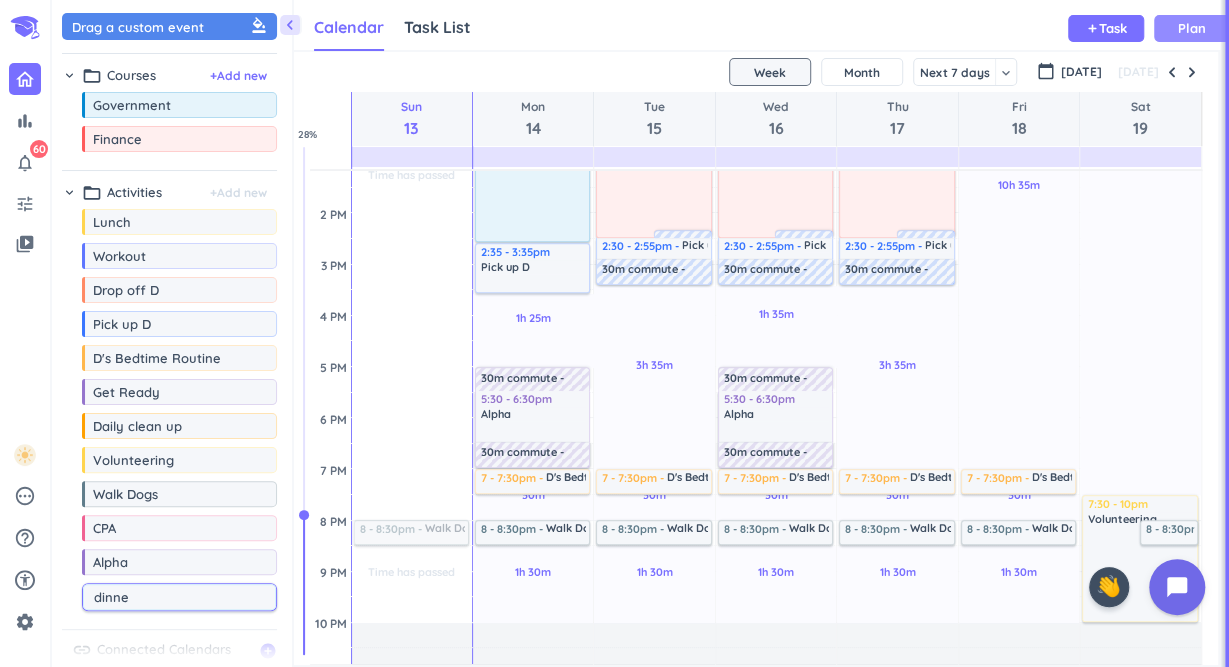 type on "dinner" 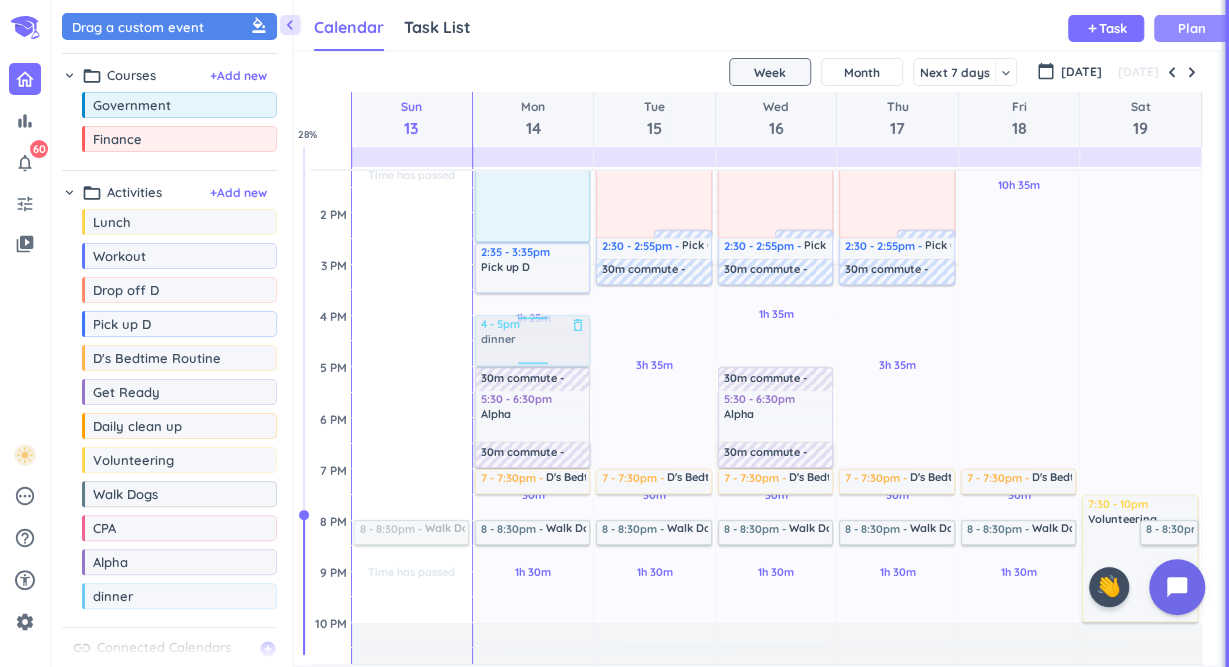 drag, startPoint x: 179, startPoint y: 605, endPoint x: 537, endPoint y: 319, distance: 458.21393 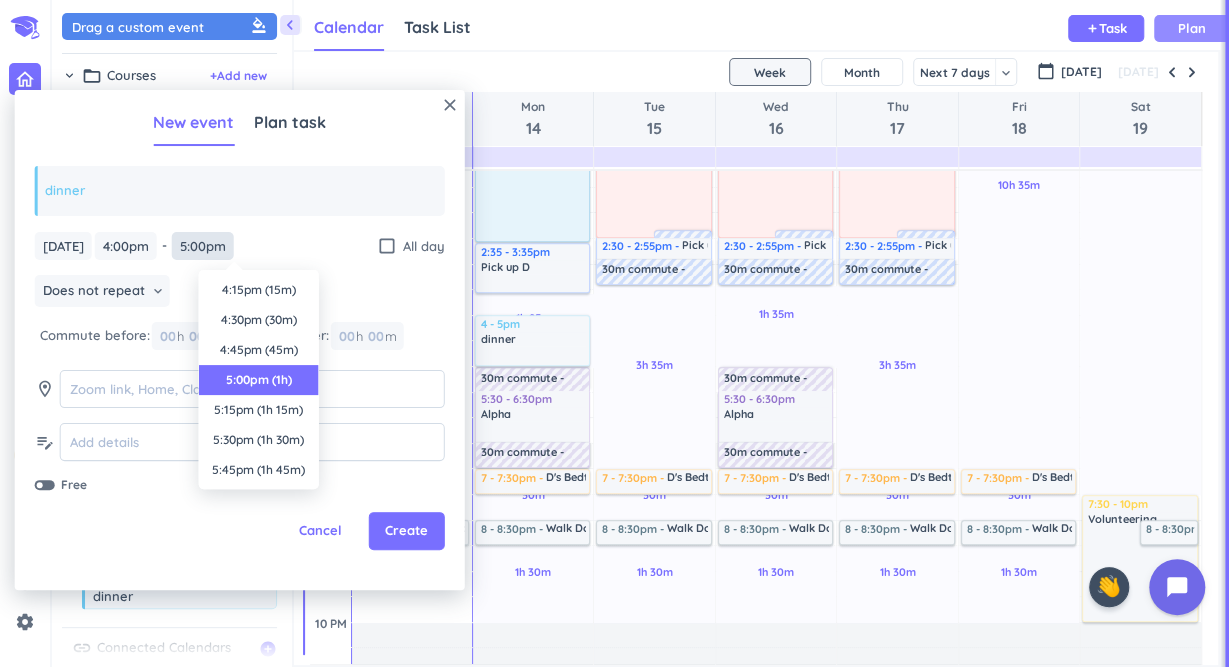 click on "5:00pm" at bounding box center [203, 246] 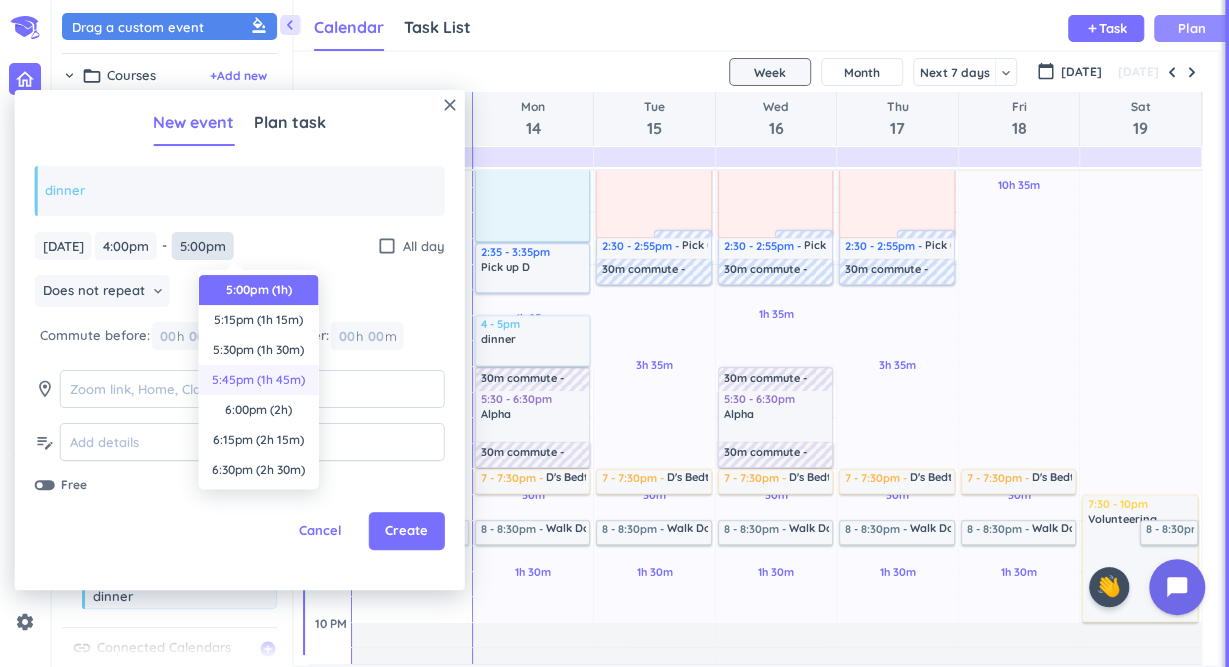 scroll, scrollTop: 0, scrollLeft: 0, axis: both 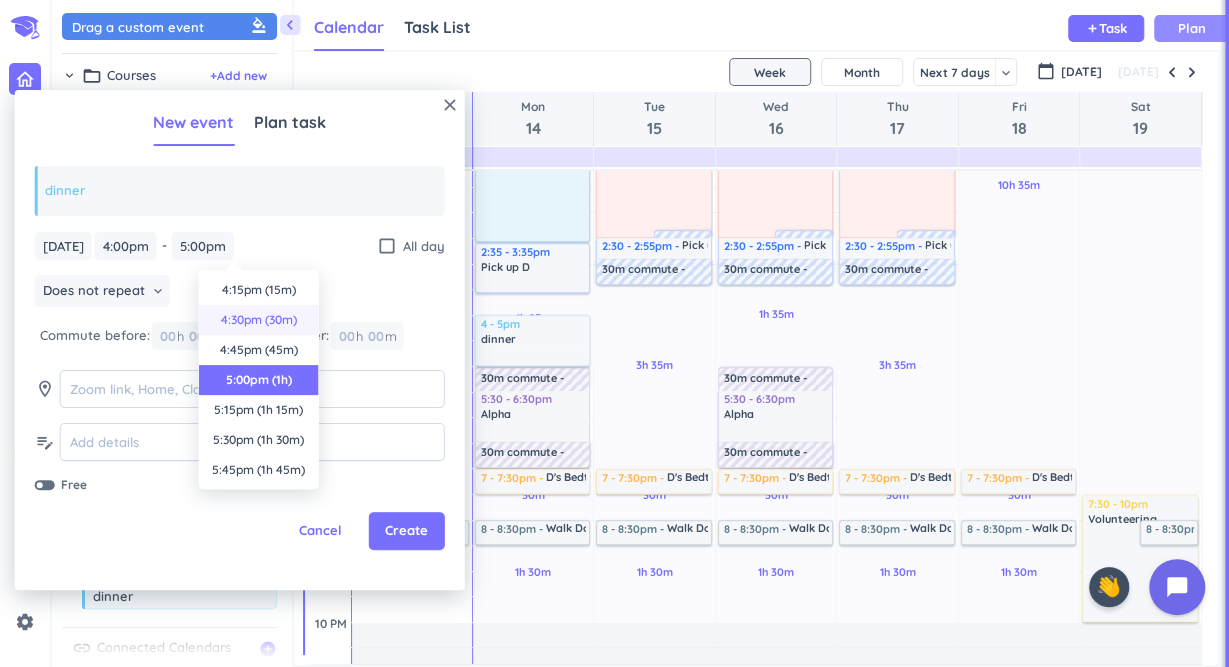 click on "4:30pm (30m)" at bounding box center (259, 320) 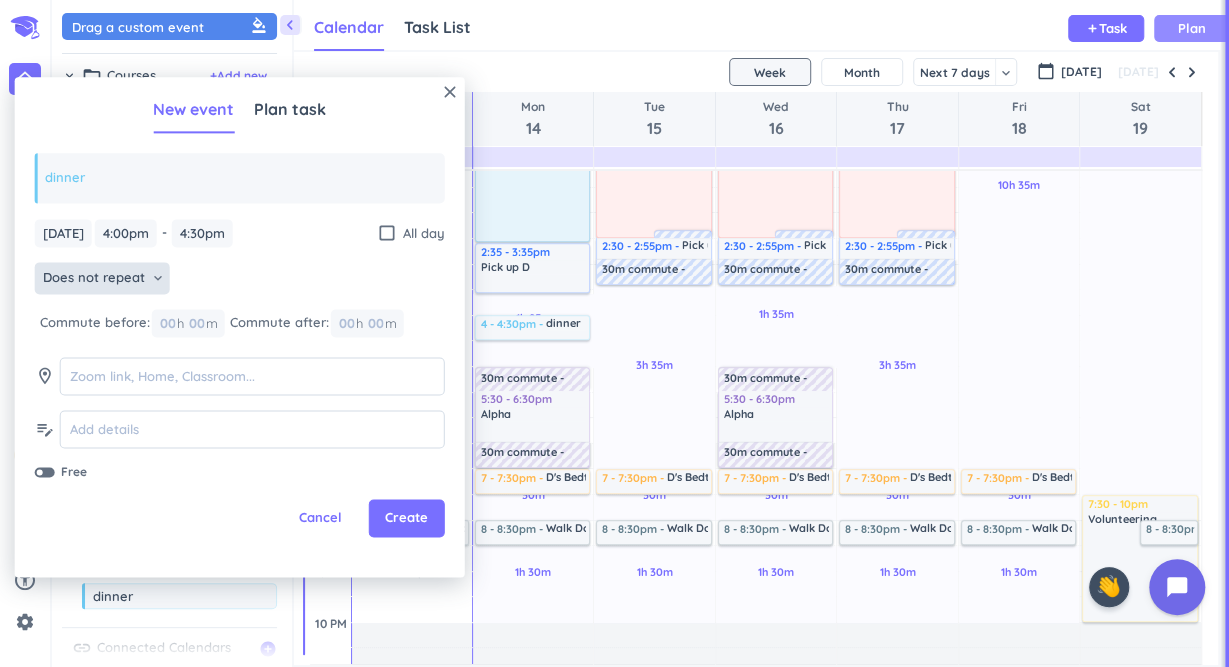 click on "Does not repeat keyboard_arrow_down" at bounding box center [102, 279] 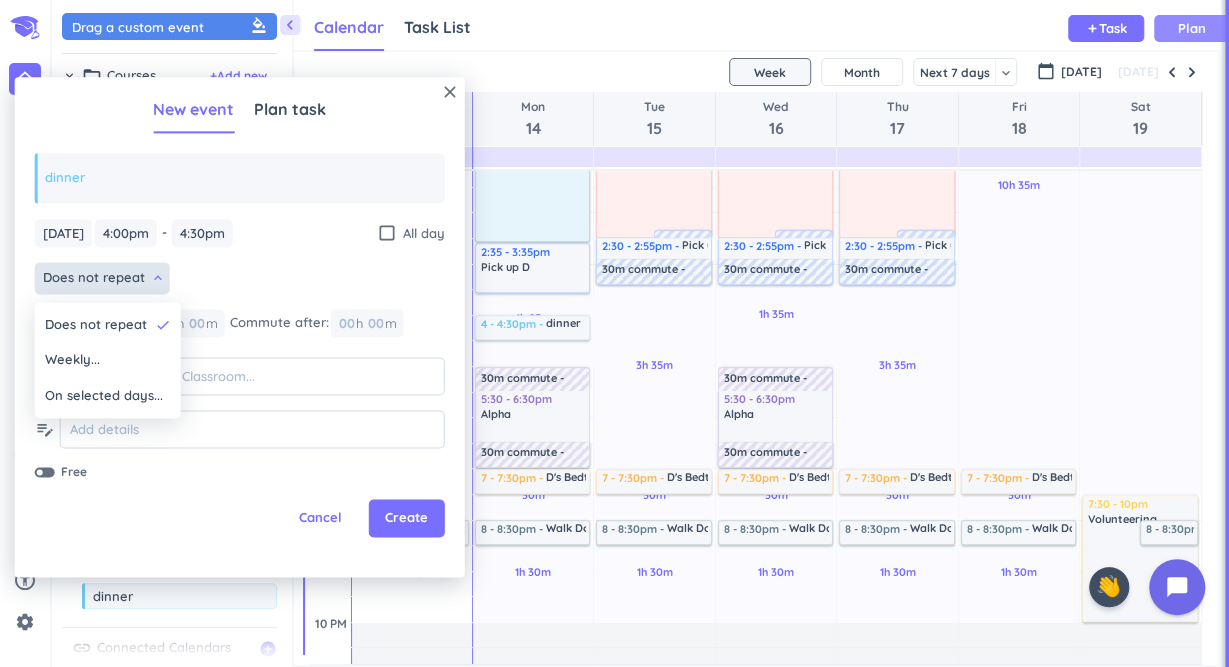 click at bounding box center [240, 327] 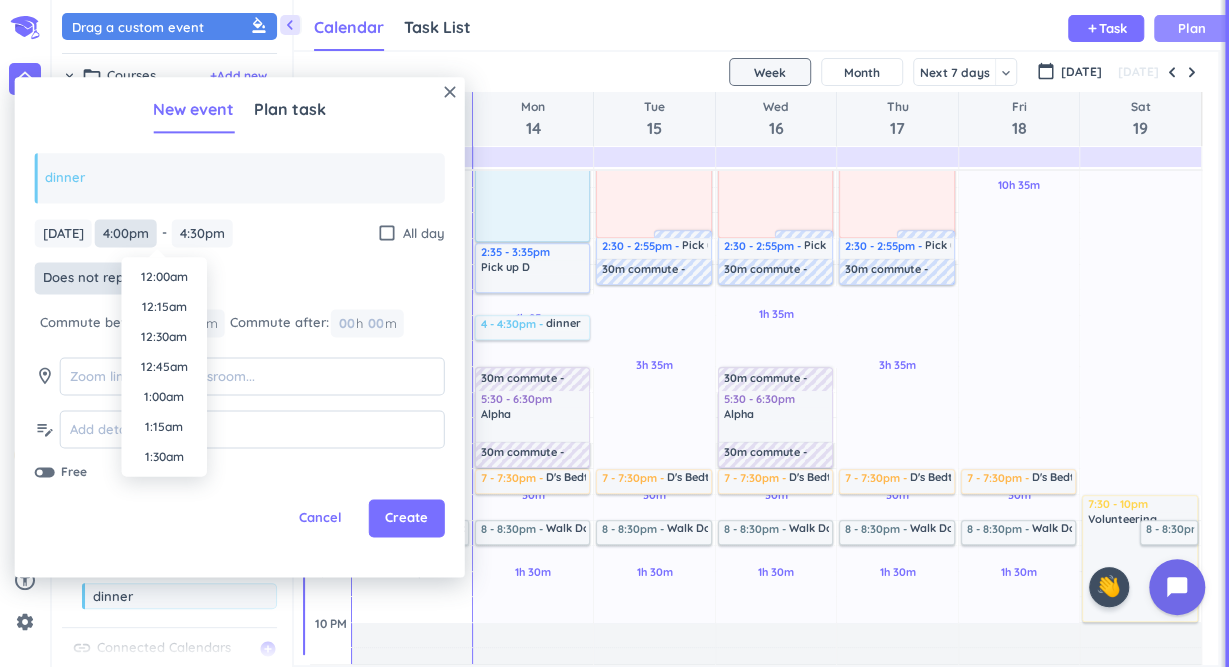 click on "4:00pm" at bounding box center (126, 233) 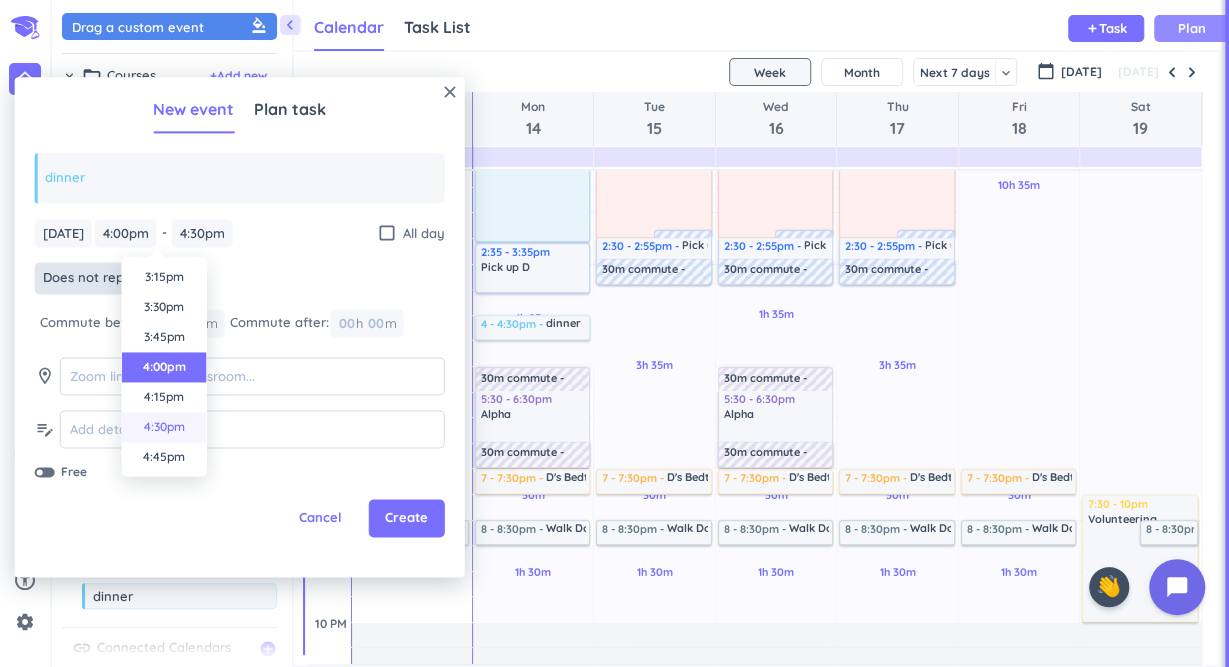 click on "4:30pm" at bounding box center (164, 427) 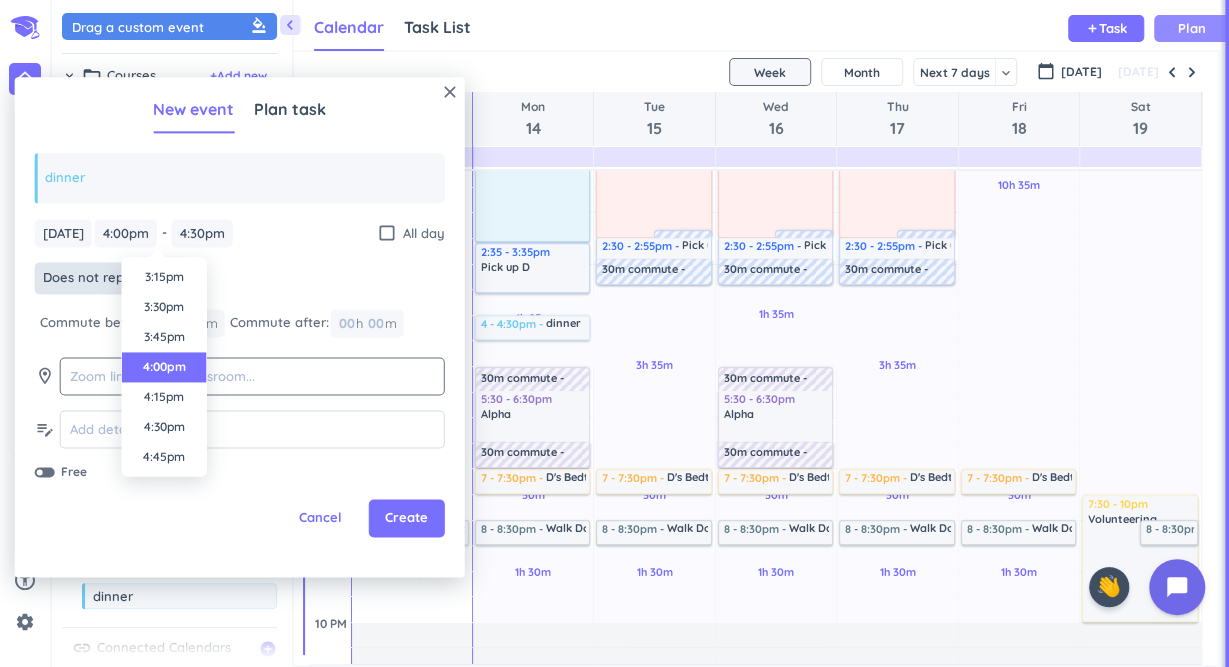 type on "4:30pm" 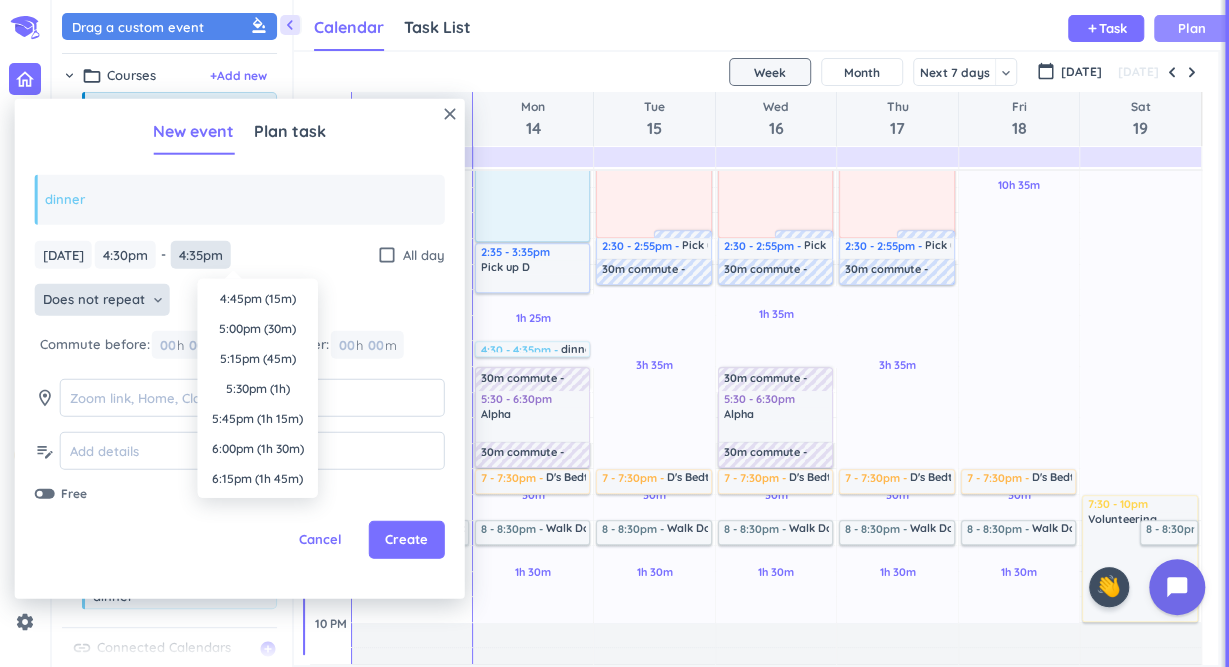 click on "4:35pm" at bounding box center [201, 254] 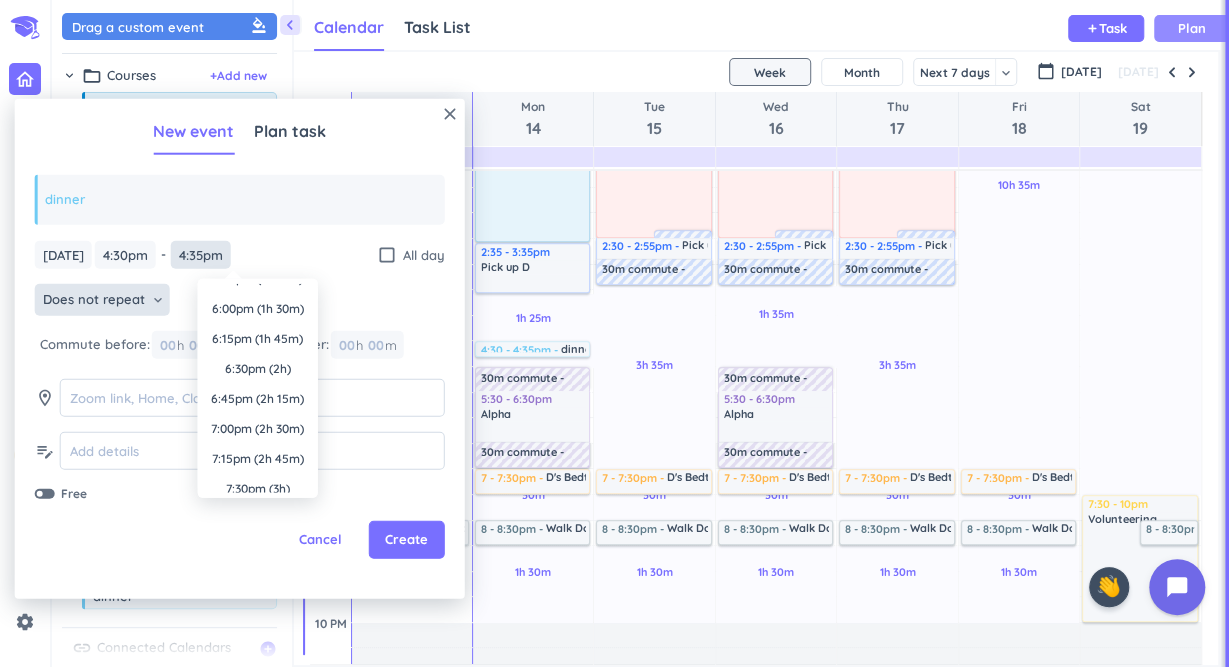 scroll, scrollTop: 0, scrollLeft: 0, axis: both 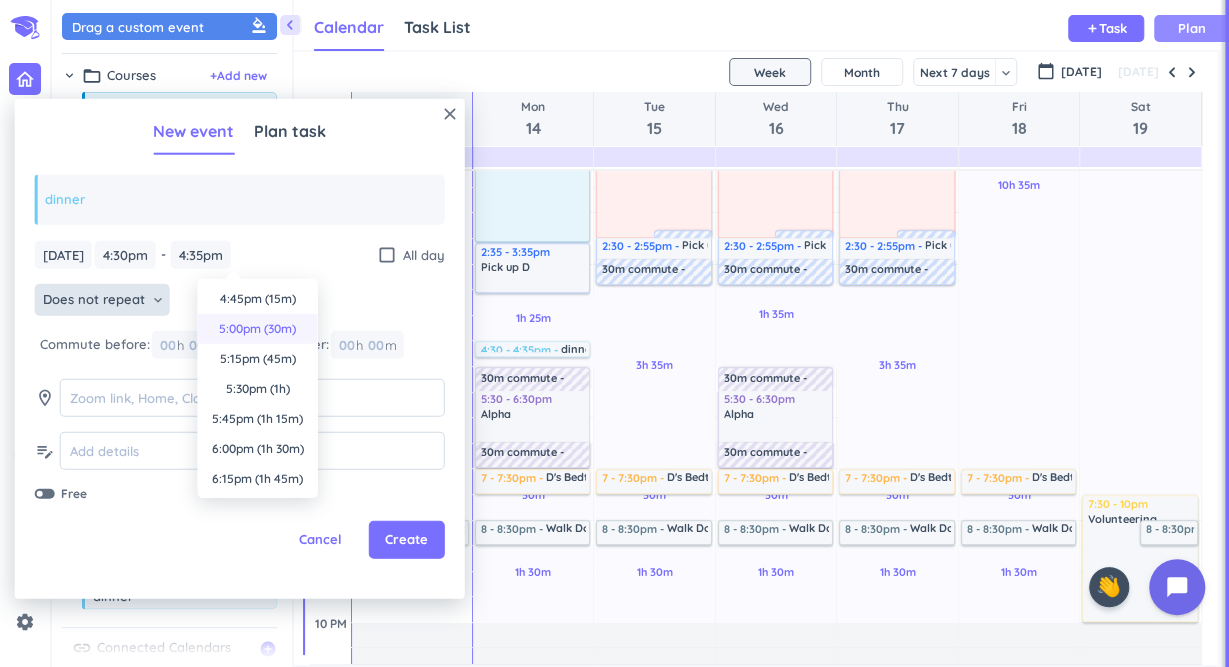 click on "5:00pm (30m)" at bounding box center (258, 329) 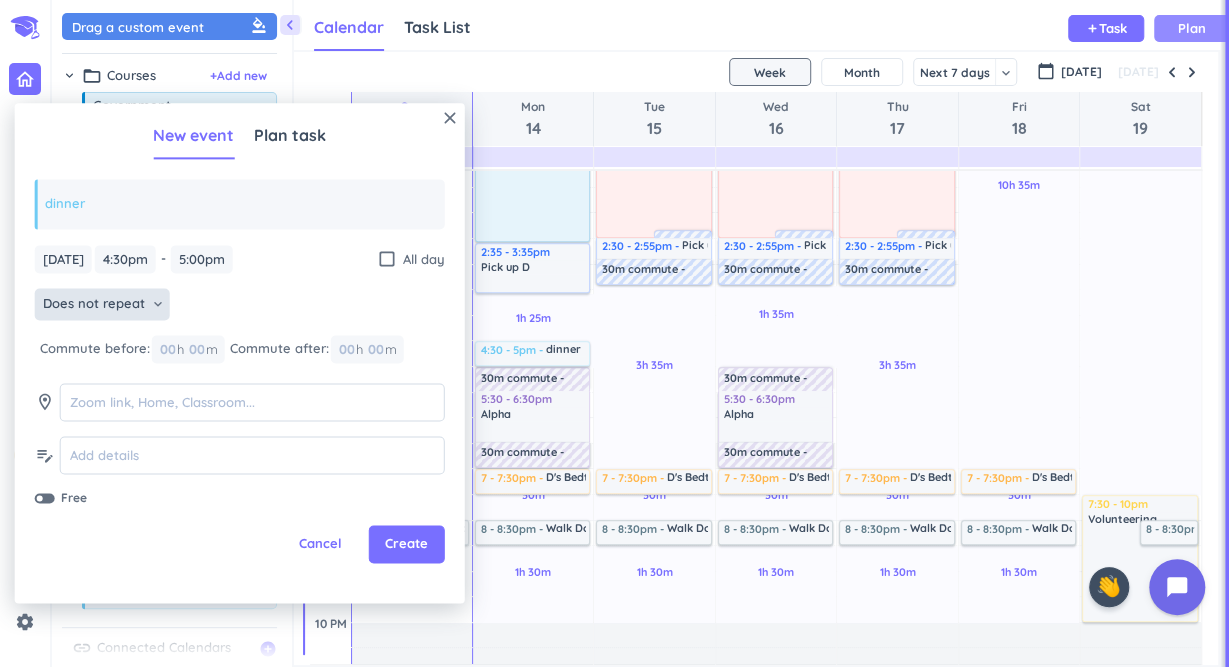 click on "Does not repeat" at bounding box center (94, 305) 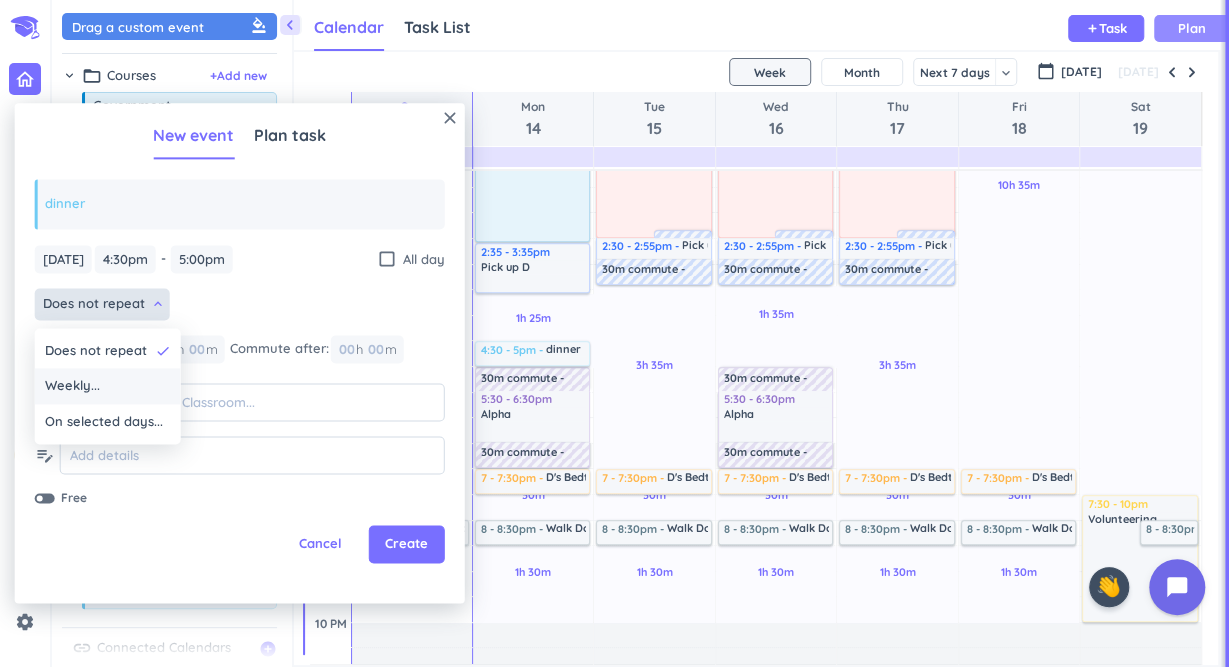 click on "Weekly..." at bounding box center (108, 387) 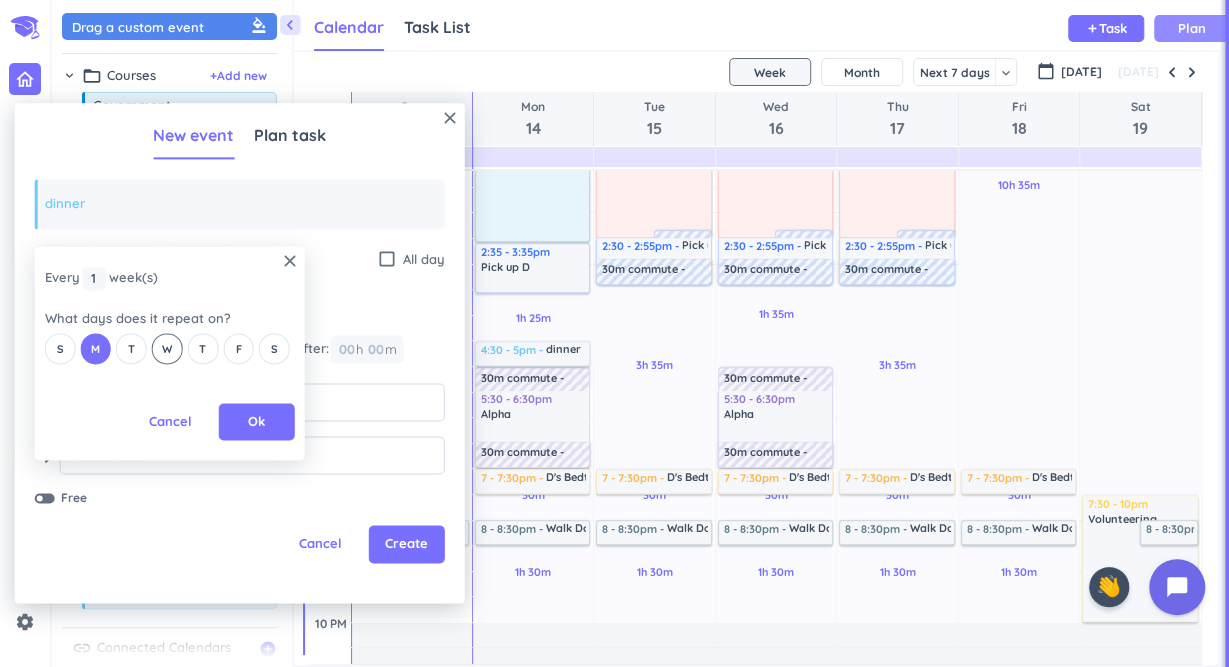 click on "W" at bounding box center [167, 349] 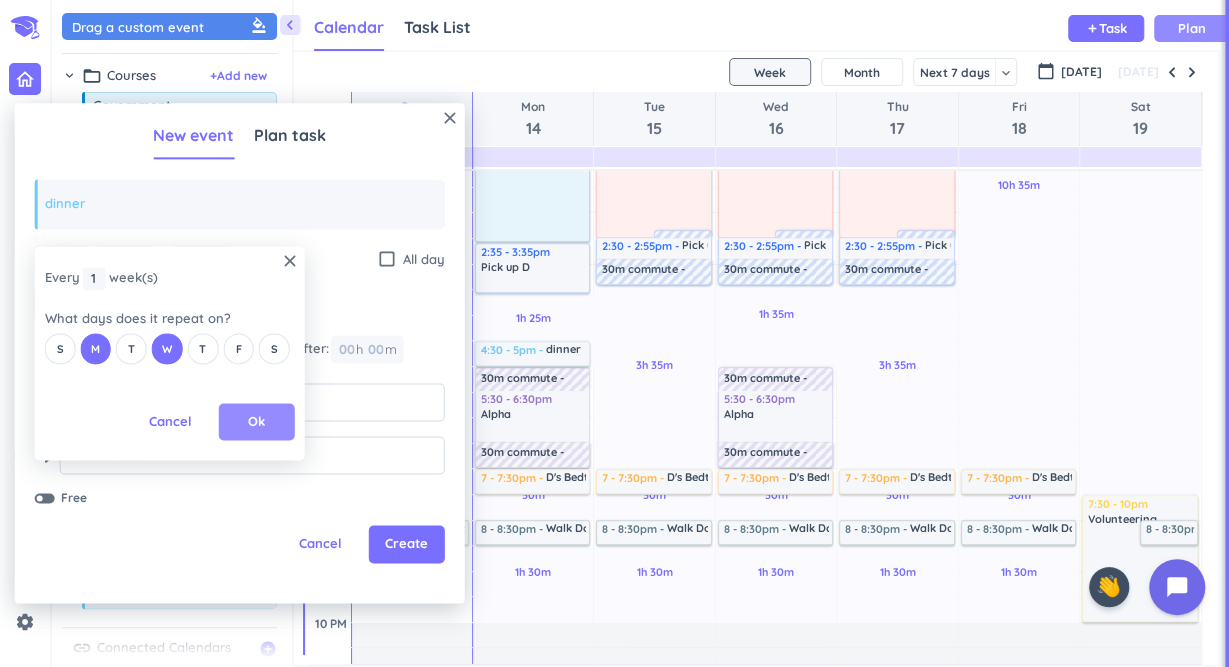 click on "Ok" at bounding box center [256, 422] 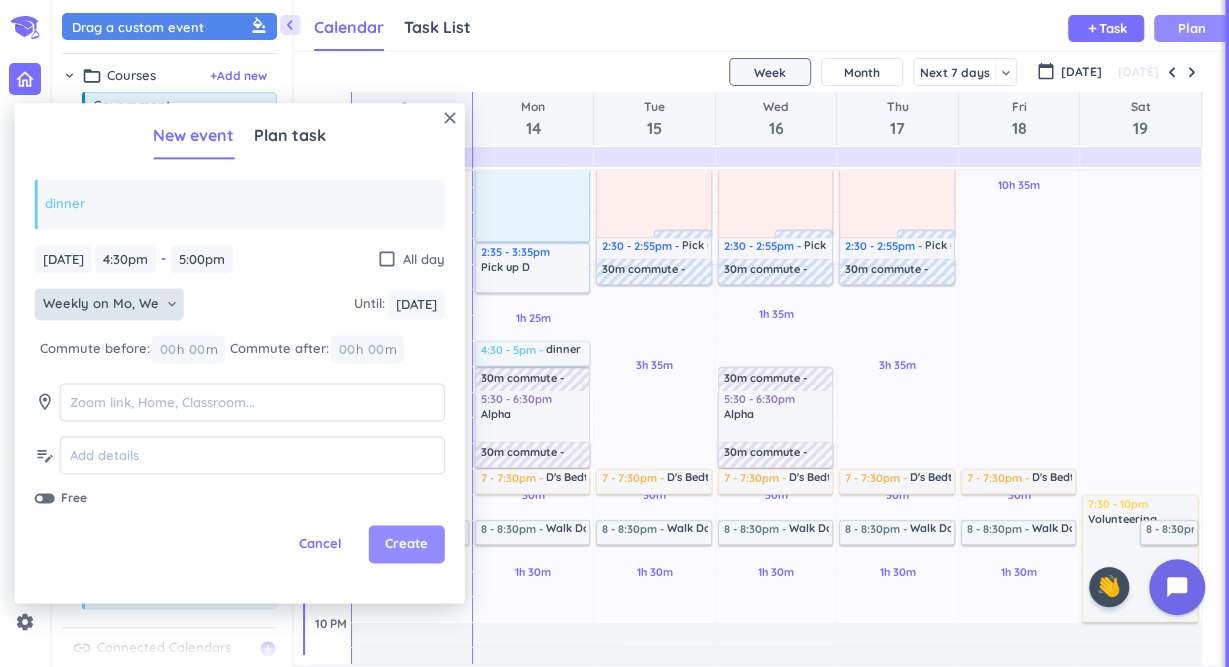 click on "Create" at bounding box center (406, 545) 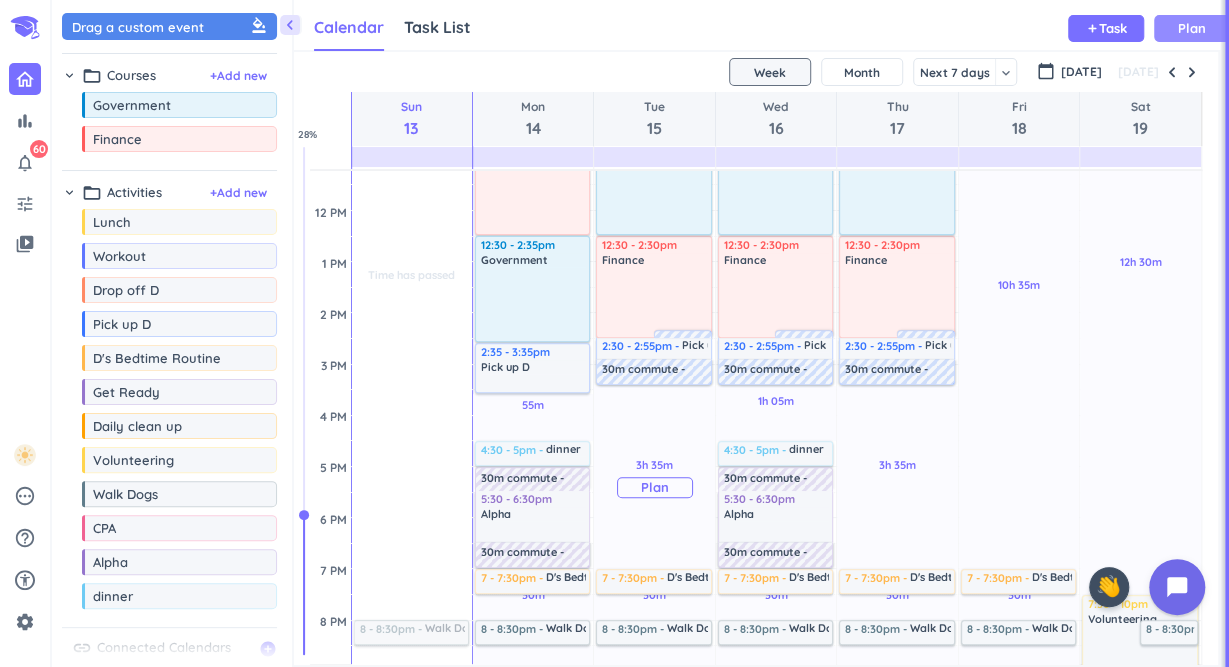 scroll, scrollTop: 368, scrollLeft: 0, axis: vertical 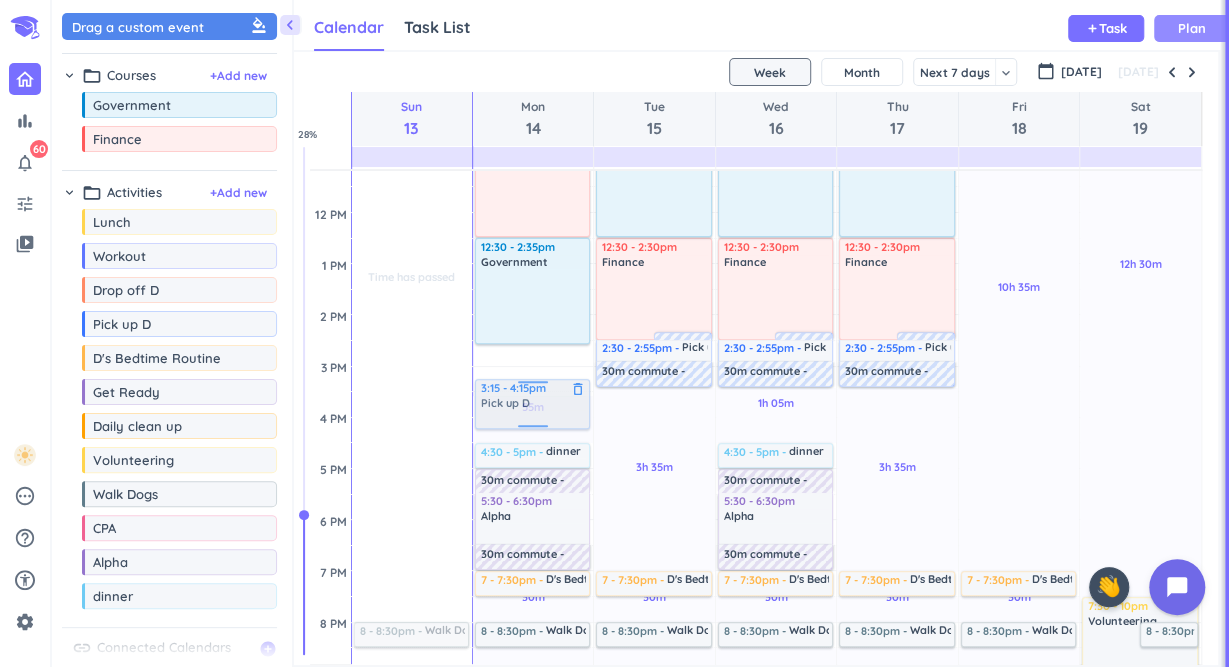 drag, startPoint x: 528, startPoint y: 371, endPoint x: 533, endPoint y: 400, distance: 29.427877 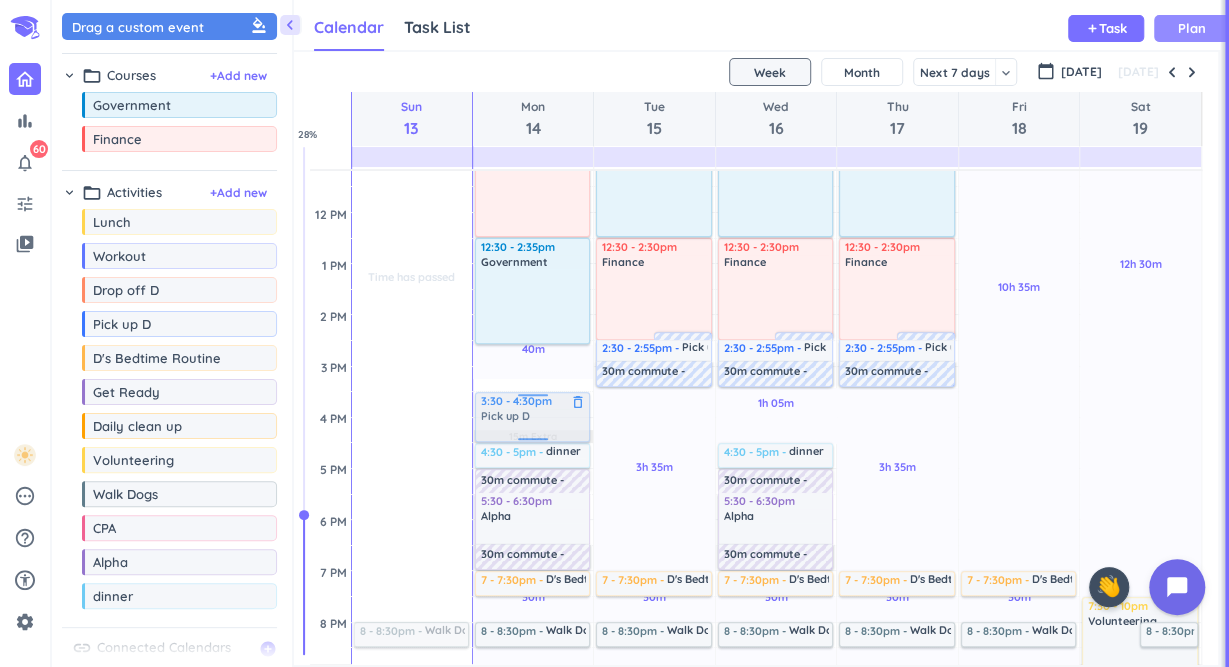 click on "1h 30m Past due Plan 30m Past due Plan 40m Past due Plan 30m Past due Plan 1h 30m Past due Plan 05m Extra 15m Extra Adjust Awake Time Adjust Awake Time 6:30 - 7am Walk Dogs delete_outline 30m commute 8 - 8:15am Drop off D delete_outline 8:30am - 12:30pm Finance delete_outline 12:30 - 2:35pm Government delete_outline 3:15 - 4:15pm Pick up D delete_outline 4:30 - 5pm dinner delete_outline 30m commute 5:30 - 6:30pm Alpha delete_outline 30m commute 7 - 7:30pm D's Bedtime Routine delete_outline 8 - 8:30pm Walk Dogs delete_outline 3:30 - 4:30pm Pick up D delete_outline" at bounding box center (533, 417) 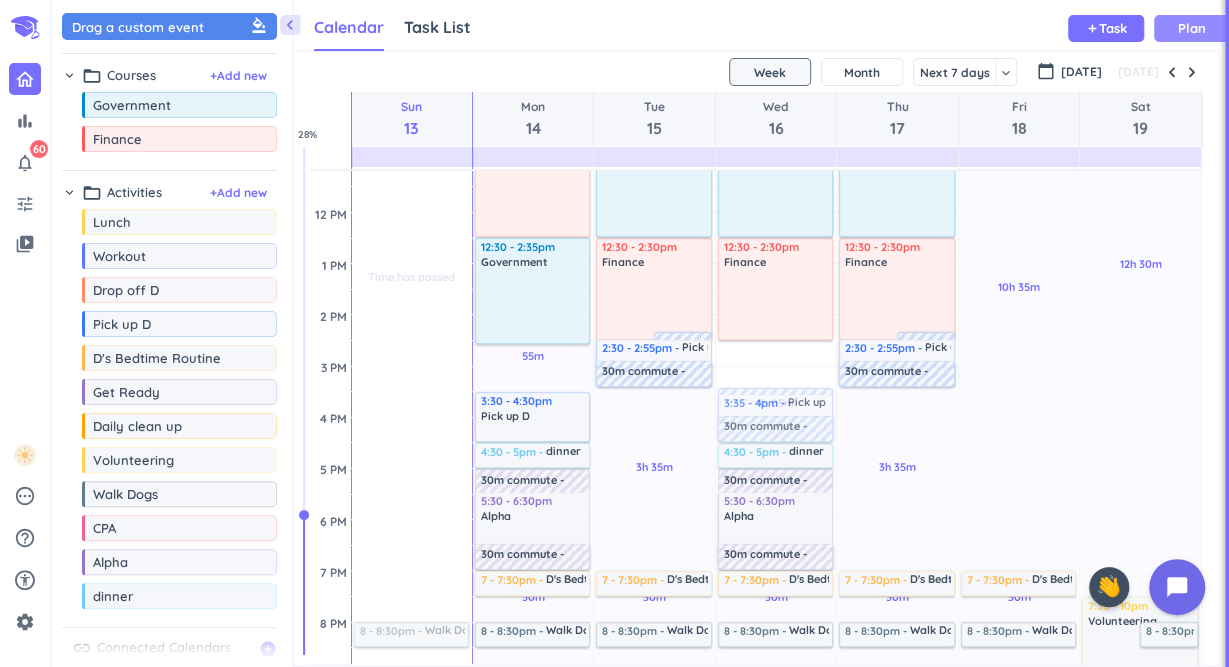 drag, startPoint x: 802, startPoint y: 369, endPoint x: 803, endPoint y: 418, distance: 49.010204 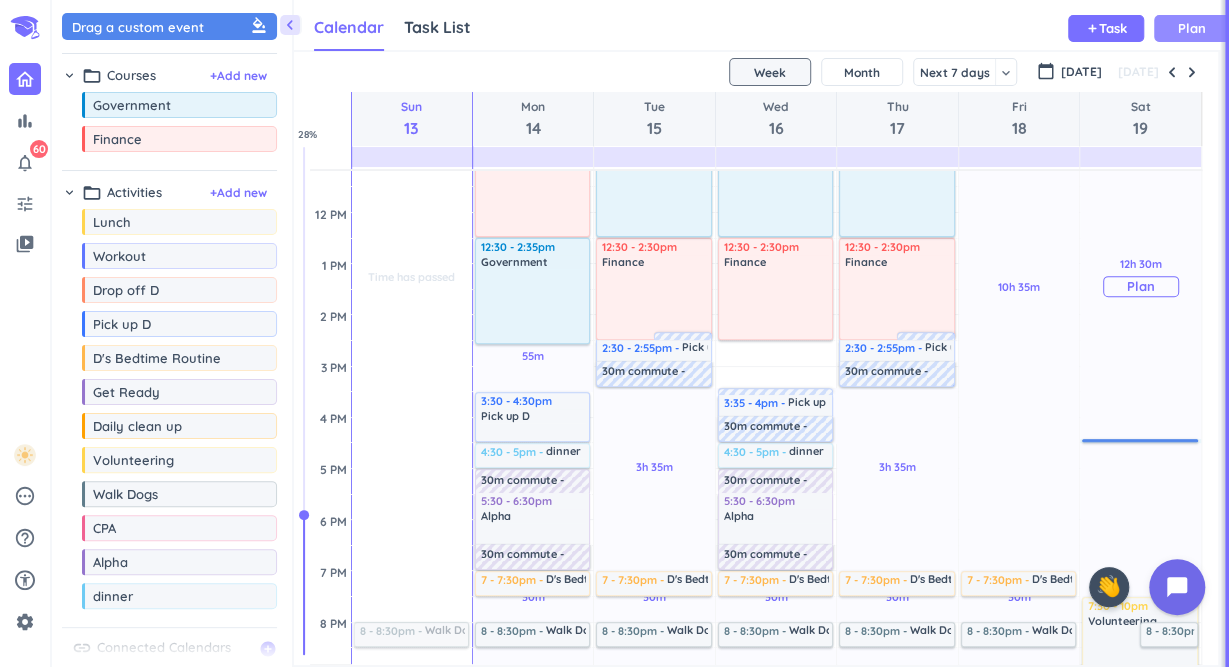 click on "1h 30m Past due Plan 12h 30m Past due Plan Adjust Awake Time Adjust Awake Time 7:30 - 10pm Volunteering delete_outline 8 - 8:30pm Walk Dogs delete_outline 6:30 - 7am Walk Dogs delete_outline 4:25 - 4:30pm" at bounding box center [1140, 417] 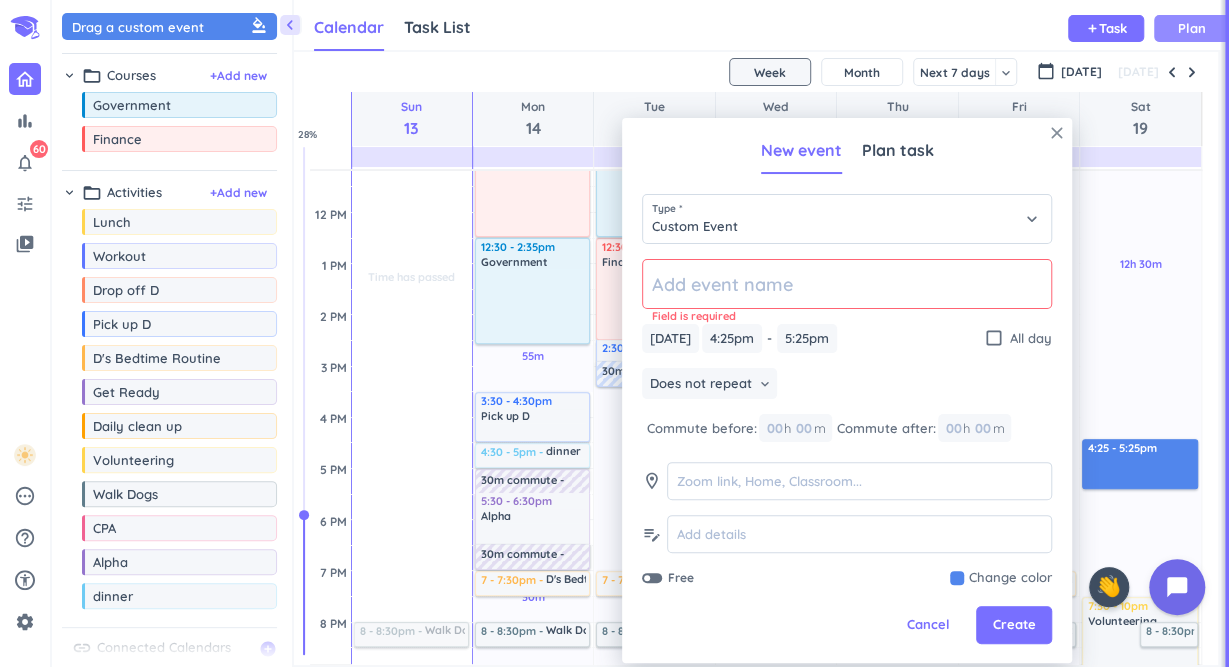 click on "close" at bounding box center (1057, 133) 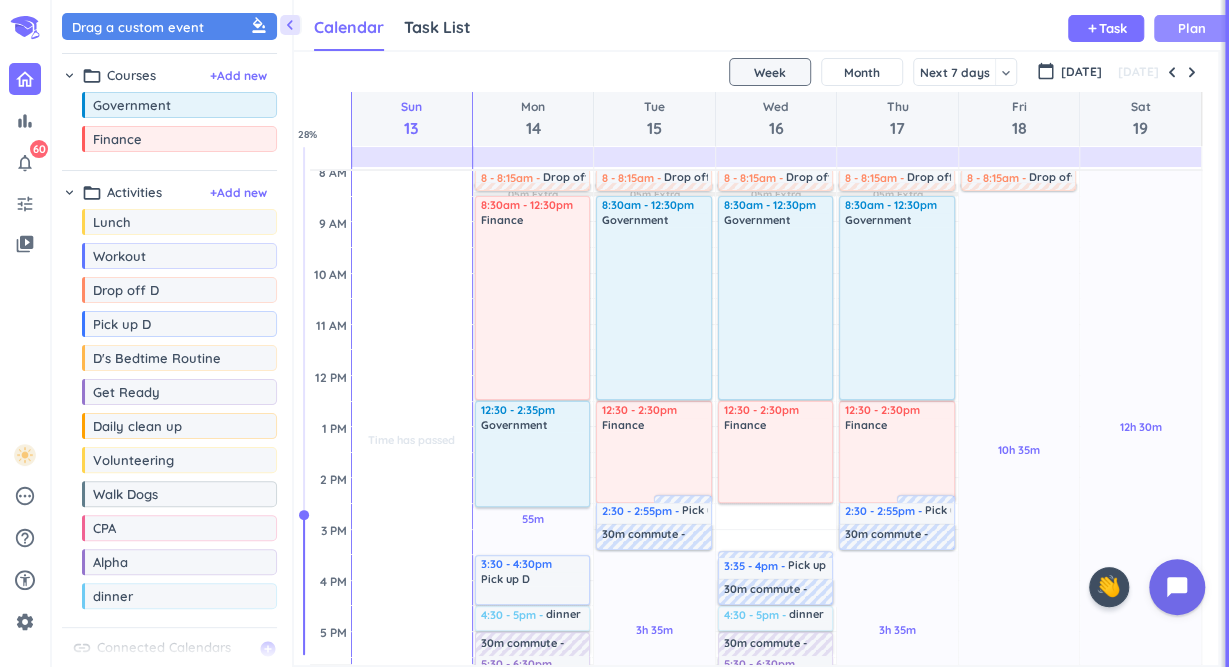 scroll, scrollTop: 207, scrollLeft: 0, axis: vertical 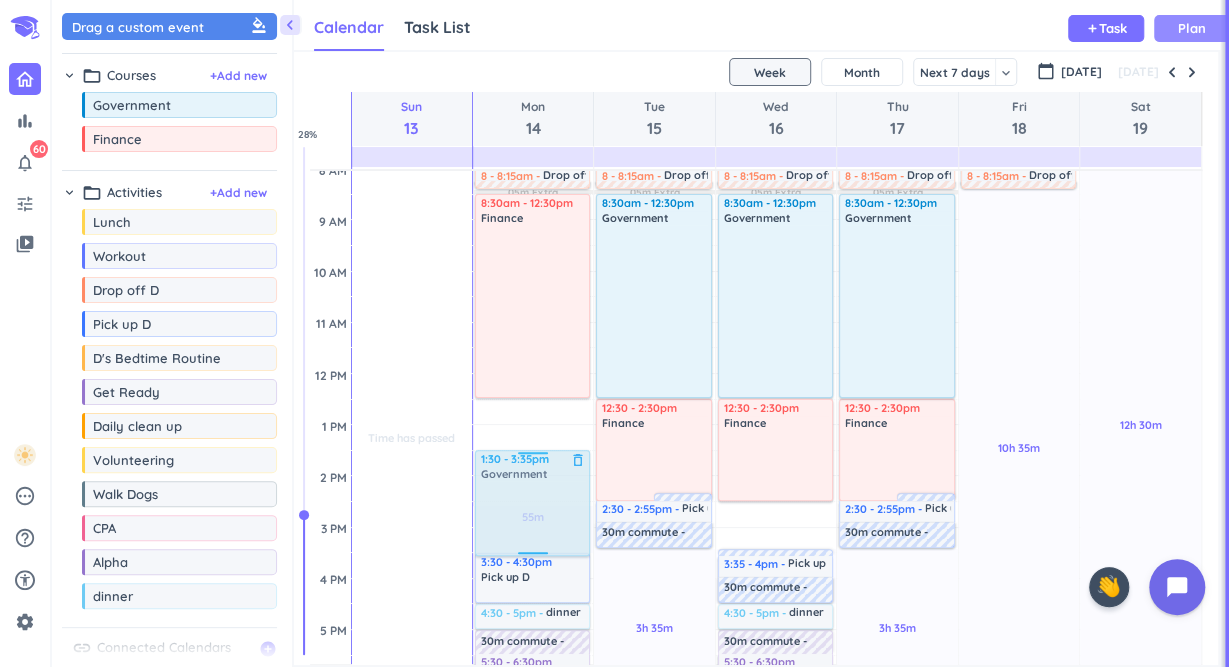 drag, startPoint x: 499, startPoint y: 467, endPoint x: 498, endPoint y: 523, distance: 56.008926 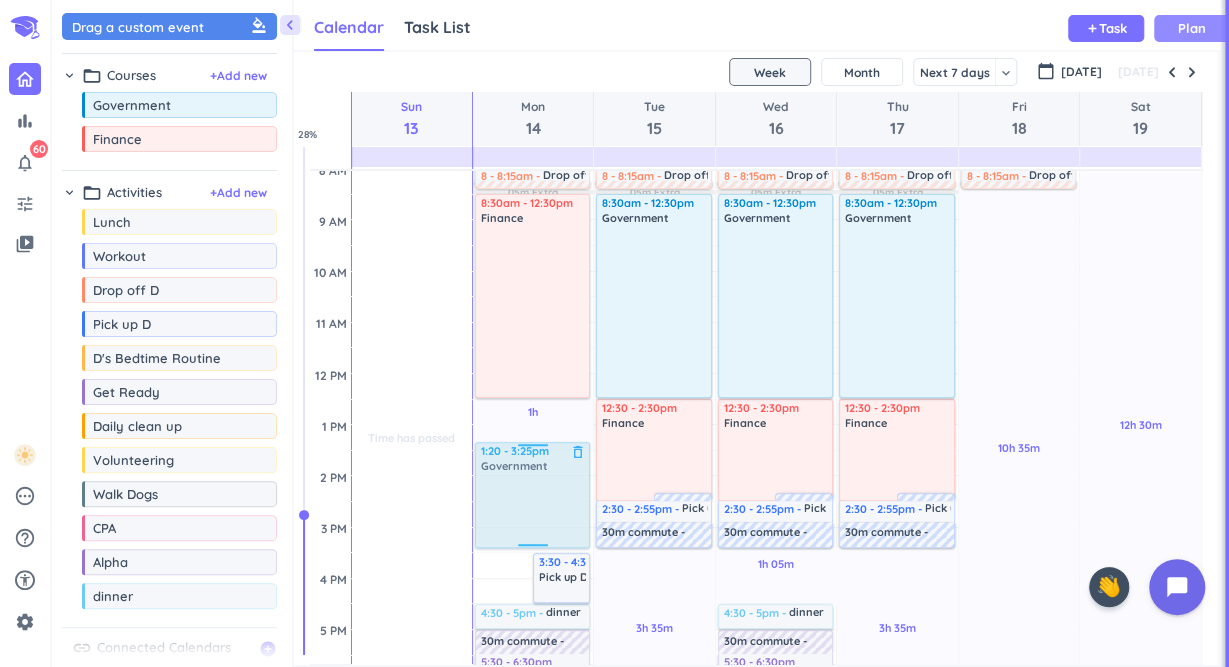 click on "1h 30m Past due Plan 30m Past due Plan 1h  Past due Plan 30m Past due Plan 1h 30m Past due Plan 05m Extra Adjust Awake Time Adjust Awake Time 1:30 - 3:35pm Government delete_outline 3:30 - 4:30pm Pick up D delete_outline 6:30 - 7am Walk Dogs delete_outline 30m commute 8 - 8:15am Drop off D delete_outline 8:30am - 12:30pm Finance delete_outline 4:30 - 5pm dinner delete_outline 30m commute 5:30 - 6:30pm Alpha delete_outline 30m commute 7 - 7:30pm D's Bedtime Routine delete_outline 8 - 8:30pm Walk Dogs delete_outline 1:20 - 3:25pm Government delete_outline" at bounding box center [533, 578] 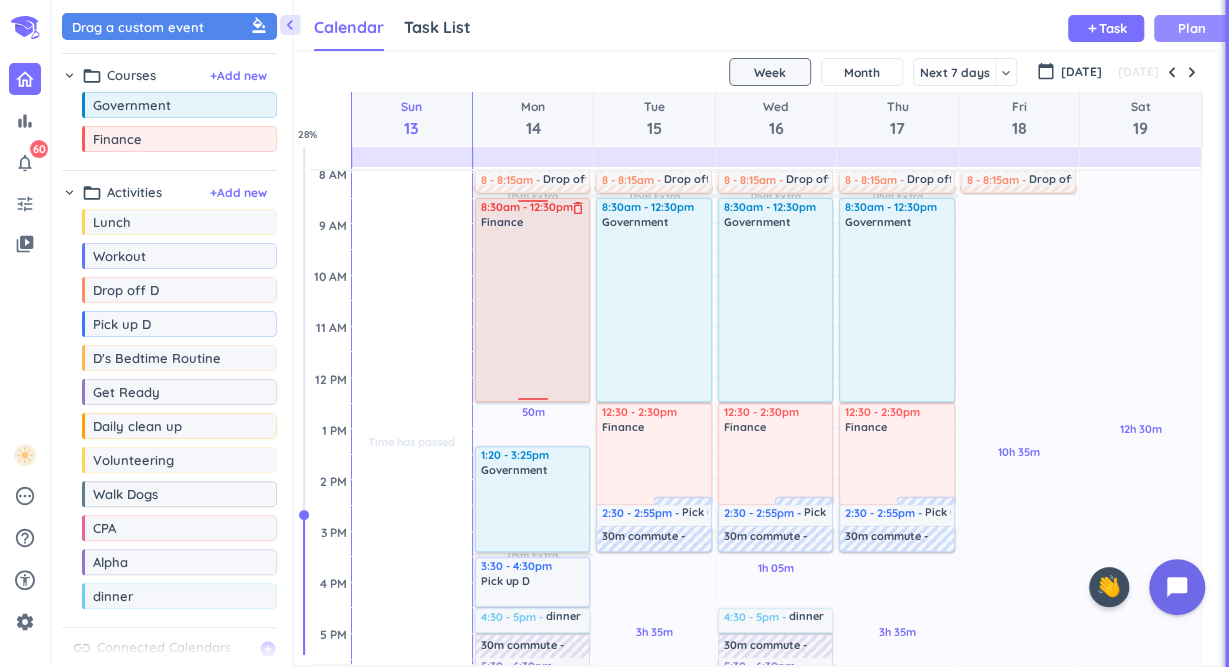 scroll, scrollTop: 203, scrollLeft: 0, axis: vertical 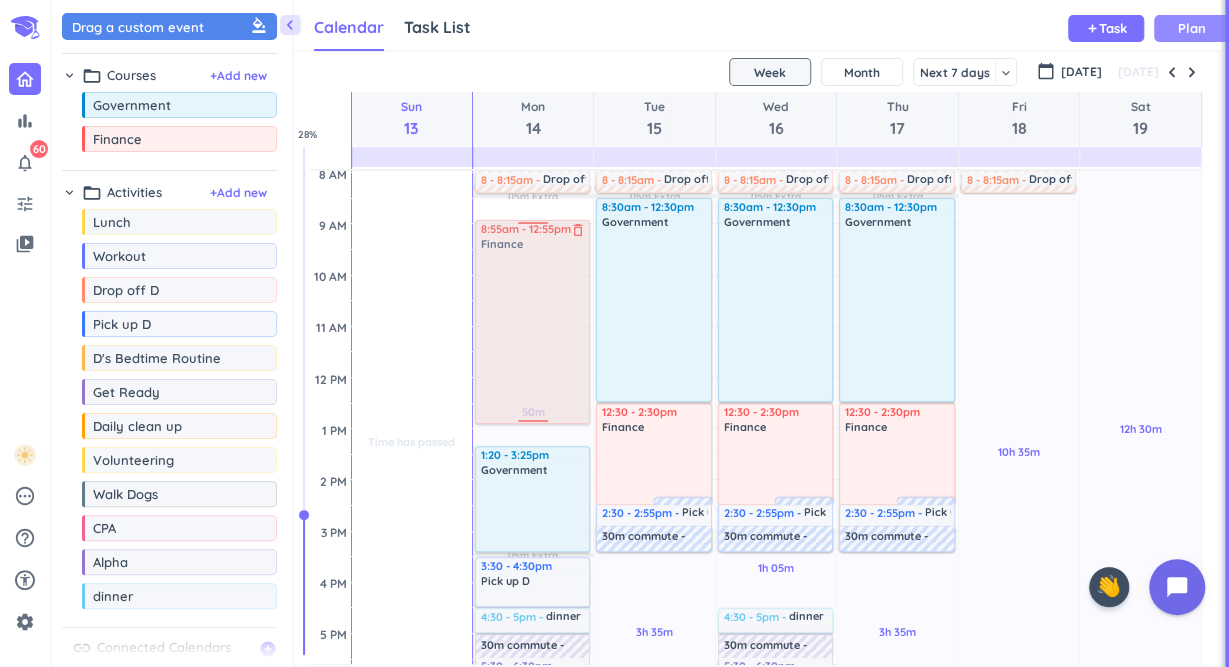 drag, startPoint x: 543, startPoint y: 317, endPoint x: 541, endPoint y: 341, distance: 24.083189 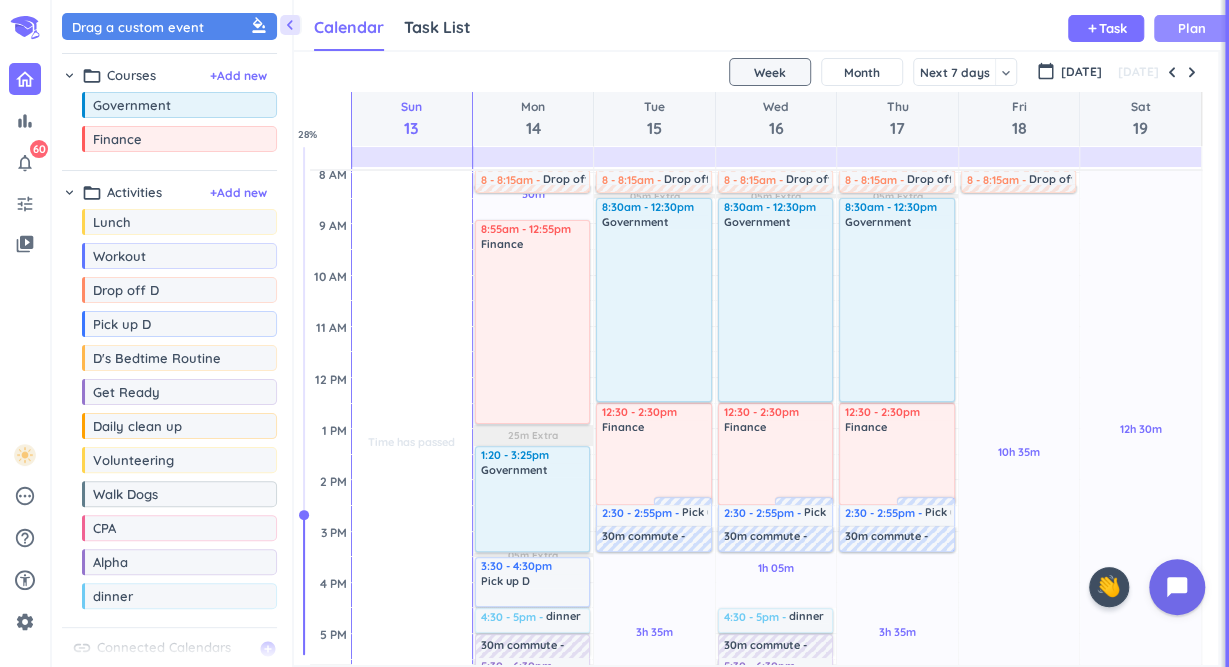 click at bounding box center [533, 336] 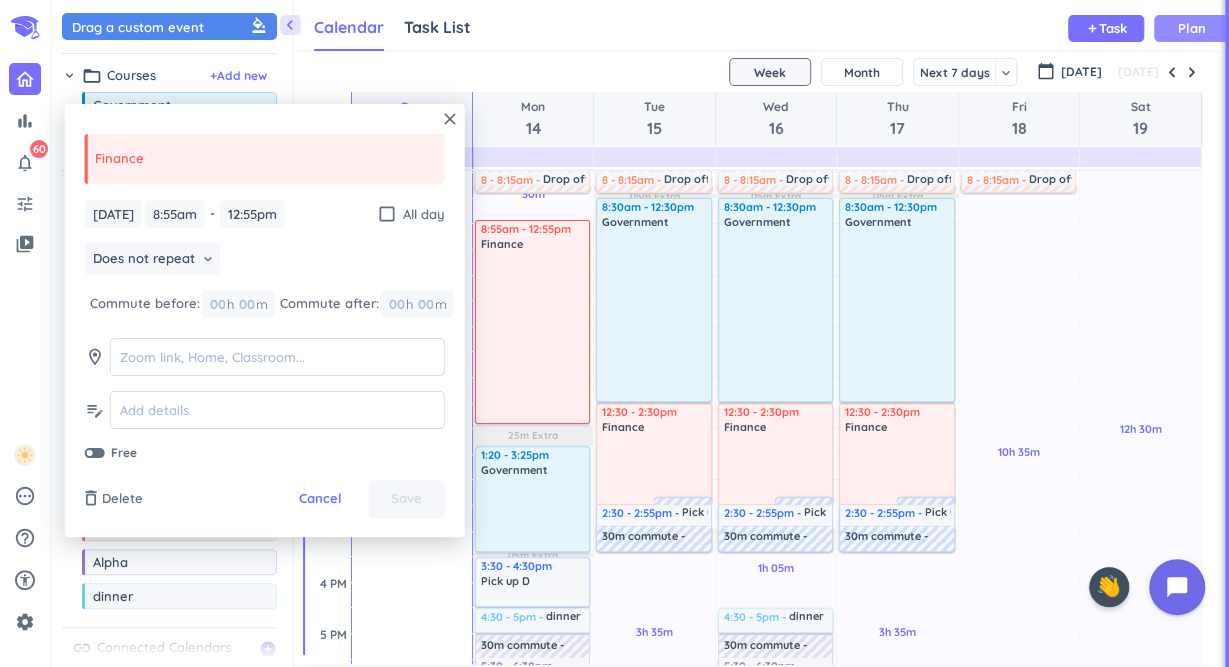 click at bounding box center [533, 336] 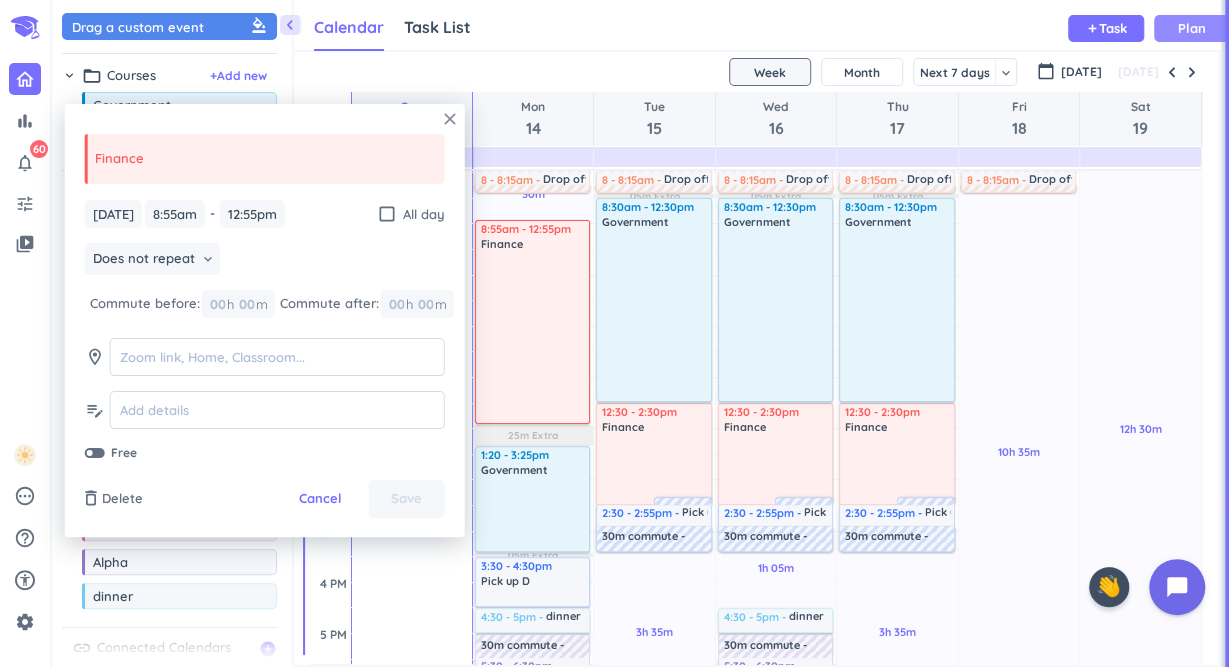 click on "close" at bounding box center [450, 119] 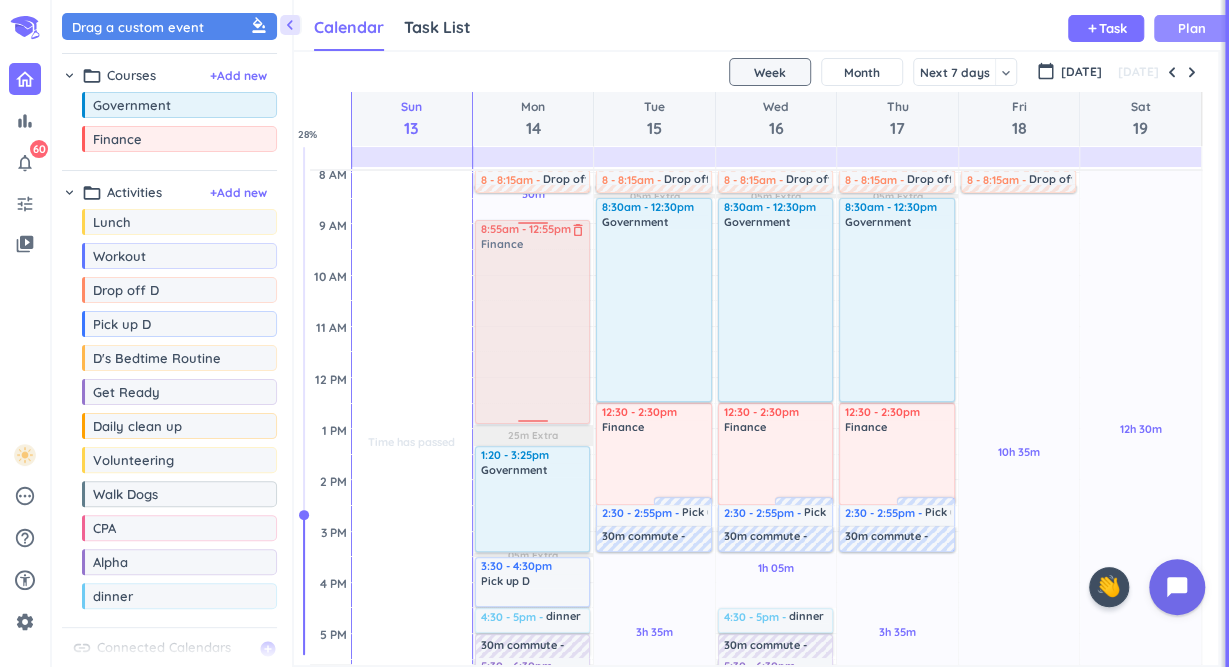drag, startPoint x: 539, startPoint y: 300, endPoint x: 540, endPoint y: 310, distance: 10.049875 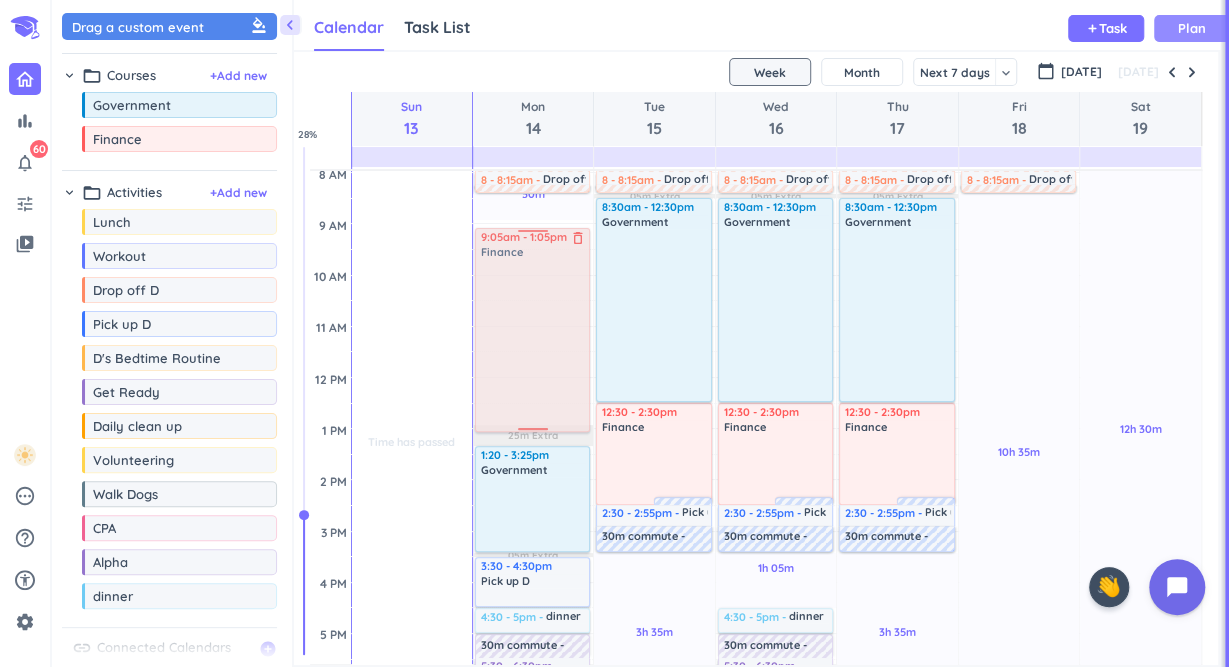click on "1h 30m Past due Plan 30m Past due Plan 30m Past due Plan 30m Past due Plan 1h 30m Past due Plan 25m Extra 05m Extra Adjust Awake Time Adjust Awake Time 6:30 - 7am Walk Dogs delete_outline 30m commute 8 - 8:15am Drop off D delete_outline 8:55am - 12:55pm Finance delete_outline 1:20 - 3:25pm Government delete_outline 3:30 - 4:30pm Pick up D delete_outline 4:30 - 5pm dinner delete_outline 30m commute 5:30 - 6:30pm Alpha delete_outline 30m commute 7 - 7:30pm D's Bedtime Routine delete_outline 8 - 8:30pm Walk Dogs delete_outline 9:05am - 1:05pm Finance delete_outline" at bounding box center [533, 582] 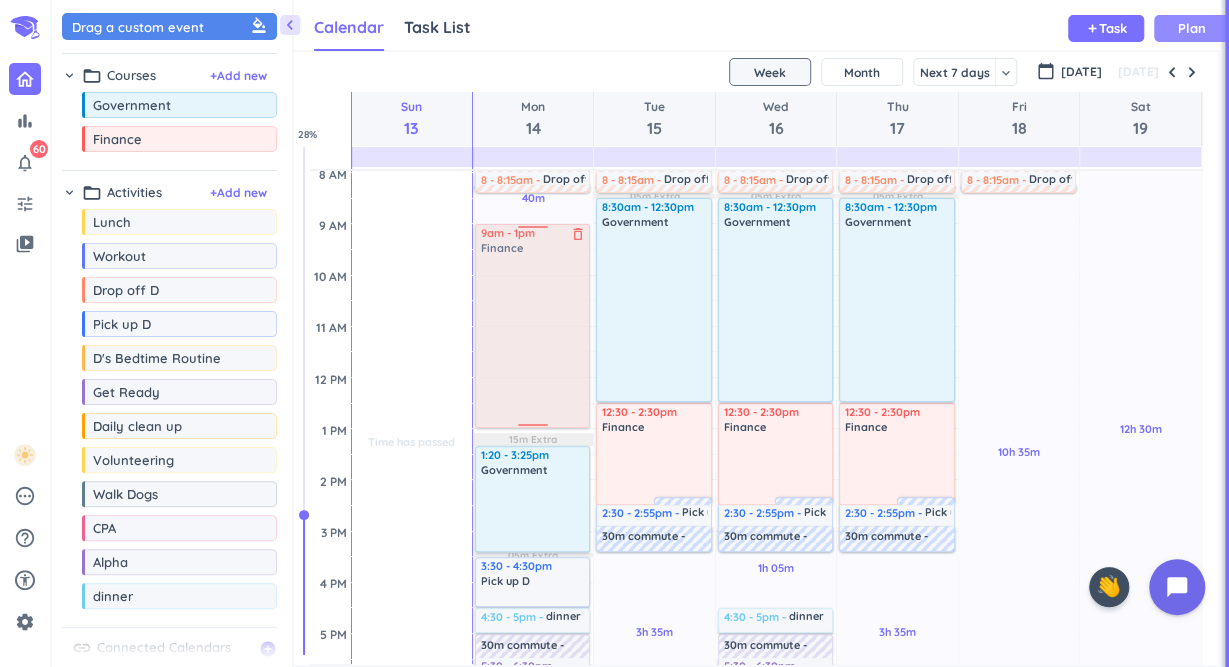 click on "1h 30m Past due Plan 30m Past due Plan 40m Past due Plan 30m Past due Plan 1h 30m Past due Plan 15m Extra 05m Extra Adjust Awake Time Adjust Awake Time 6:30 - 7am Walk Dogs delete_outline 30m commute 8 - 8:15am Drop off D delete_outline 9:05am - 1:05pm Finance delete_outline 1:20 - 3:25pm Government delete_outline 3:30 - 4:30pm Pick up D delete_outline 4:30 - 5pm dinner delete_outline 30m commute 5:30 - 6:30pm Alpha delete_outline 30m commute 7 - 7:30pm D's Bedtime Routine delete_outline 8 - 8:30pm Walk Dogs delete_outline 9am - 1pm Finance delete_outline" at bounding box center [533, 582] 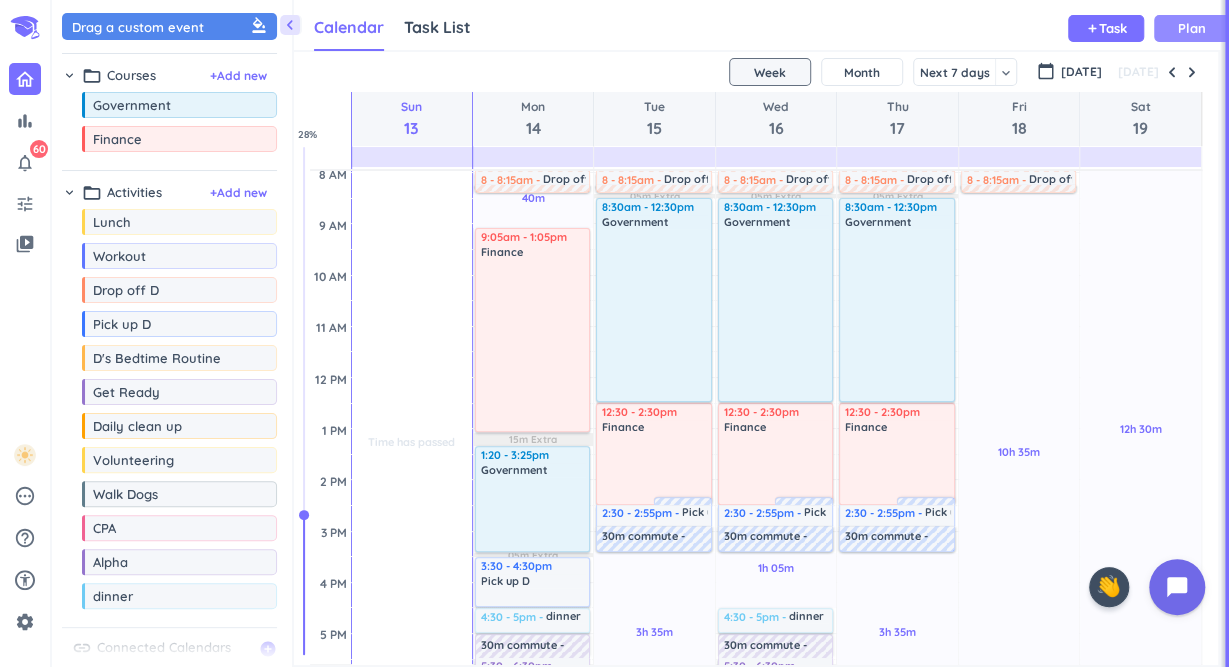 click at bounding box center [533, 344] 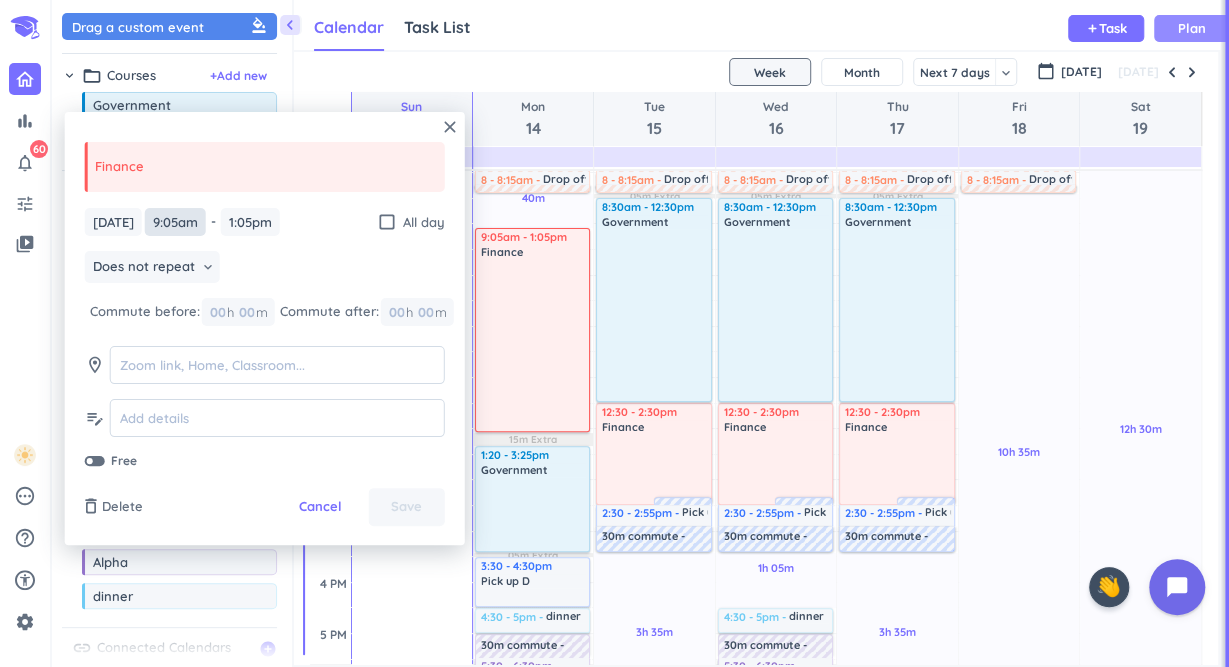 click on "9:05am" at bounding box center (175, 222) 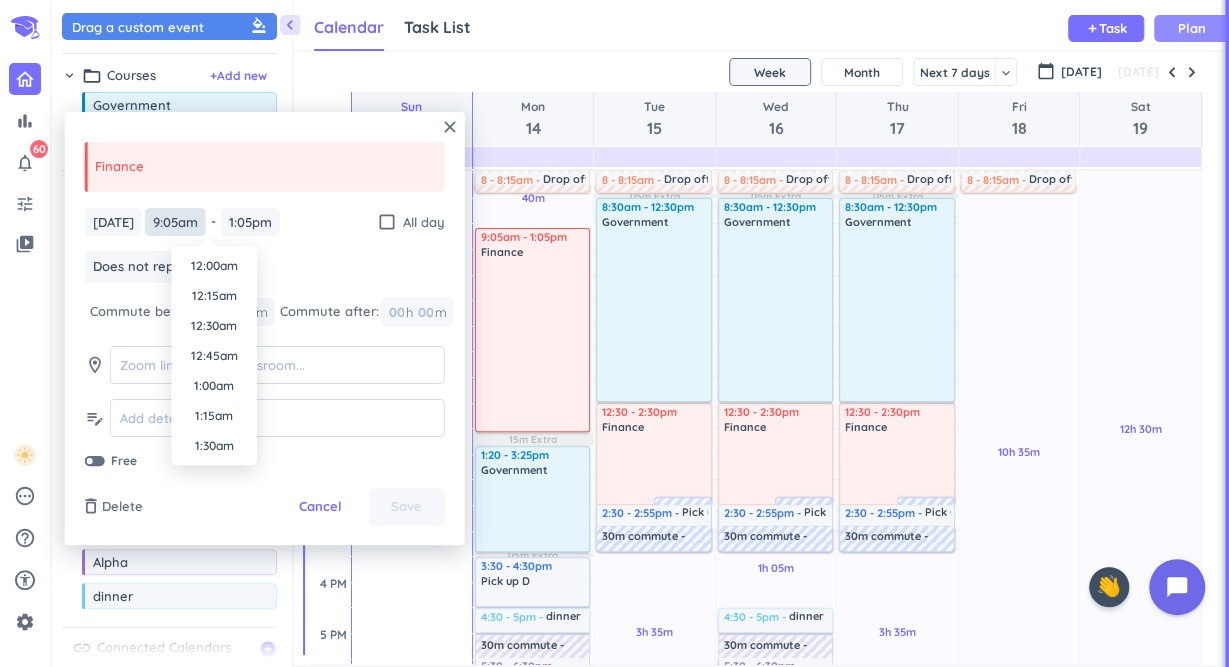 scroll, scrollTop: 990, scrollLeft: 0, axis: vertical 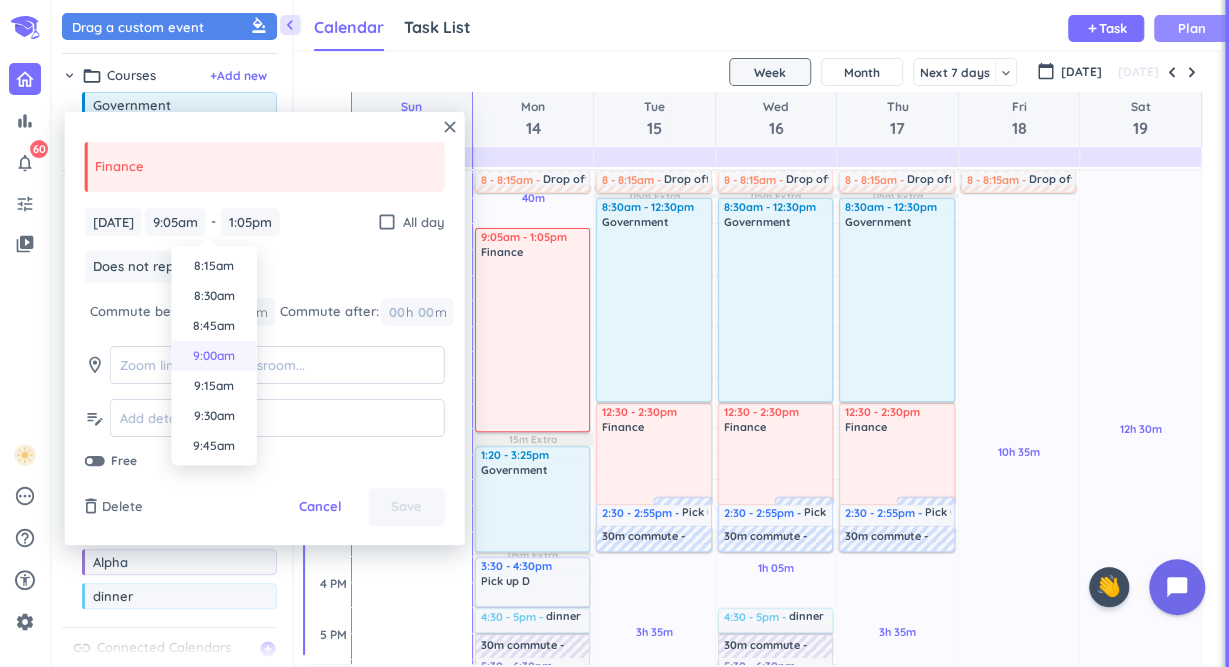 click on "9:00am" at bounding box center [214, 356] 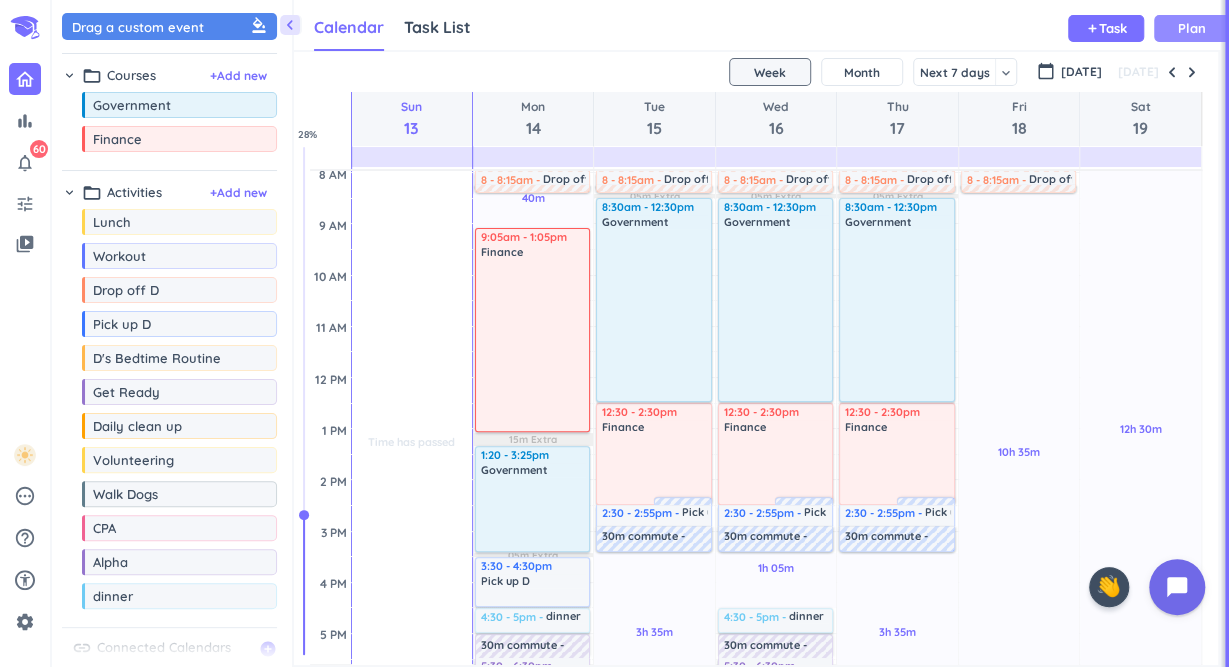 type on "9:00am" 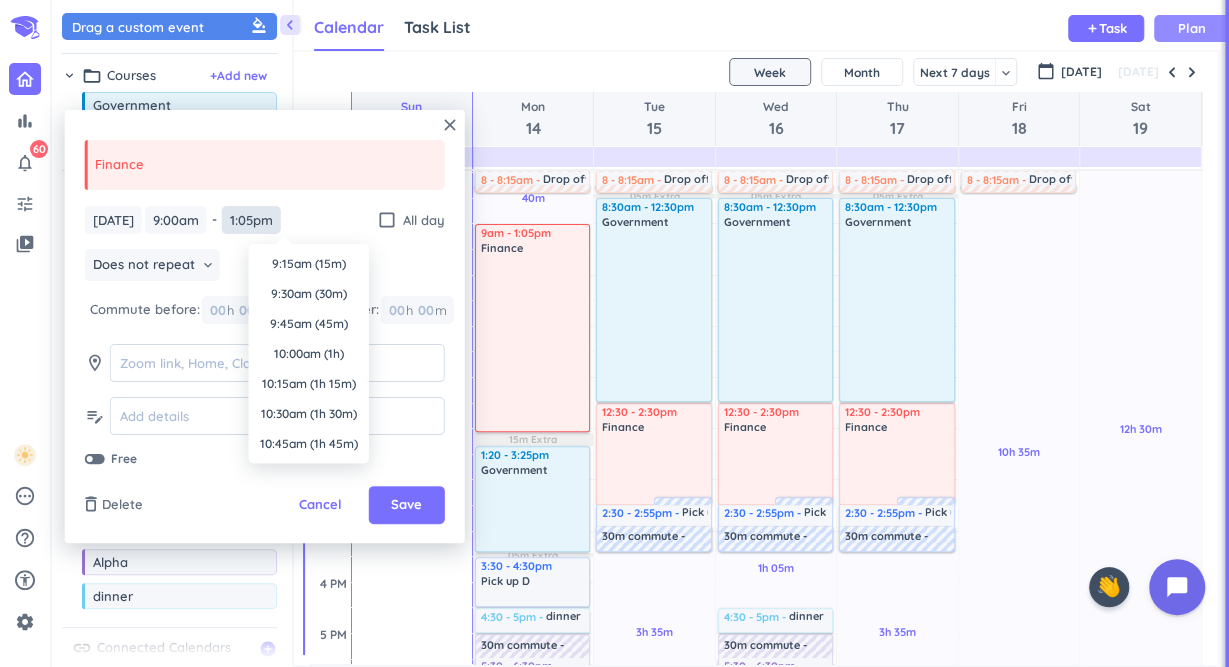 click on "1:05pm" at bounding box center (251, 220) 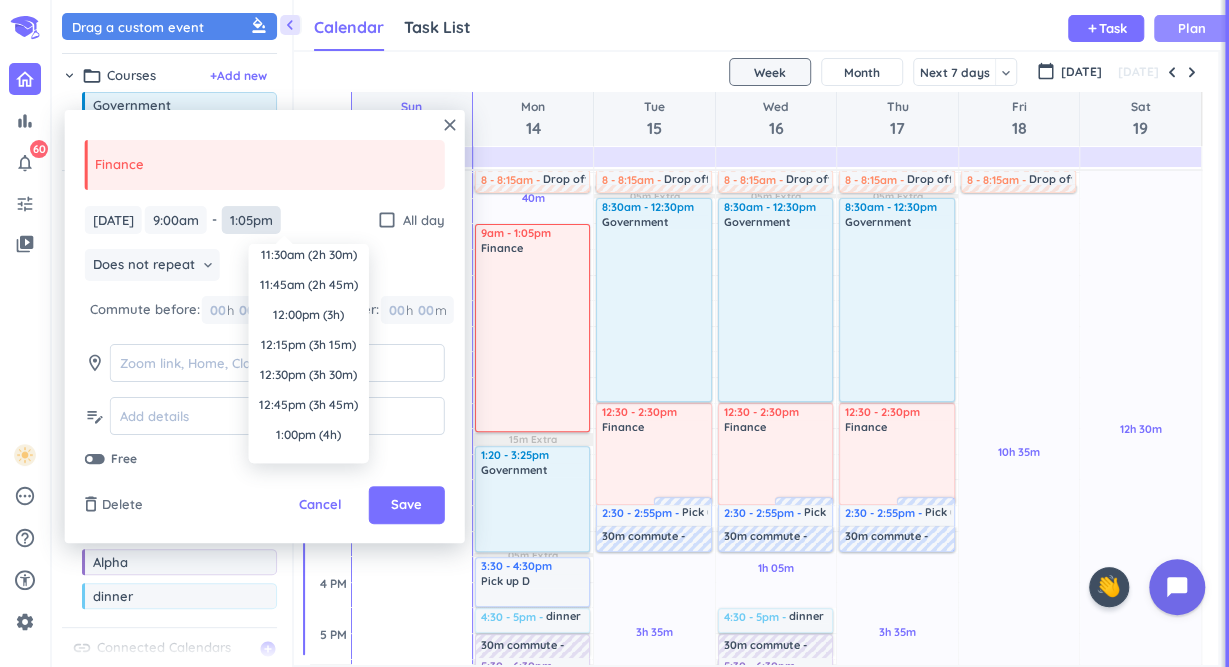 scroll, scrollTop: 299, scrollLeft: 0, axis: vertical 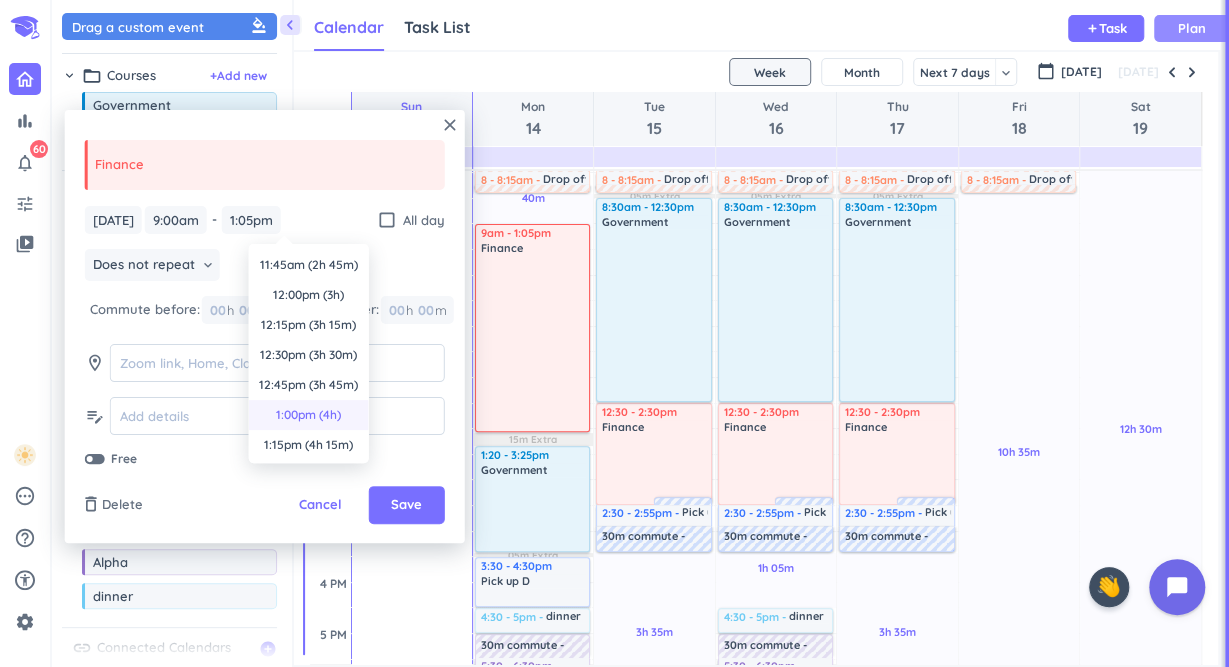 click on "1:00pm (4h)" at bounding box center (309, 415) 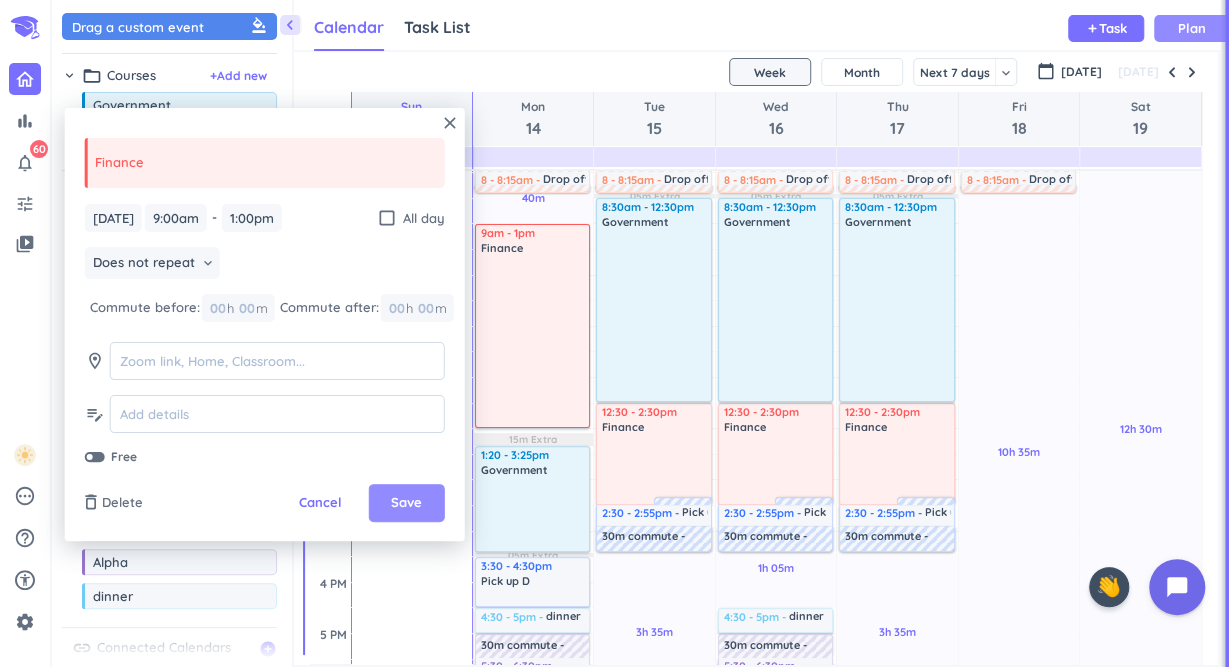 click on "Save" at bounding box center [407, 503] 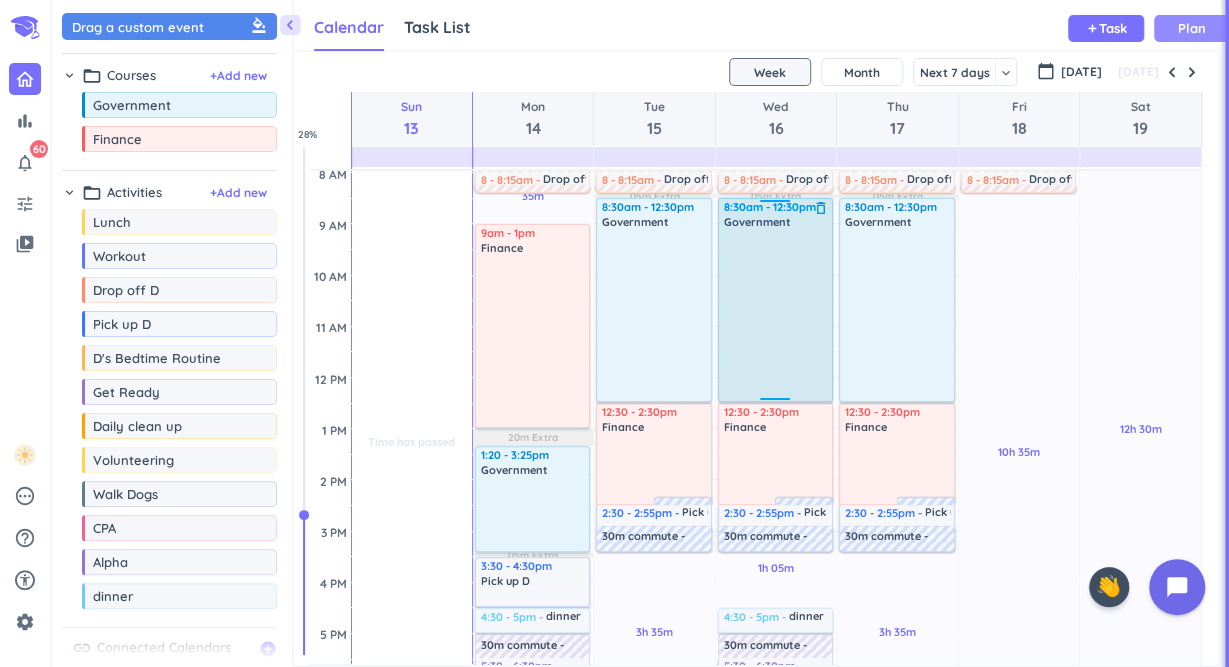 click at bounding box center (776, 314) 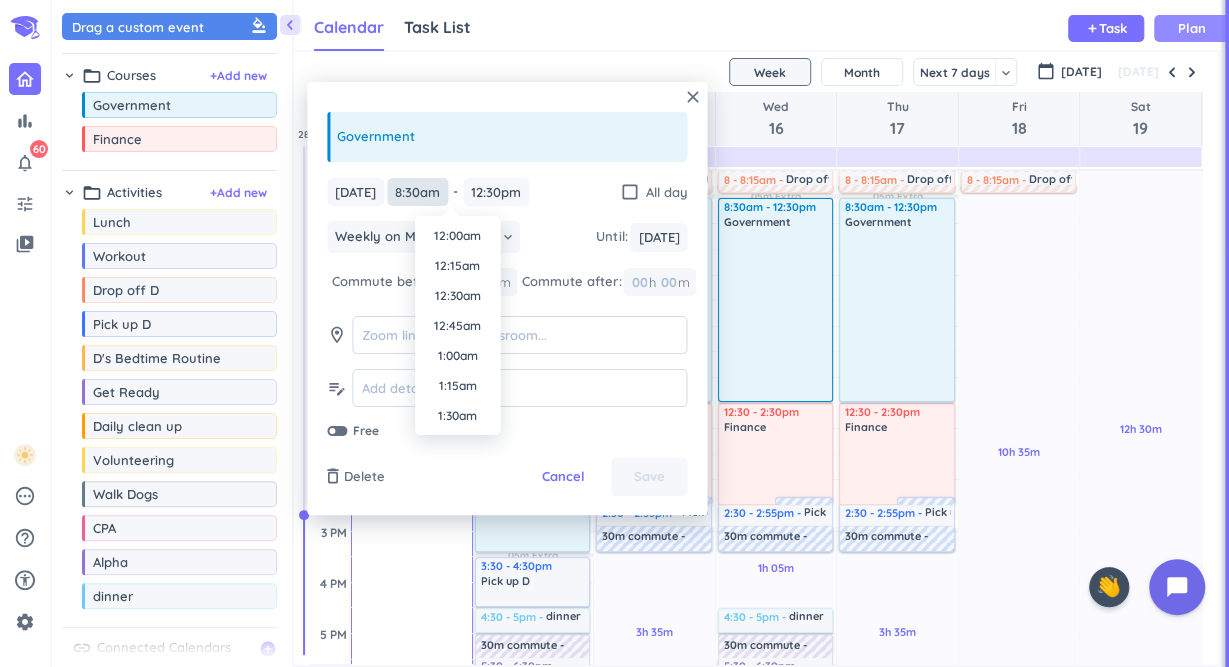click on "8:30am" at bounding box center (417, 192) 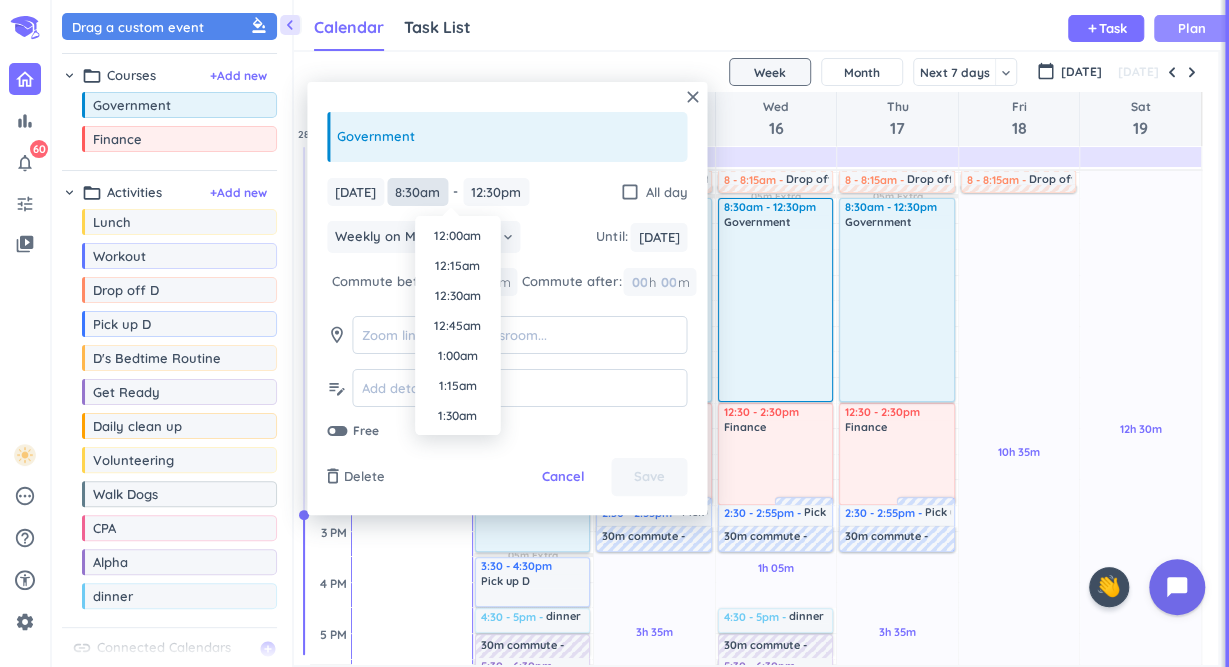 scroll, scrollTop: 930, scrollLeft: 0, axis: vertical 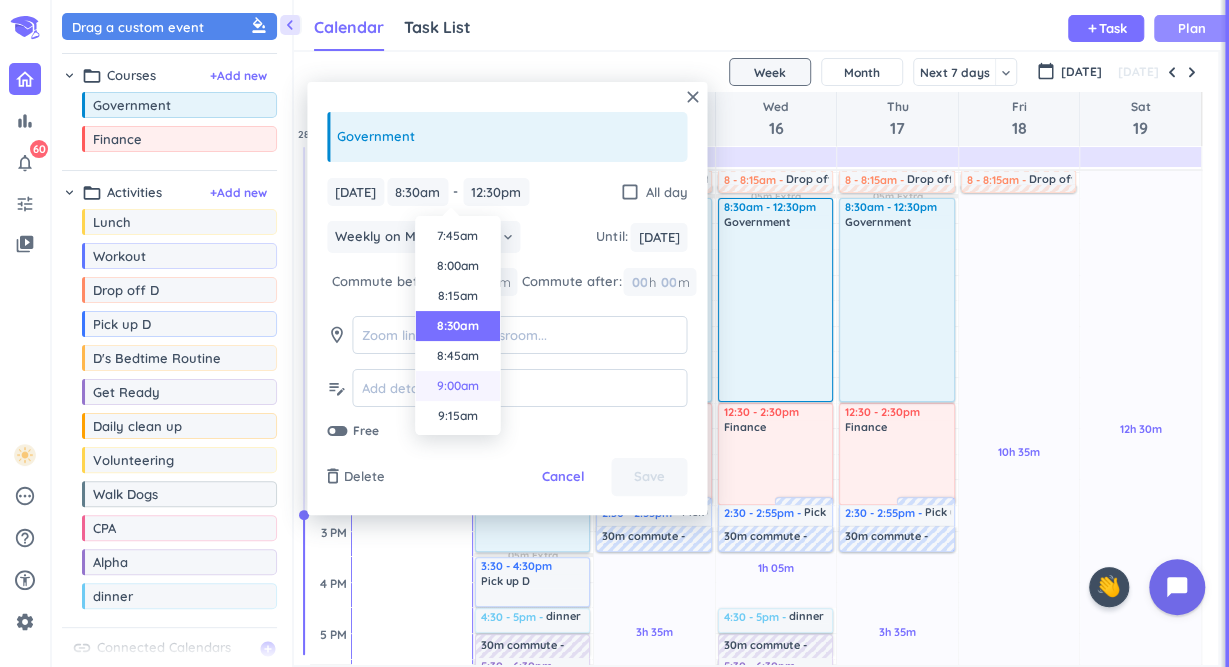 click on "9:00am" at bounding box center (457, 386) 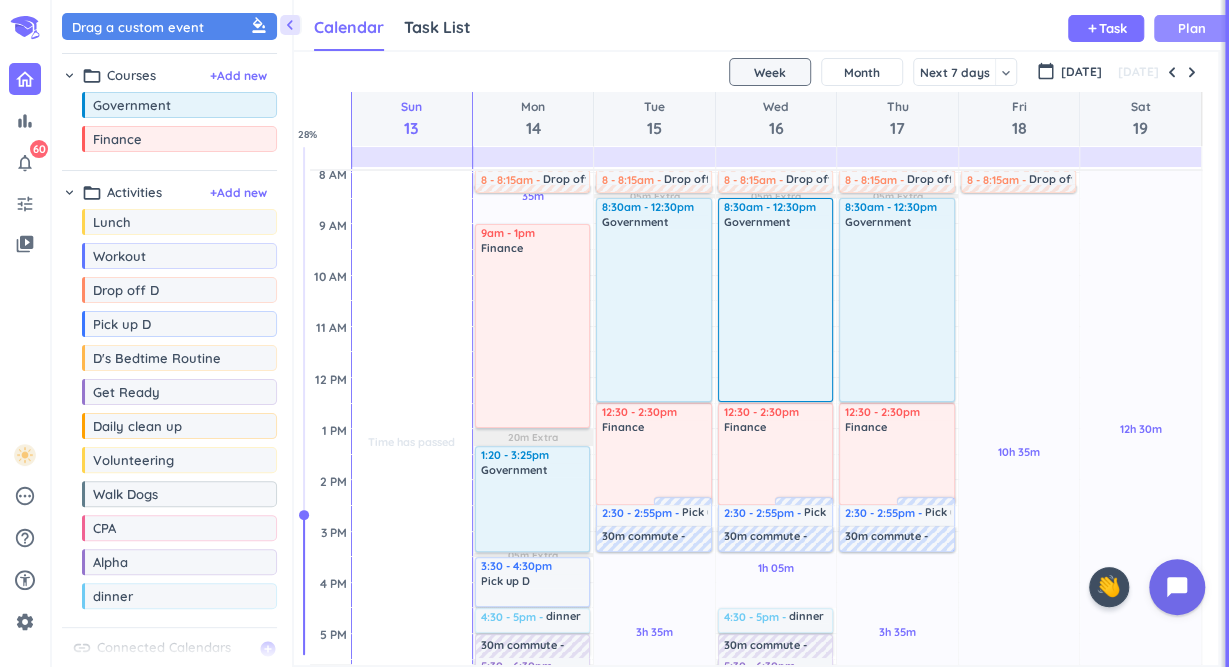 type on "9:00am" 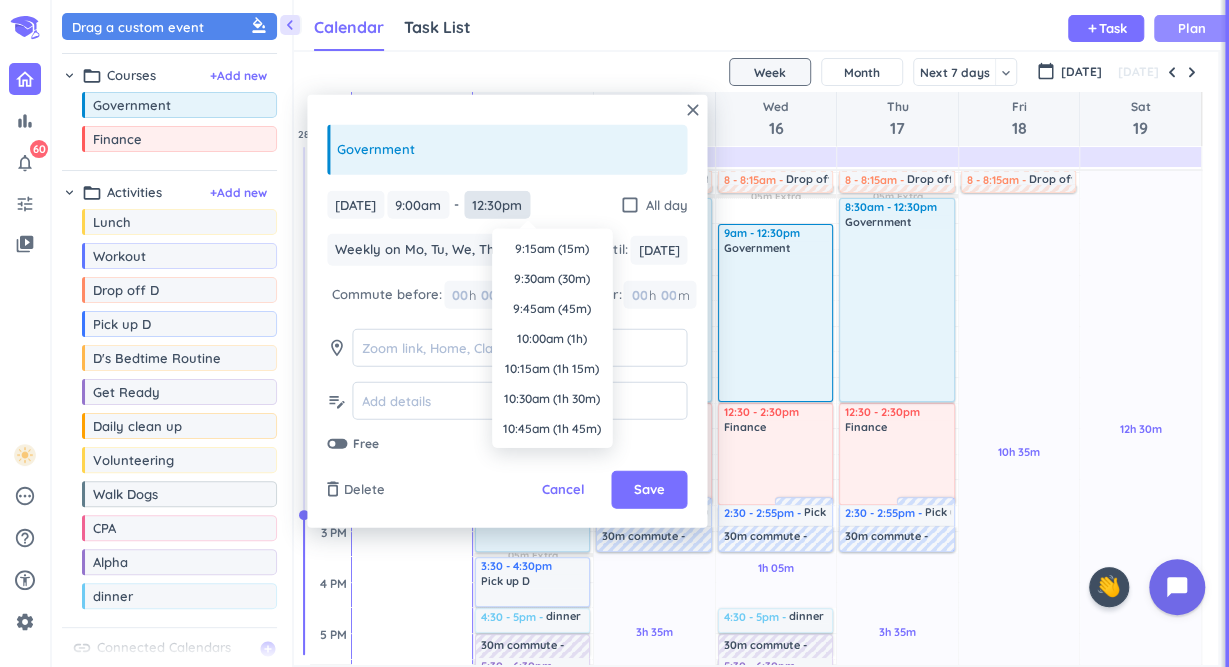 click on "12:30pm" at bounding box center (497, 204) 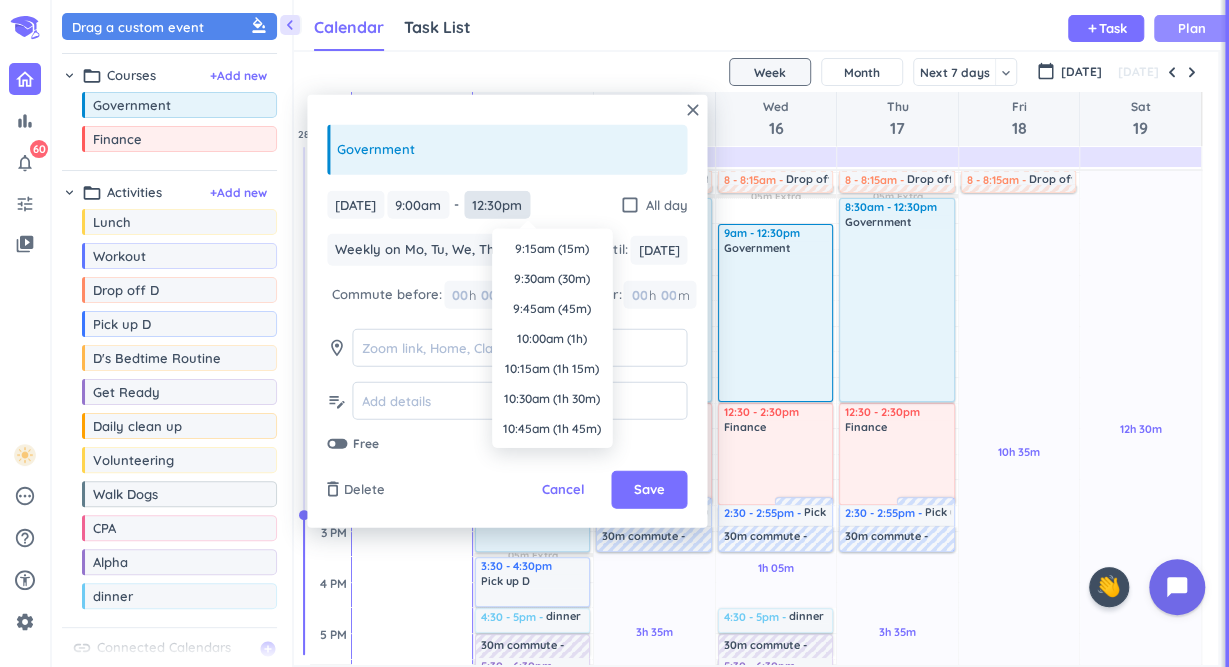 scroll, scrollTop: 390, scrollLeft: 0, axis: vertical 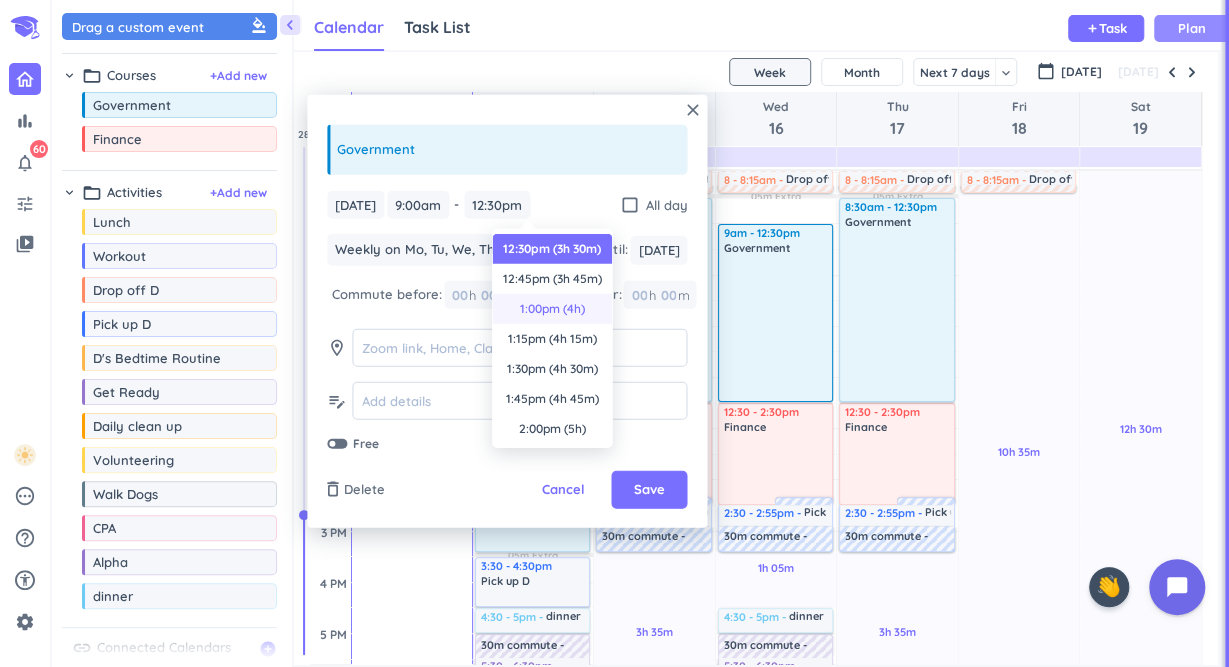 click on "1:00pm (4h)" at bounding box center (552, 309) 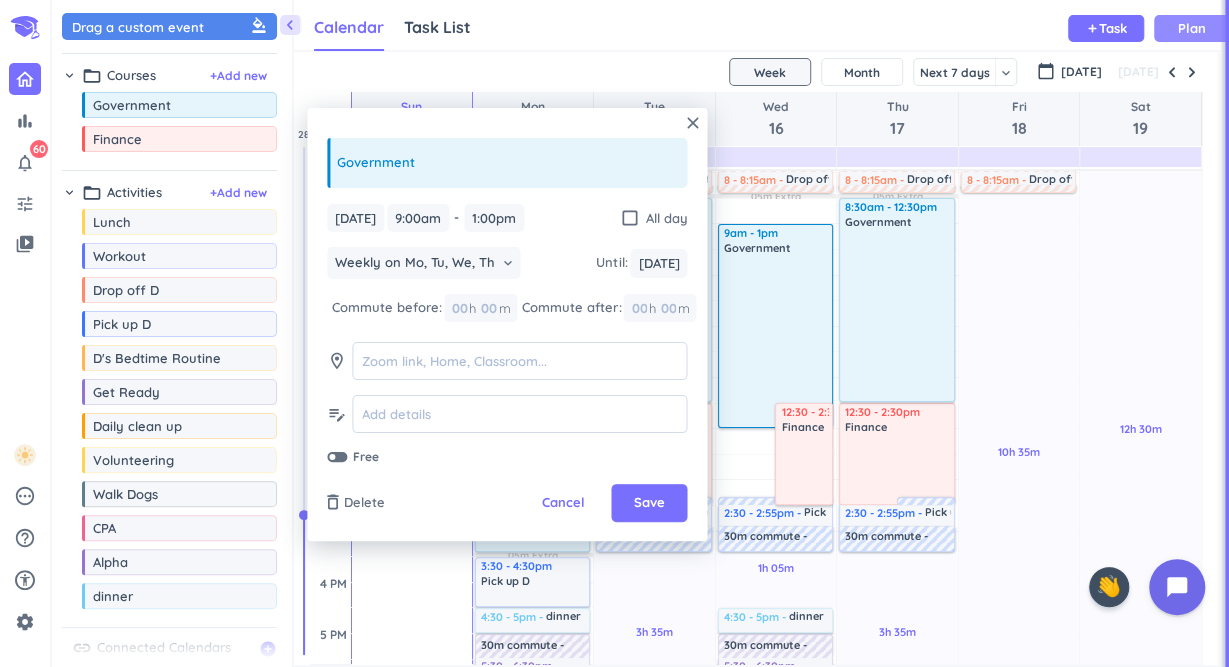 type on "1:00pm" 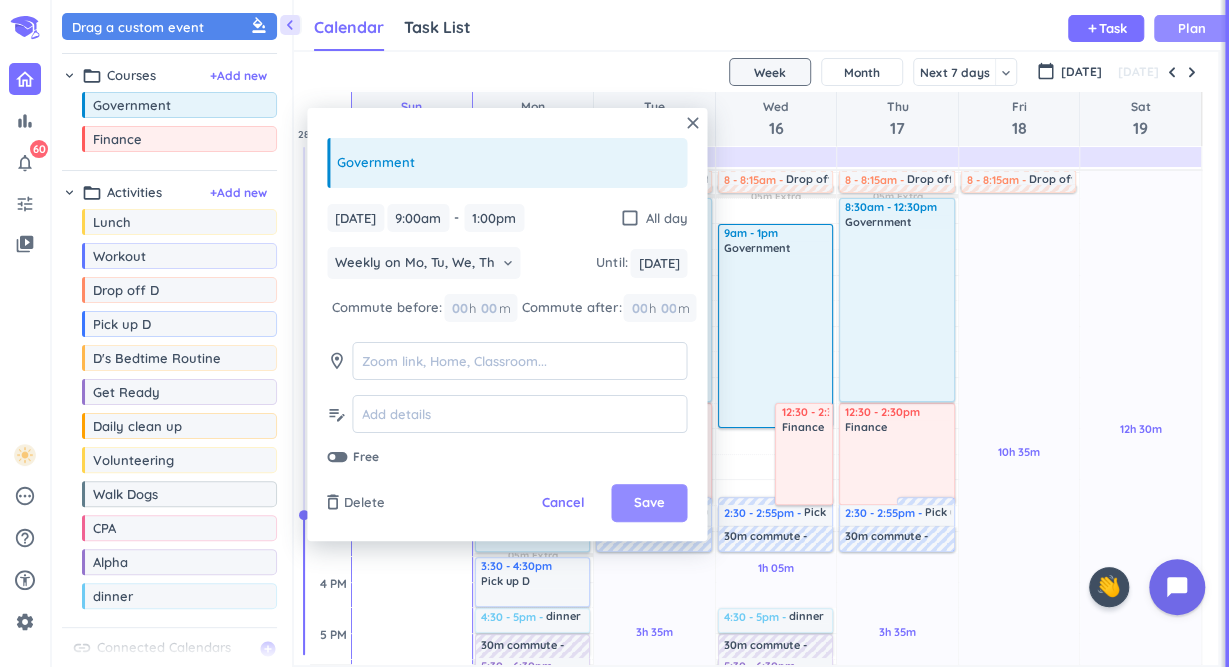 click on "Save" at bounding box center [649, 503] 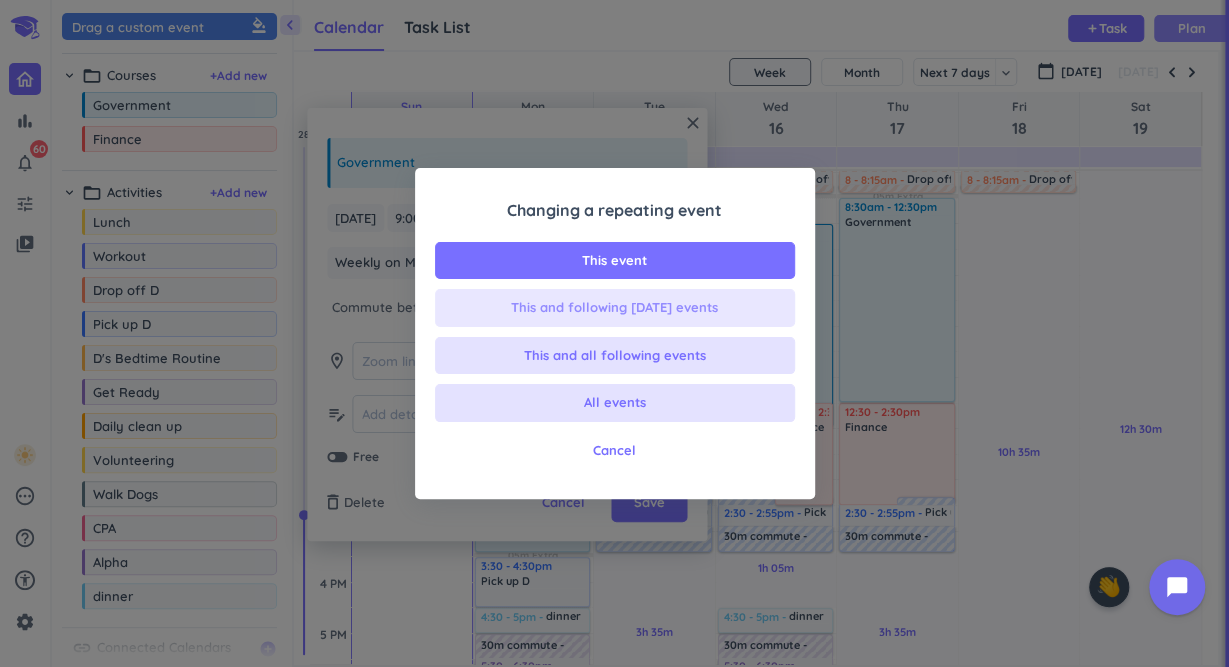 click on "This and following [DATE] events" at bounding box center (614, 308) 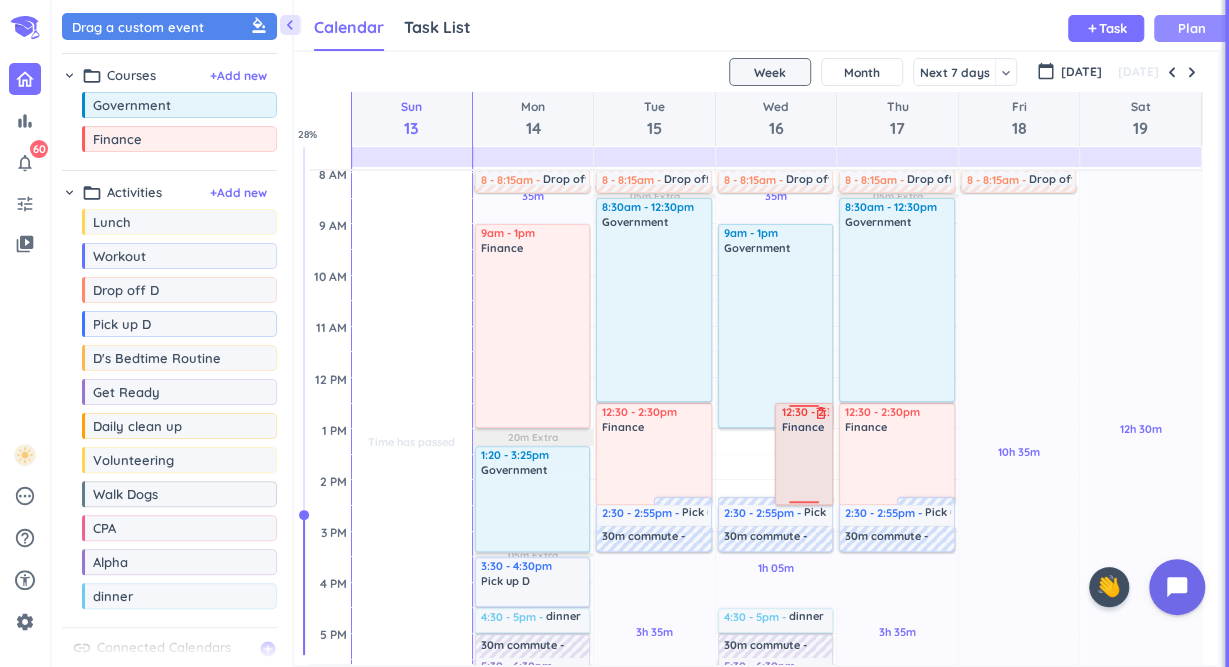click at bounding box center [805, 468] 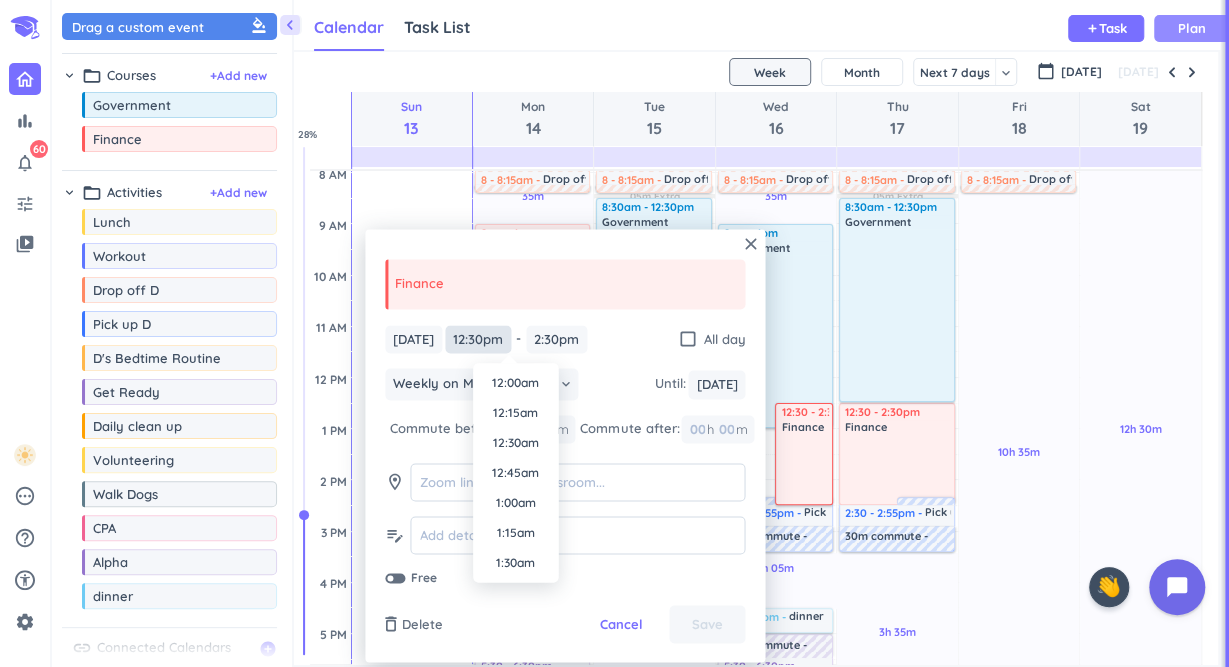 scroll, scrollTop: 1410, scrollLeft: 0, axis: vertical 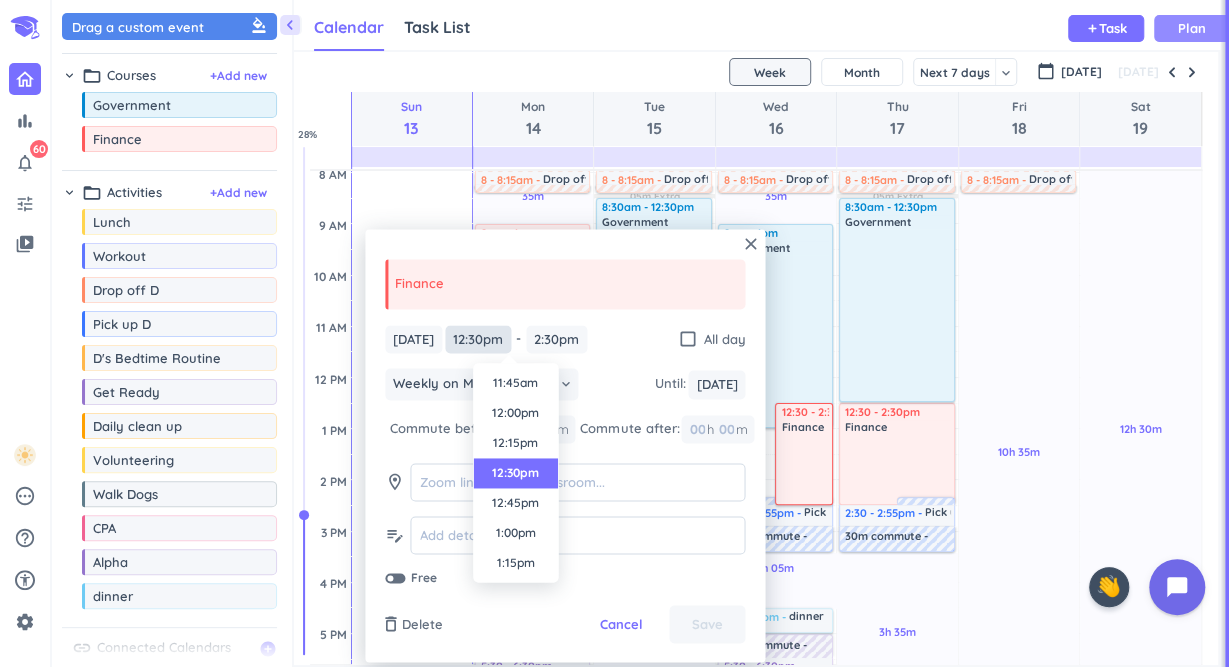 click on "12:30pm" at bounding box center [478, 339] 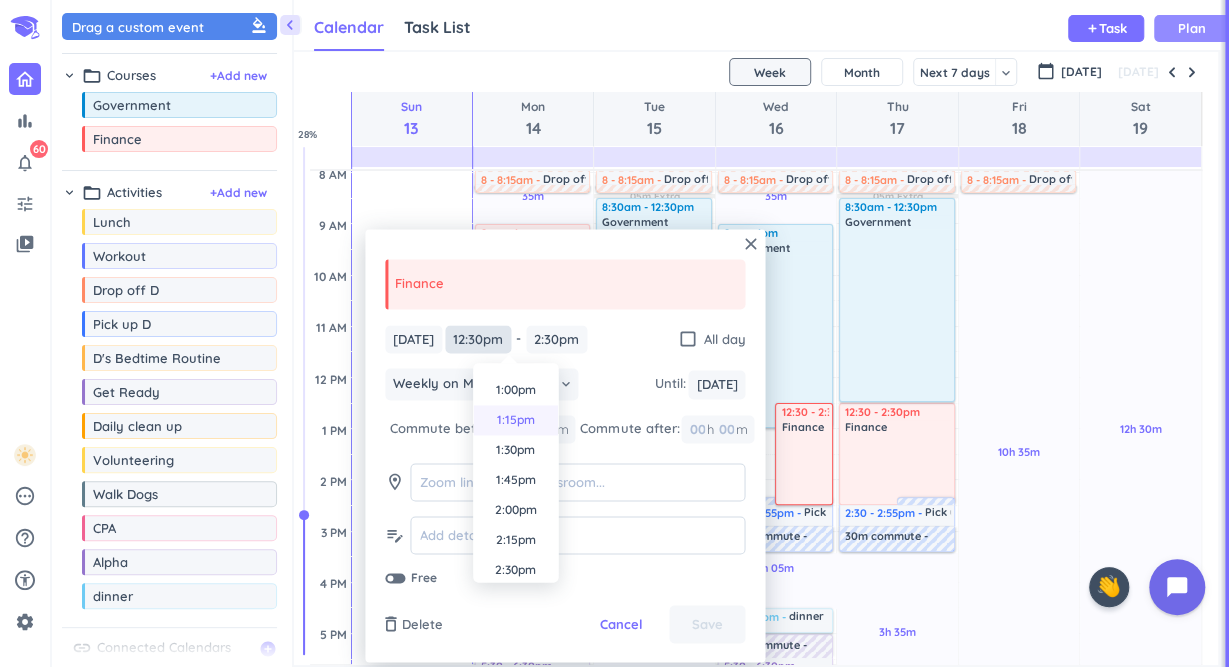 scroll, scrollTop: 1567, scrollLeft: 0, axis: vertical 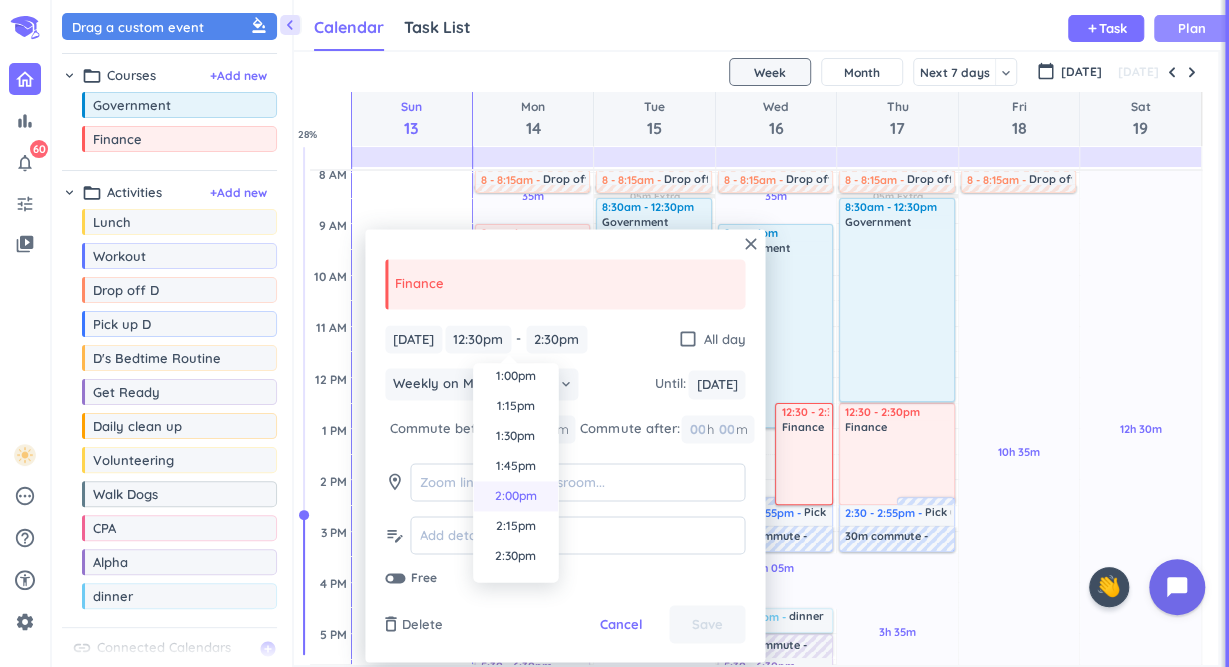 click on "2:00pm" at bounding box center [515, 496] 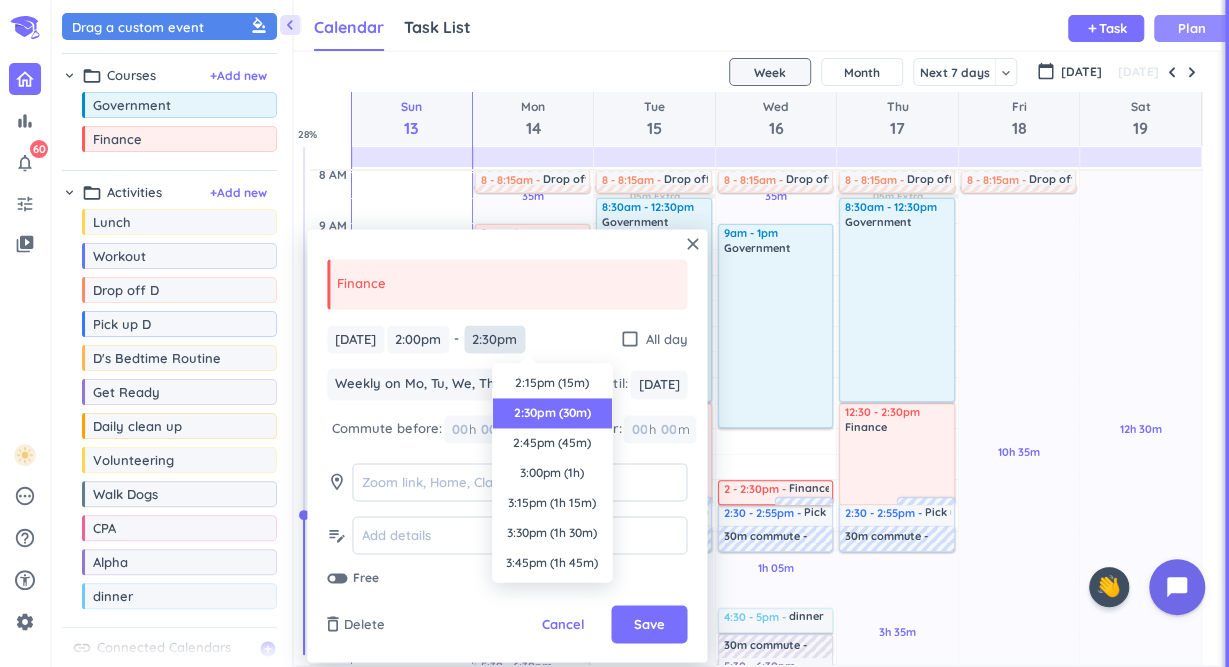 click on "2:30pm" at bounding box center [494, 339] 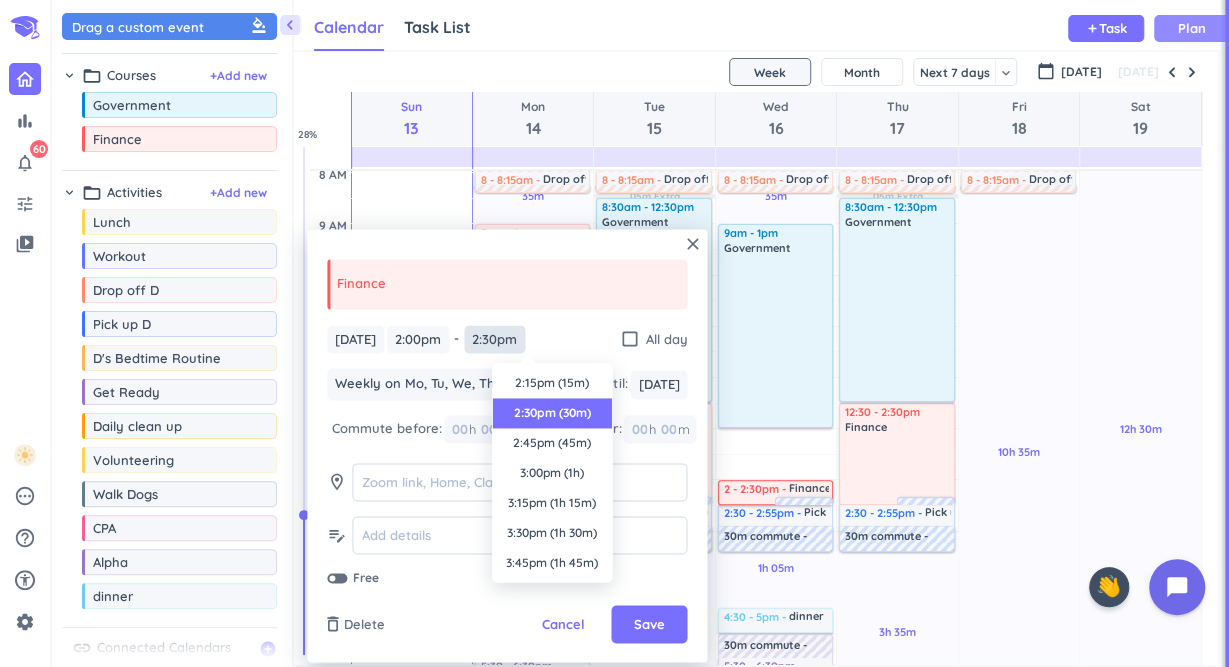 scroll, scrollTop: 30, scrollLeft: 0, axis: vertical 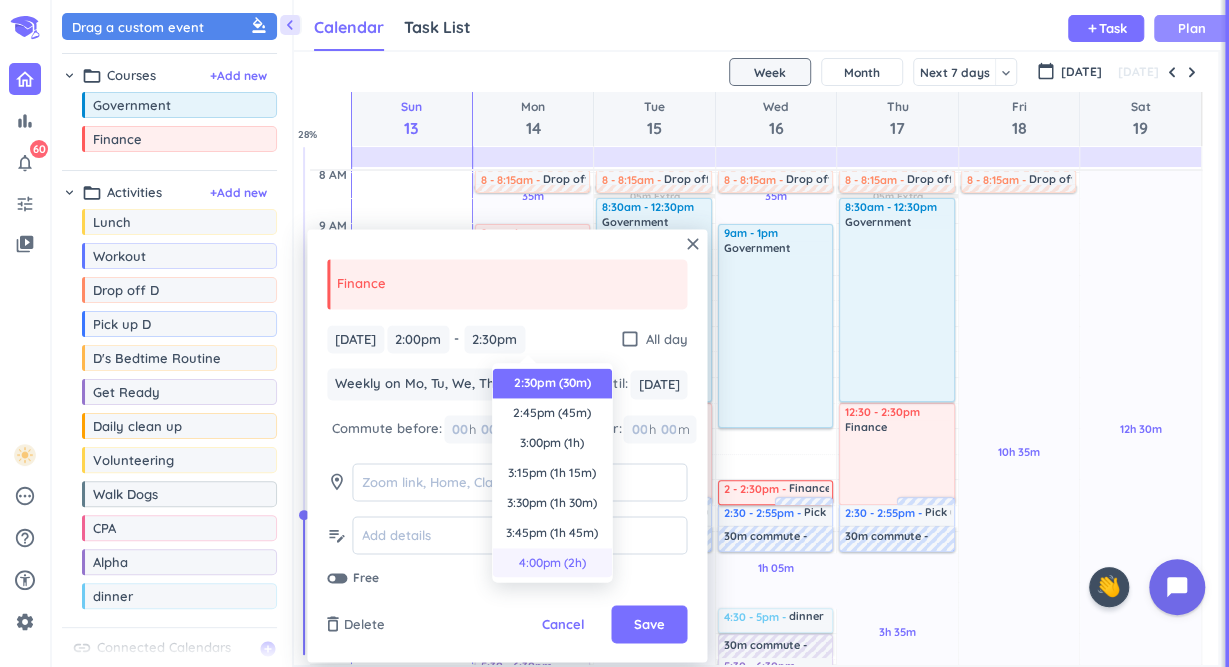 click on "4:00pm (2h)" at bounding box center (552, 563) 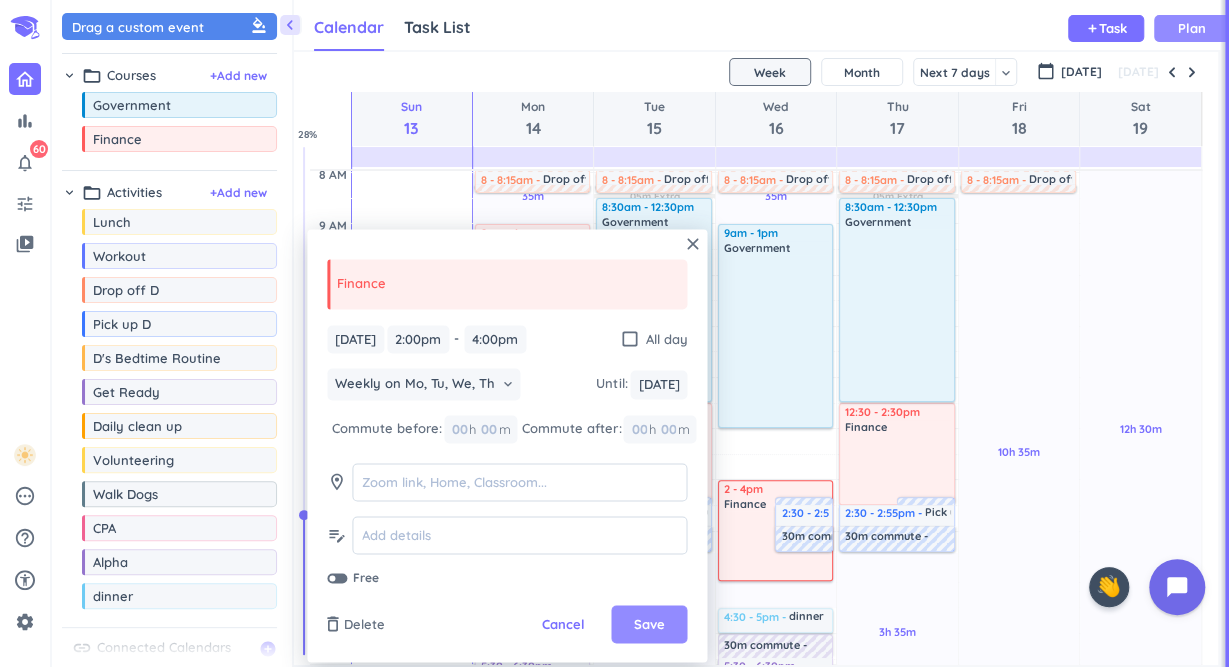 click on "Save" at bounding box center [649, 625] 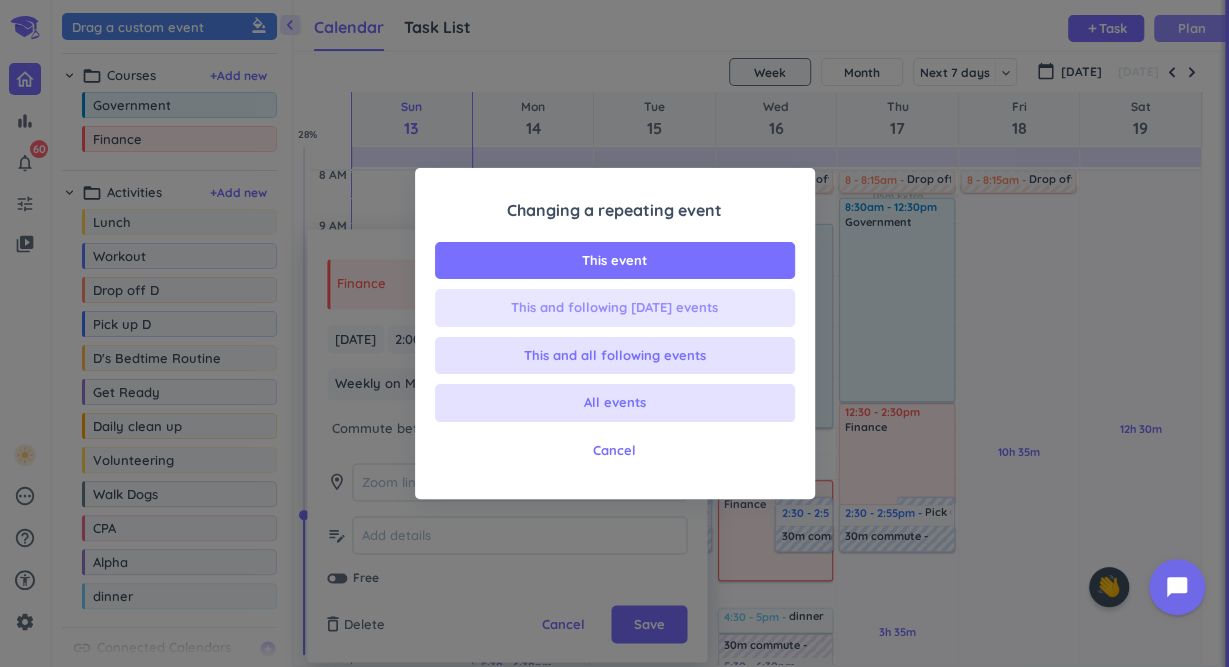 click on "This and following [DATE] events" at bounding box center [614, 308] 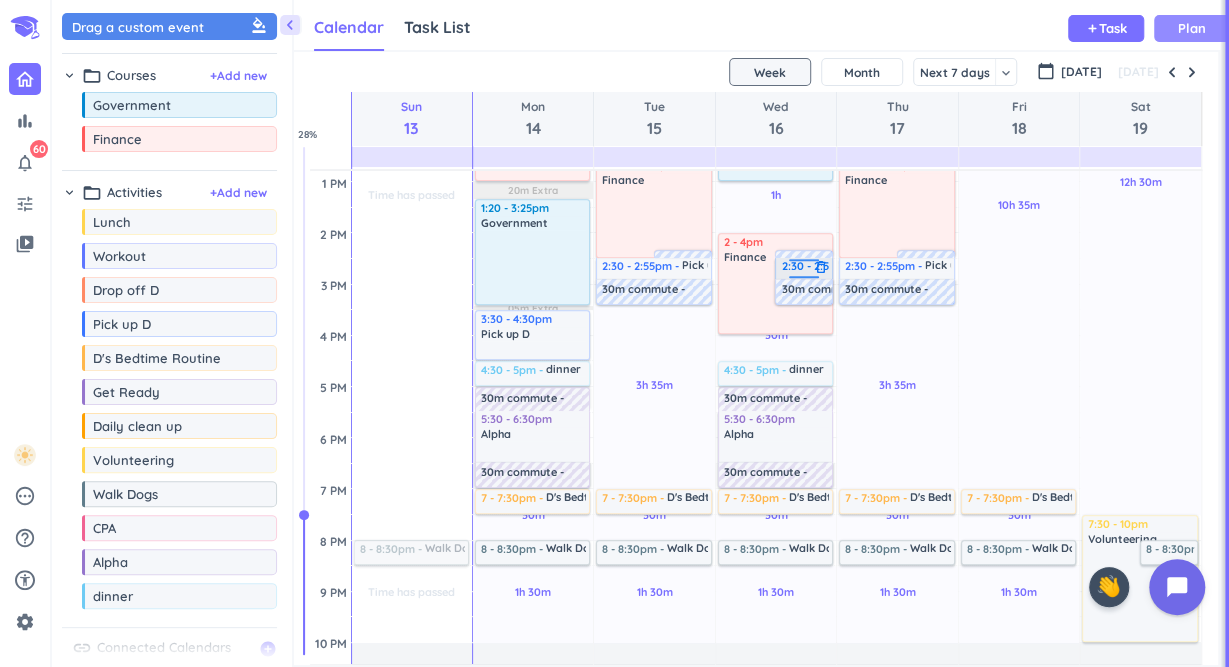 scroll, scrollTop: 477, scrollLeft: 0, axis: vertical 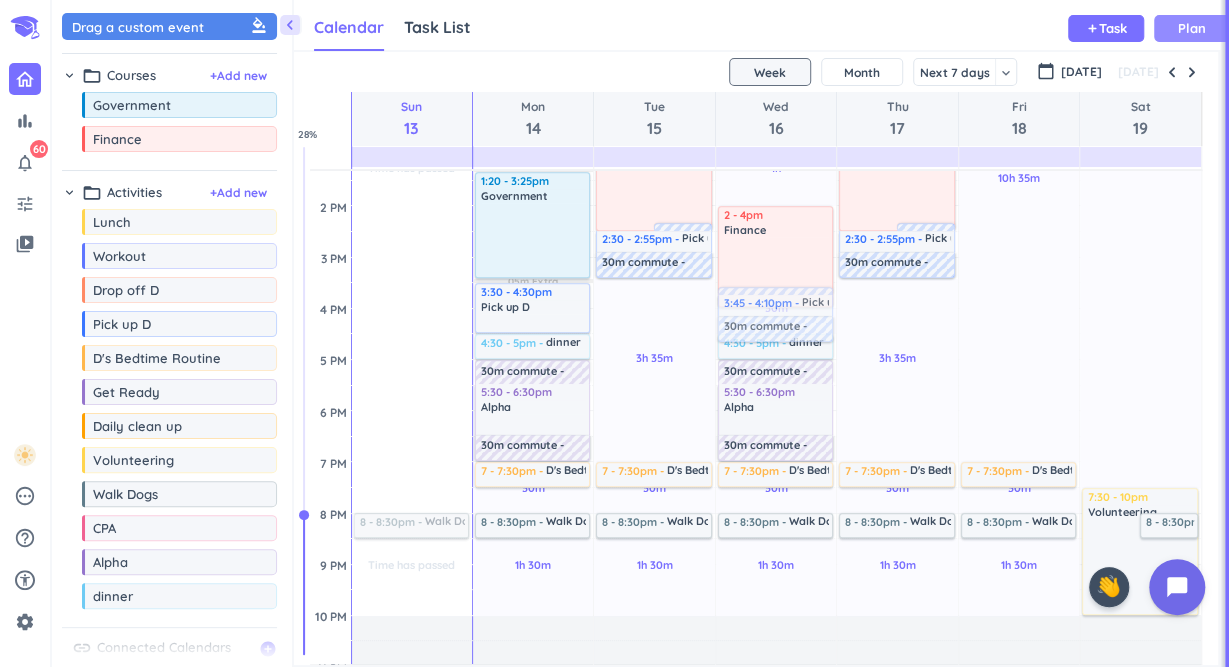 drag, startPoint x: 808, startPoint y: 266, endPoint x: 770, endPoint y: 330, distance: 74.431175 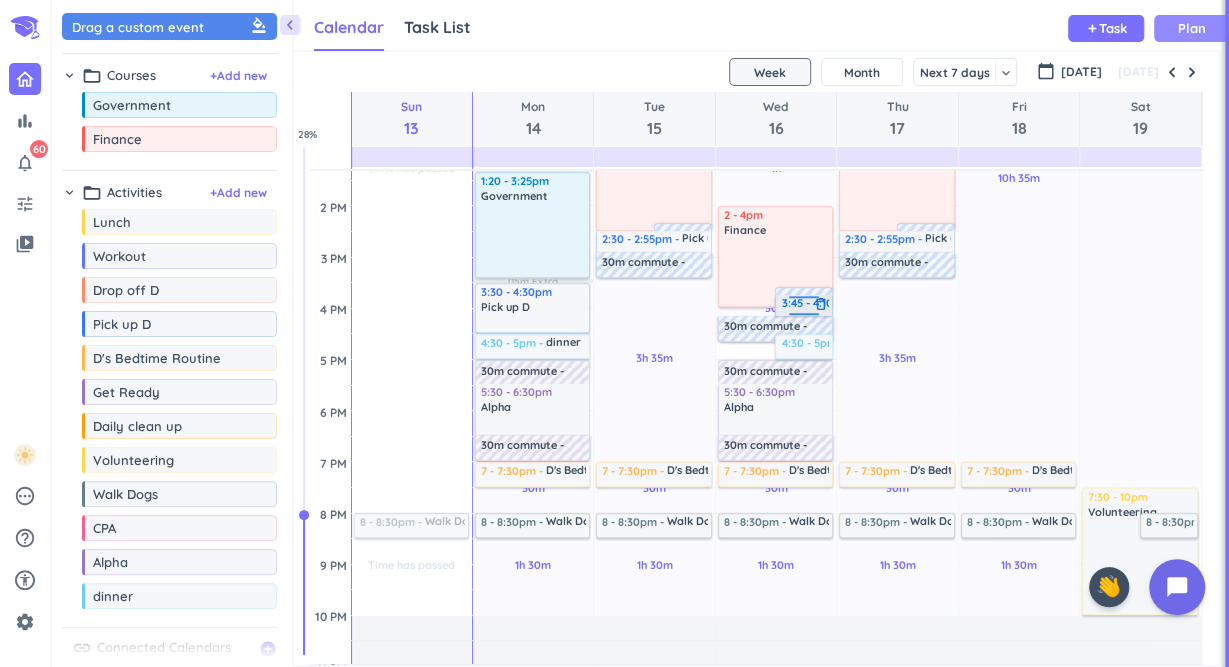 click at bounding box center (804, 300) 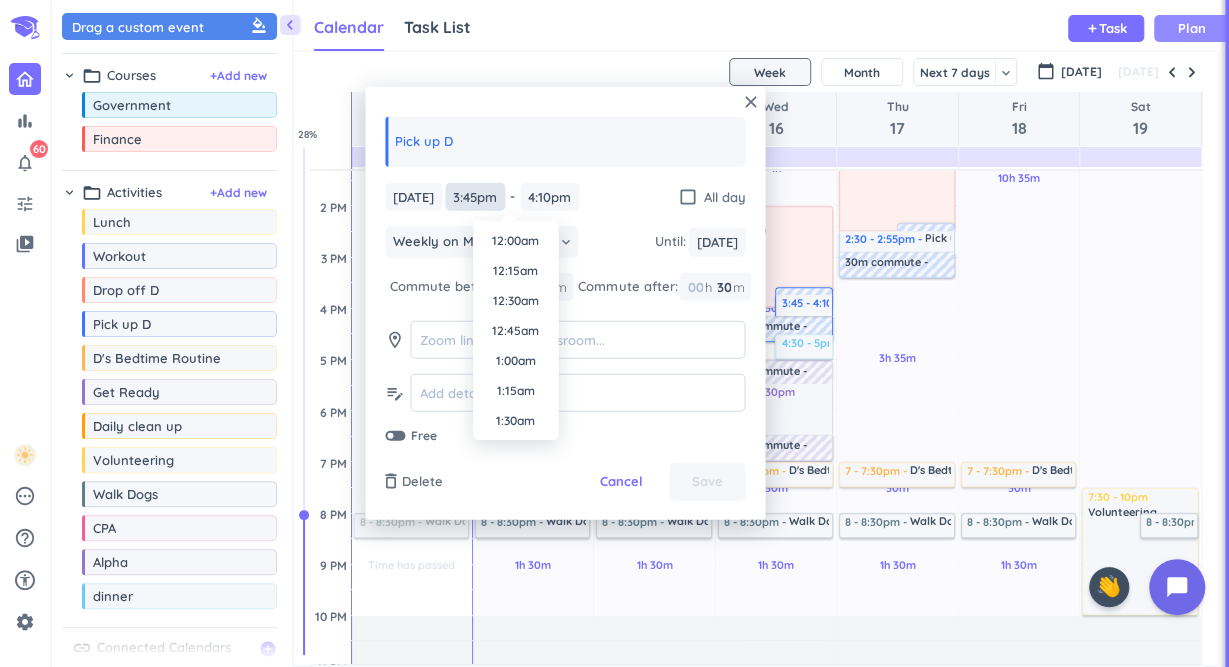 click on "3:45pm" at bounding box center (475, 196) 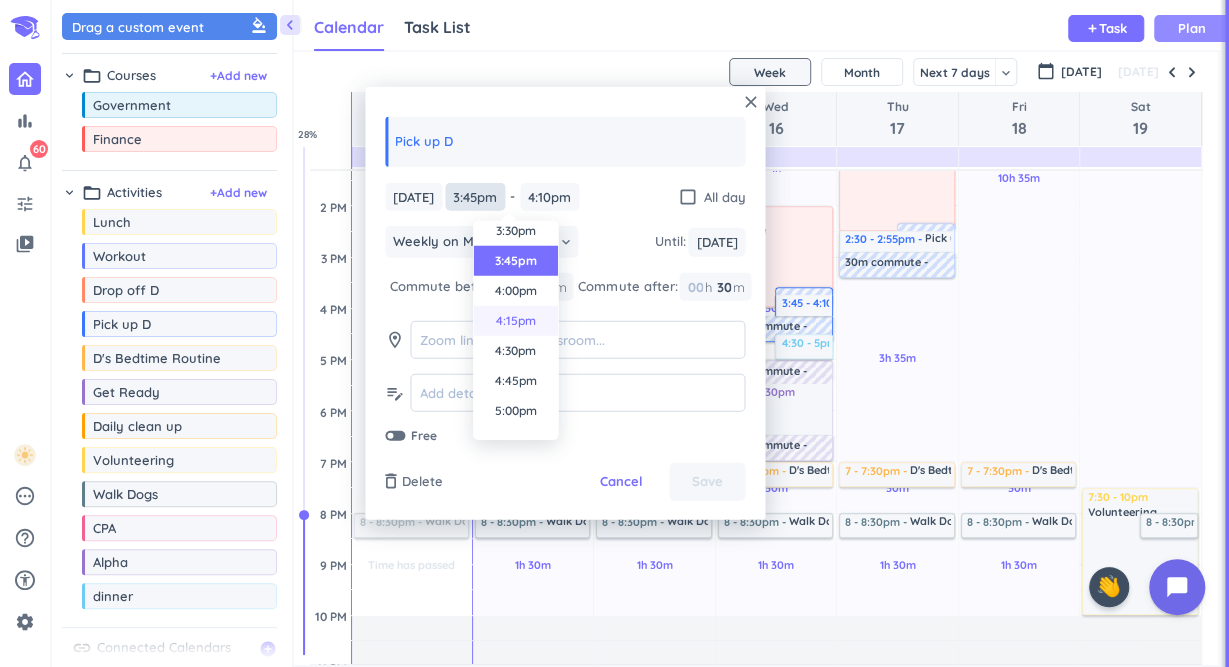 scroll, scrollTop: 1871, scrollLeft: 0, axis: vertical 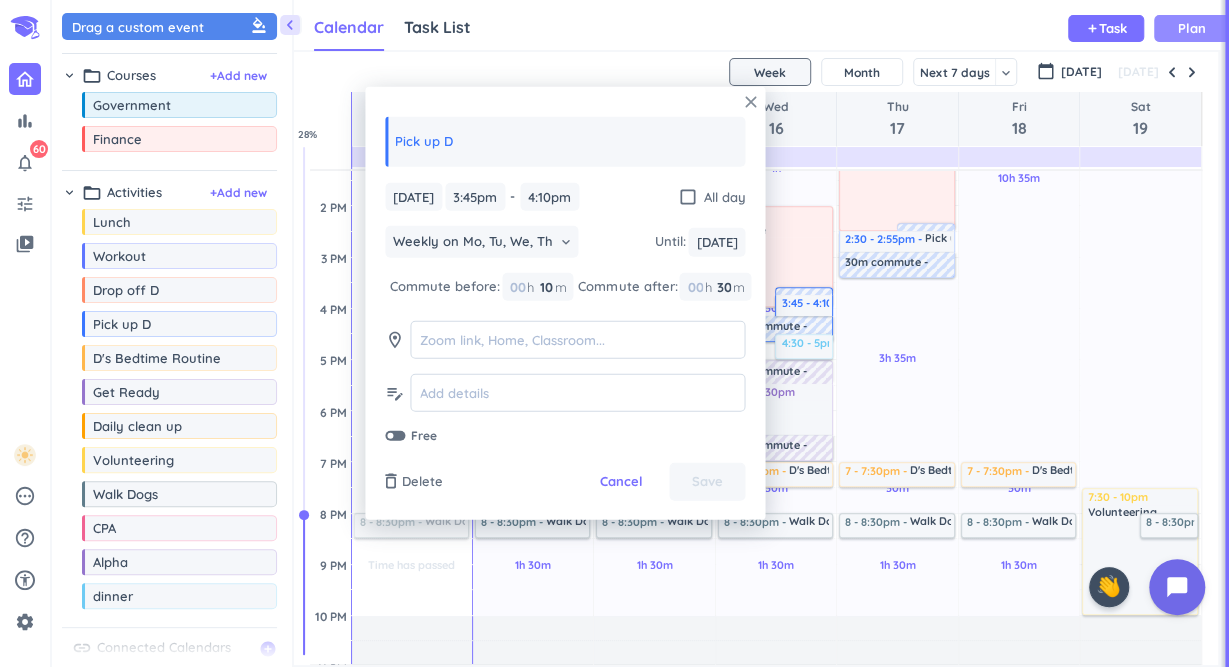 click on "close" at bounding box center (750, 102) 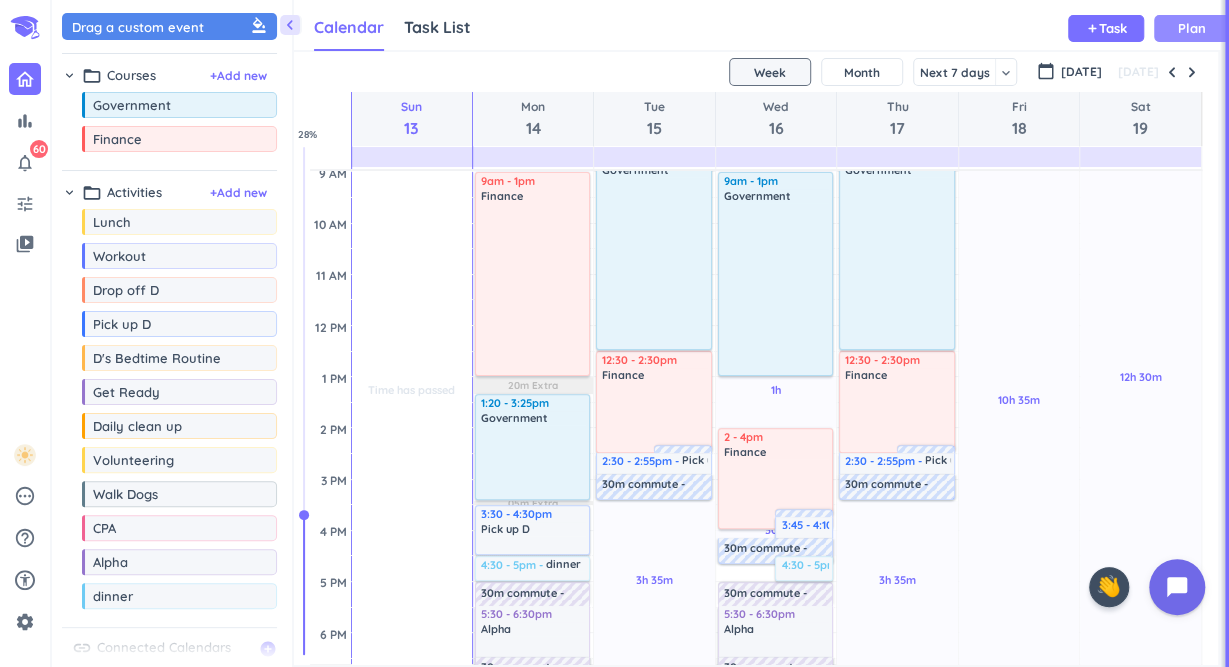 scroll, scrollTop: 255, scrollLeft: 0, axis: vertical 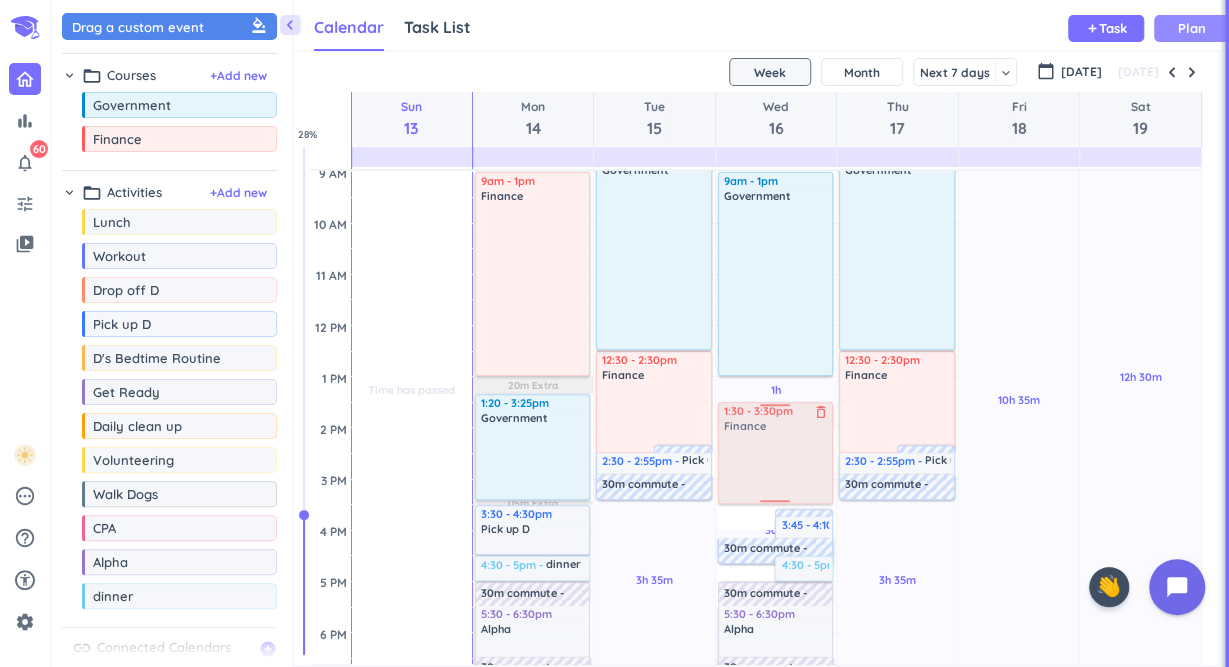 drag, startPoint x: 773, startPoint y: 448, endPoint x: 761, endPoint y: 428, distance: 23.323807 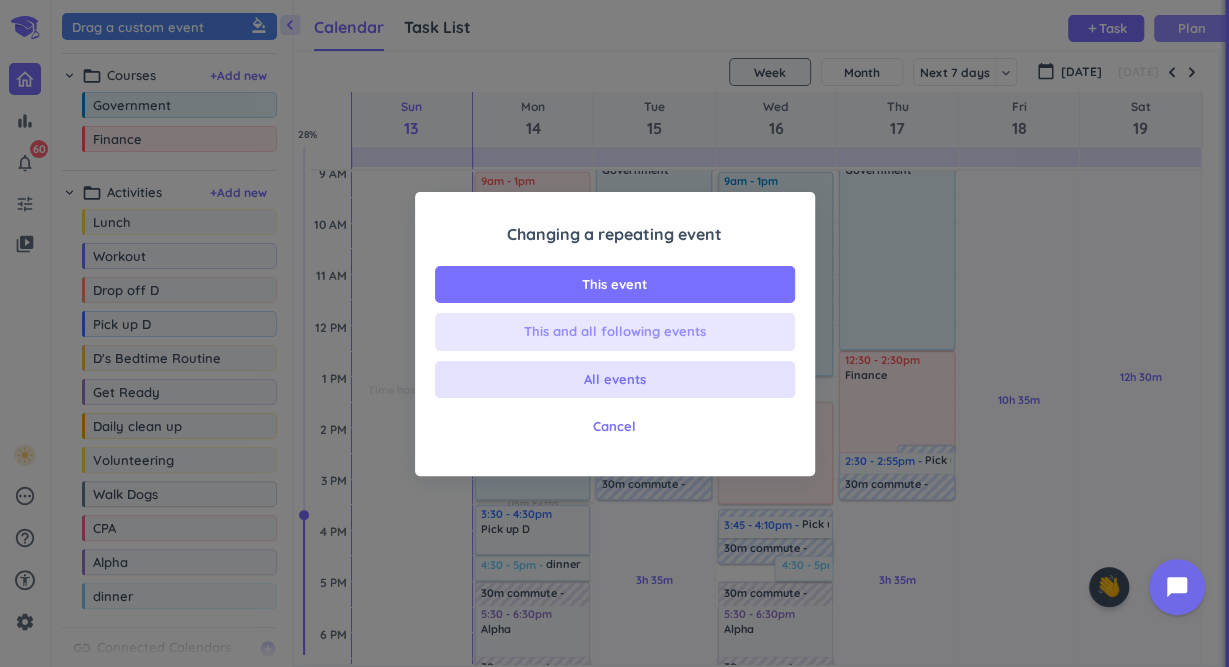 click on "This and all following events" at bounding box center [615, 332] 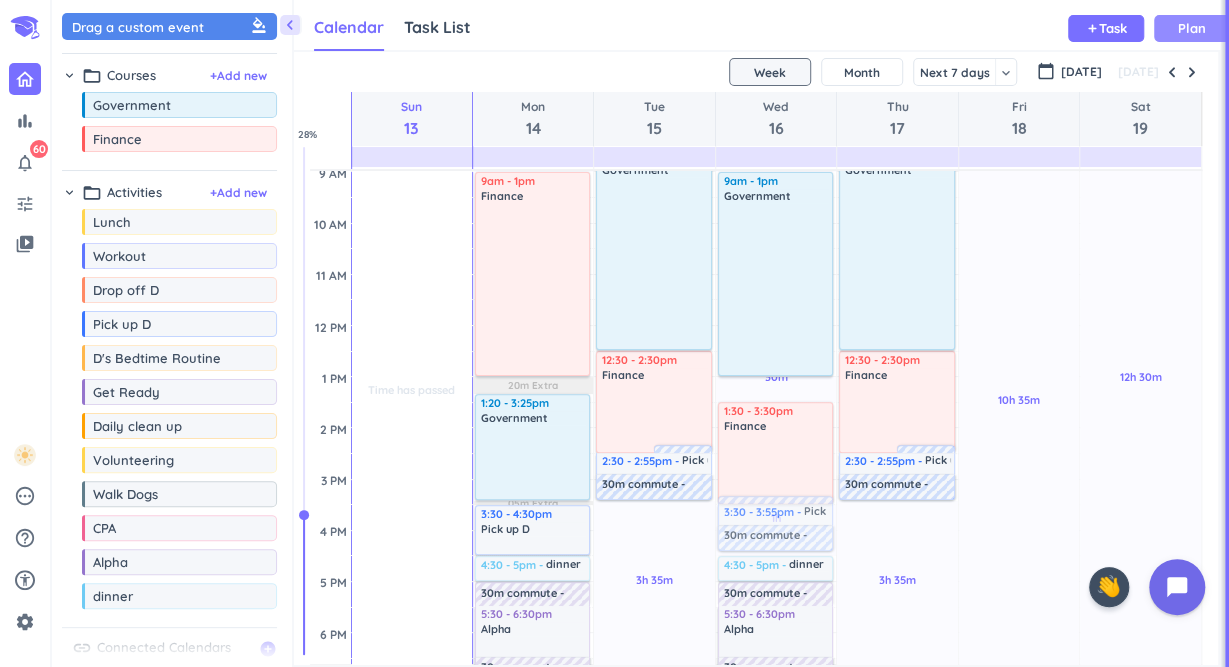drag, startPoint x: 809, startPoint y: 488, endPoint x: 789, endPoint y: 539, distance: 54.781384 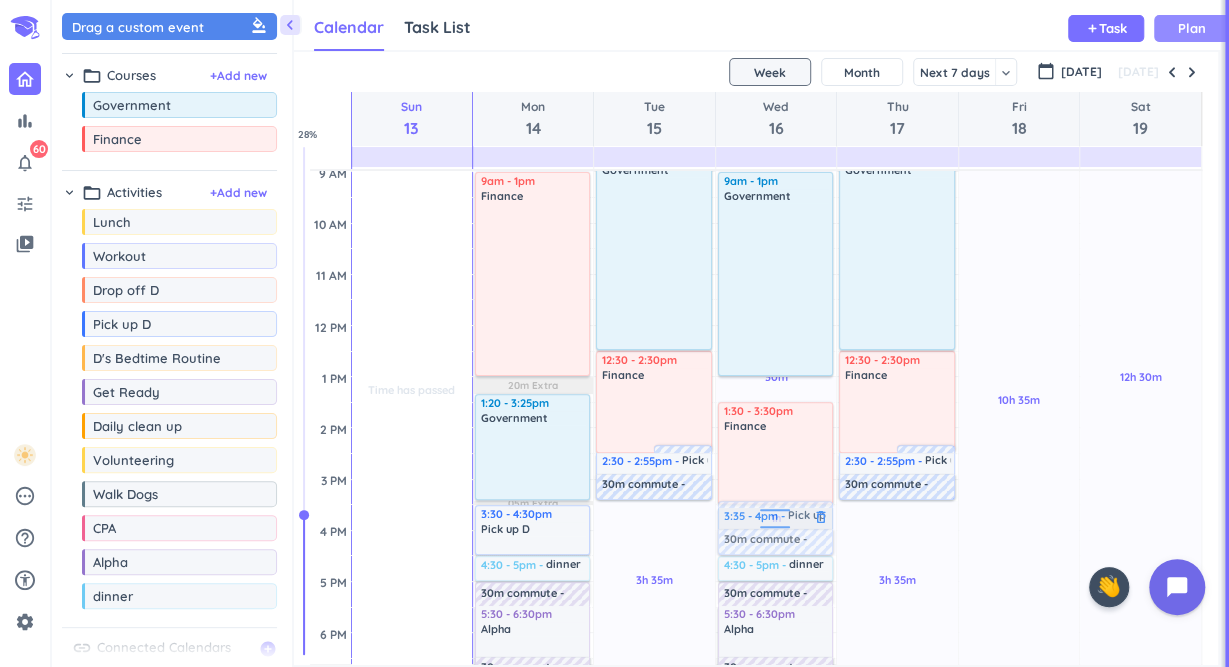 click on "1h 30m Past due Plan 30m Past due Plan 35m Past due Plan 30m Past due Plan 1h  Past due Plan 30m Past due Plan 1h 30m Past due Plan Adjust Awake Time Adjust Awake Time 1:30 - 3:30pm Finance delete_outline 6:30 - 7am Walk Dogs delete_outline 30m commute 8 - 8:15am Drop off D delete_outline 9am - 1pm Government delete_outline 3:30 - 3:55pm Pick up D delete_outline 30m commute 4:30 - 5pm dinner delete_outline 30m commute 5:30 - 6:30pm Alpha delete_outline 30m commute 7 - 7:30pm D's Bedtime Routine delete_outline 8 - 8:30pm Walk Dogs delete_outline 3:35 - 4pm Pick up D delete_outline 30m commute" at bounding box center (776, 530) 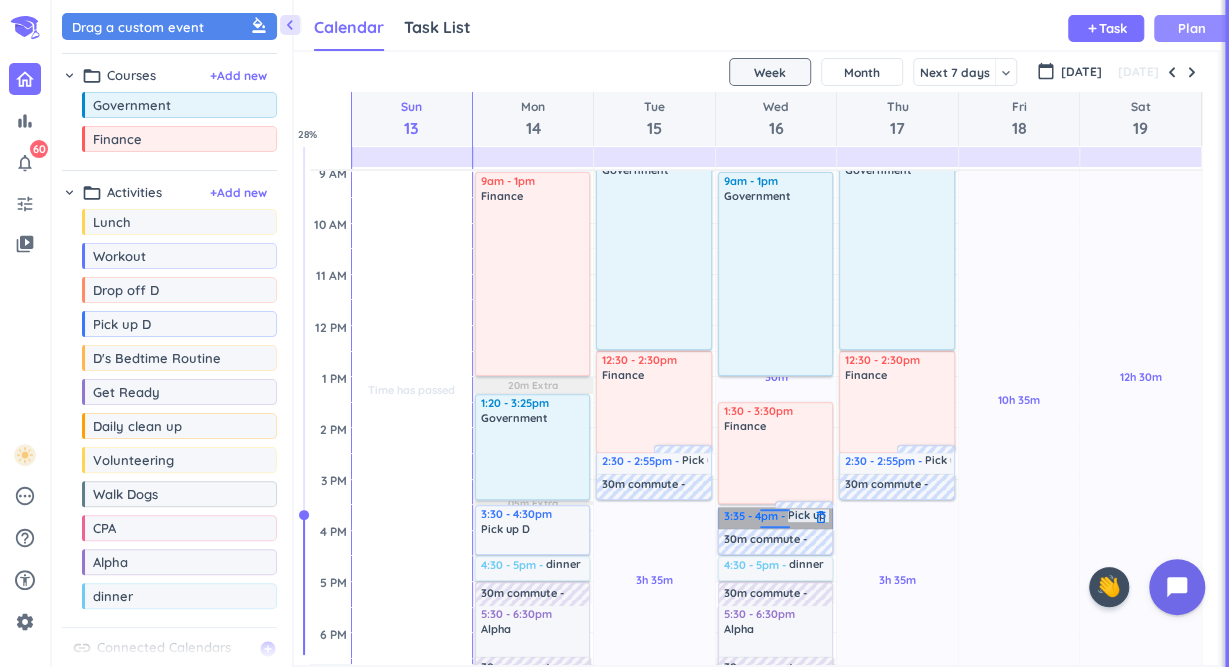 click on "3:35 - 4pm Pick up D delete_outline" at bounding box center (775, 518) 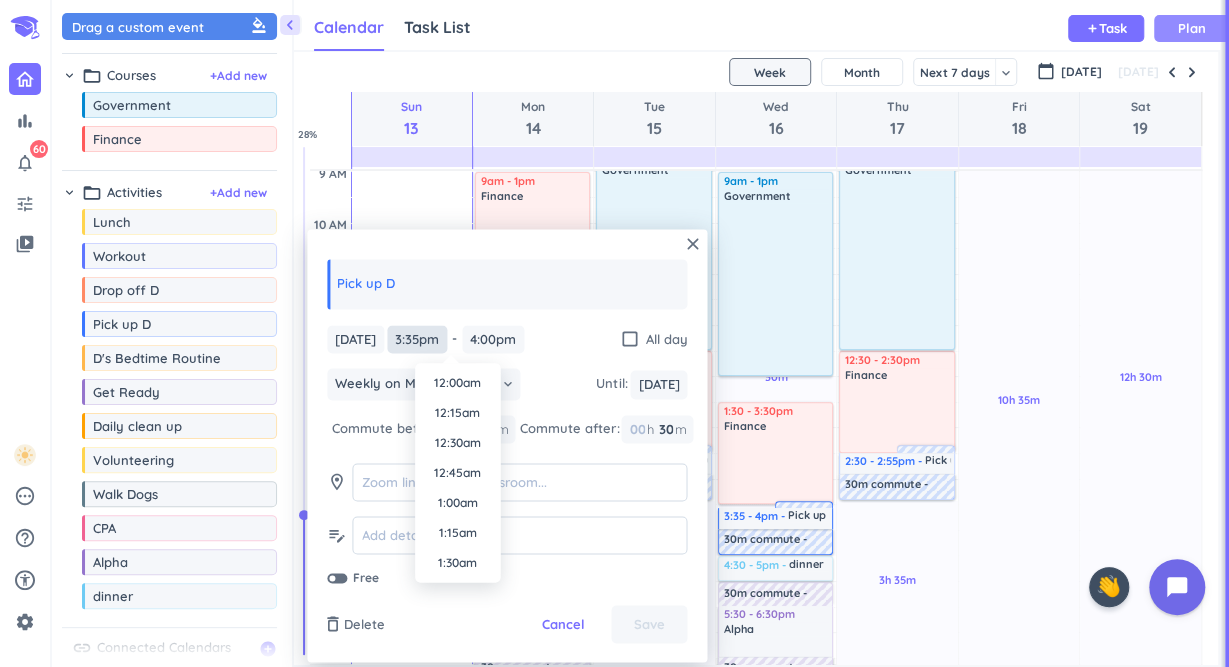 scroll, scrollTop: 1770, scrollLeft: 0, axis: vertical 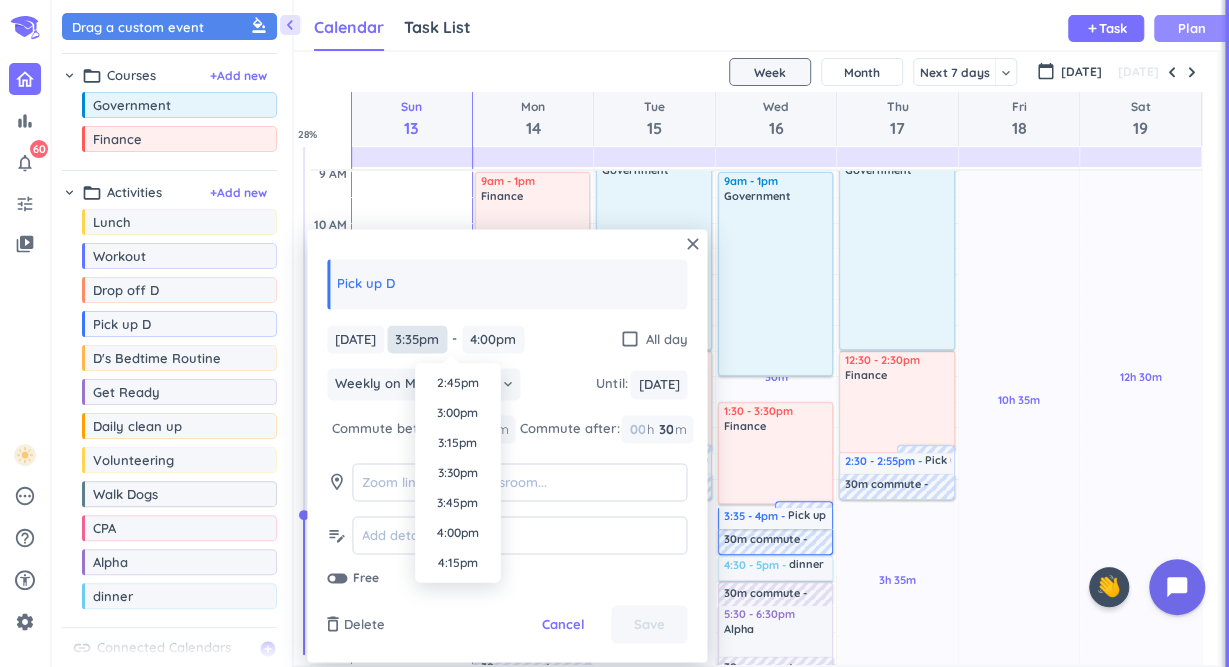 click on "3:35pm" at bounding box center (417, 339) 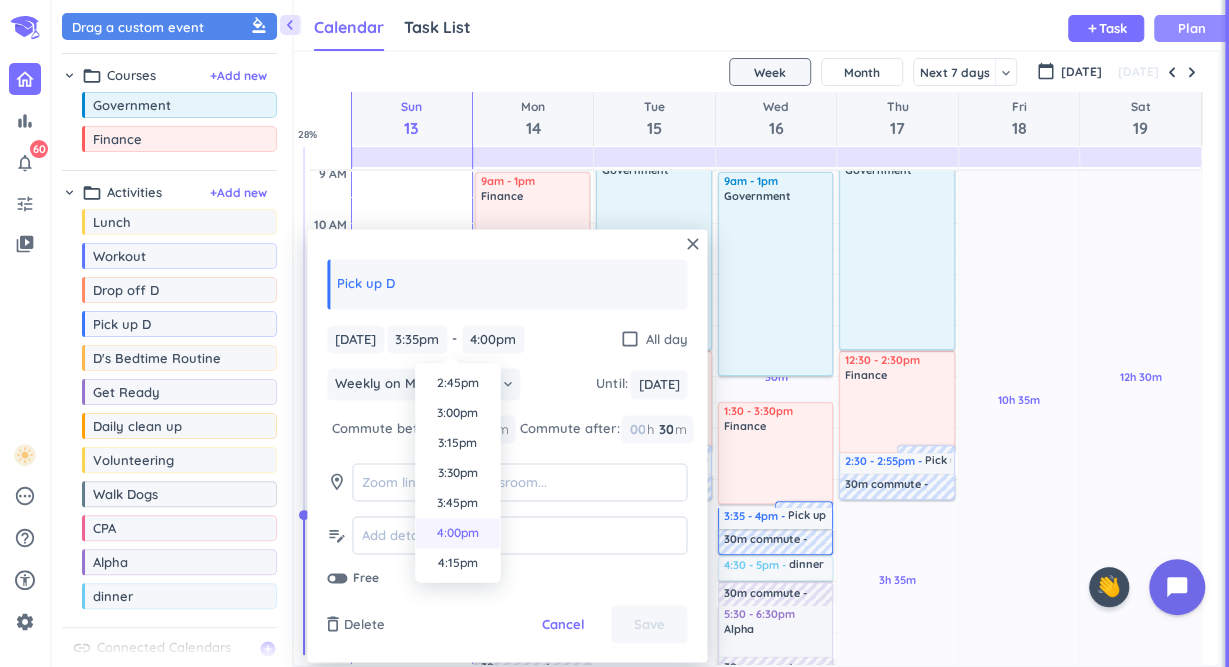 click on "4:00pm" at bounding box center (457, 533) 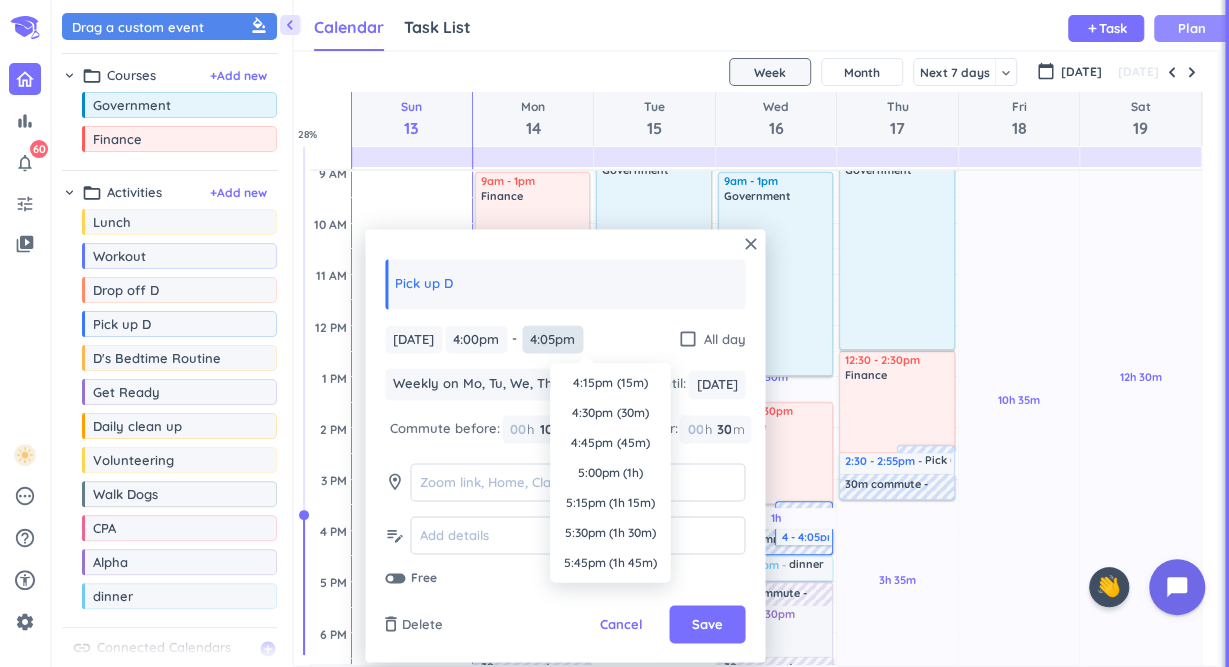 click on "4:05pm" at bounding box center [552, 339] 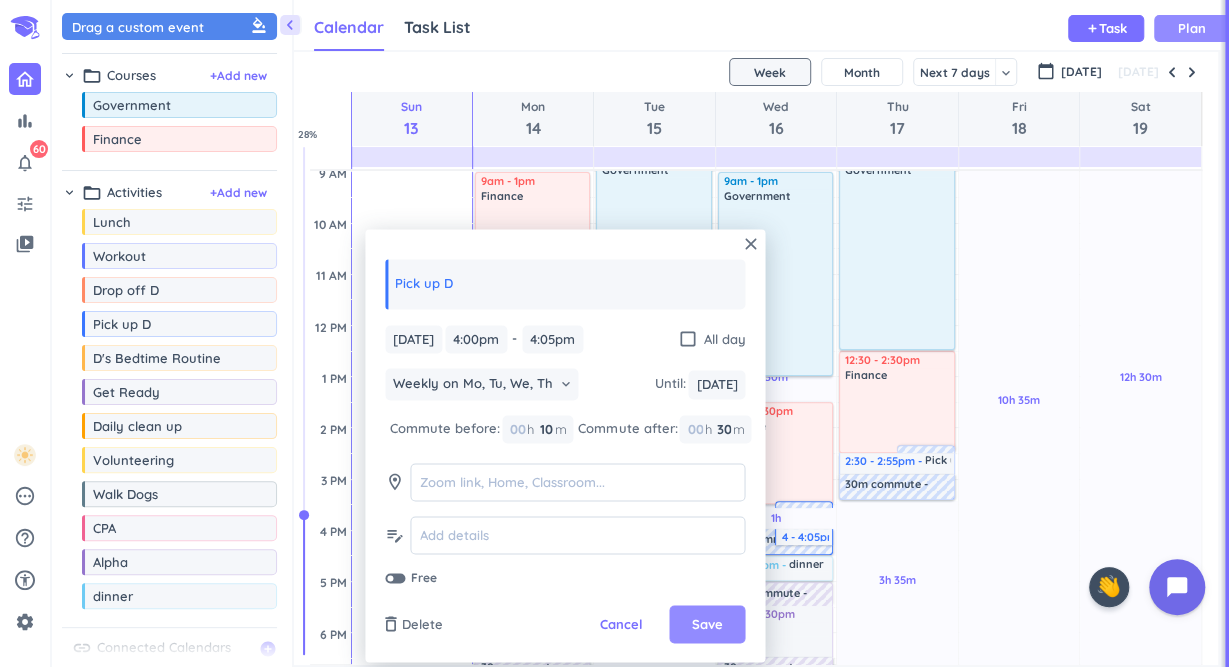 click on "Save" at bounding box center (707, 625) 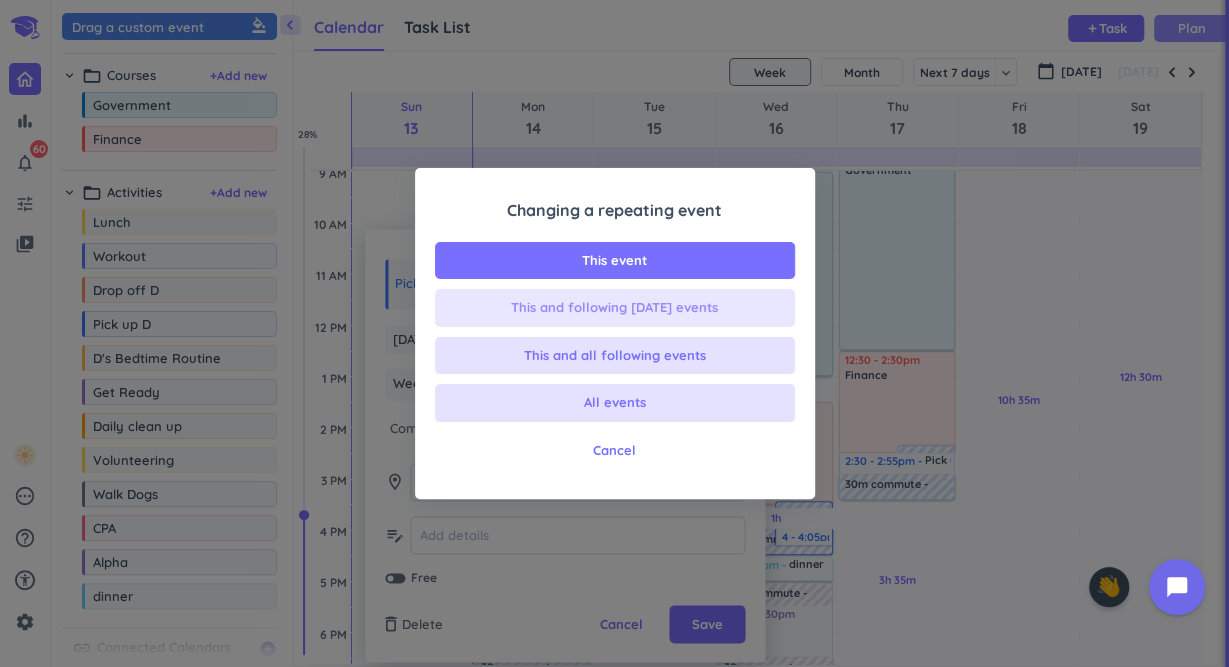 click on "This and following [DATE] events" at bounding box center [614, 308] 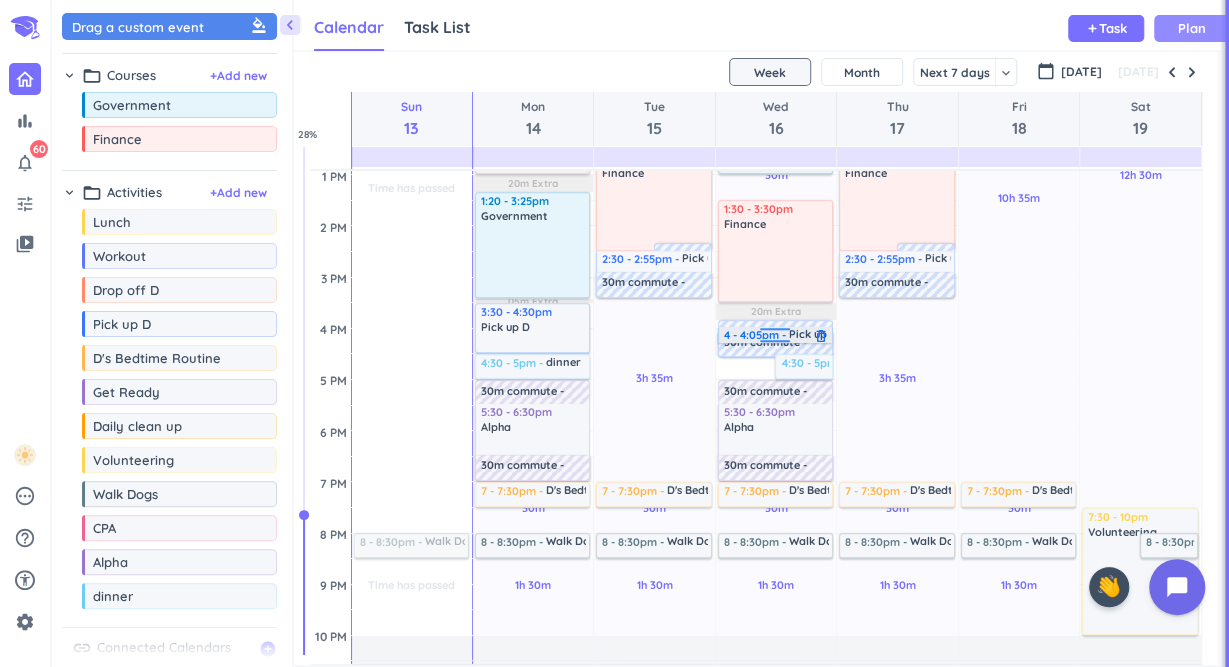 scroll, scrollTop: 459, scrollLeft: 0, axis: vertical 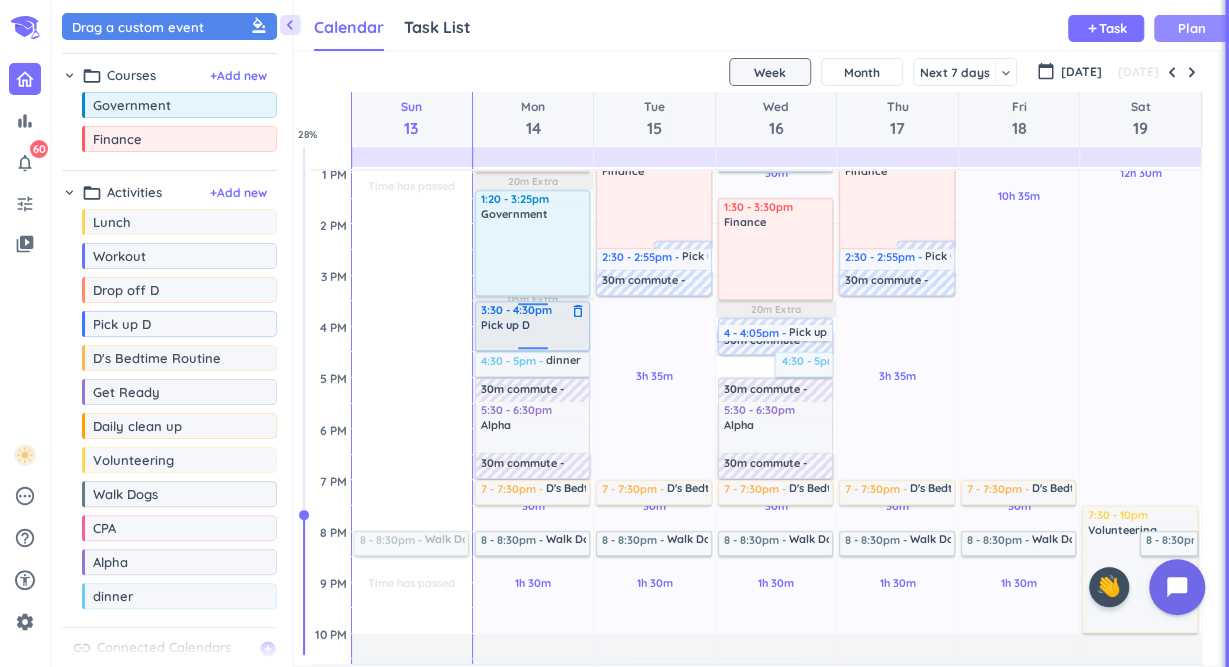 click on "Pick up D" at bounding box center (533, 325) 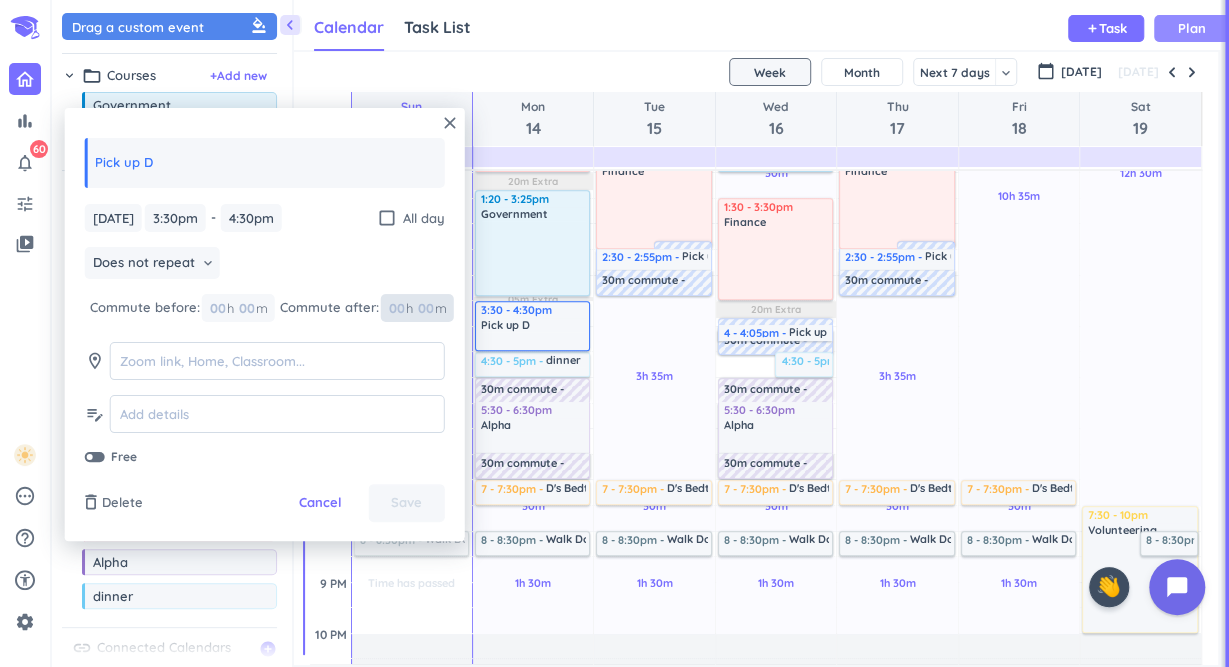 click on "00" at bounding box center [401, 308] 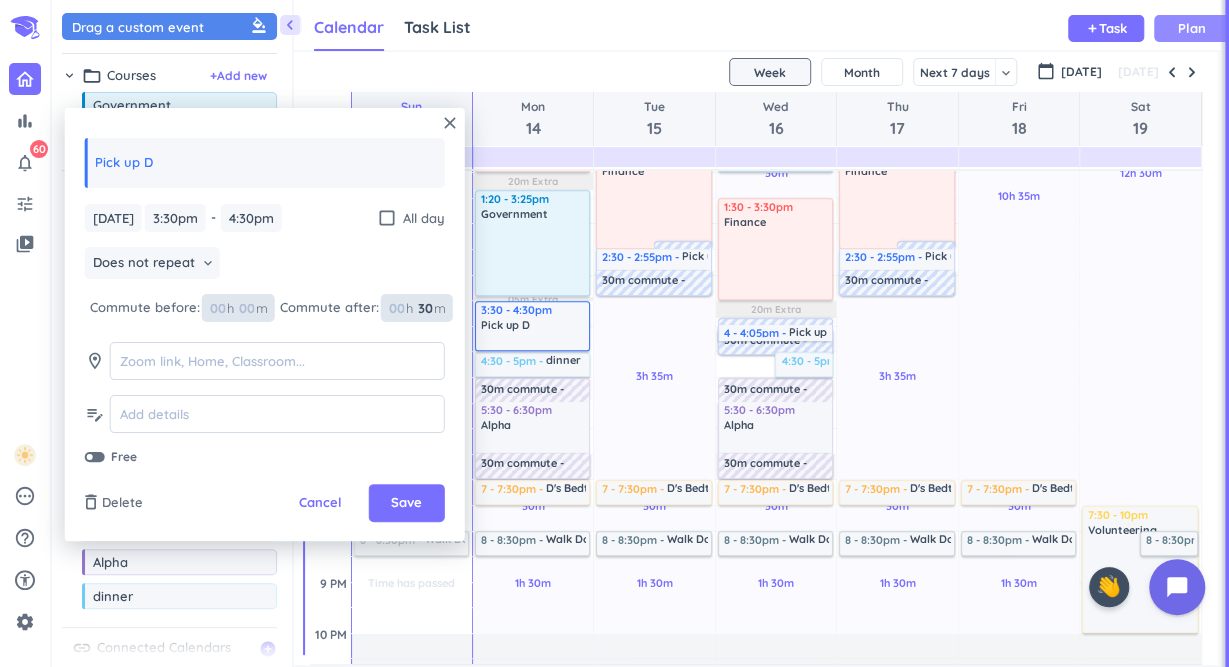 type on "30" 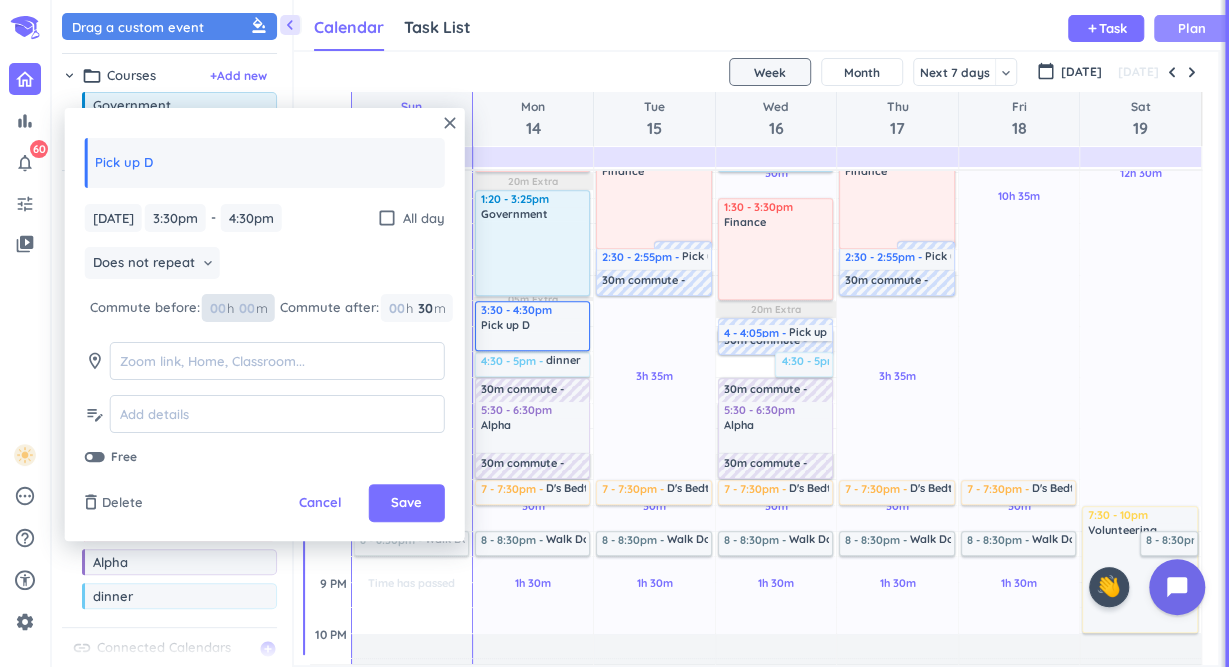click at bounding box center (246, 308) 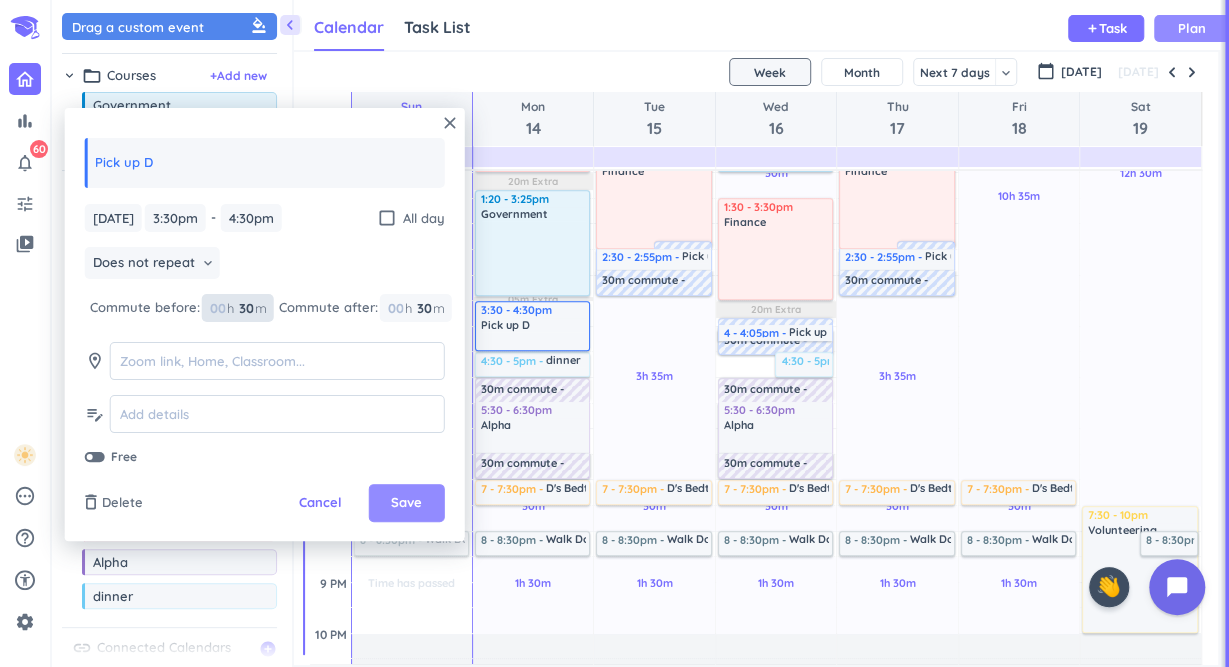 type on "30" 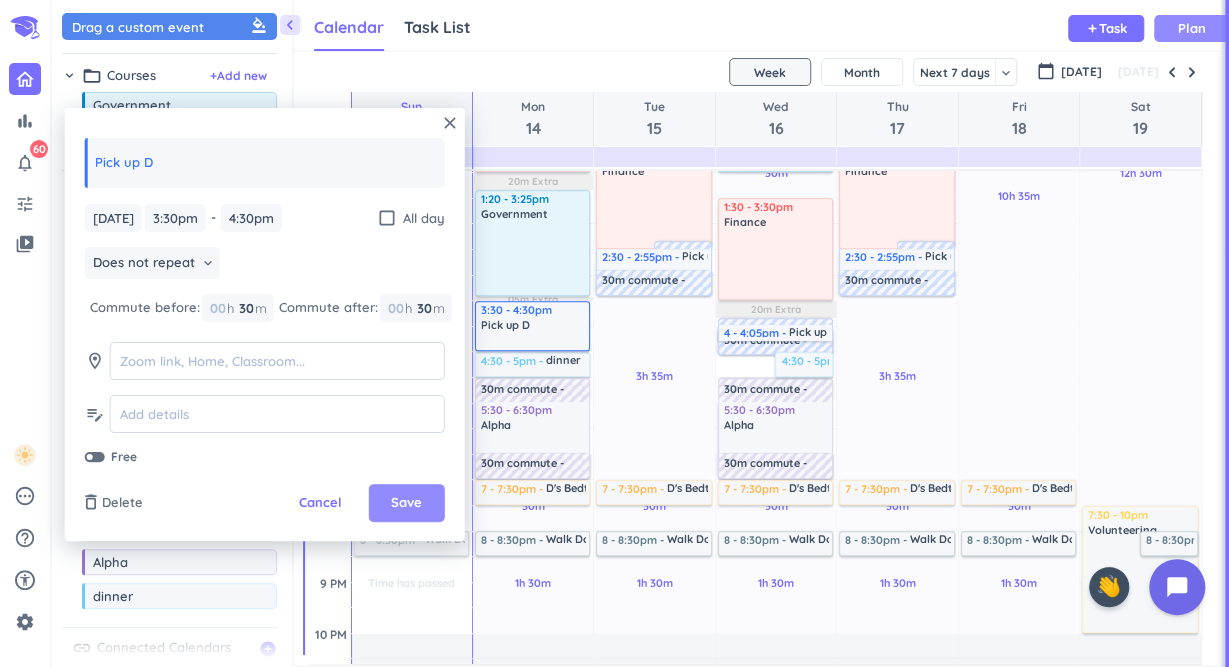 click on "Save" at bounding box center [407, 503] 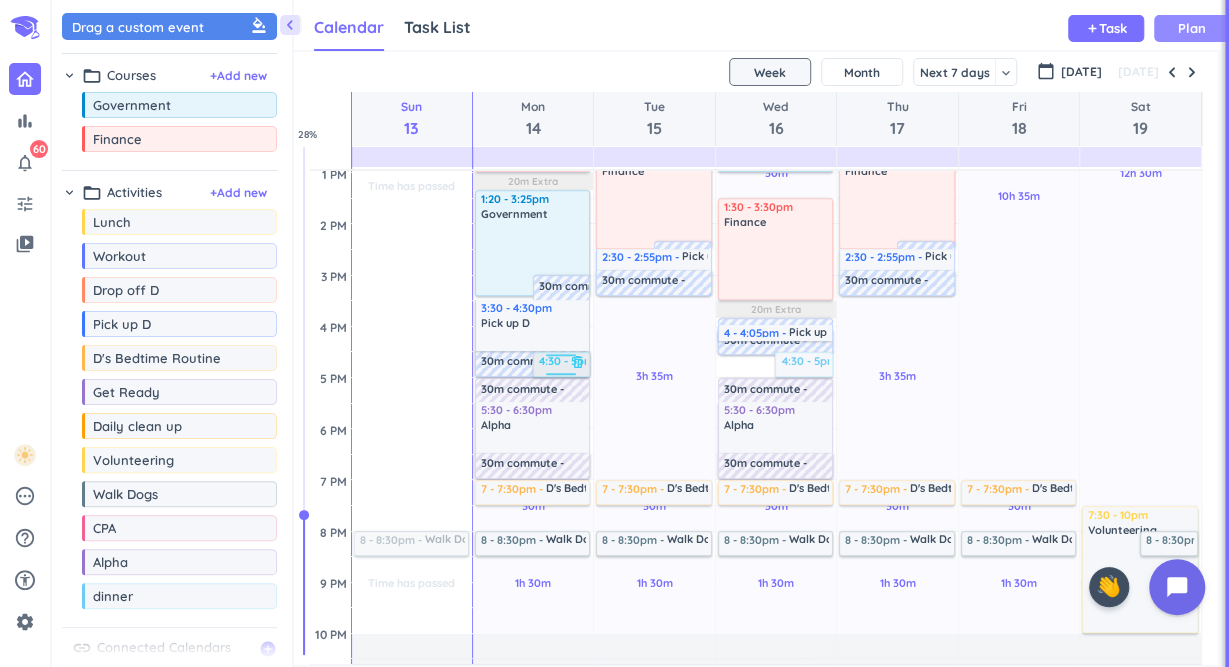 click on "4:30 - 5pm" at bounding box center (571, 363) 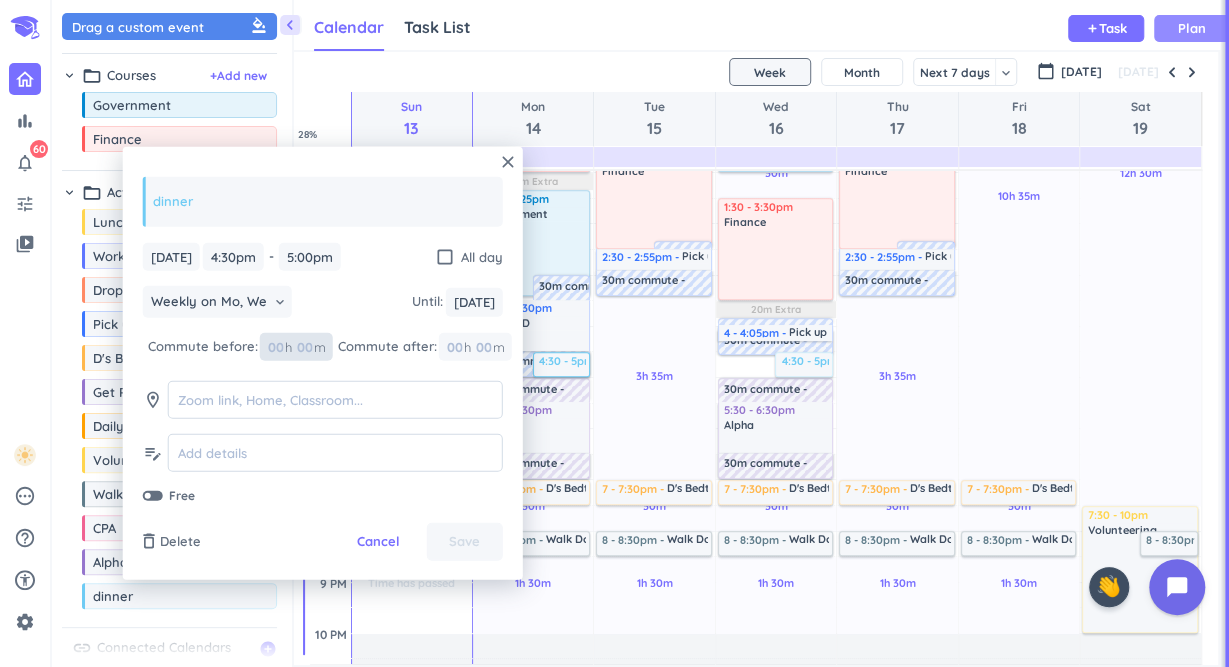 click at bounding box center (304, 347) 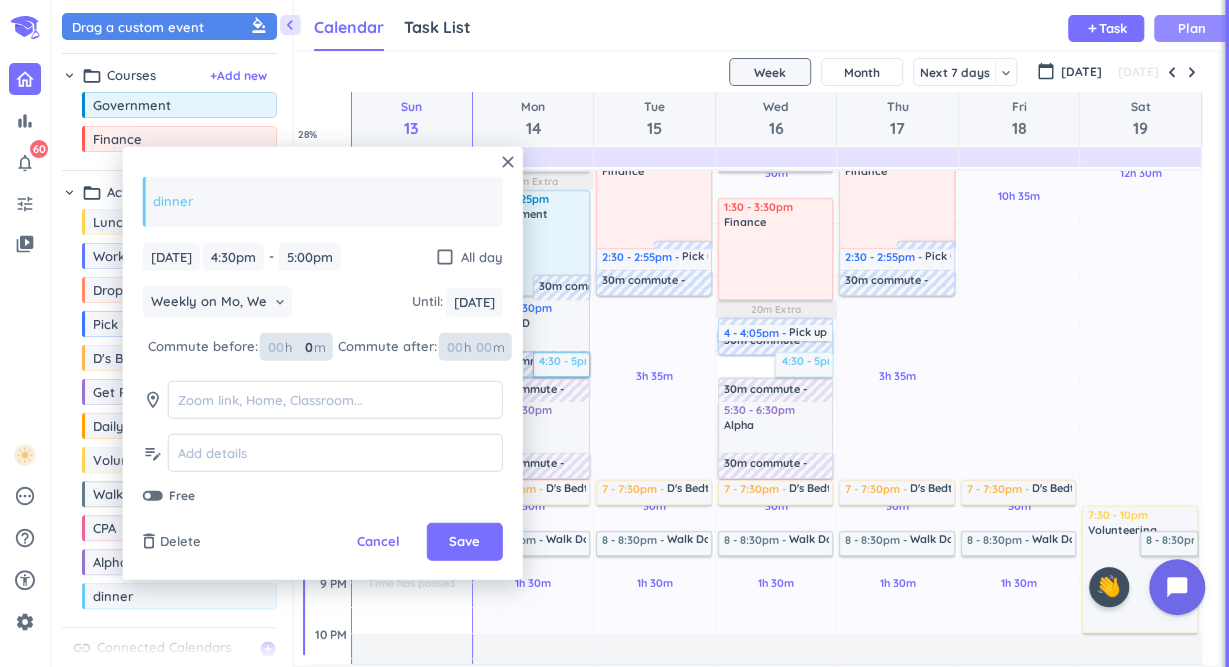type on "0" 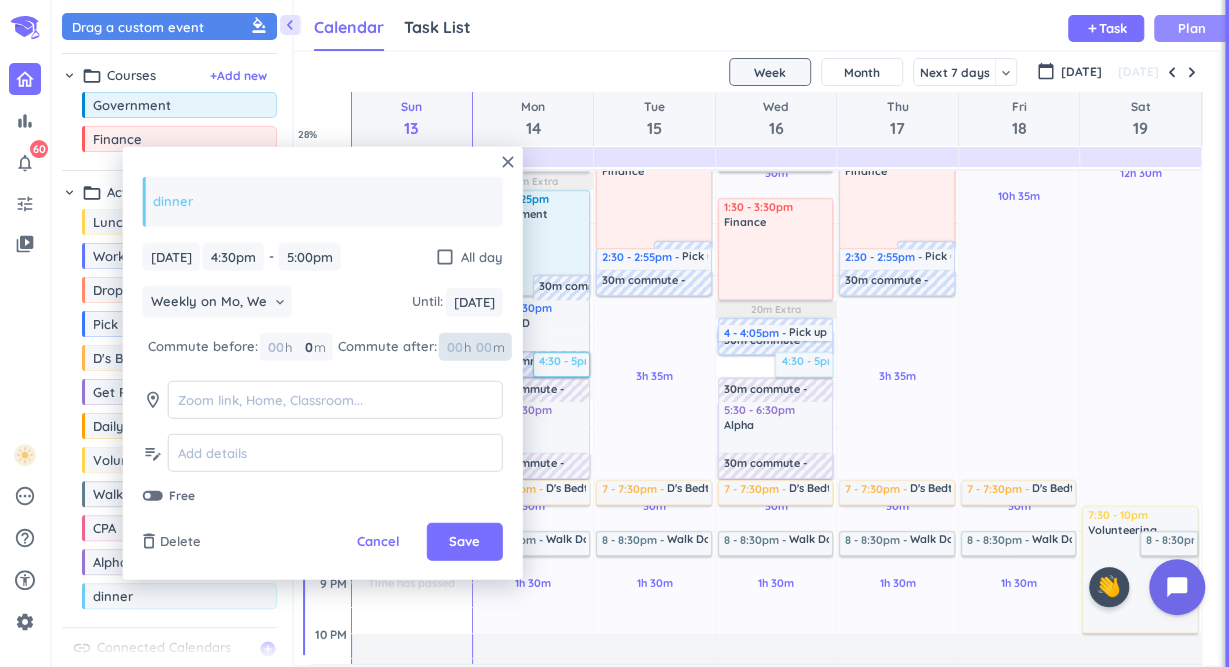 click at bounding box center (483, 347) 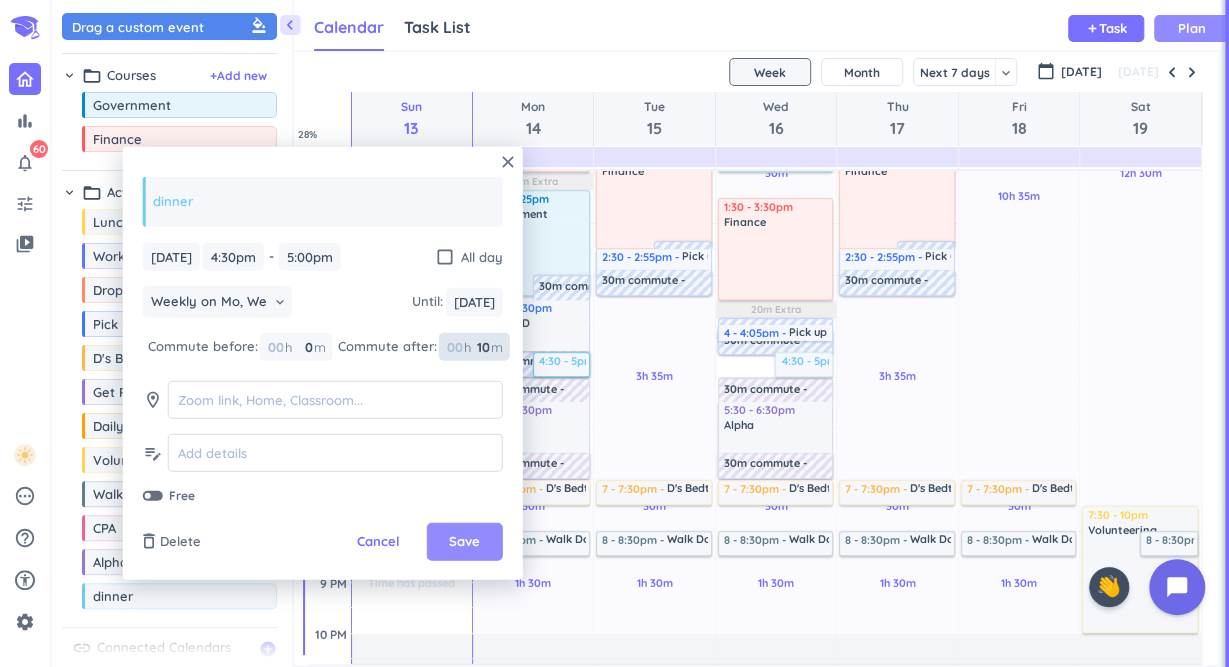 type on "10" 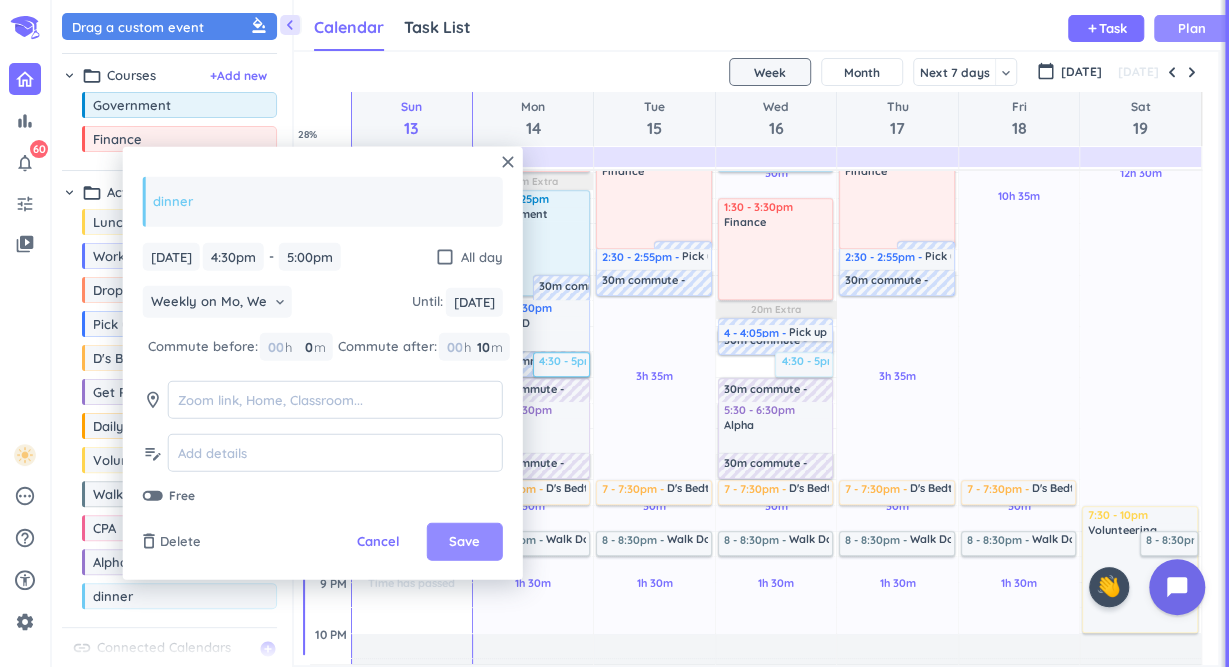 click on "Save" at bounding box center (464, 542) 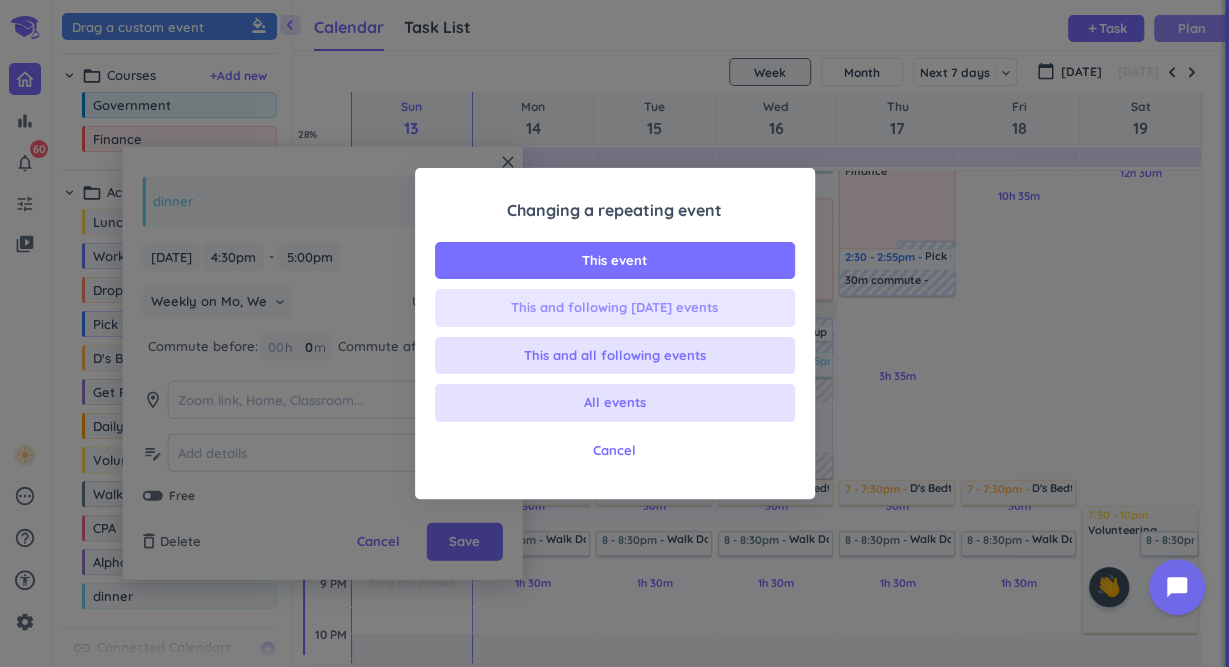 click on "This and following [DATE] events" at bounding box center (614, 308) 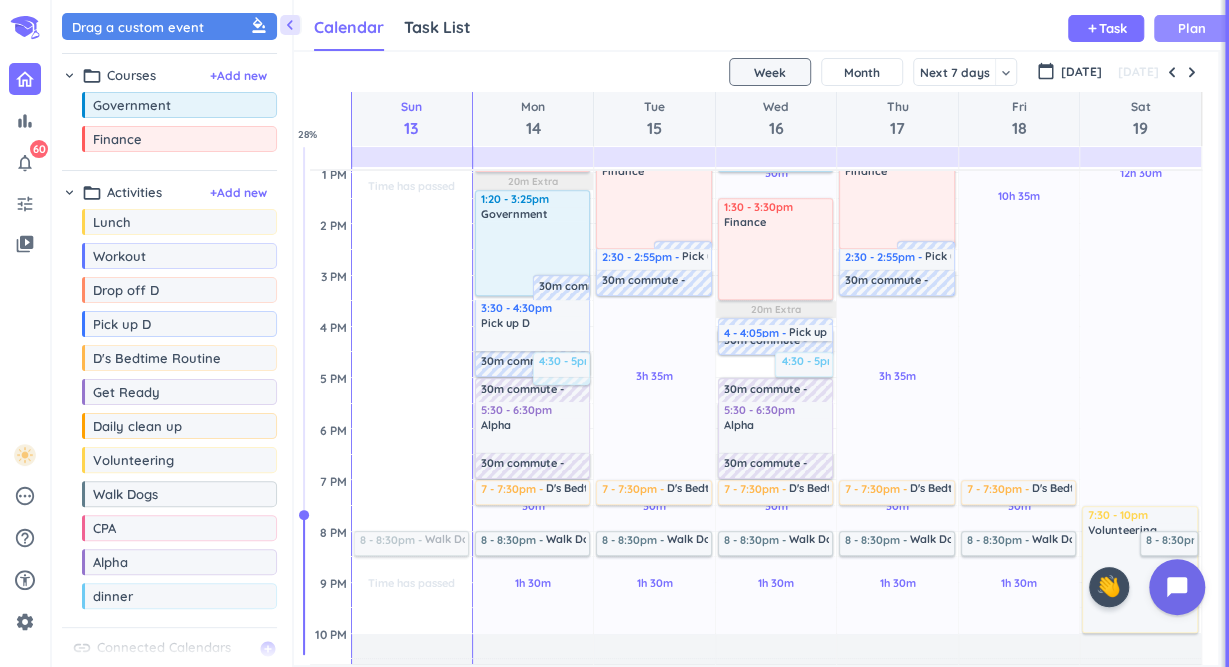 click on "30m commute" at bounding box center [524, 390] 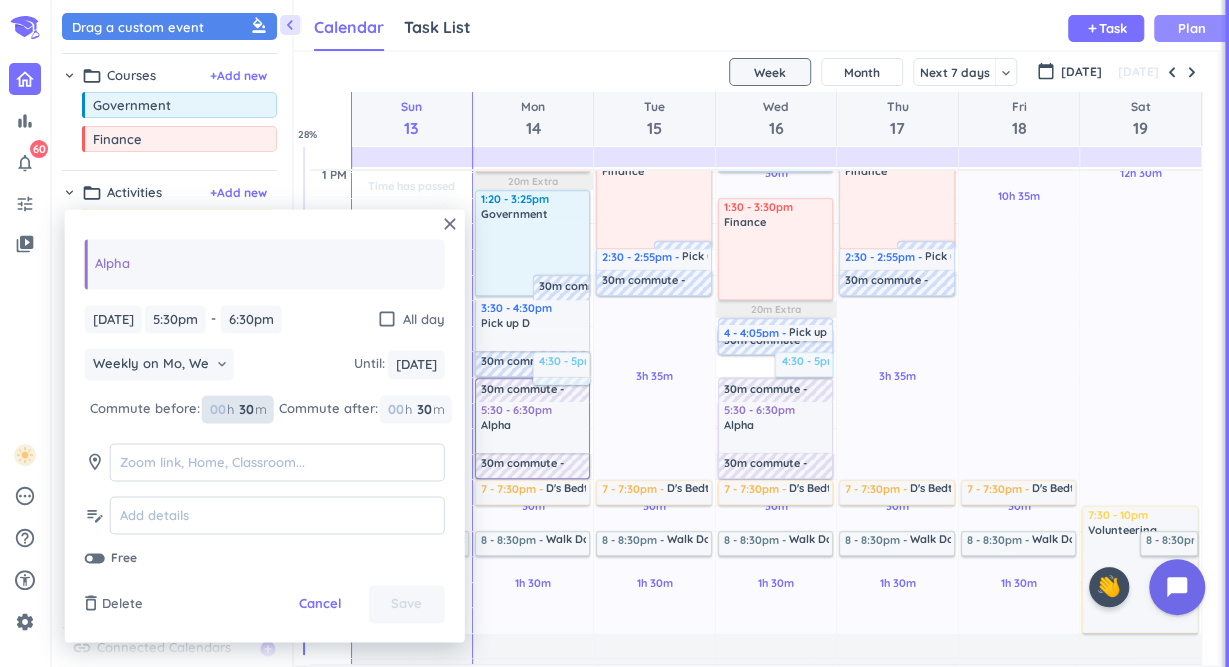 click on "30 30 00" at bounding box center (252, 409) 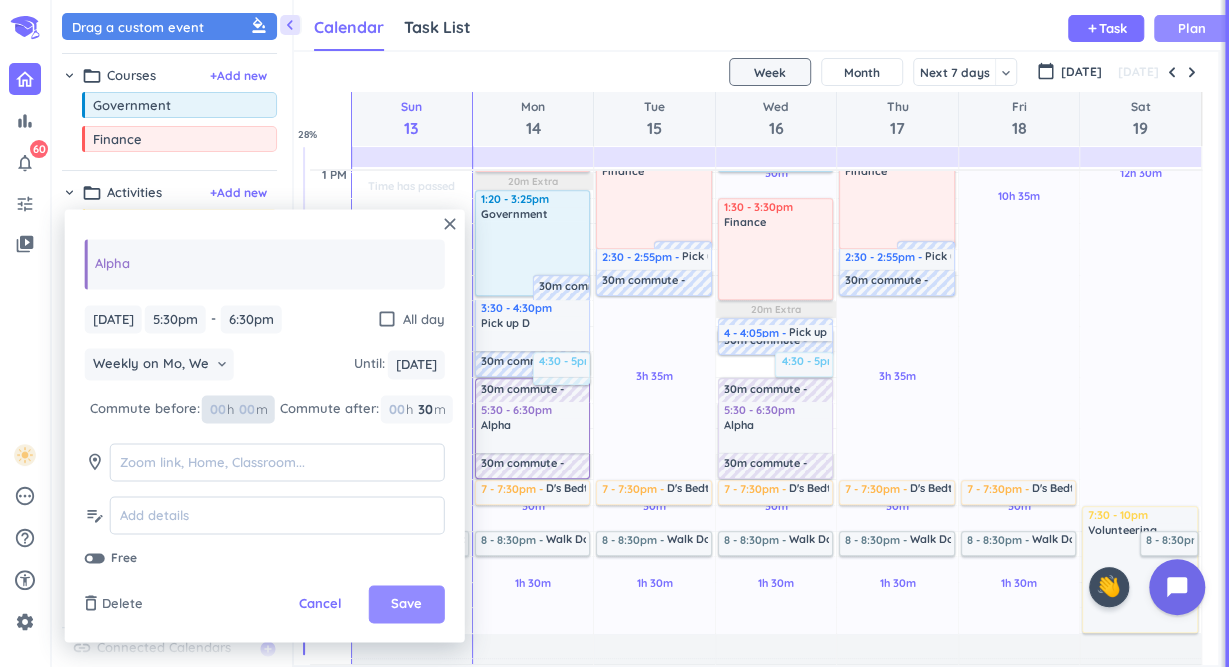 type 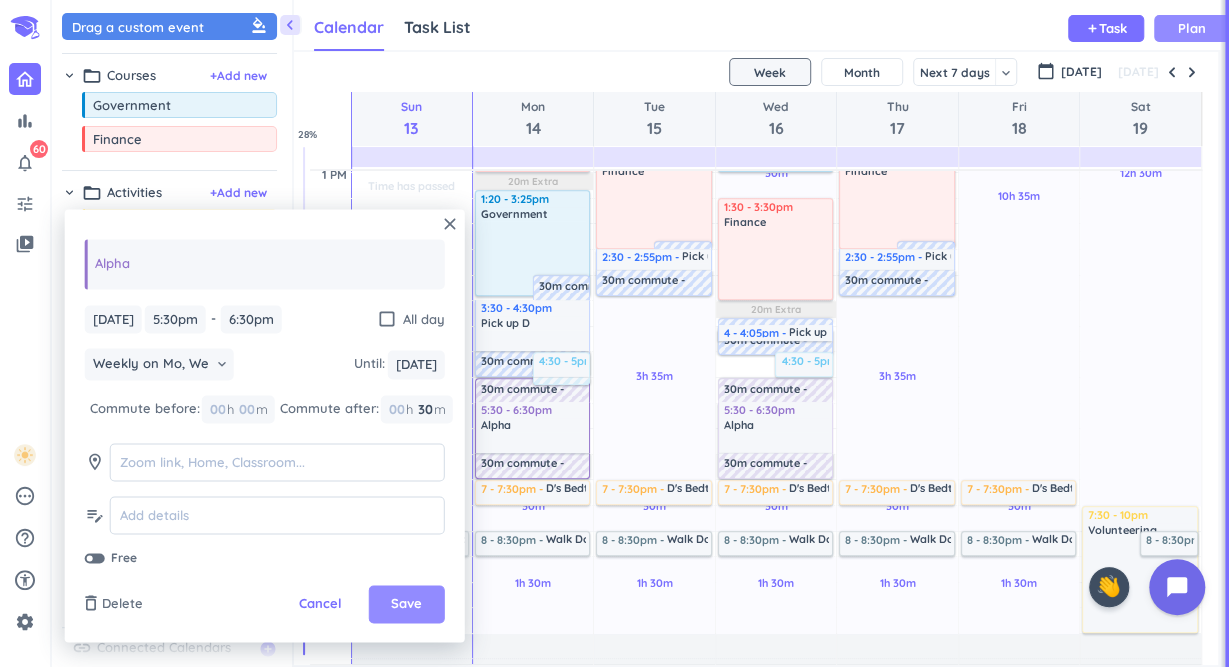 click on "Save" at bounding box center (407, 605) 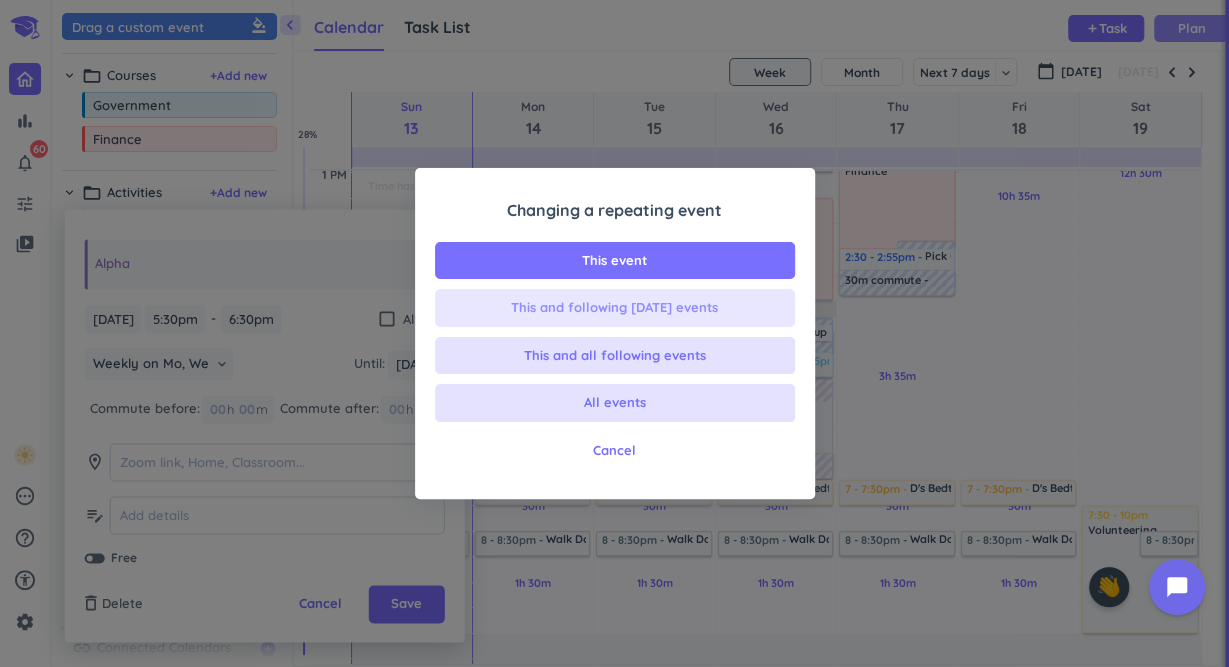 click on "This and following [DATE] events" at bounding box center (614, 308) 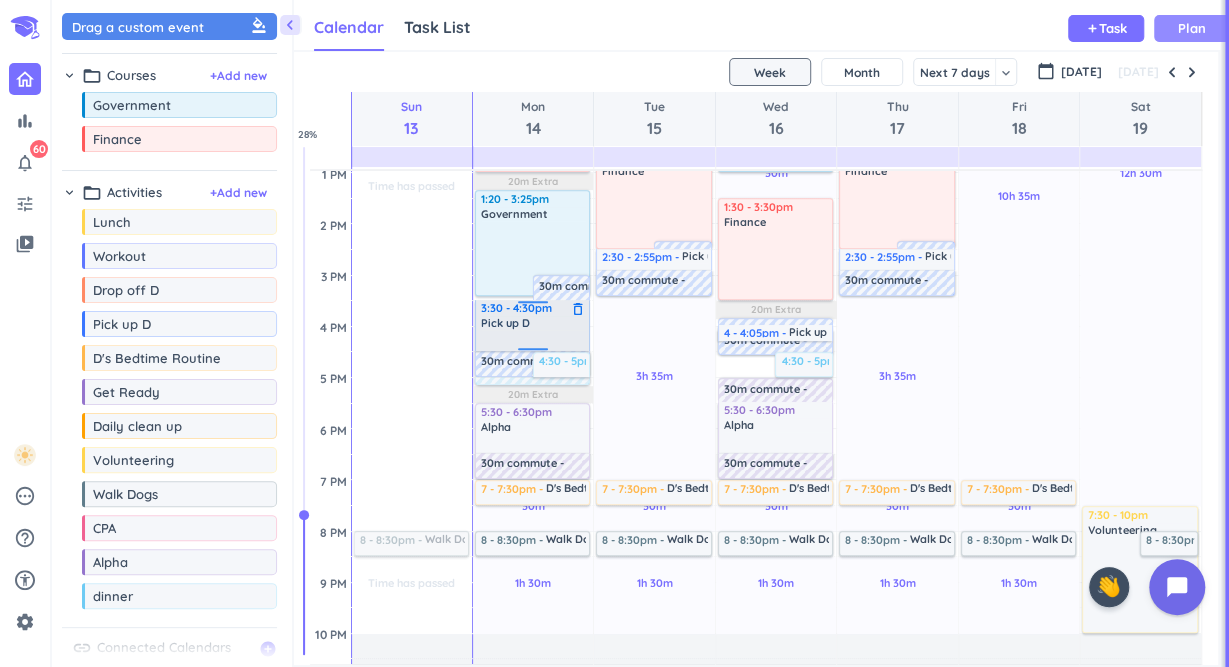 click at bounding box center (533, 340) 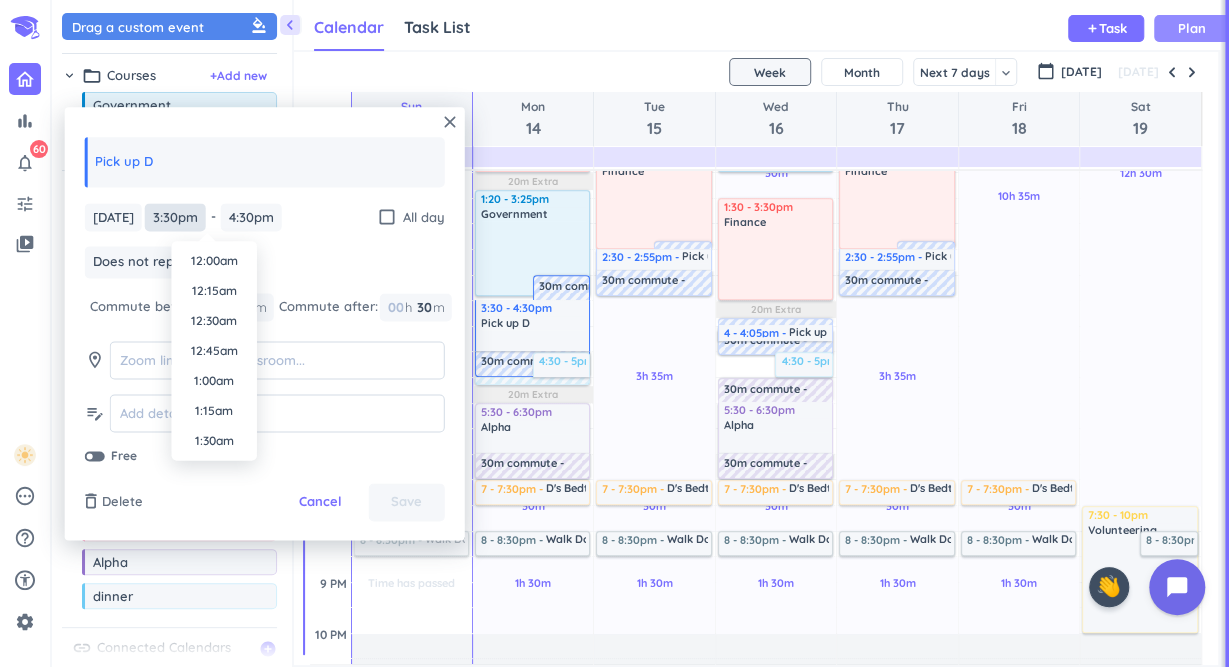click on "3:30pm" at bounding box center (175, 217) 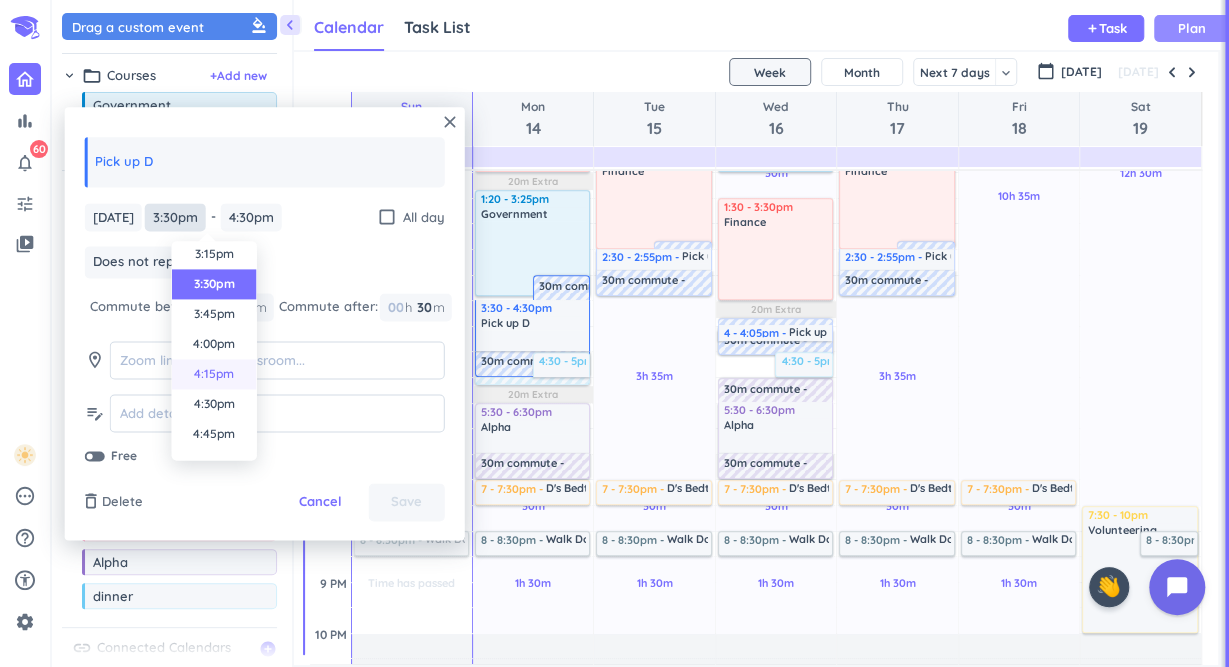 scroll, scrollTop: 1839, scrollLeft: 0, axis: vertical 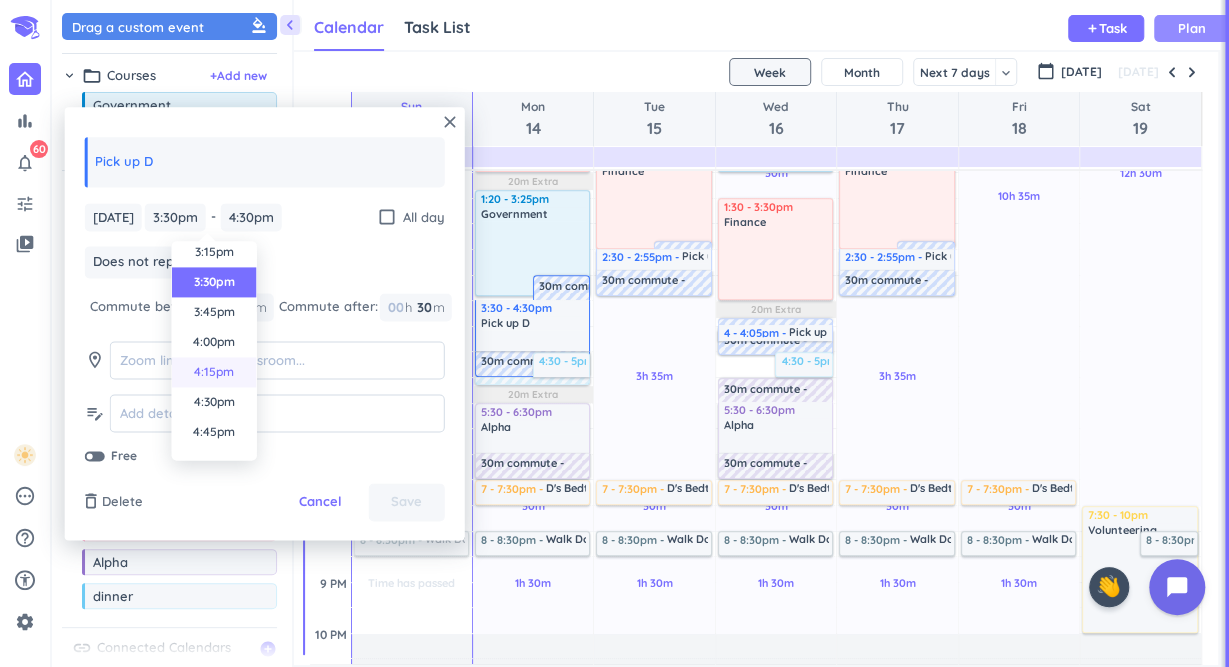 click on "4:45pm" at bounding box center [214, 432] 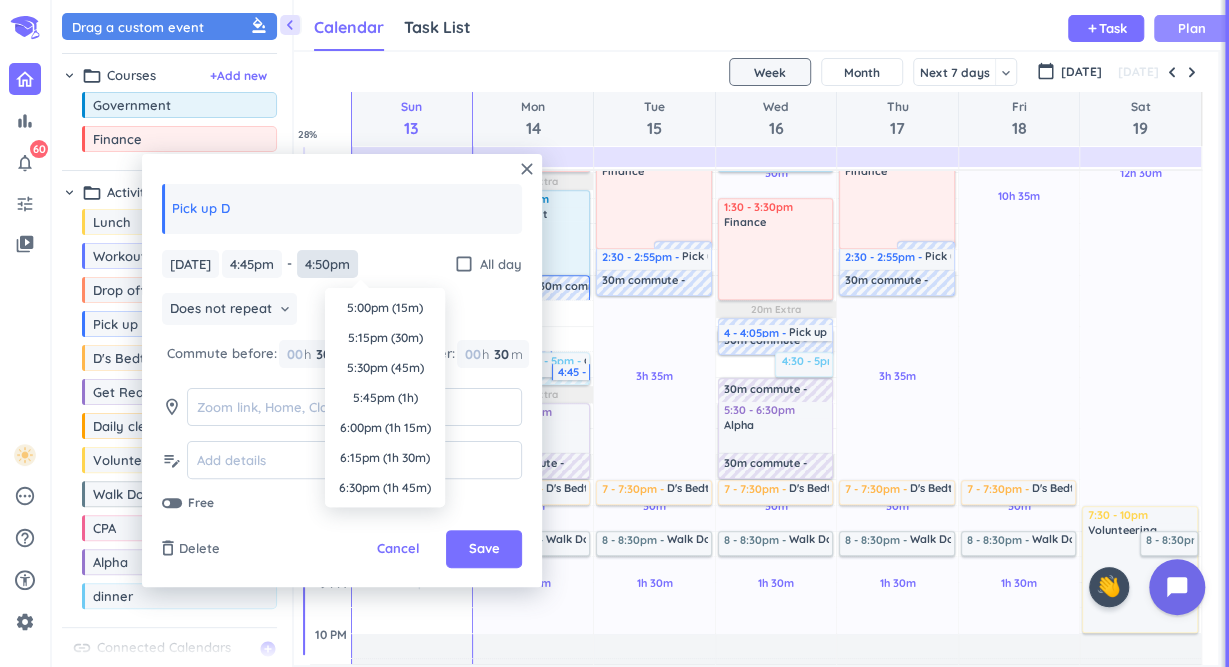 scroll, scrollTop: 1920, scrollLeft: 0, axis: vertical 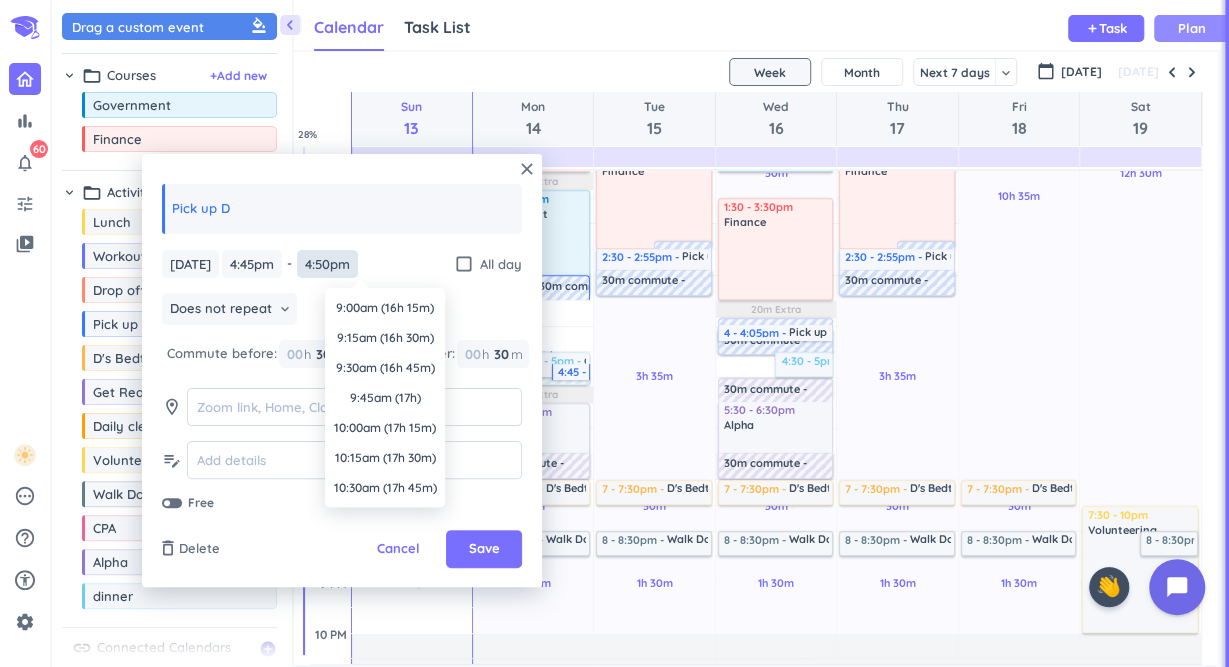 click on "4:50pm" at bounding box center [327, 264] 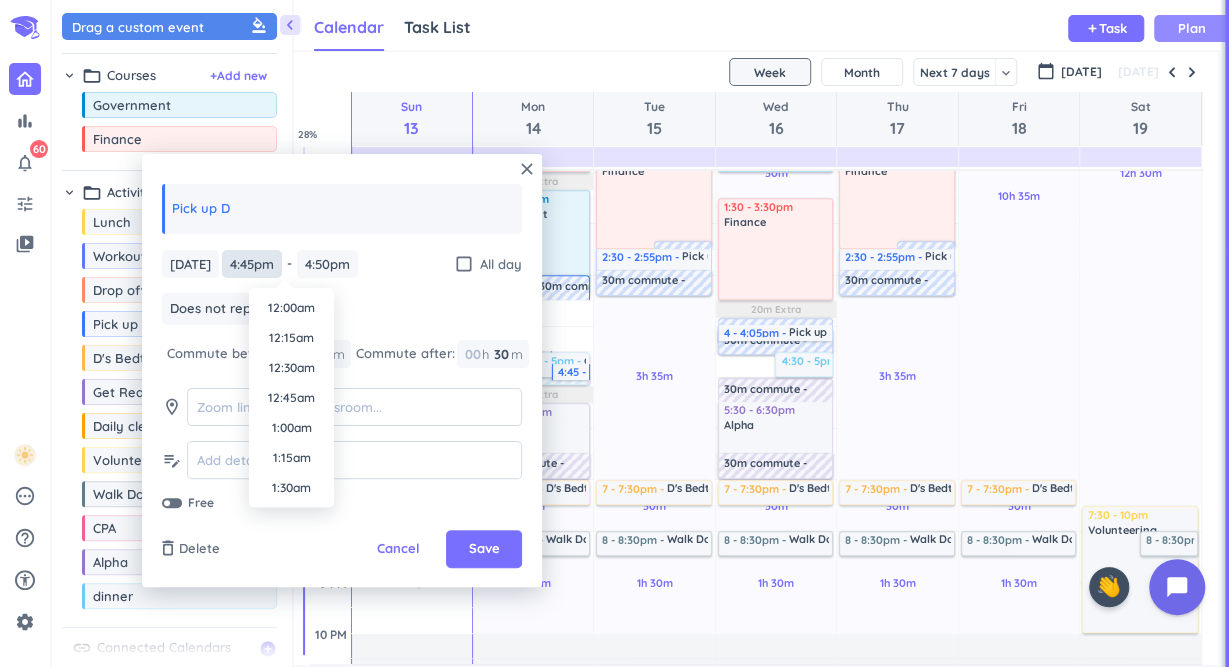 scroll, scrollTop: 1920, scrollLeft: 0, axis: vertical 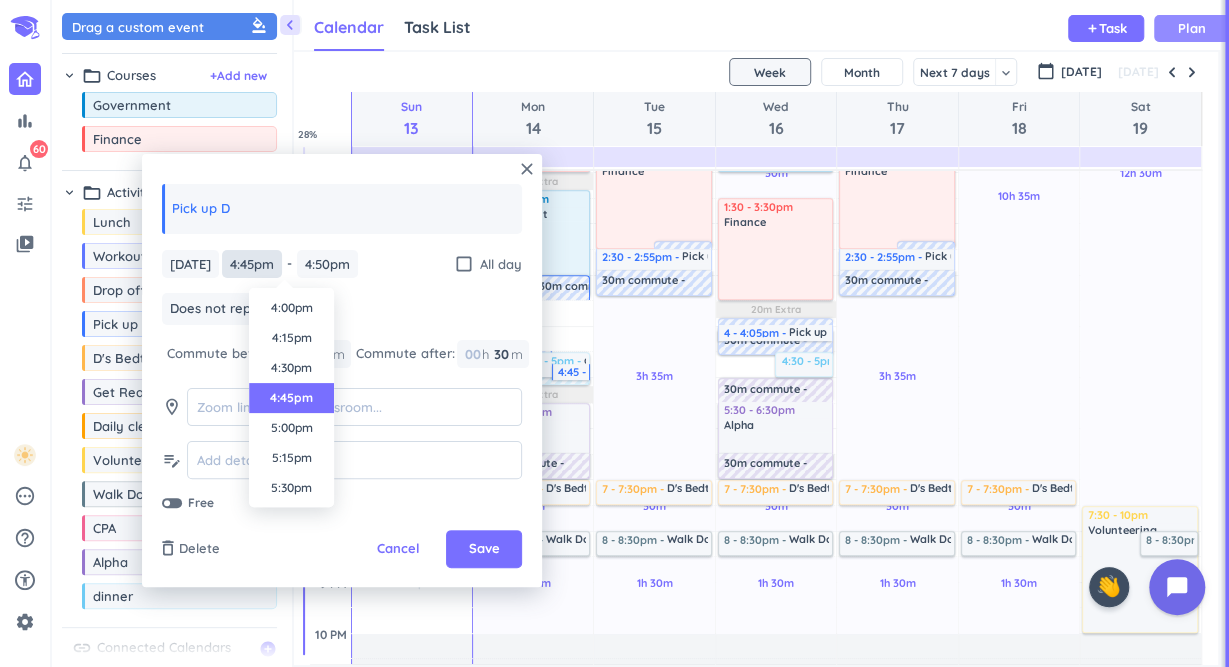 click on "4:45pm" at bounding box center [252, 264] 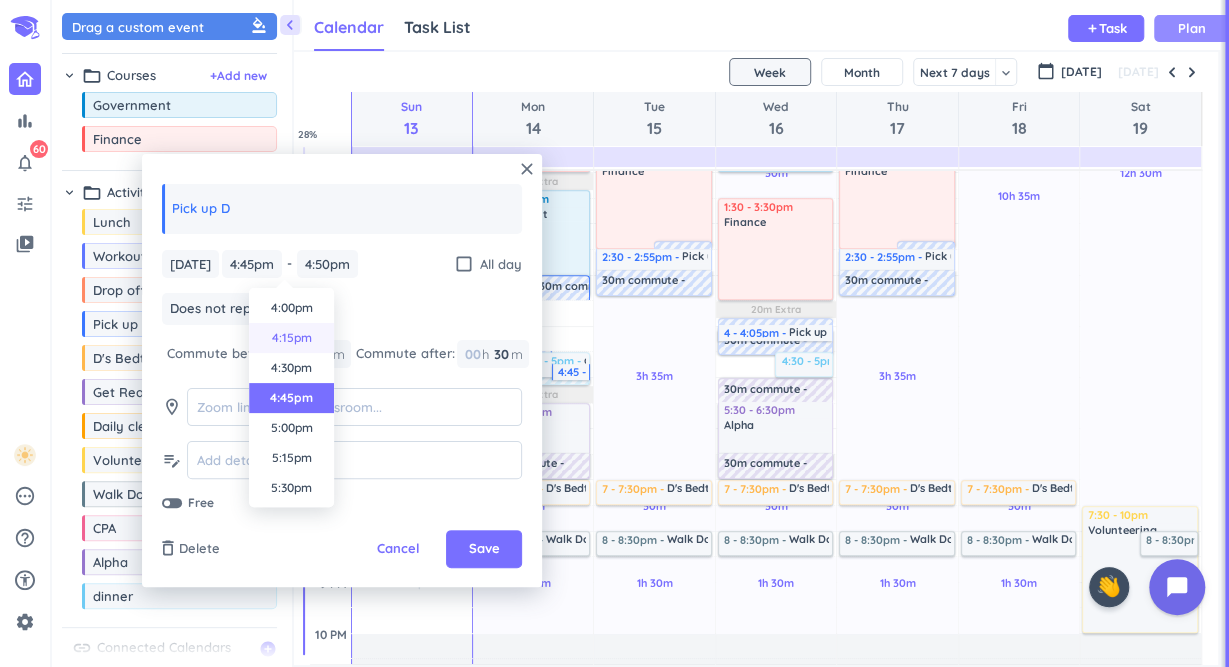 click on "4:15pm" at bounding box center (291, 338) 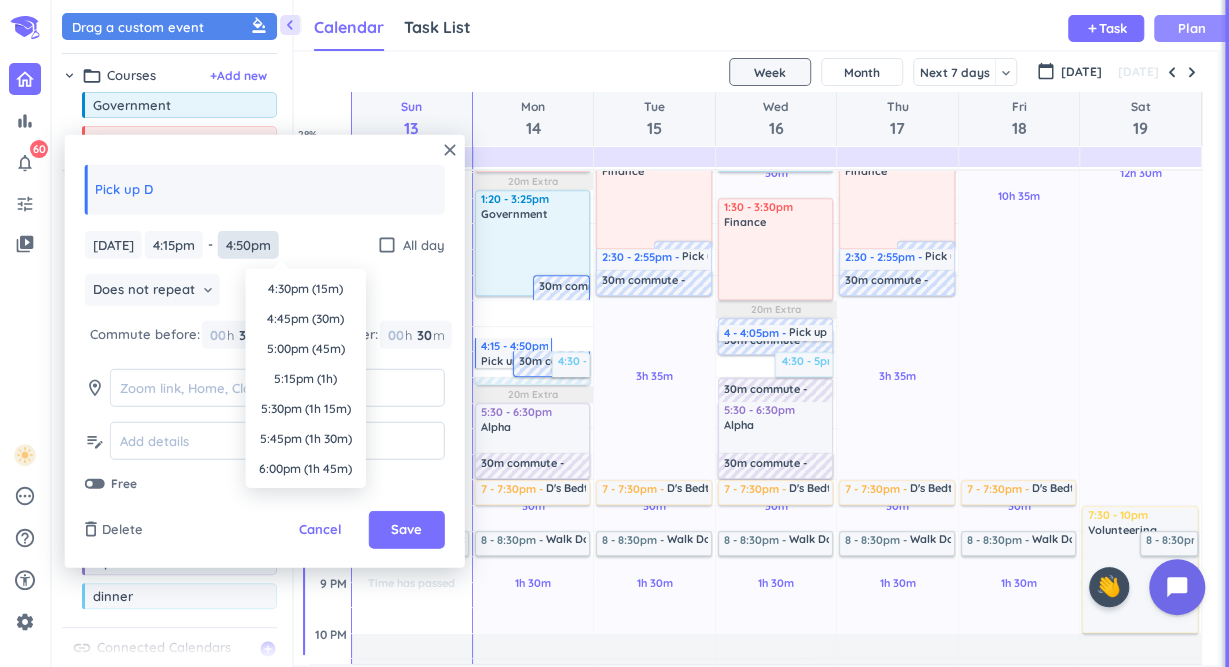 click on "4:50pm" at bounding box center [248, 244] 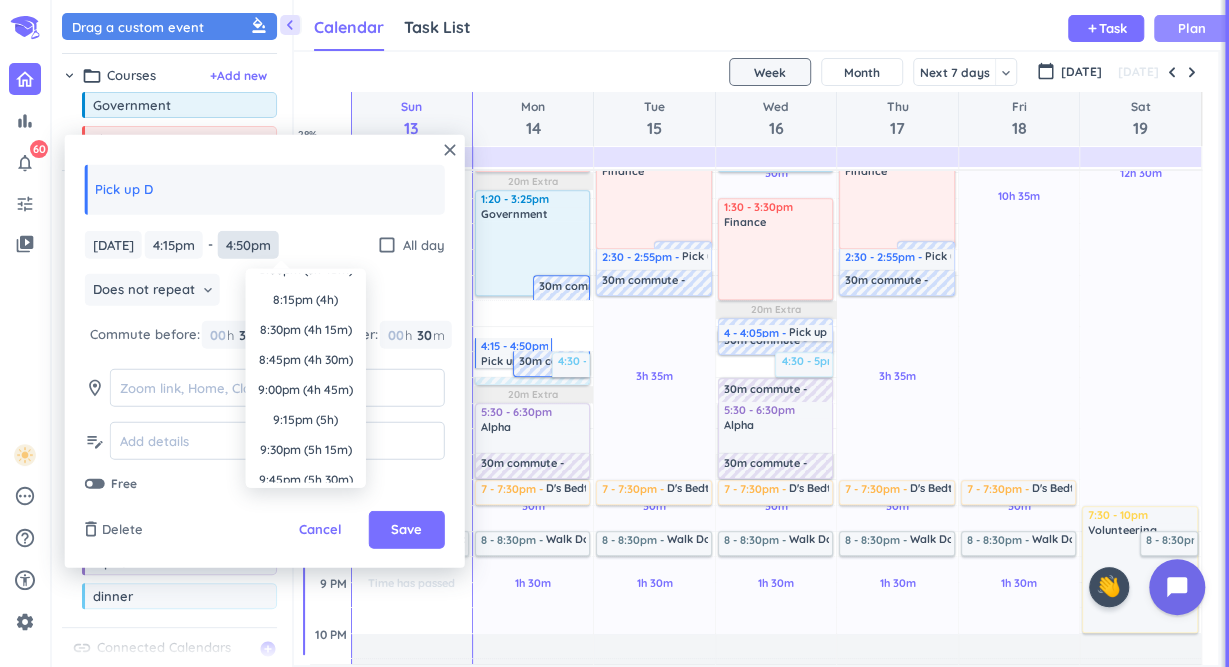 scroll, scrollTop: 0, scrollLeft: 0, axis: both 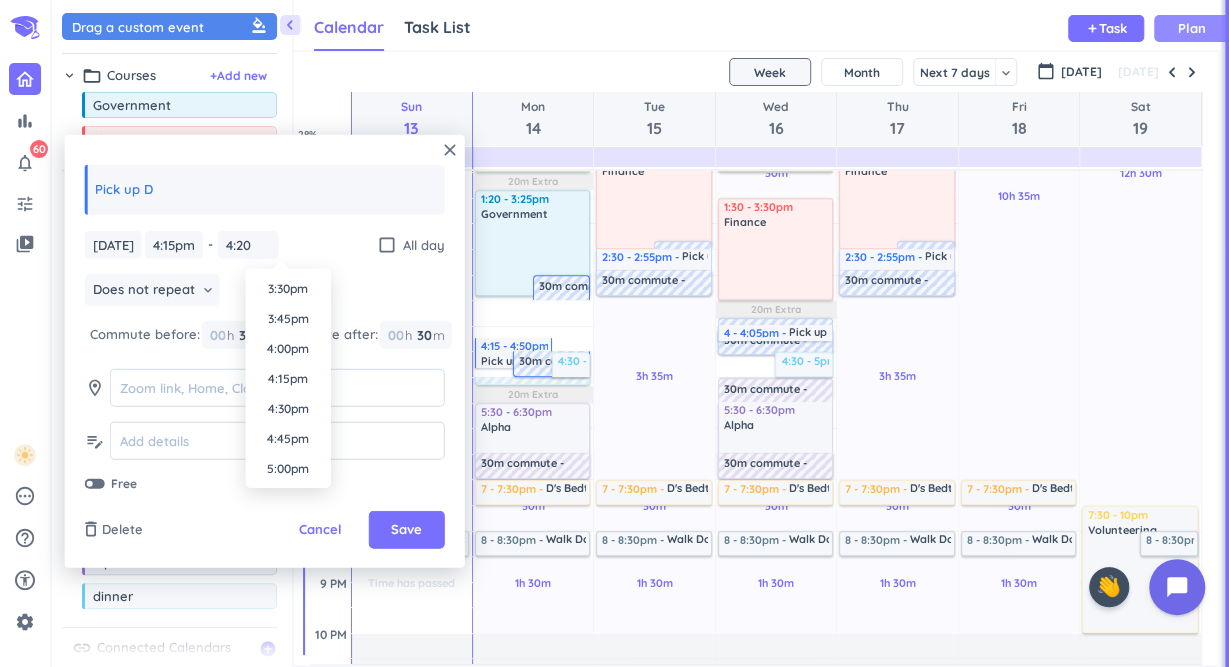 type on "4:20pm" 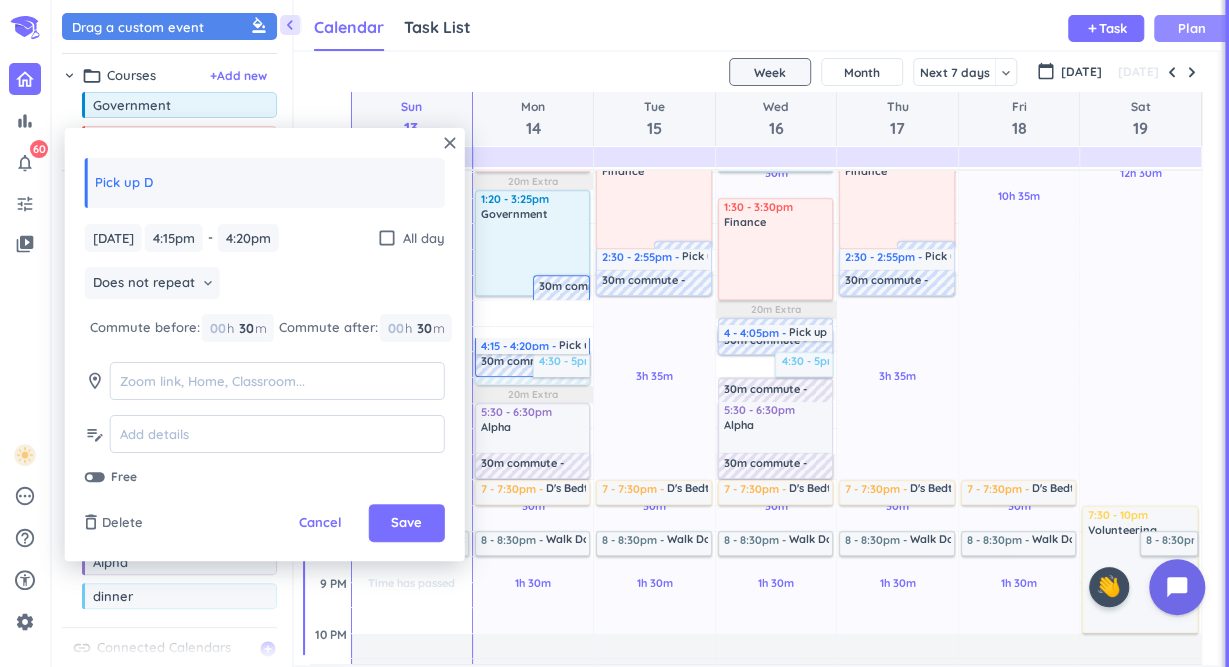 click on "[DATE] [DATE]   4:15pm 4:15pm - 4:20pm 4:20pm check_box_outline_blank All day Does not repeat keyboard_arrow_down Commute before: 00 h 30 30 00 m Commute after: 00 h 30 30 00 m room edit_note Free" at bounding box center [265, 355] 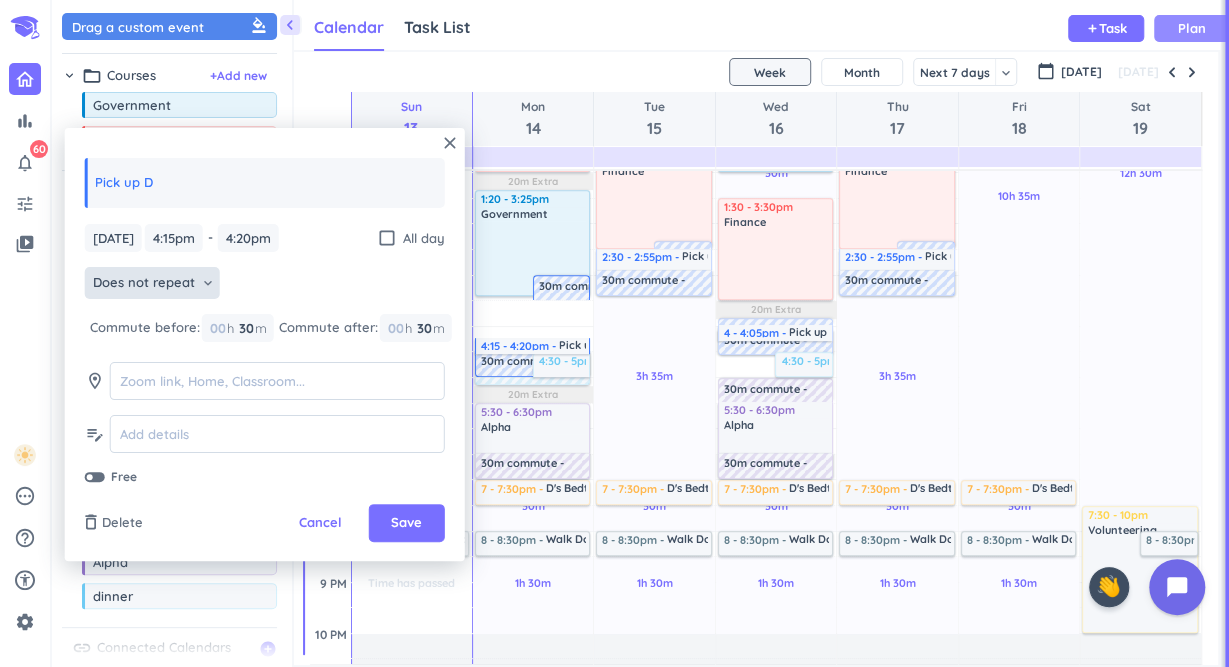 click on "keyboard_arrow_down" at bounding box center (208, 283) 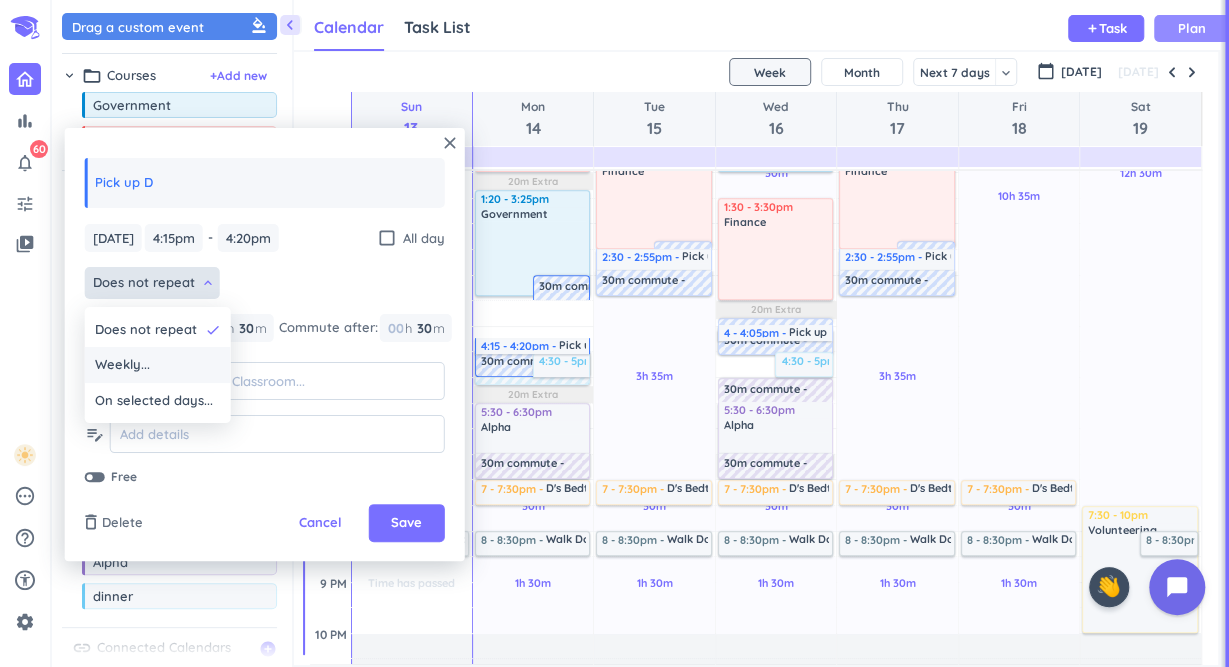 click on "Weekly..." at bounding box center [158, 365] 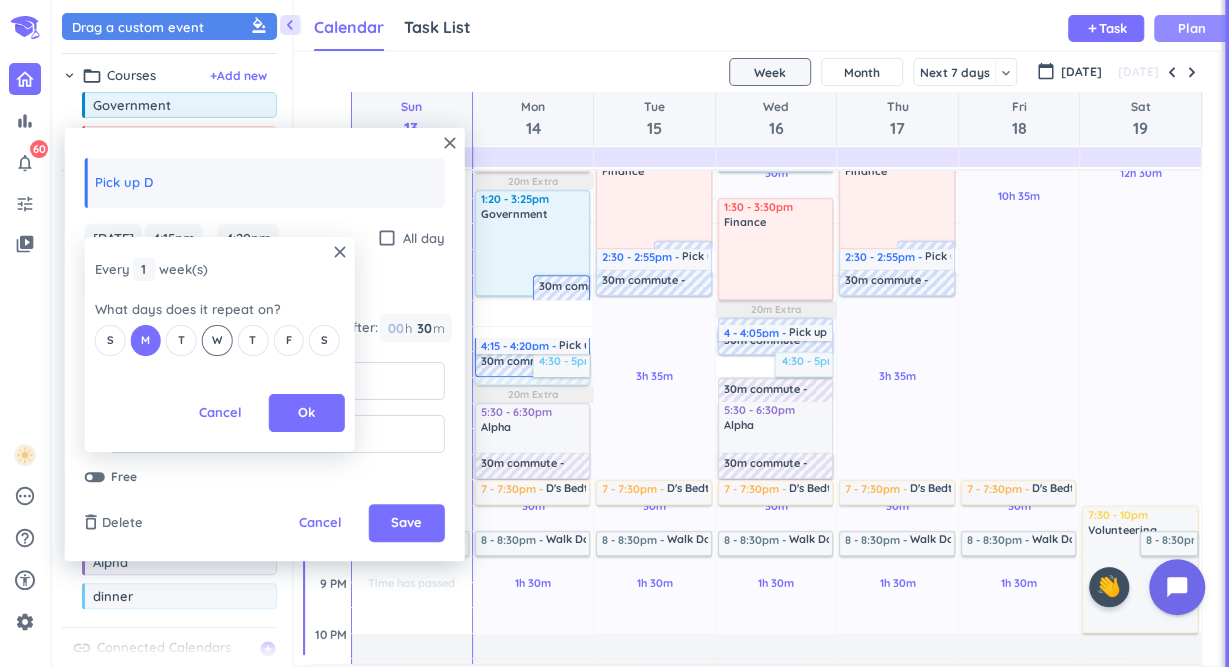 click on "W" at bounding box center [217, 340] 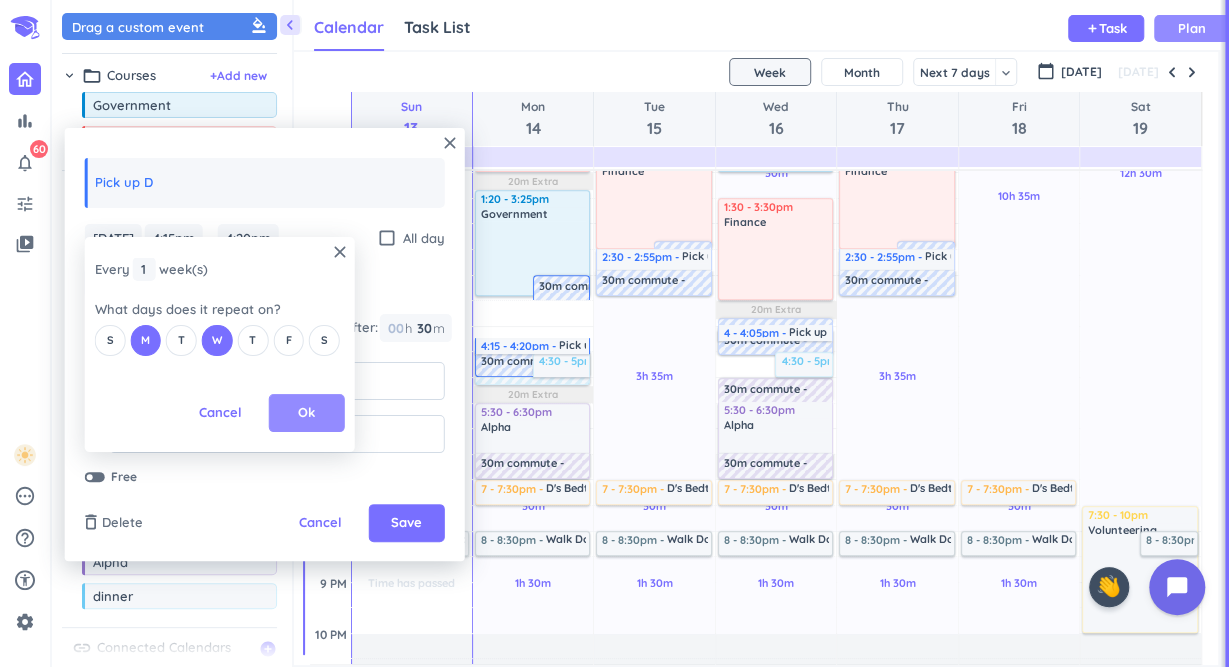 click on "Ok" at bounding box center (307, 413) 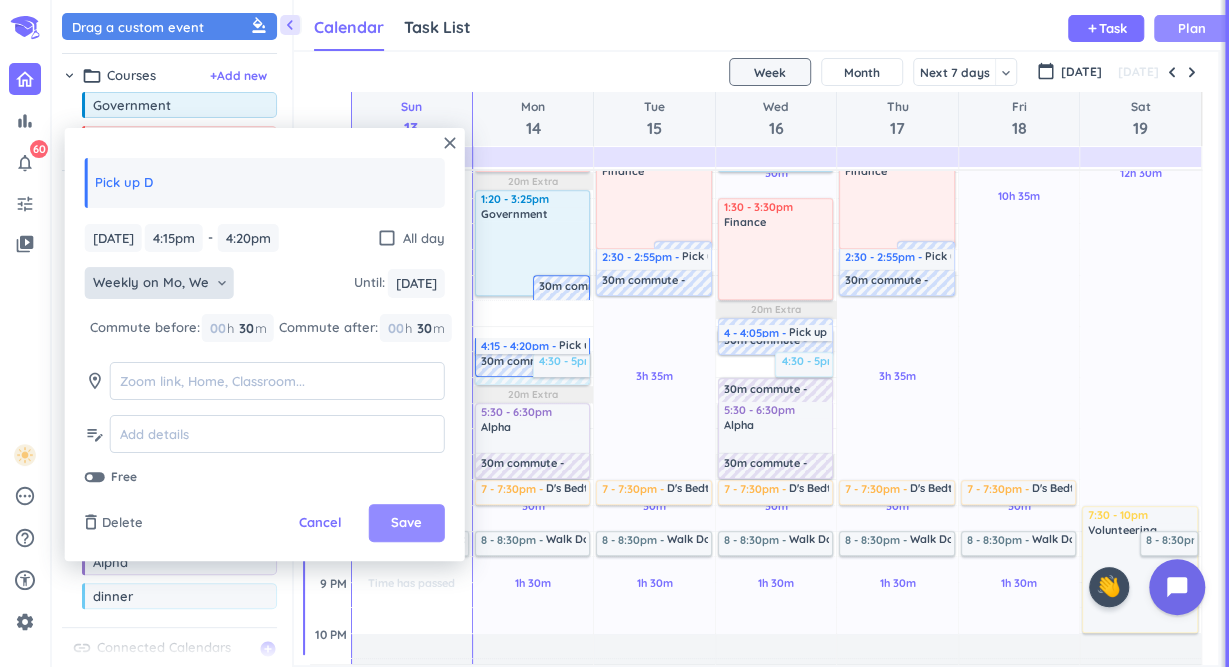 click on "Save" at bounding box center (407, 523) 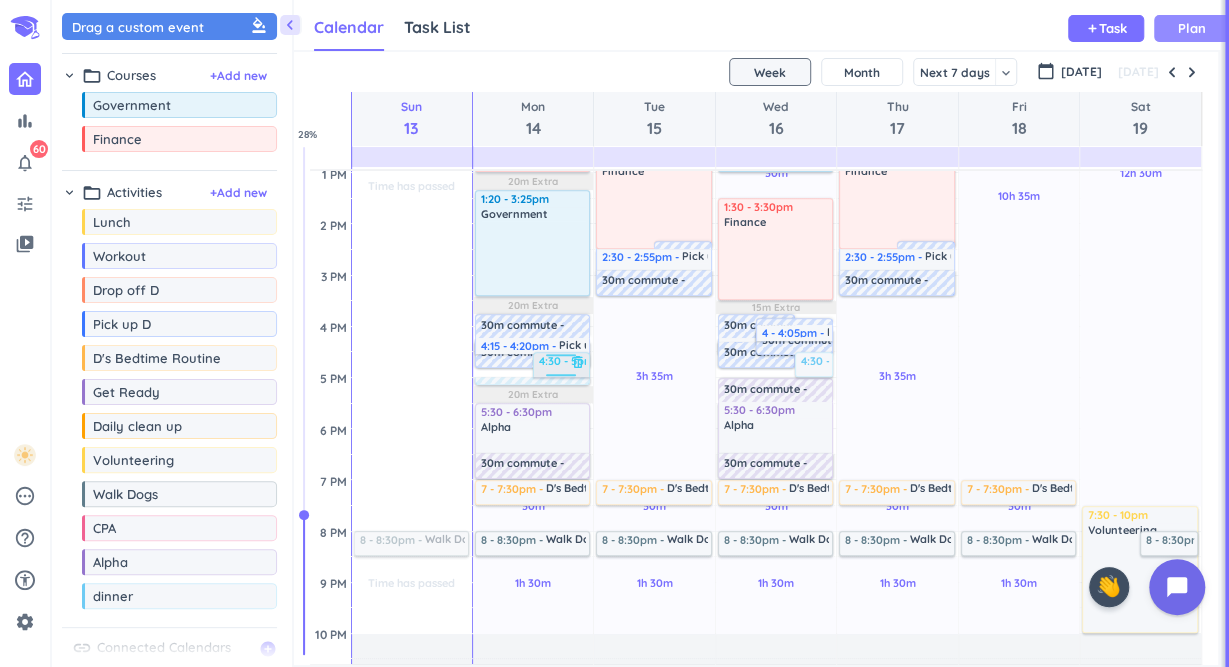 click on "4:30 - 5pm" at bounding box center [571, 363] 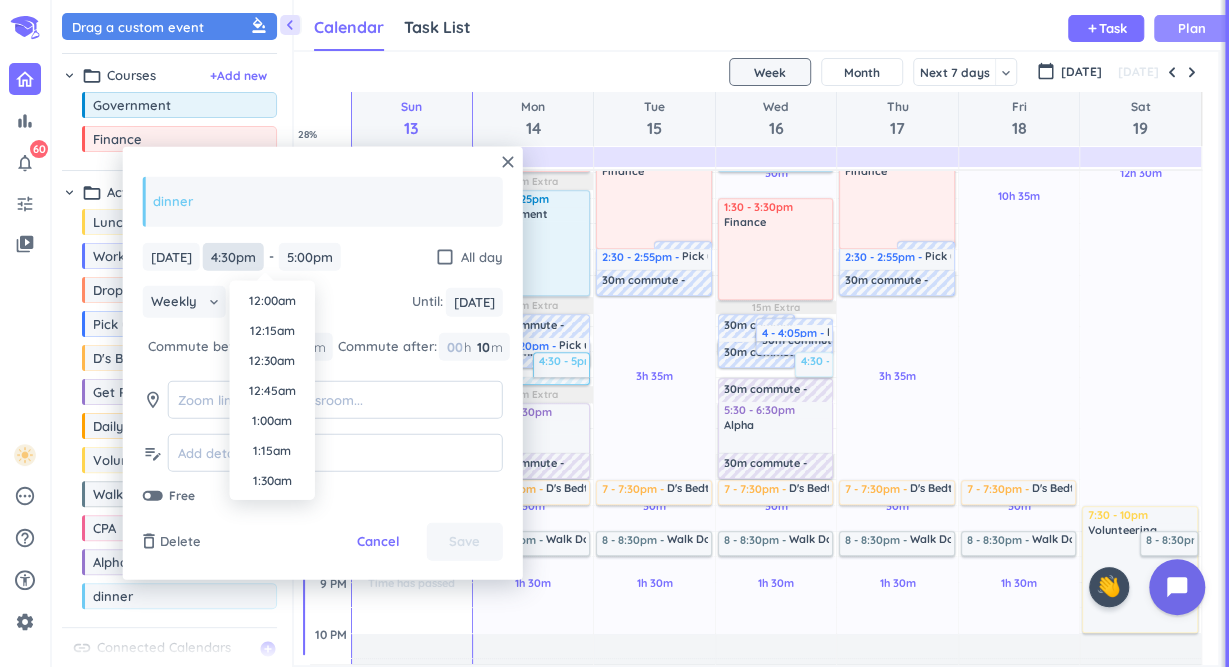 click on "4:30pm" at bounding box center (233, 256) 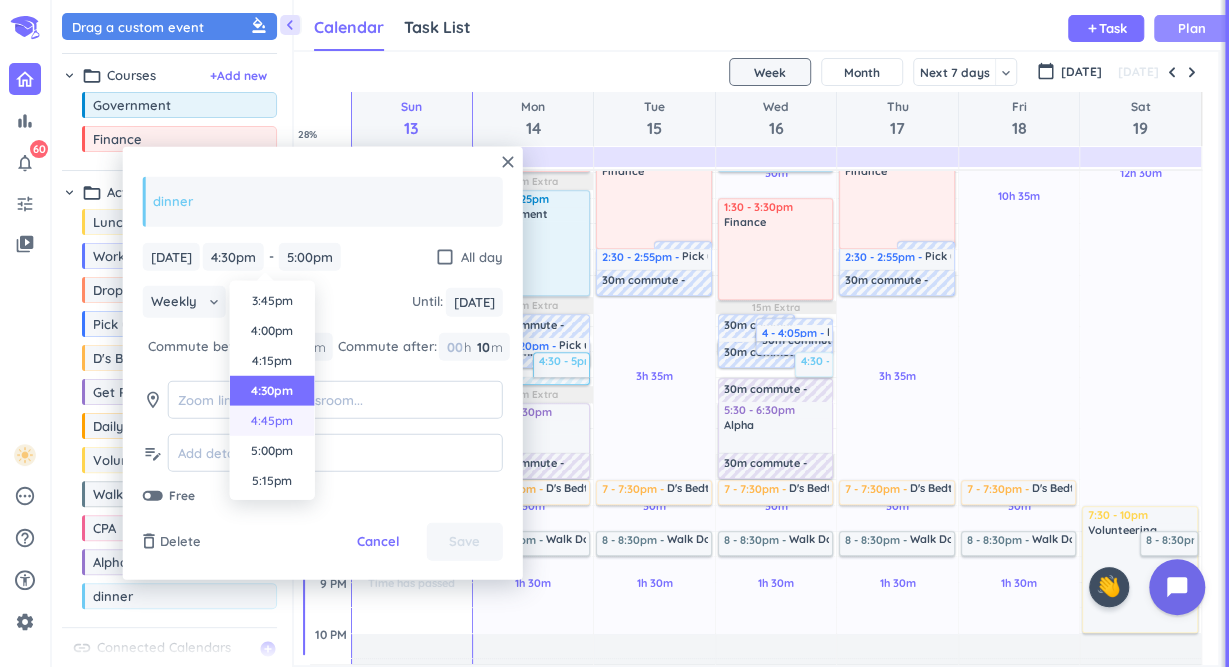 click on "4:45pm" at bounding box center [272, 421] 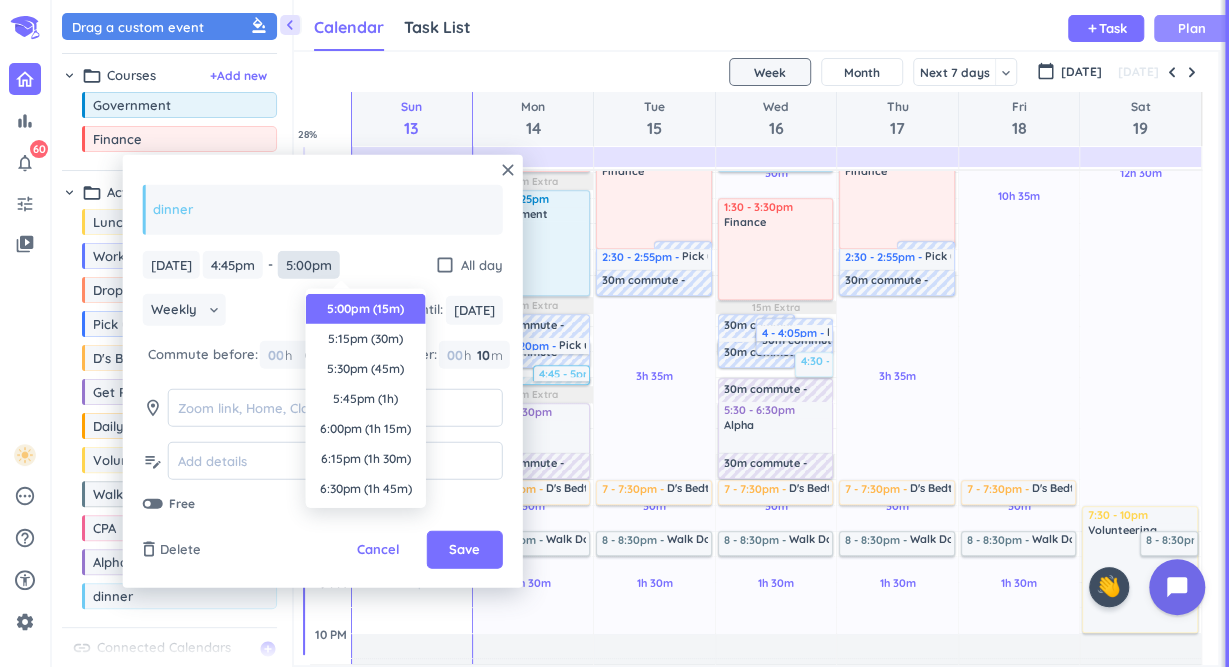 click on "5:00pm" at bounding box center [309, 264] 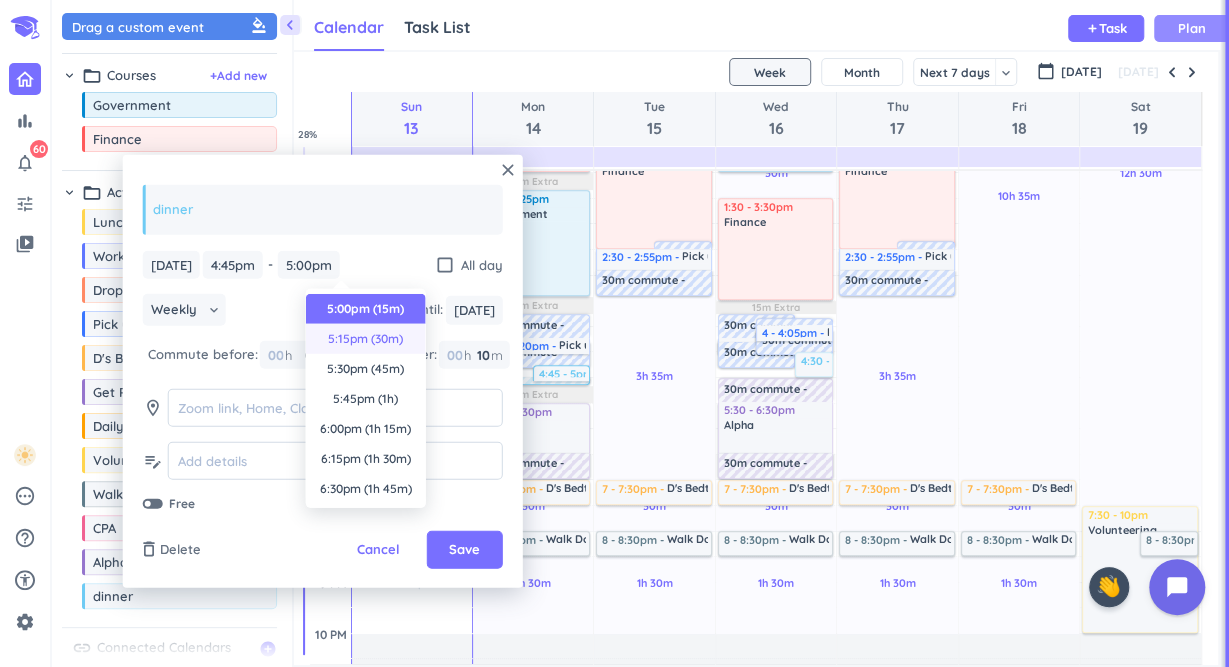 click on "5:15pm (30m)" at bounding box center (366, 339) 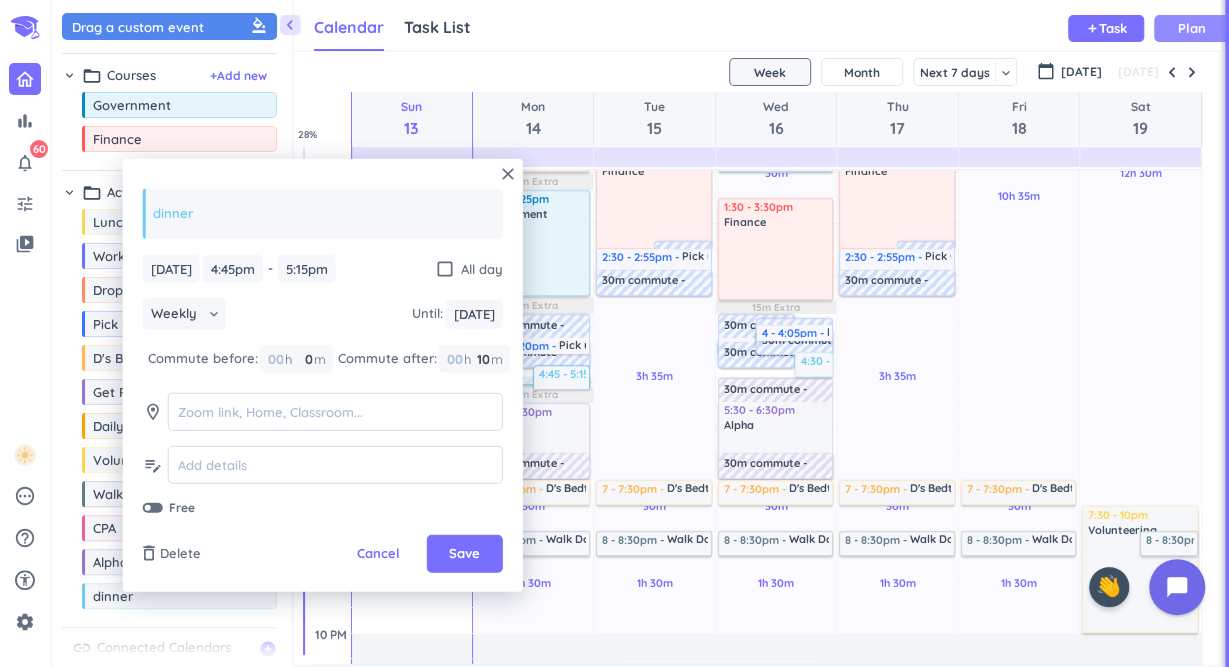 type on "5:15pm" 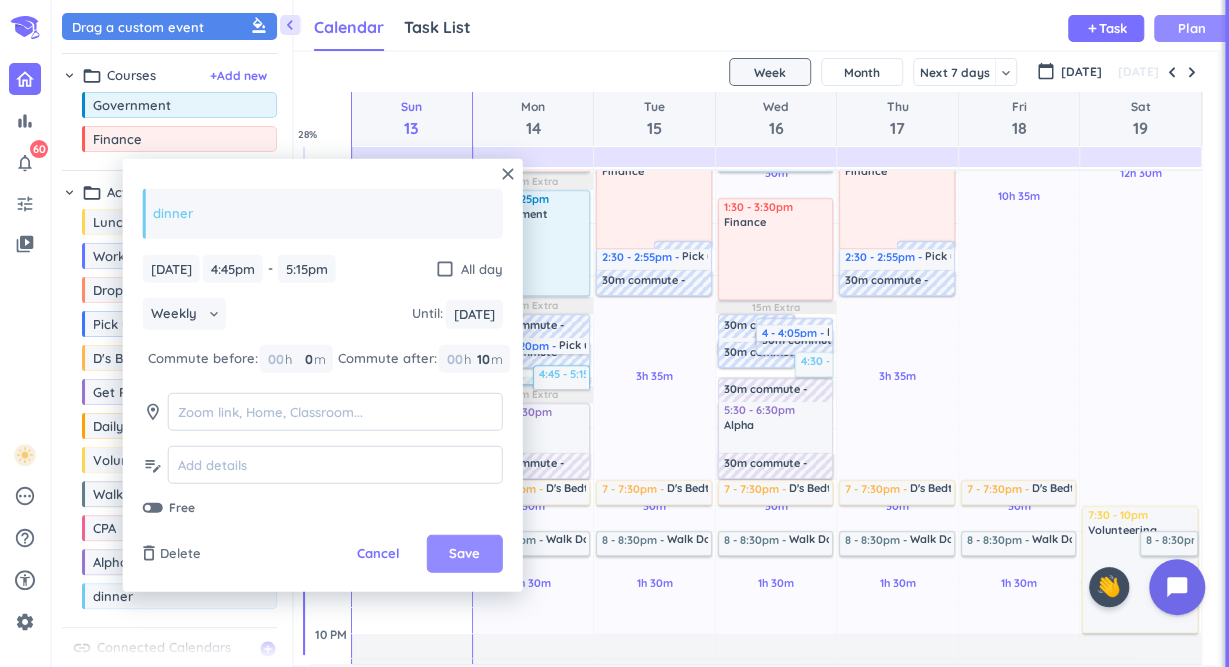 click on "Save" at bounding box center [464, 554] 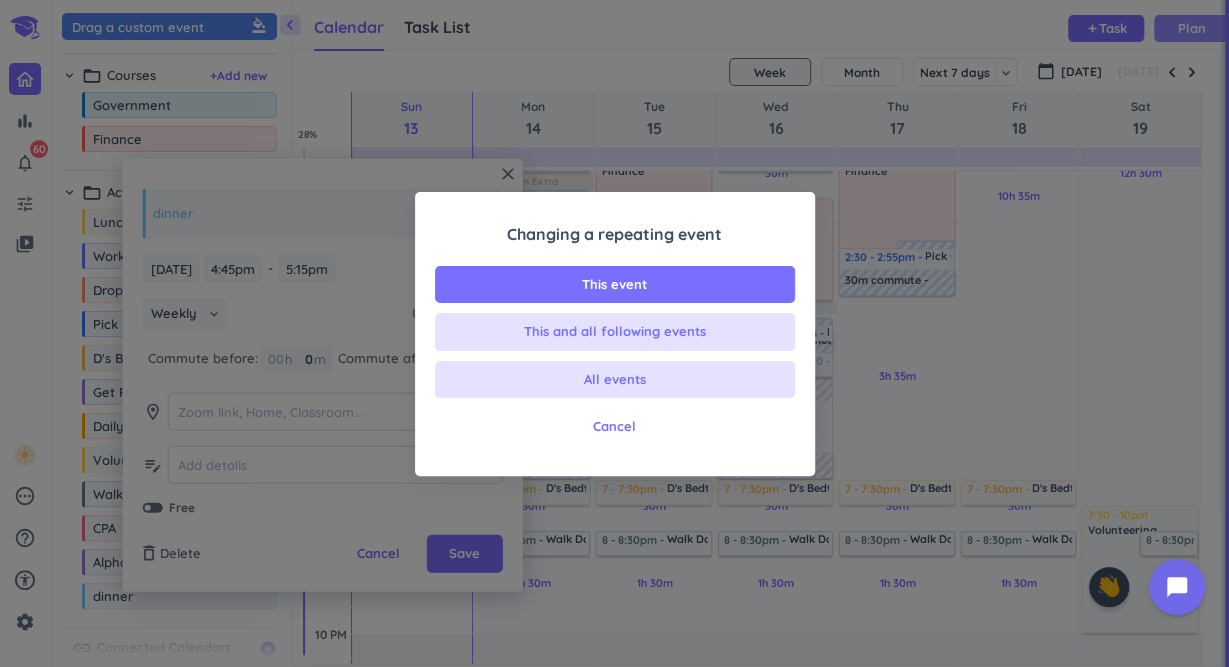 click on "Changing a repeating event This event This and all following events All events Cancel" at bounding box center (614, 333) 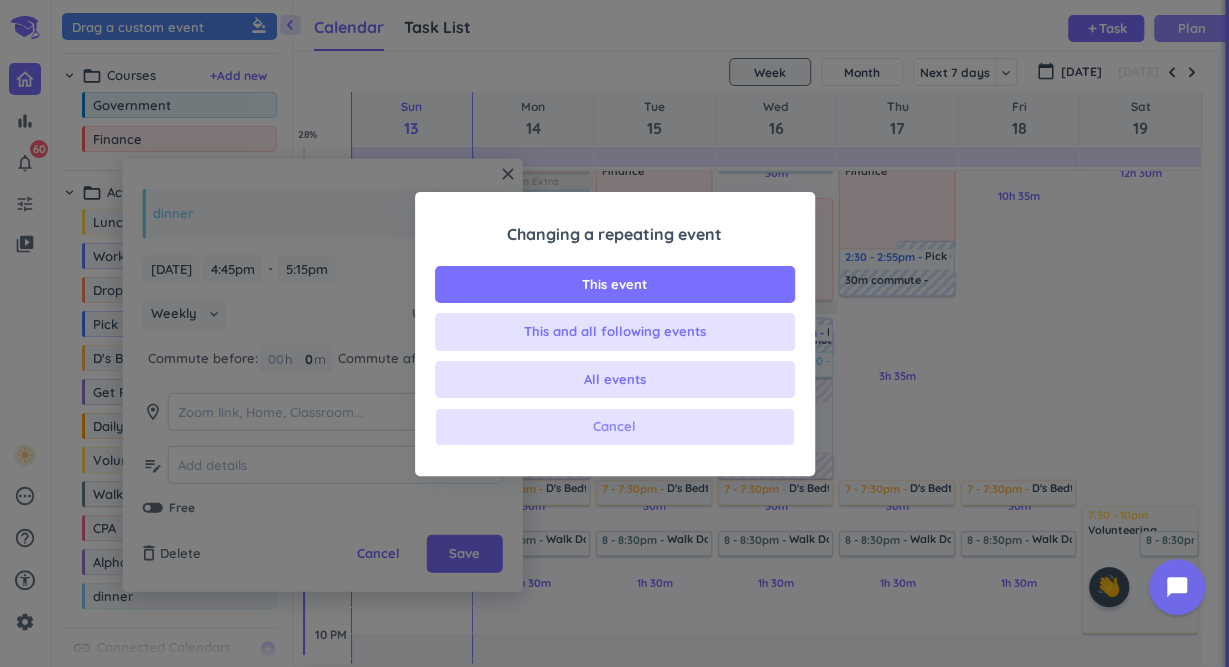 click on "Cancel" at bounding box center (615, 427) 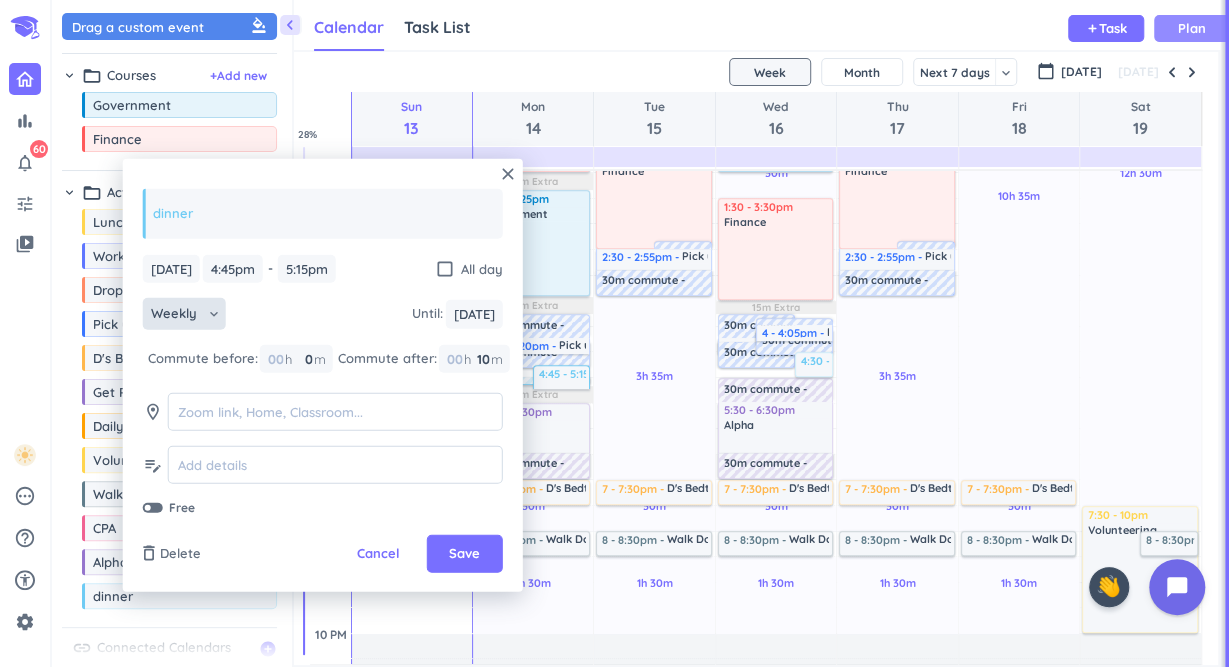 click on "Weekly keyboard_arrow_down" at bounding box center (184, 314) 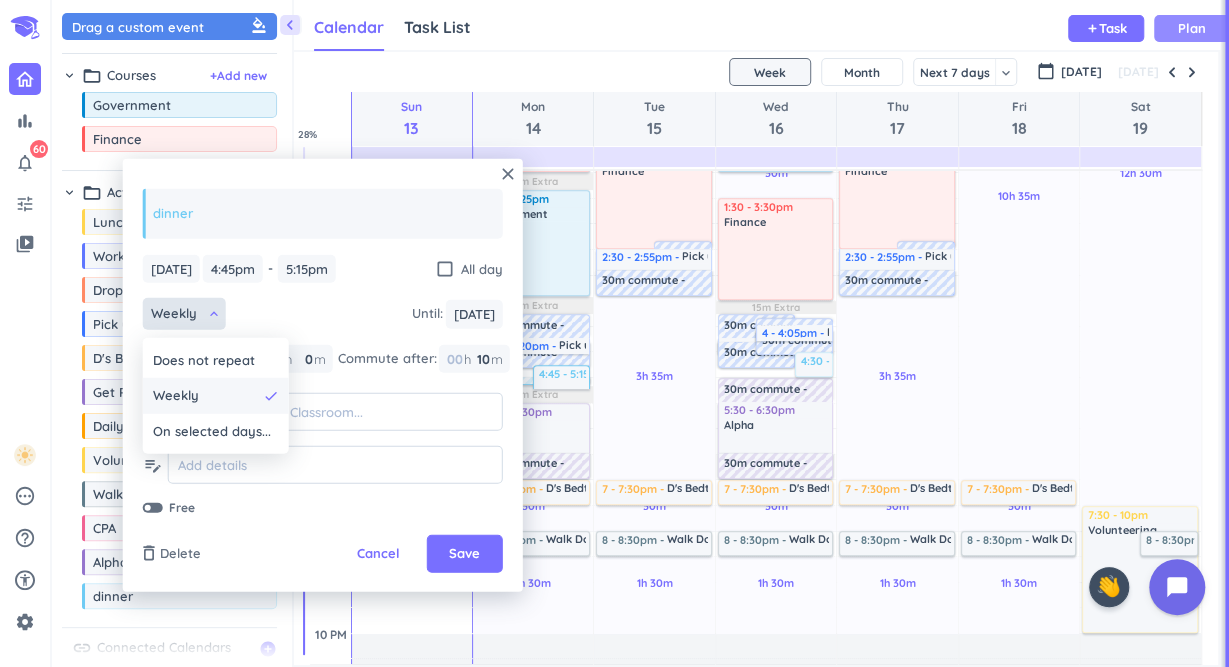click on "Weekly" at bounding box center [205, 396] 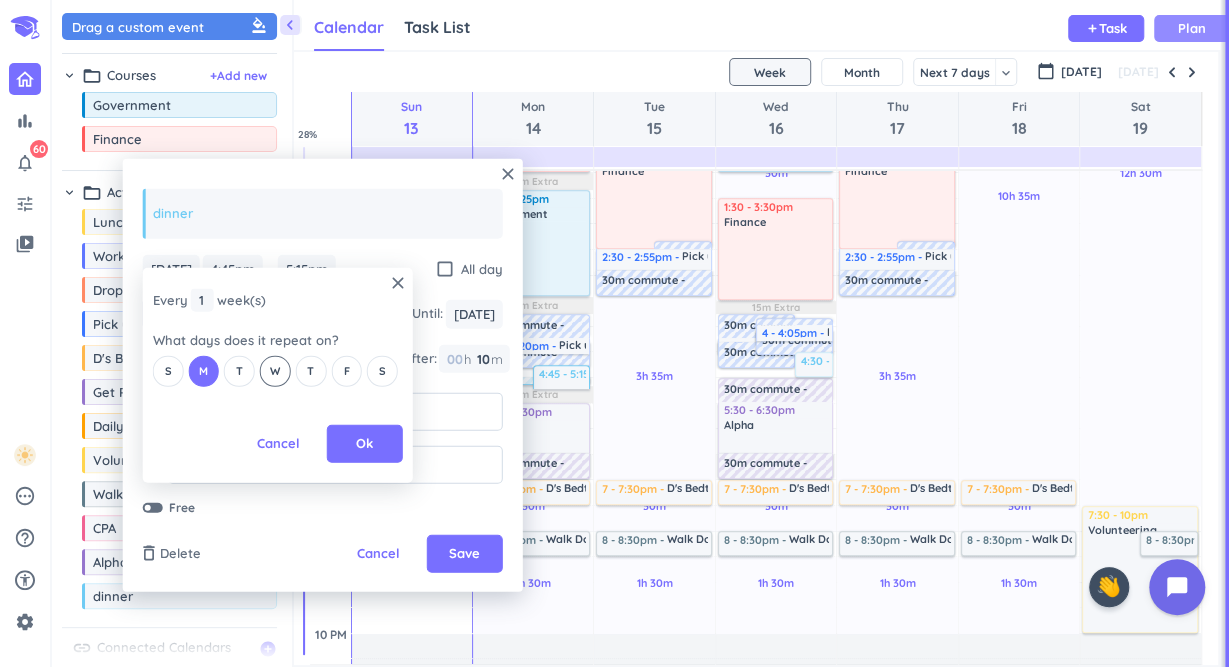 click on "W" at bounding box center (275, 371) 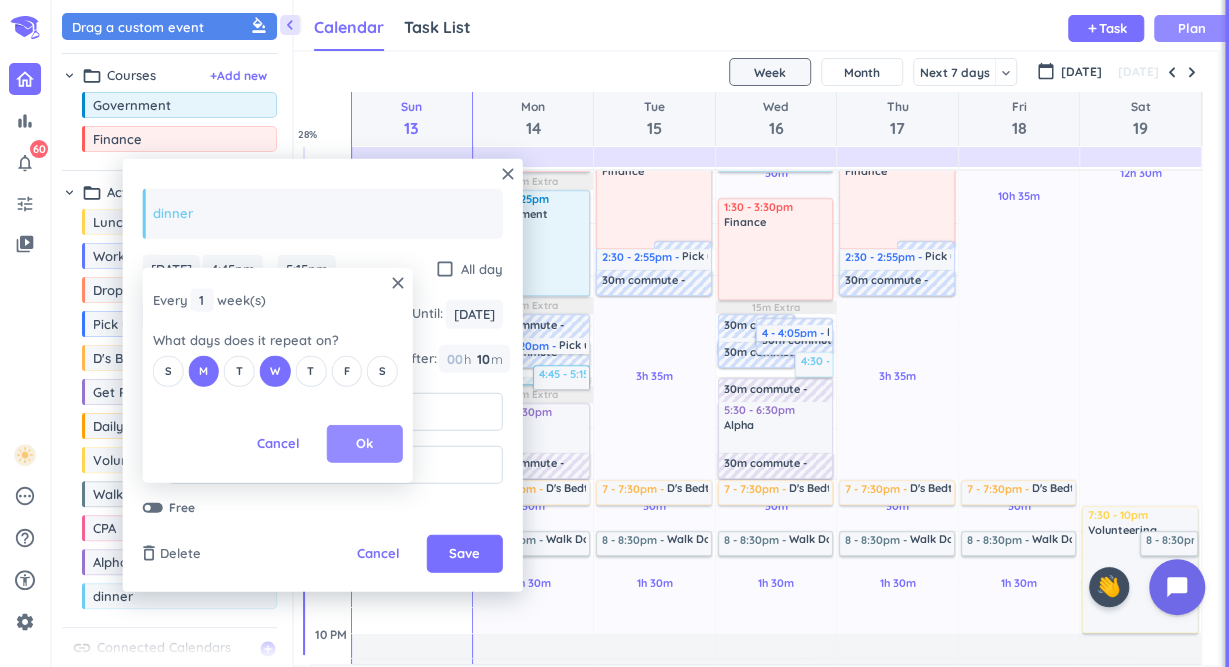 click on "Ok" at bounding box center (364, 444) 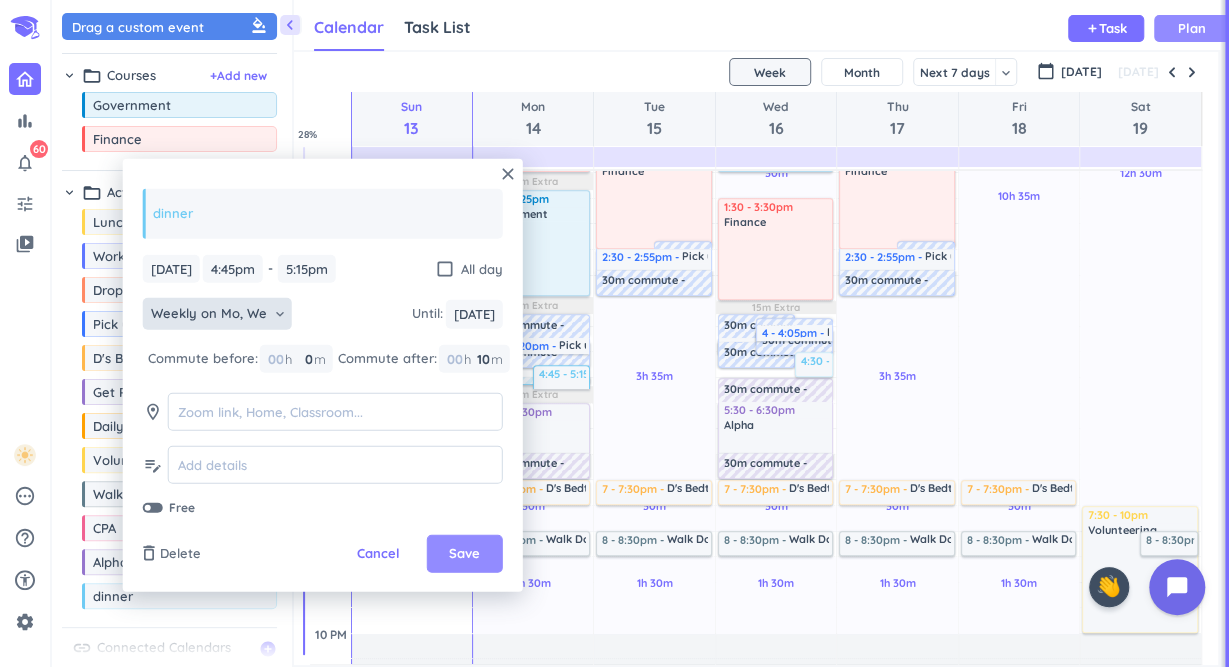 click on "Save" at bounding box center [464, 554] 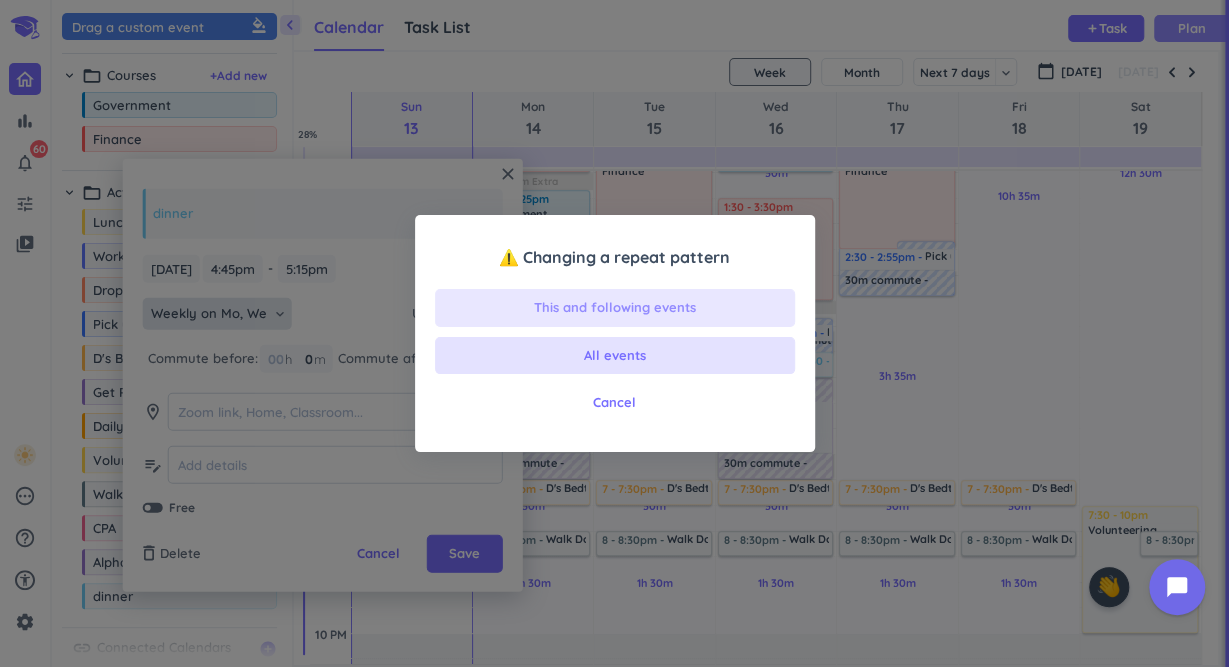click on "This and following events" at bounding box center (615, 308) 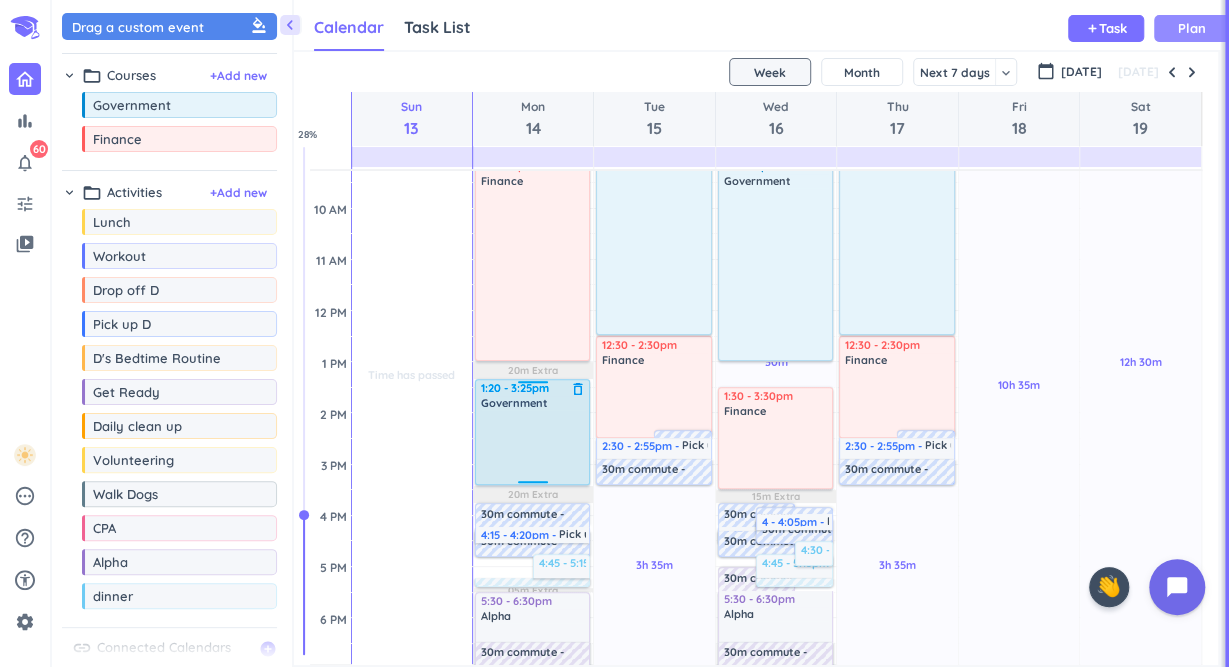 scroll, scrollTop: 0, scrollLeft: 0, axis: both 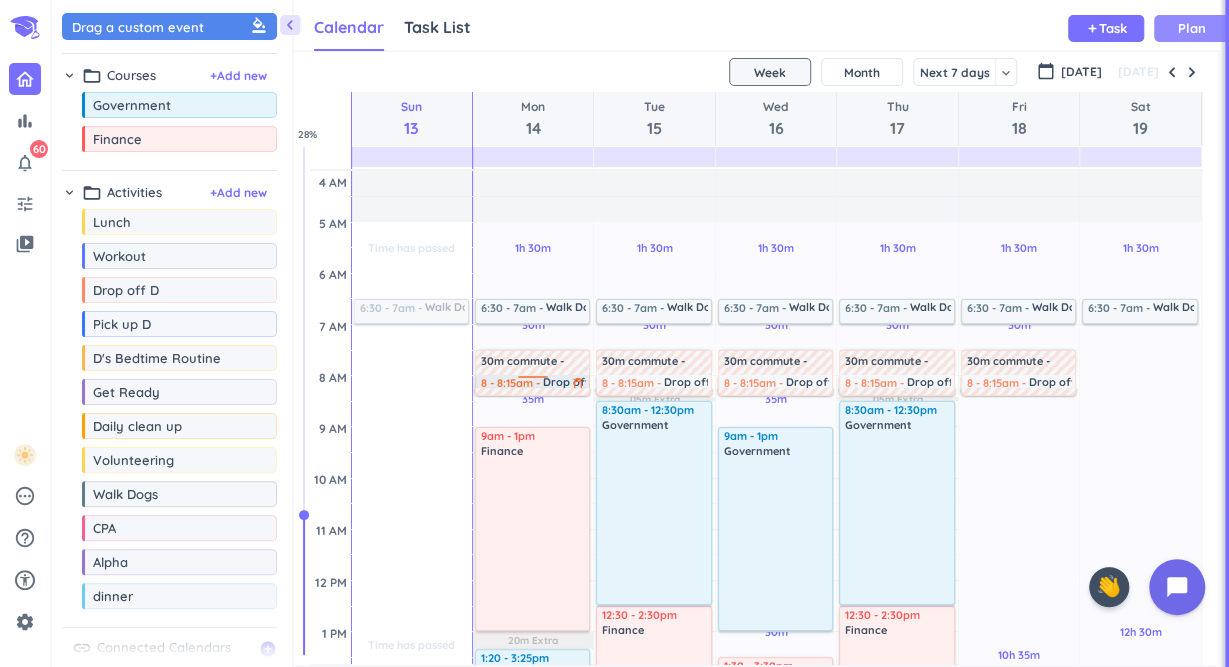 click at bounding box center [532, 380] 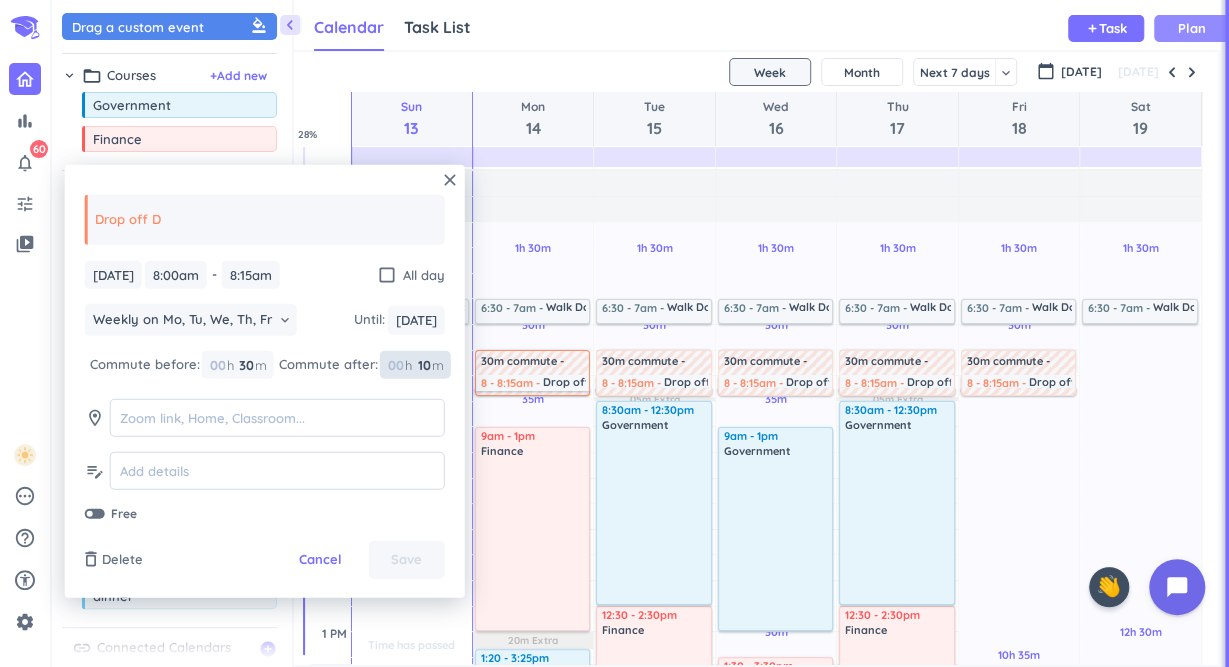 click on "10" at bounding box center (423, 365) 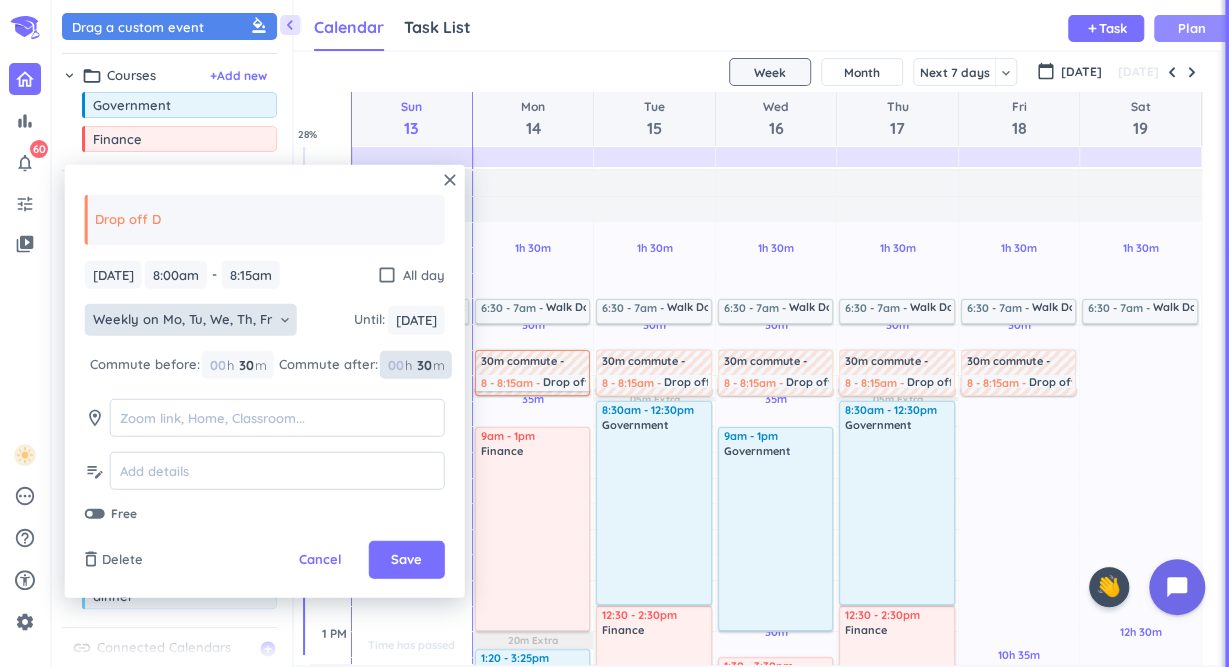 type on "30" 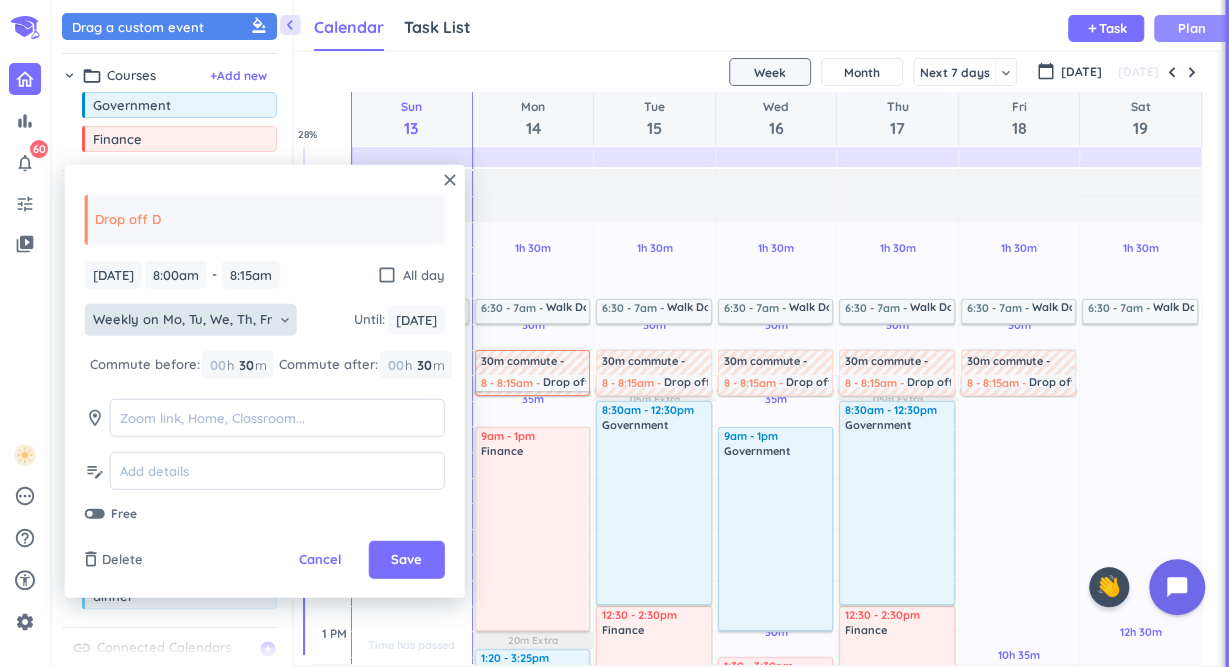 click on "Weekly on Mo, Tu, We, Th, Fr" at bounding box center (182, 320) 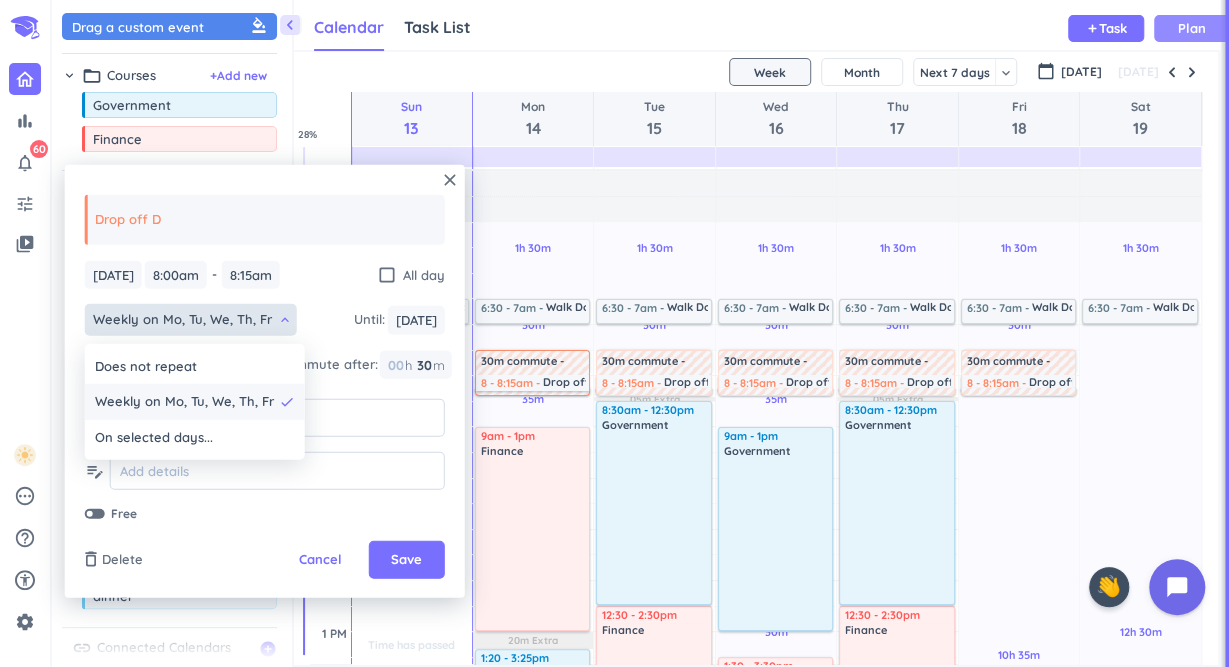 click on "Weekly on Mo, Tu, We, Th, Fr done" at bounding box center (195, 402) 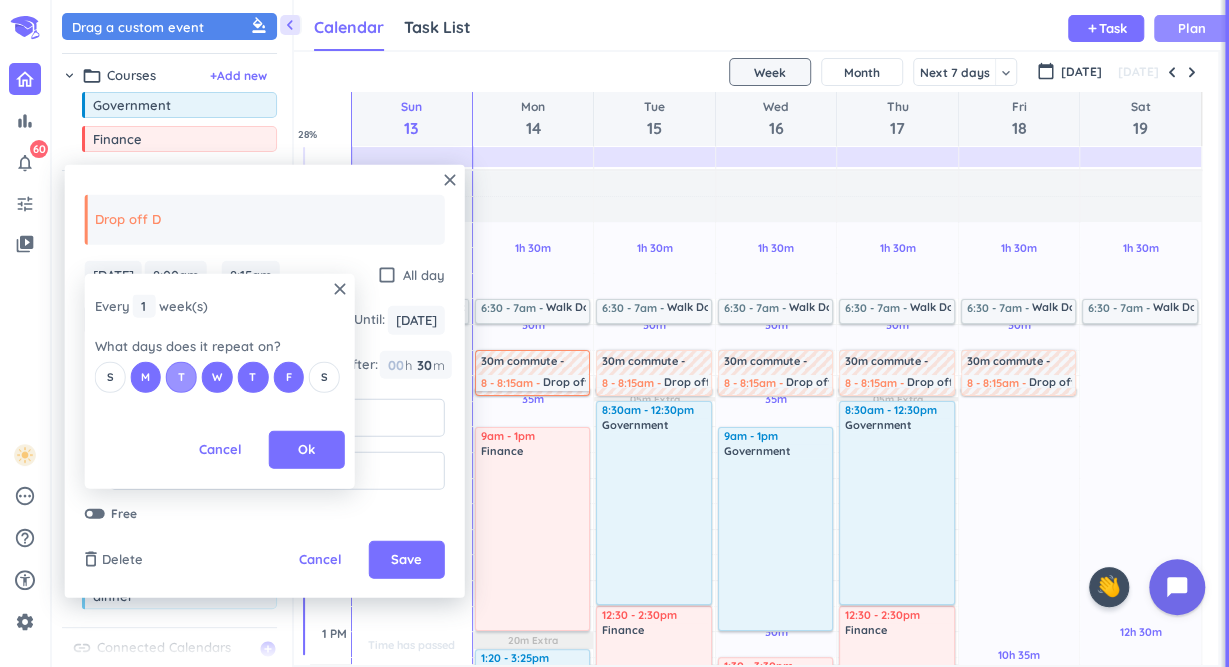 click on "T" at bounding box center [181, 377] 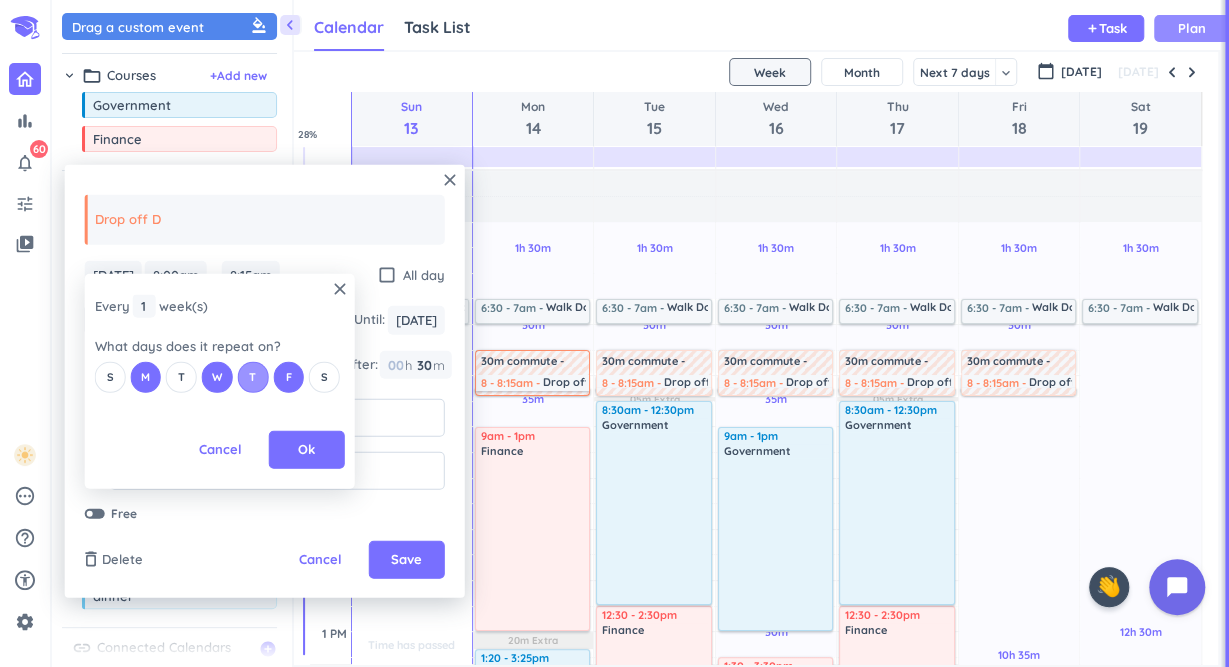 click on "T" at bounding box center (253, 376) 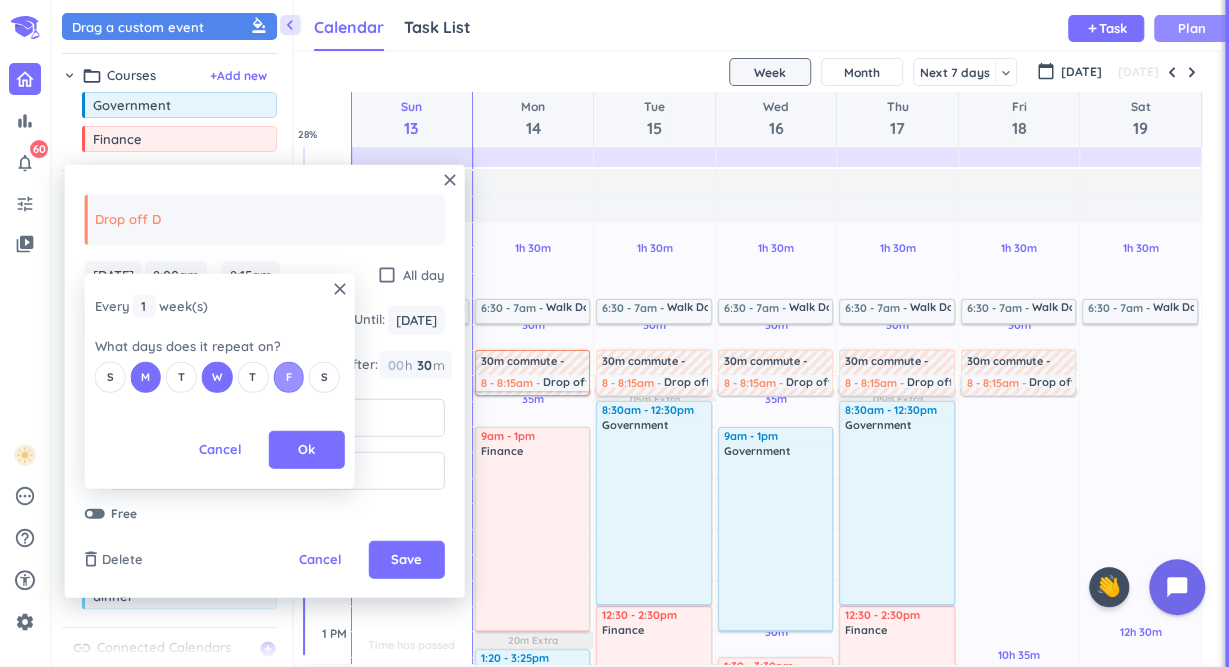 click on "F" at bounding box center [288, 376] 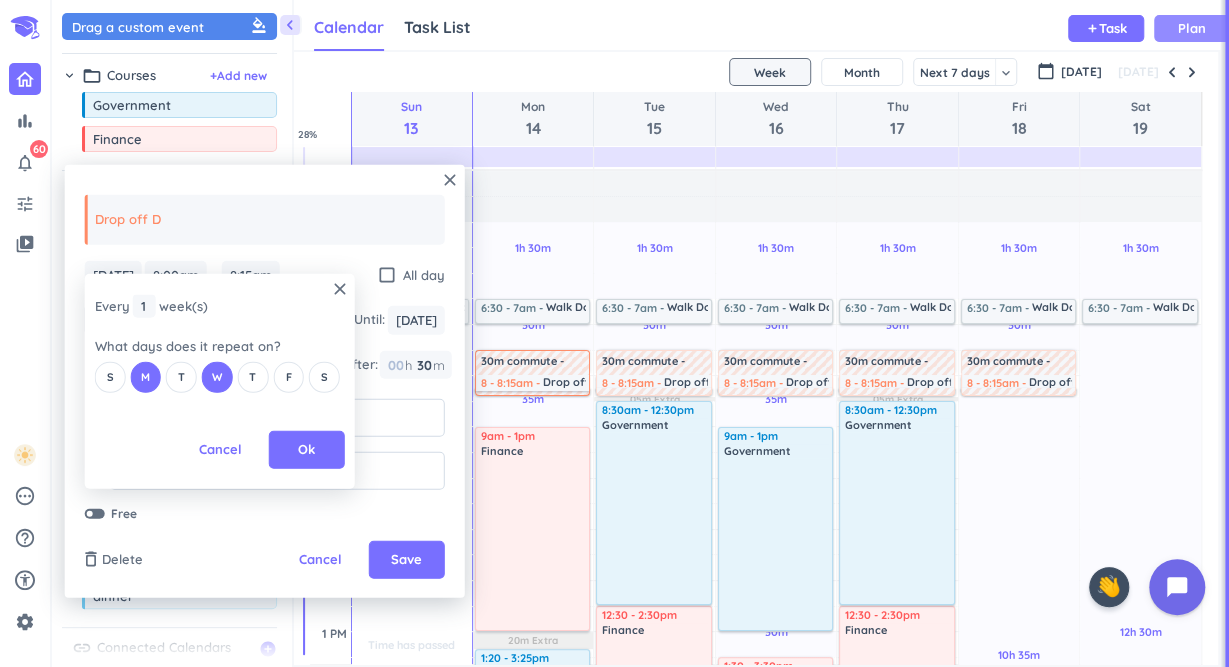 click on "close Every 1 1 1 week (s) What days does it repeat on? S M T W T F S Cancel Ok" at bounding box center [220, 381] 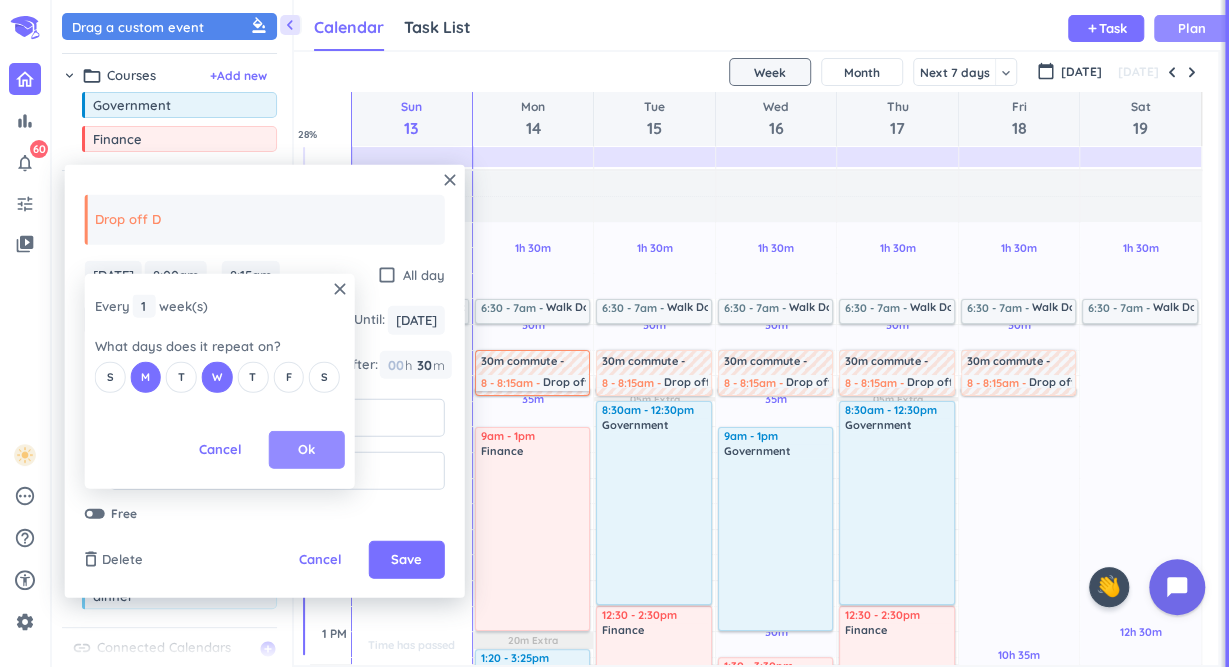 click on "Ok" at bounding box center [306, 450] 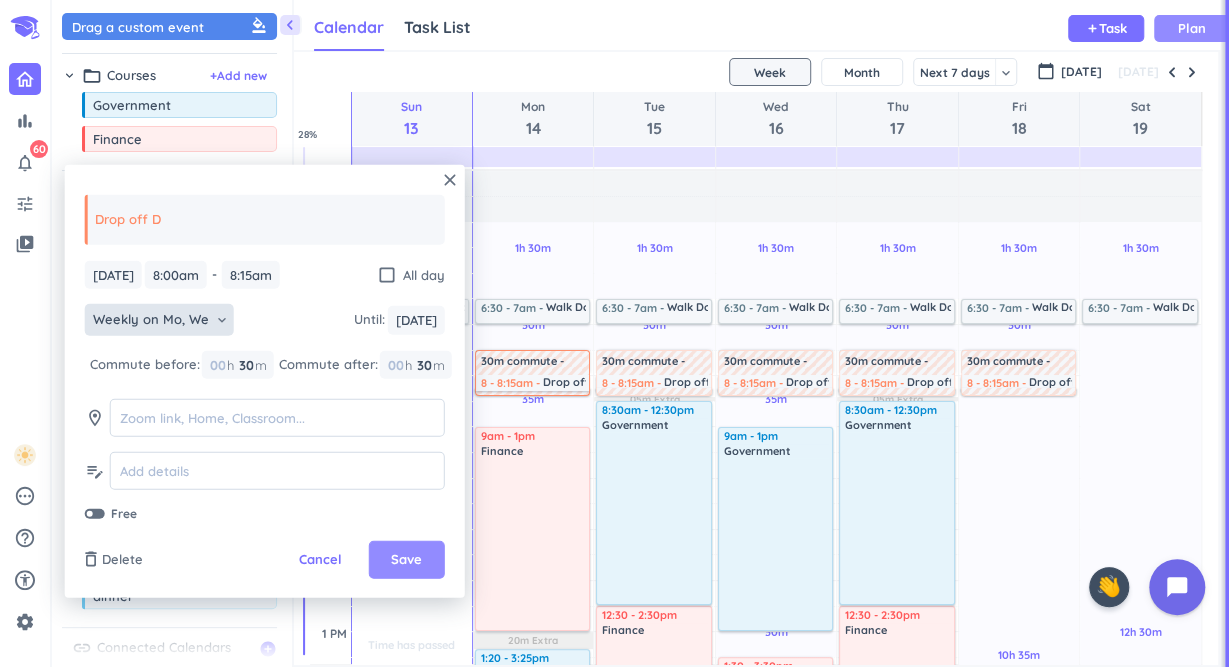 click on "Save" at bounding box center (406, 560) 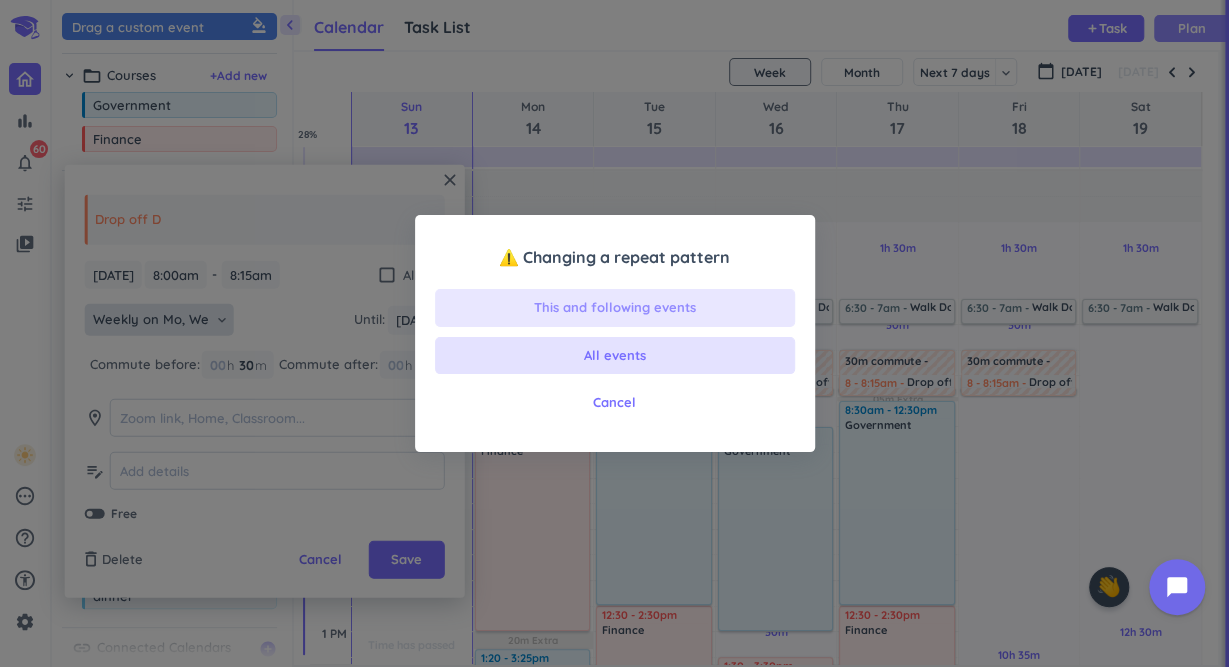 click on "This and following events" at bounding box center (615, 308) 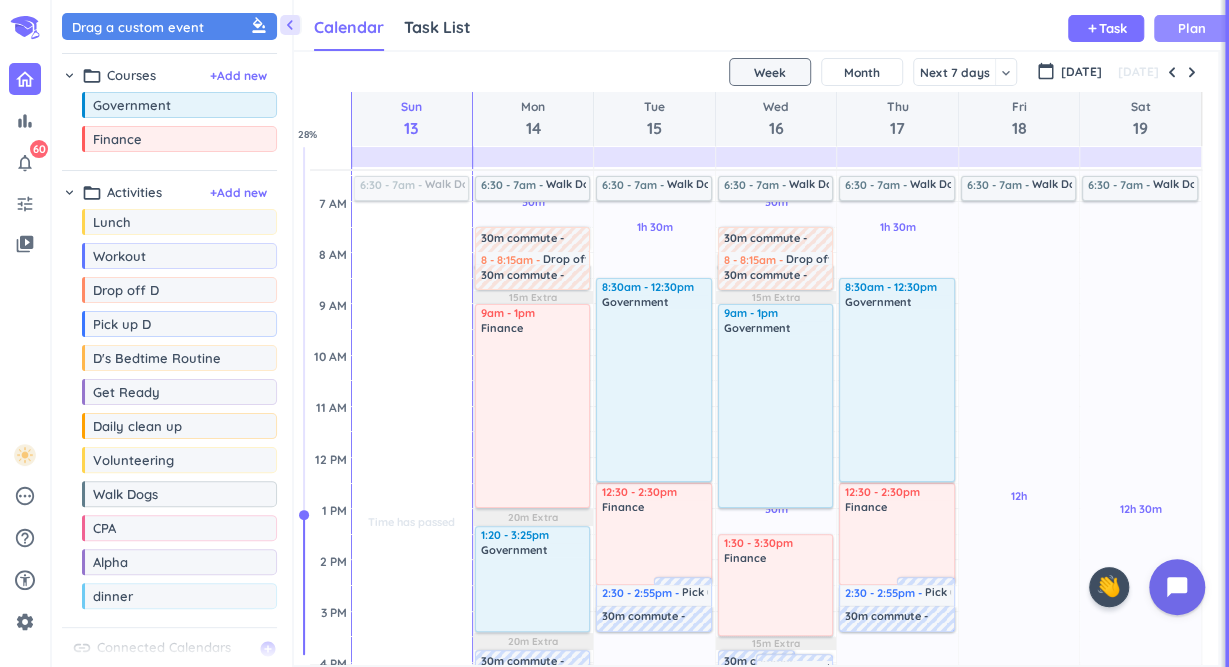 scroll, scrollTop: 122, scrollLeft: 0, axis: vertical 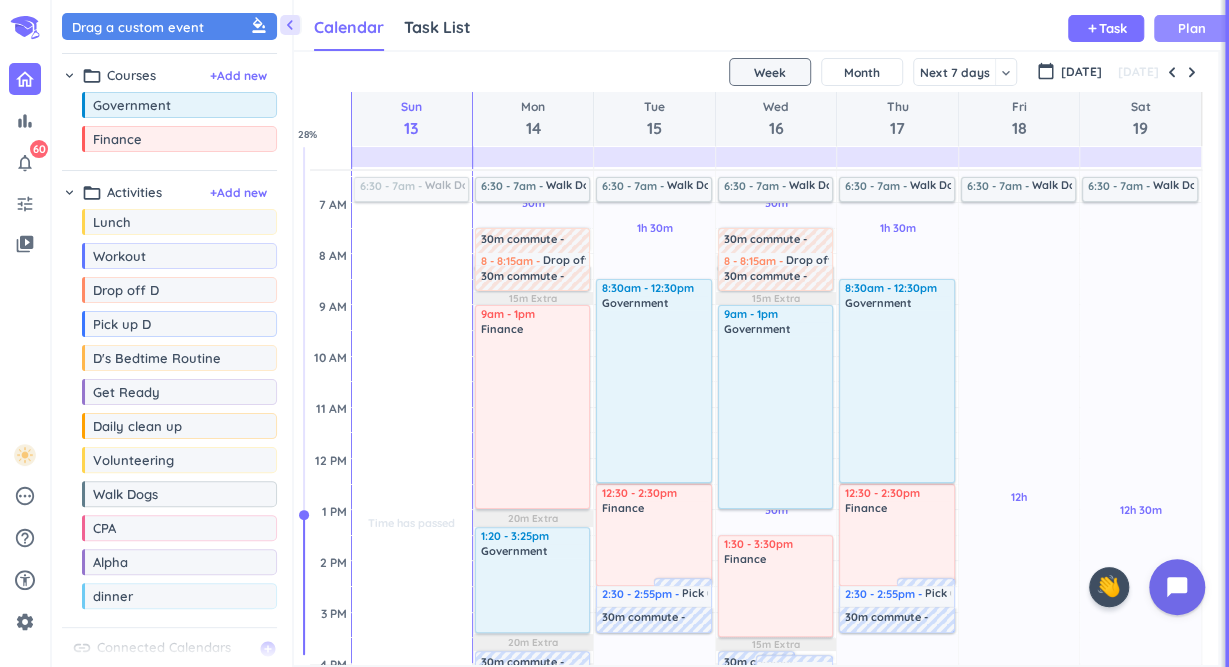drag, startPoint x: 193, startPoint y: 305, endPoint x: 625, endPoint y: 227, distance: 438.9852 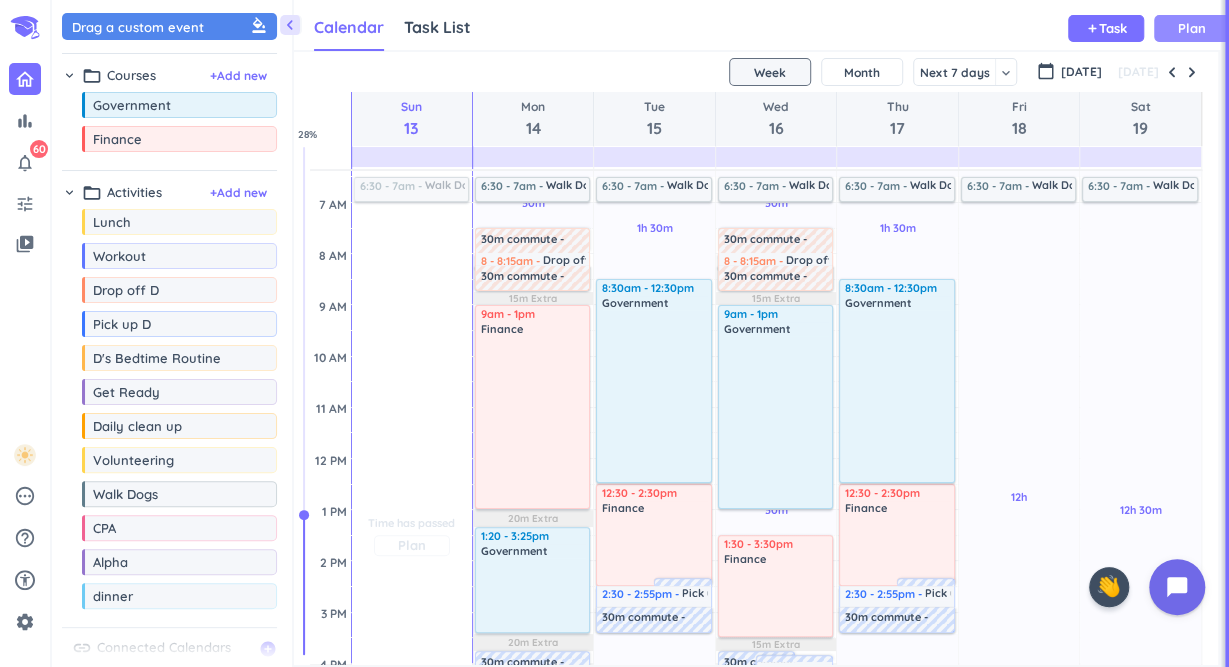 click on "Time has passed Past due Plan Time has passed Past due Plan Time has passed Past due Plan Adjust Awake Time Adjust Awake Time 6:30 - 7am Walk Dogs delete_outline 8 - 8:30pm Walk Dogs delete_outline" at bounding box center [412, 663] 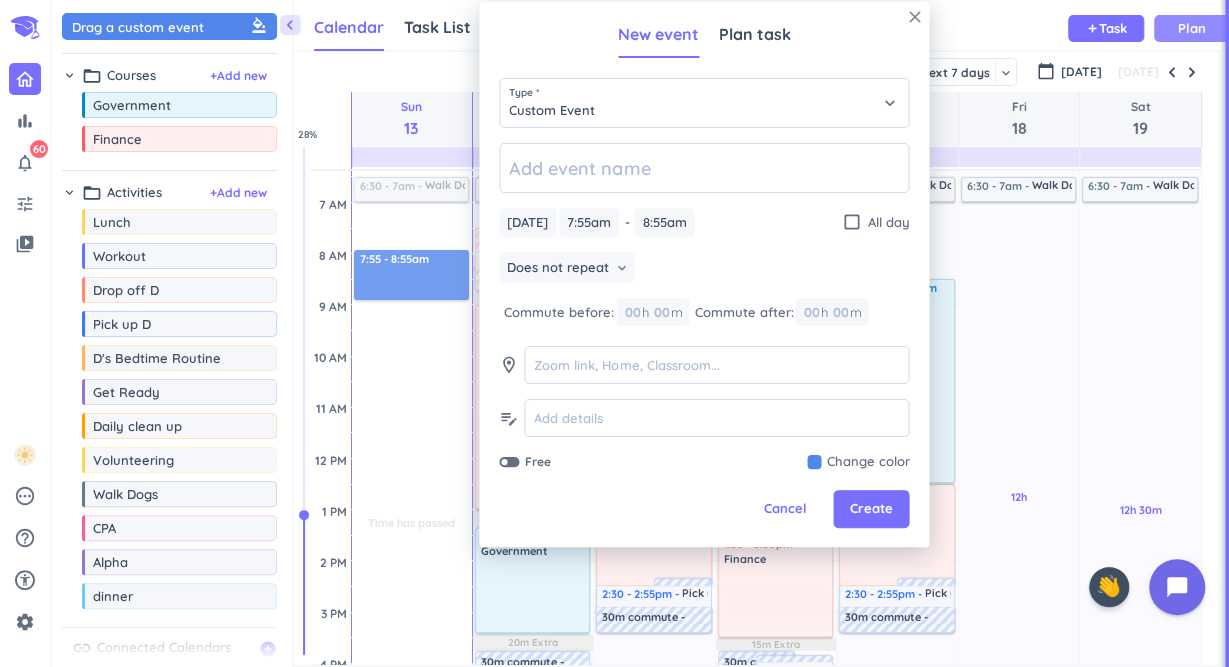 click on "close" at bounding box center (914, 17) 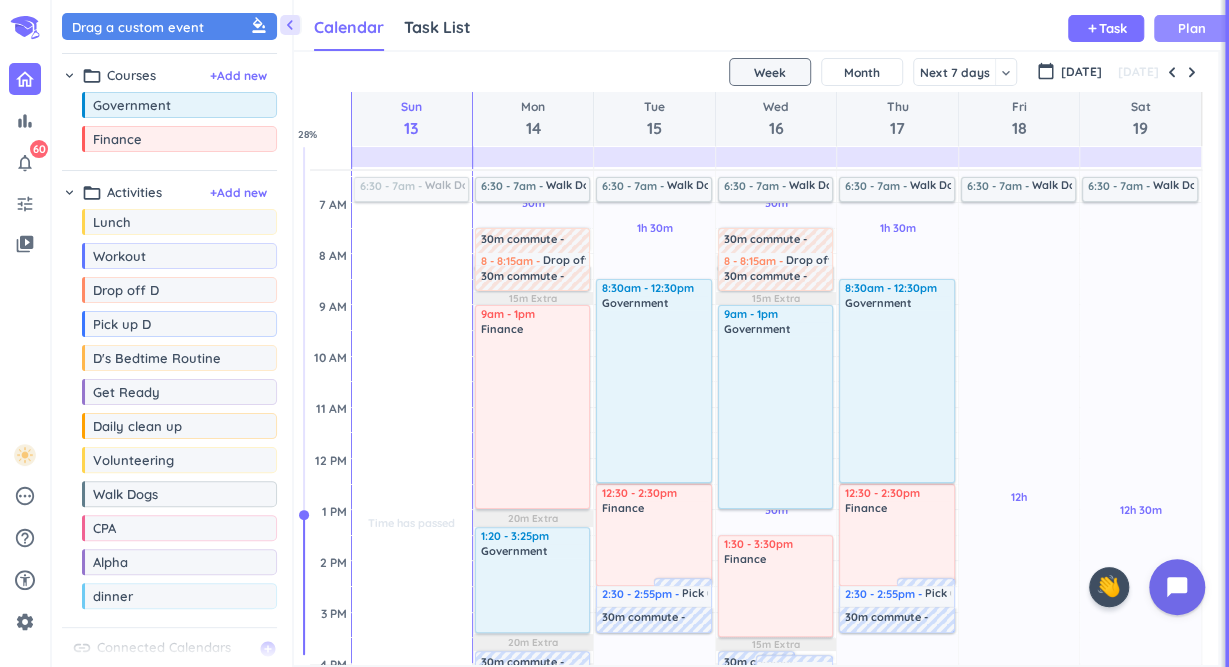 click on "Calendar Task List Calendar keyboard_arrow_down add Task Plan" at bounding box center (757, 25) 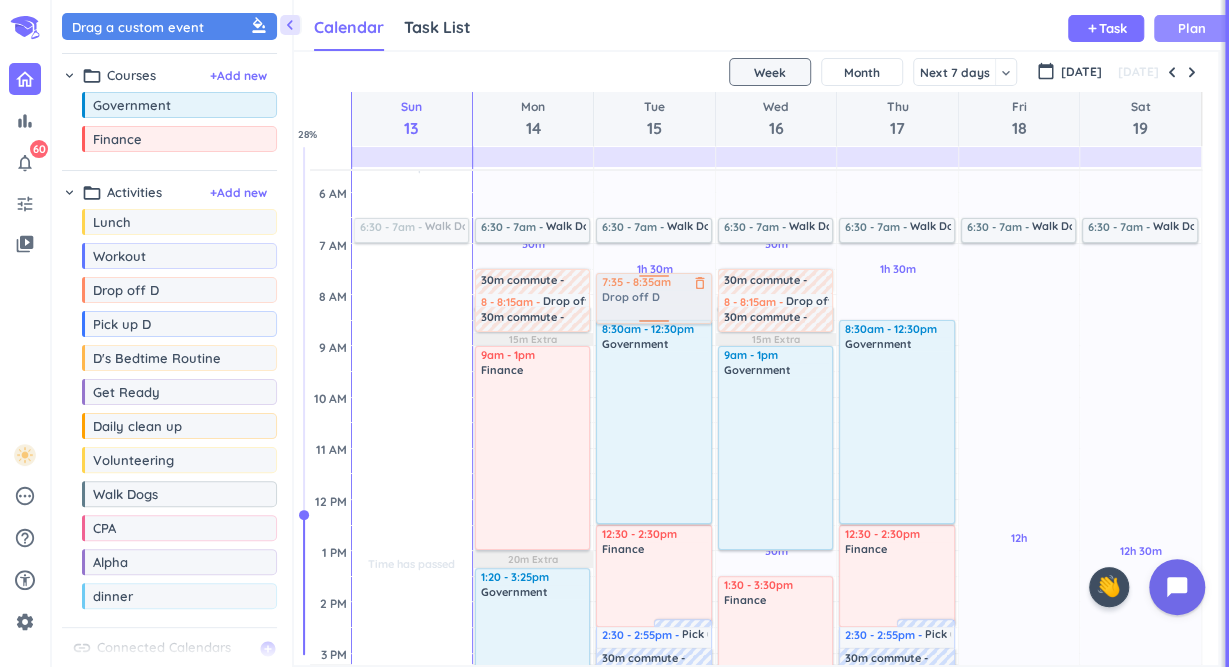 scroll, scrollTop: 81, scrollLeft: 0, axis: vertical 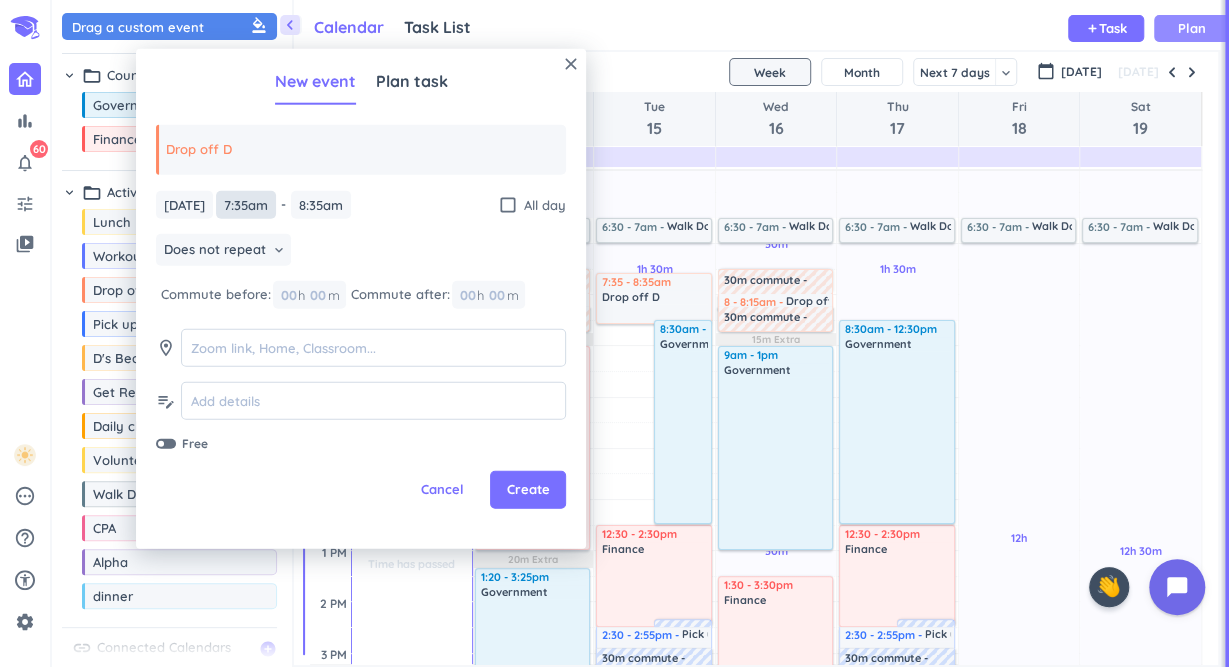 click on "7:35am" at bounding box center [246, 204] 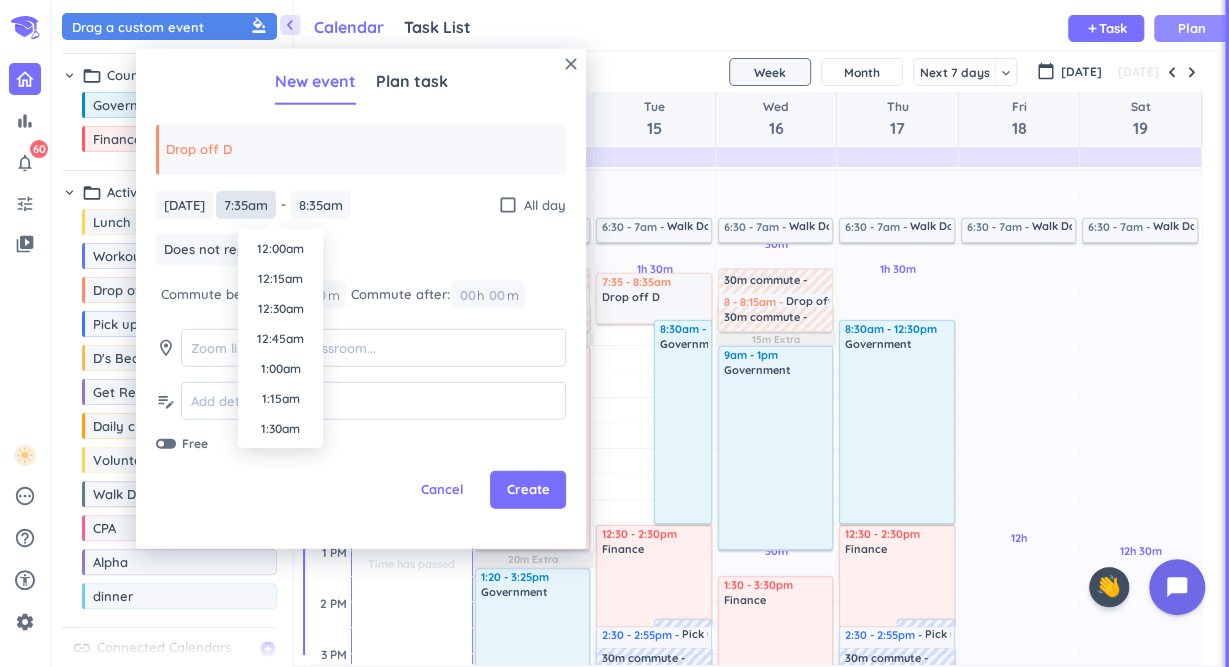 scroll, scrollTop: 810, scrollLeft: 0, axis: vertical 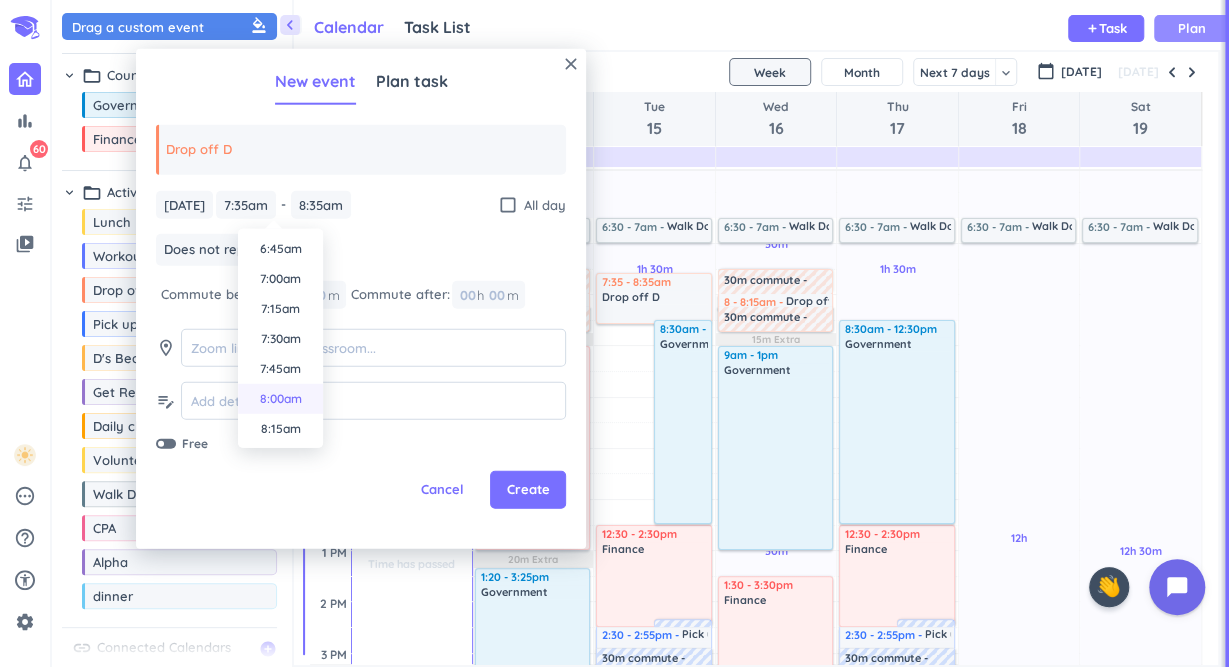 click on "8:00am" at bounding box center (280, 399) 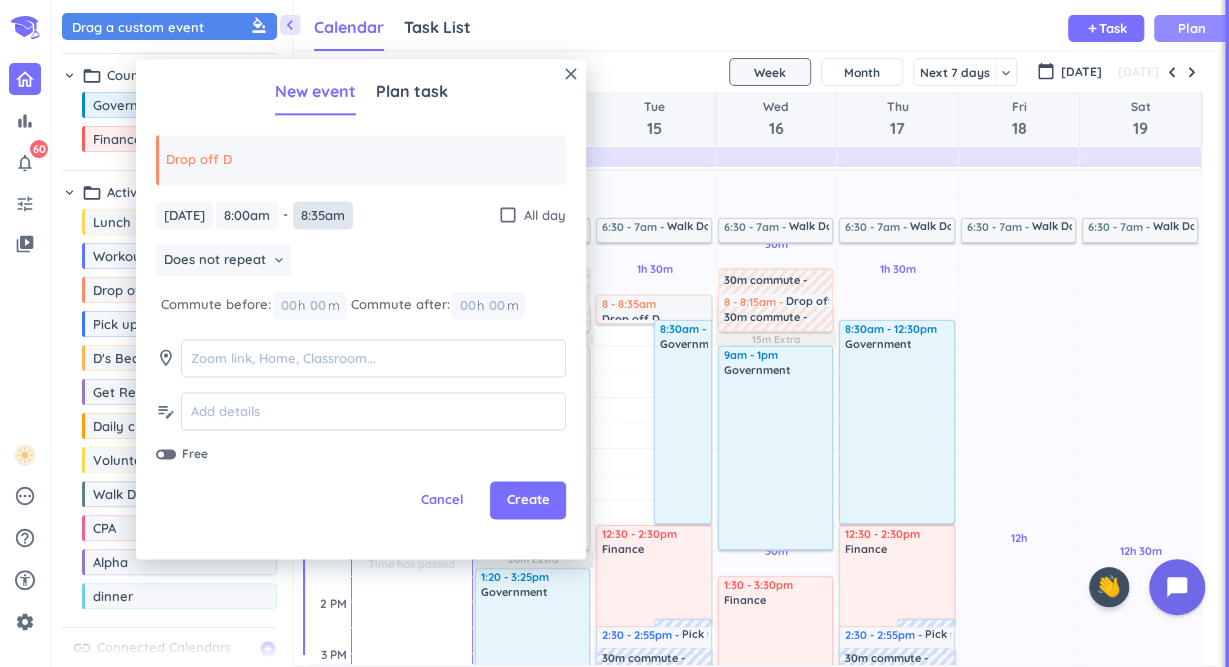 click on "8:35am" at bounding box center [323, 215] 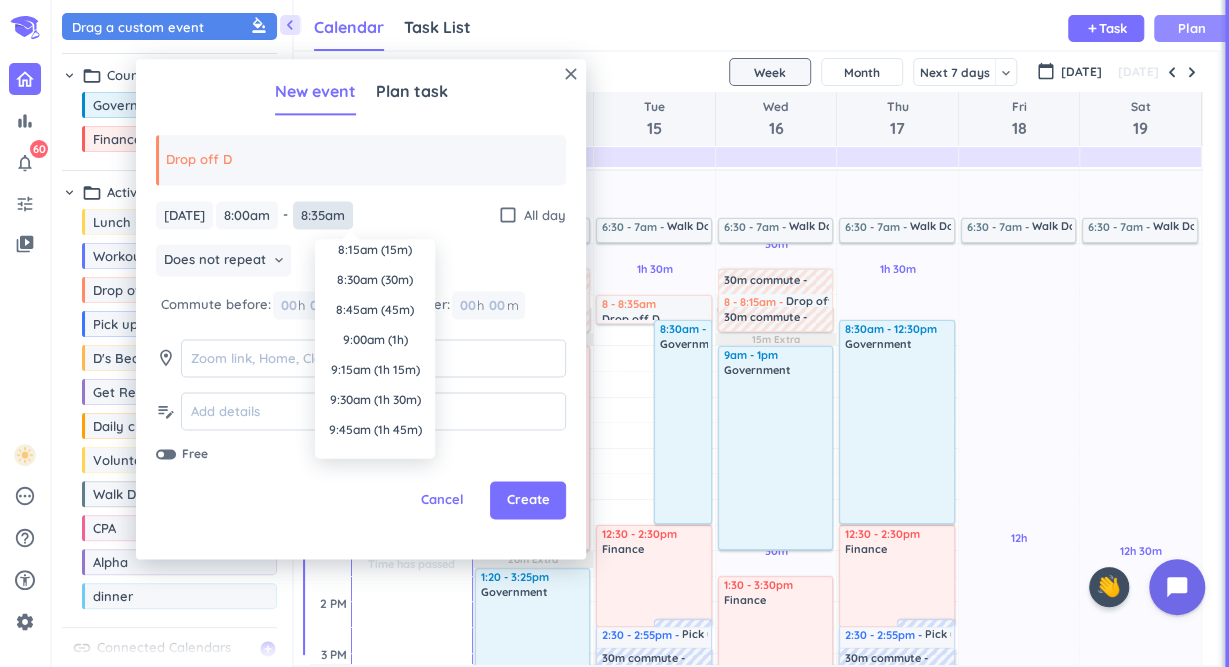 scroll, scrollTop: 0, scrollLeft: 0, axis: both 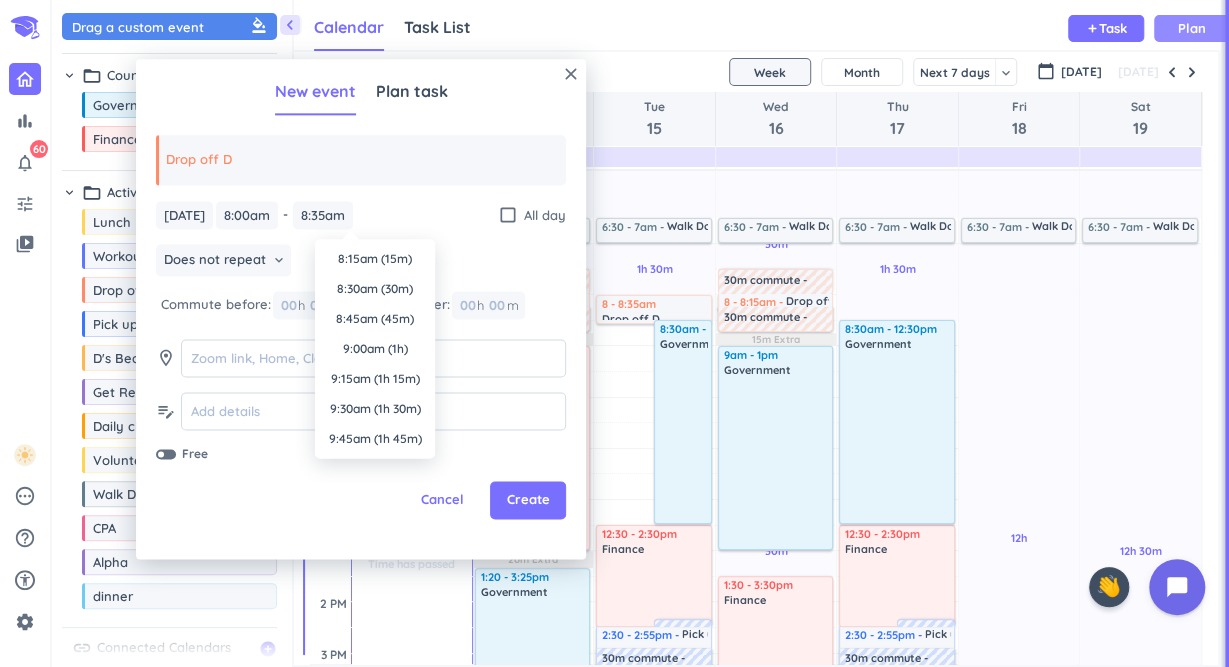 click on "8:30am (30m)" at bounding box center (375, 289) 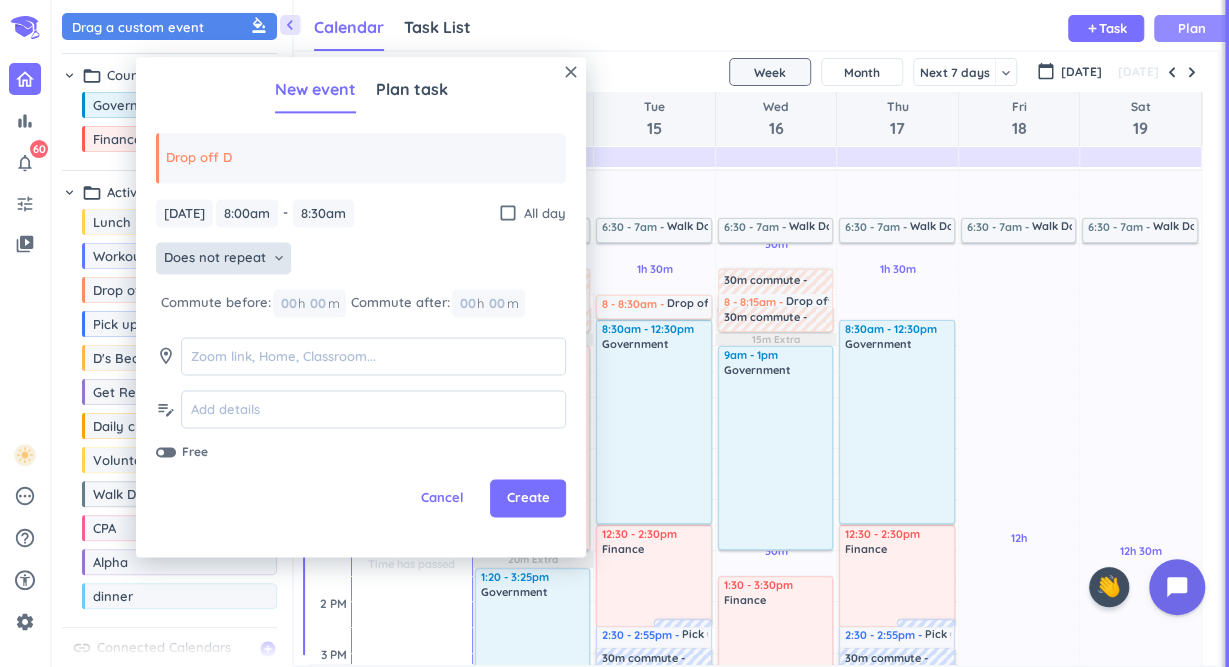 click on "Does not repeat keyboard_arrow_down" at bounding box center [223, 259] 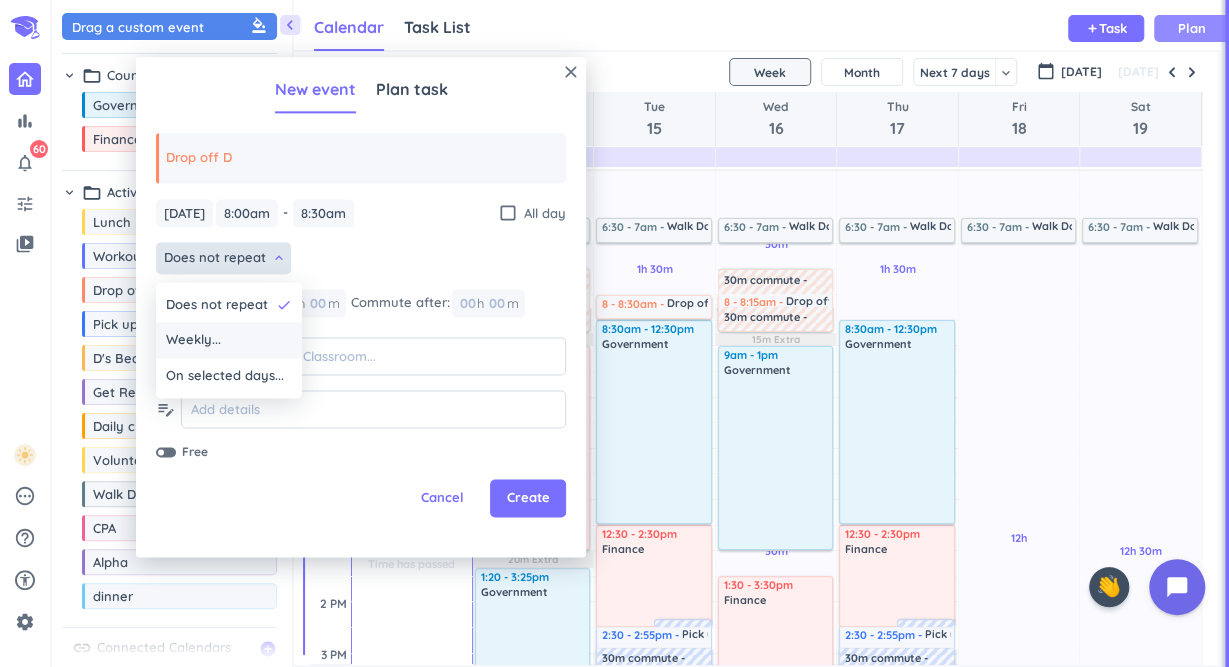 click on "Weekly..." at bounding box center [229, 341] 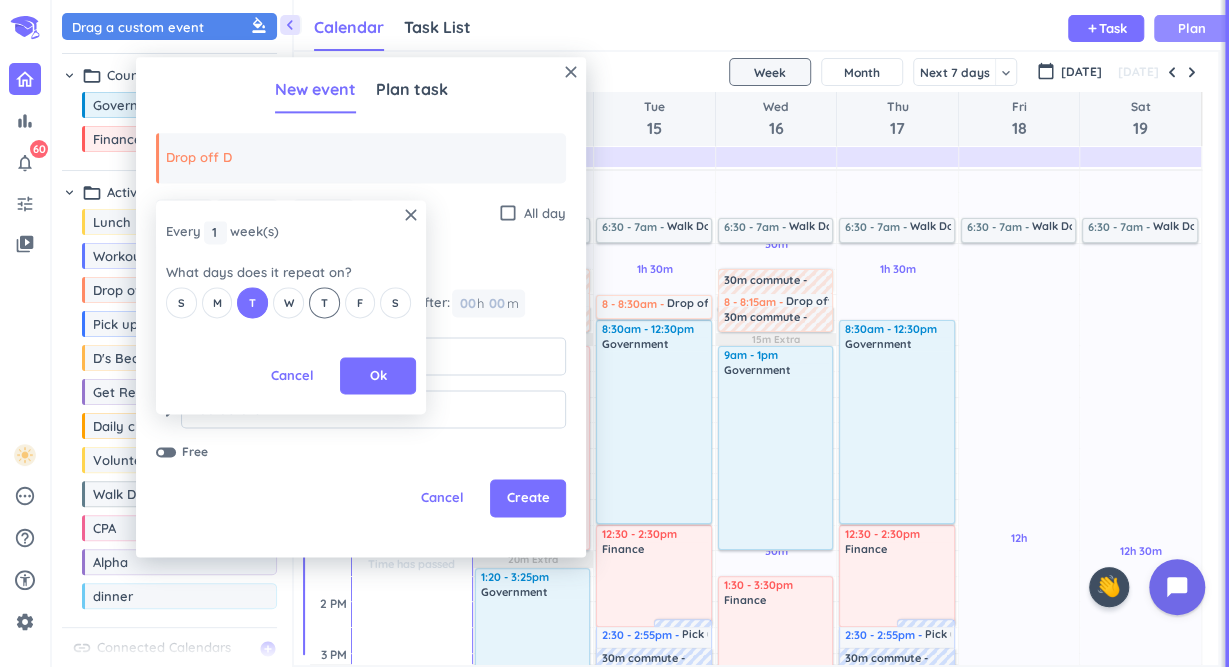 click on "T" at bounding box center (324, 303) 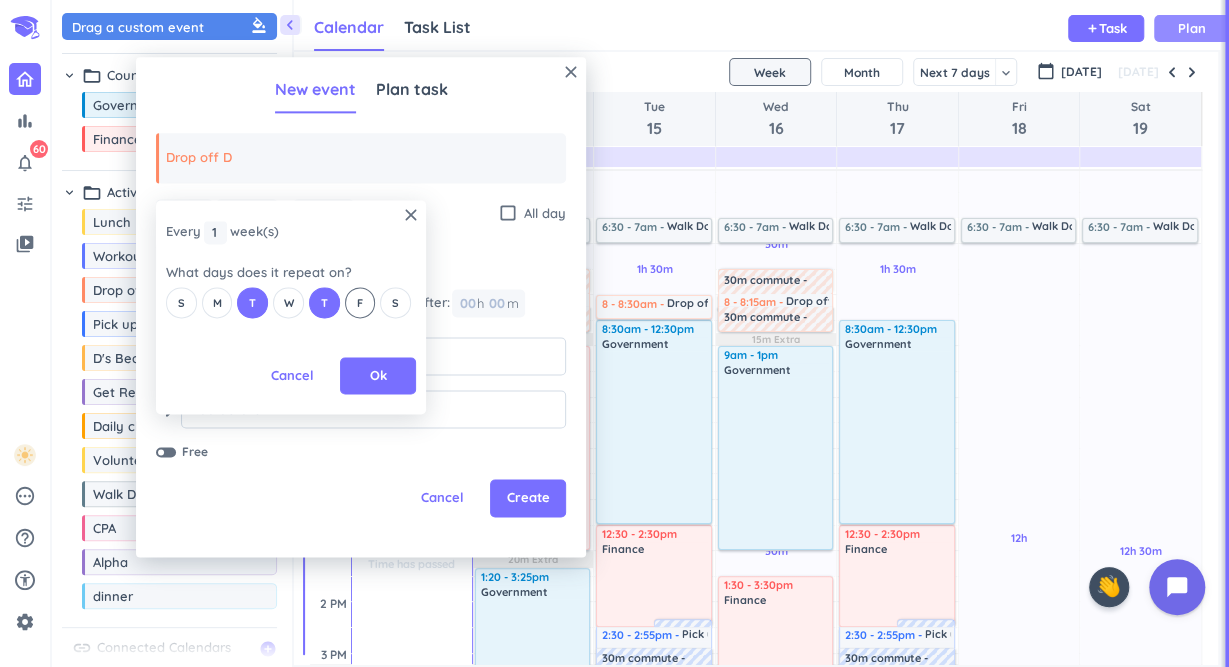 click on "F" at bounding box center [360, 303] 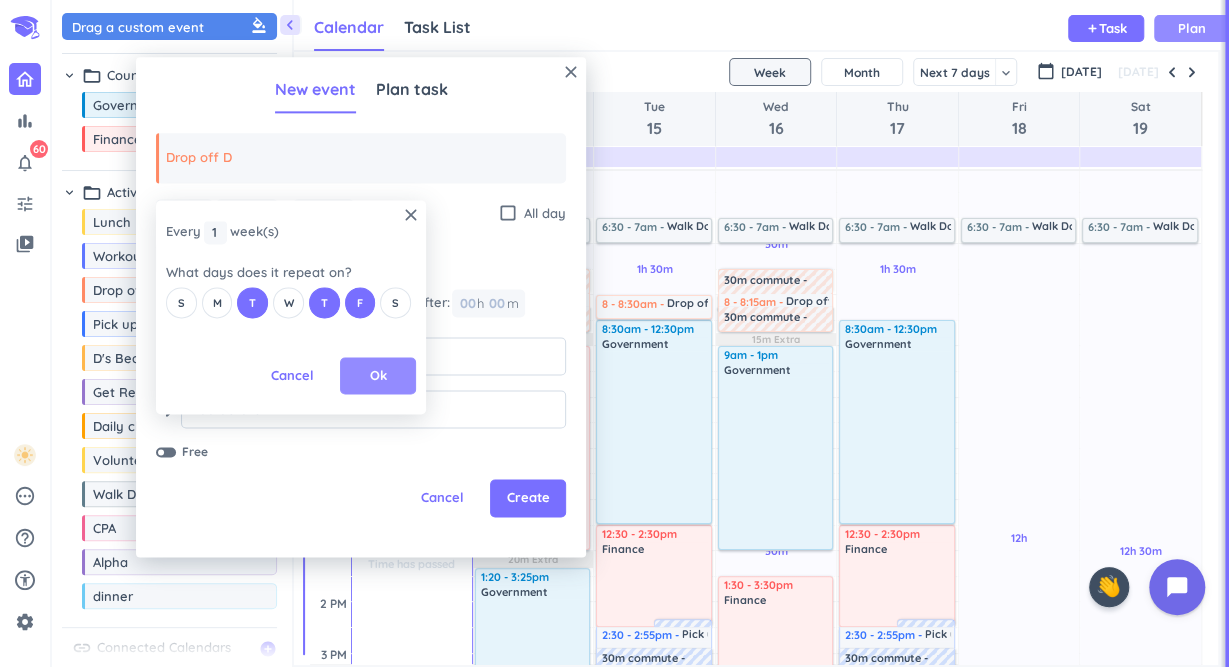 click on "Ok" at bounding box center (378, 376) 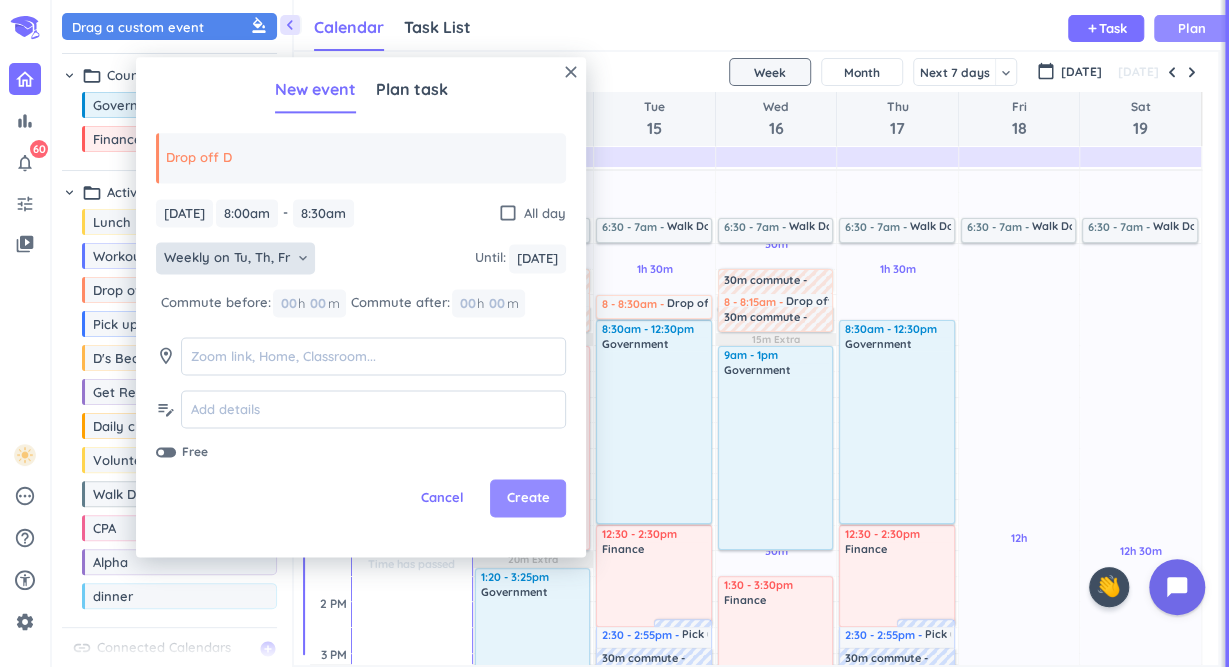 click on "Create" at bounding box center [528, 499] 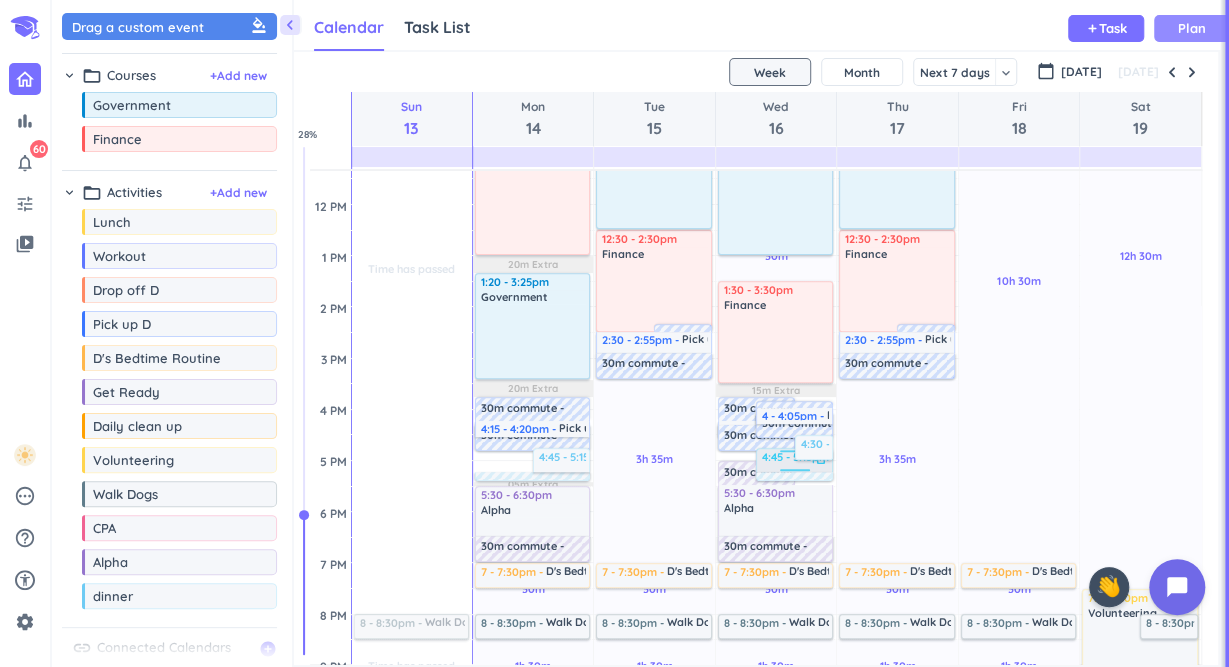 scroll, scrollTop: 374, scrollLeft: 0, axis: vertical 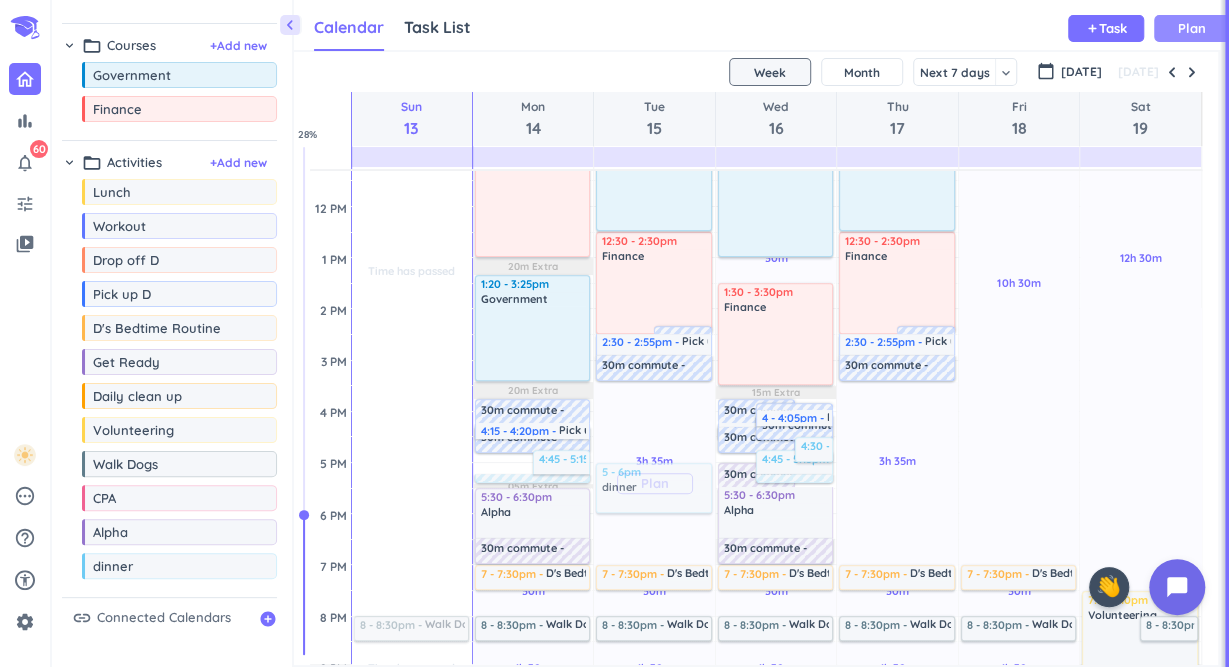 drag, startPoint x: 173, startPoint y: 567, endPoint x: 661, endPoint y: 466, distance: 498.34225 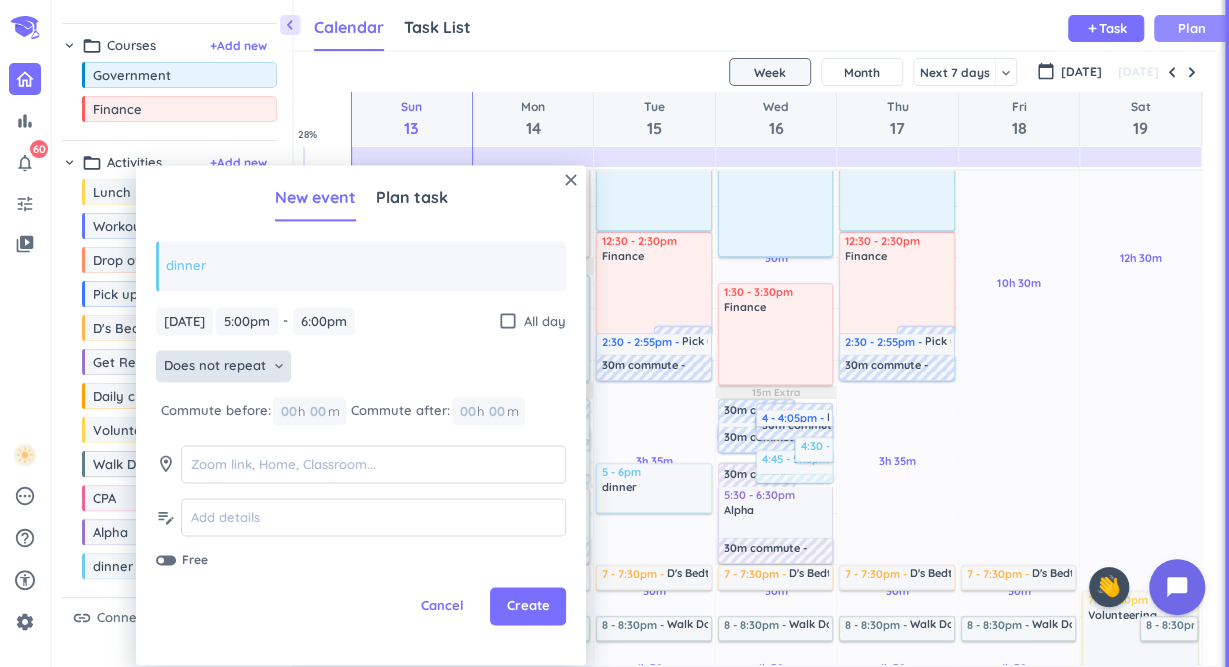 click on "Does not repeat" at bounding box center [215, 367] 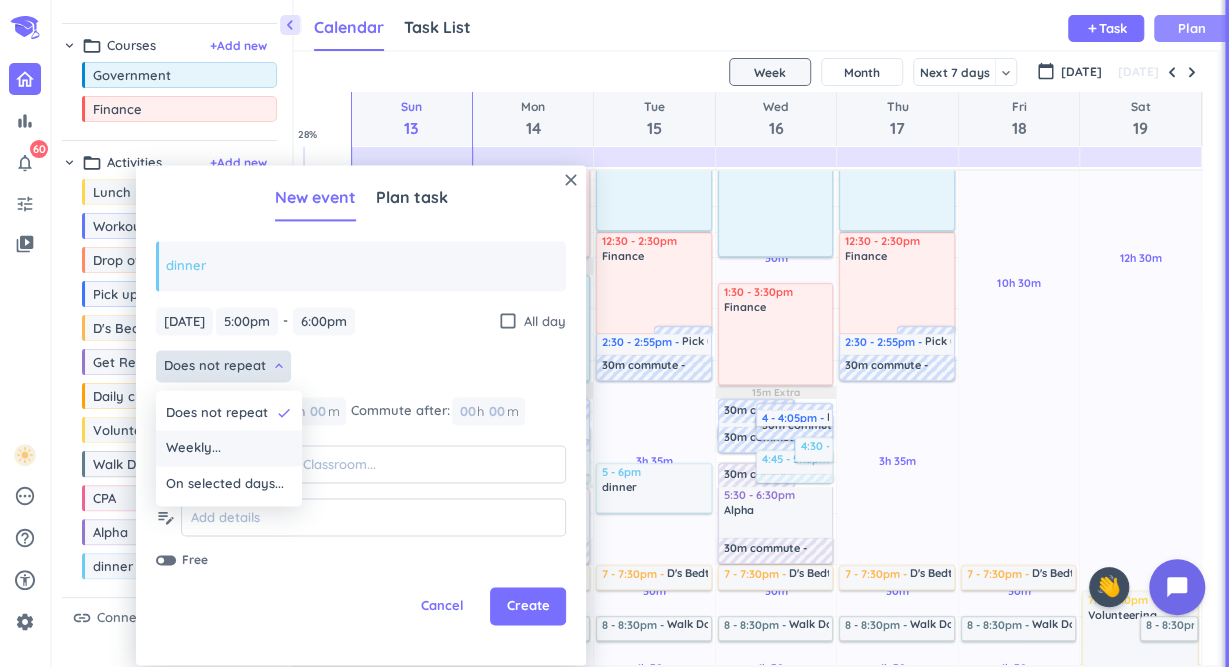 click on "Weekly..." at bounding box center (229, 449) 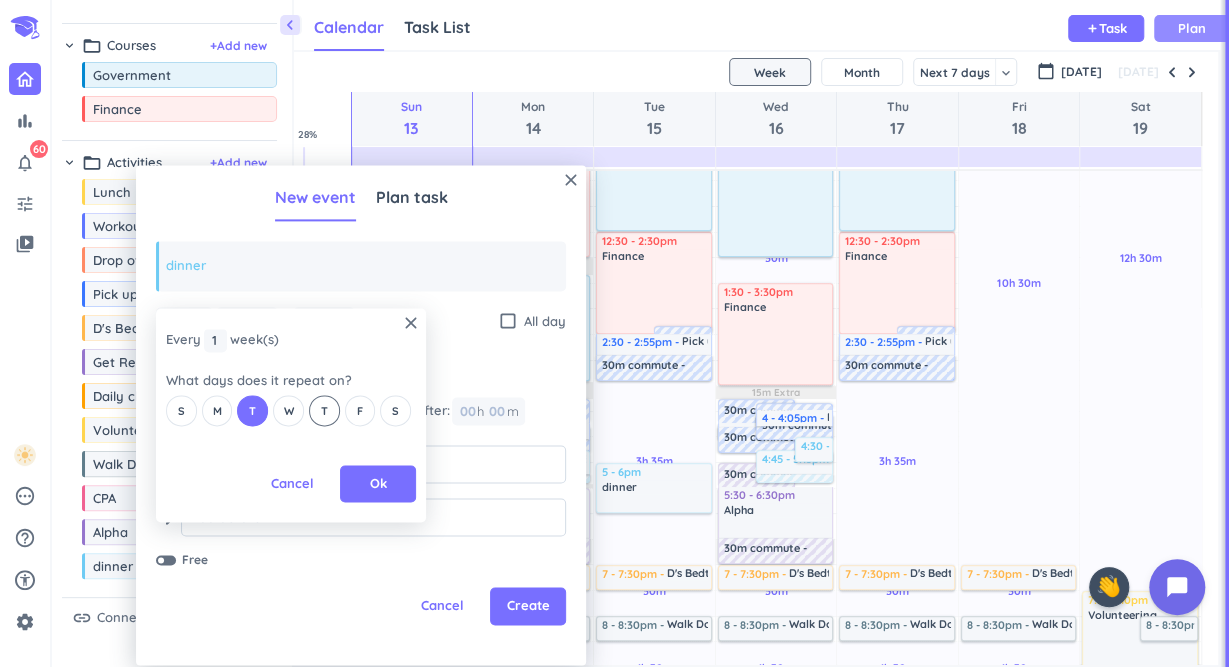 click on "T" at bounding box center [324, 411] 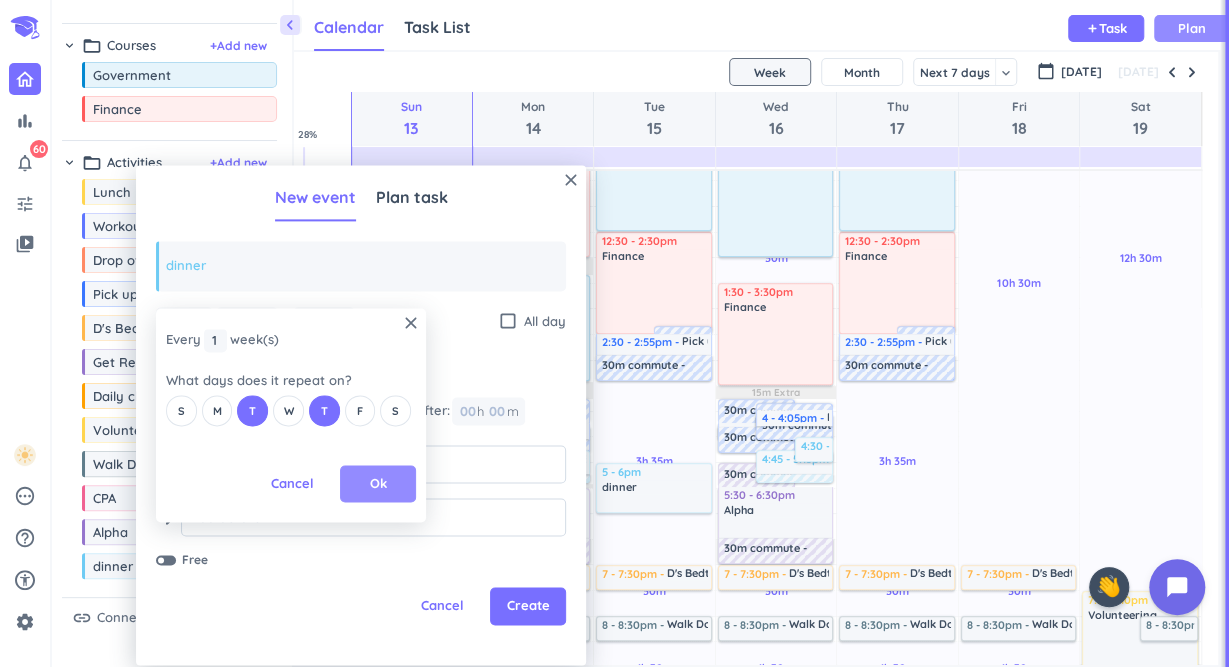 click on "Ok" at bounding box center [378, 484] 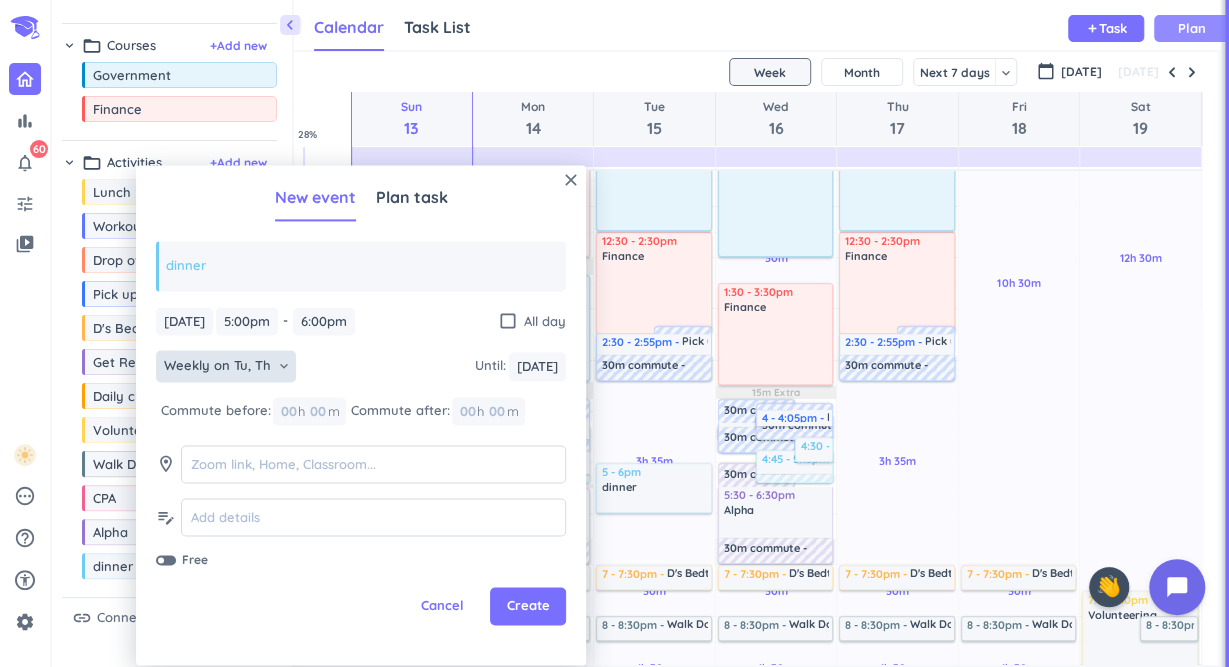 click on "Weekly on Tu, Th" at bounding box center (217, 367) 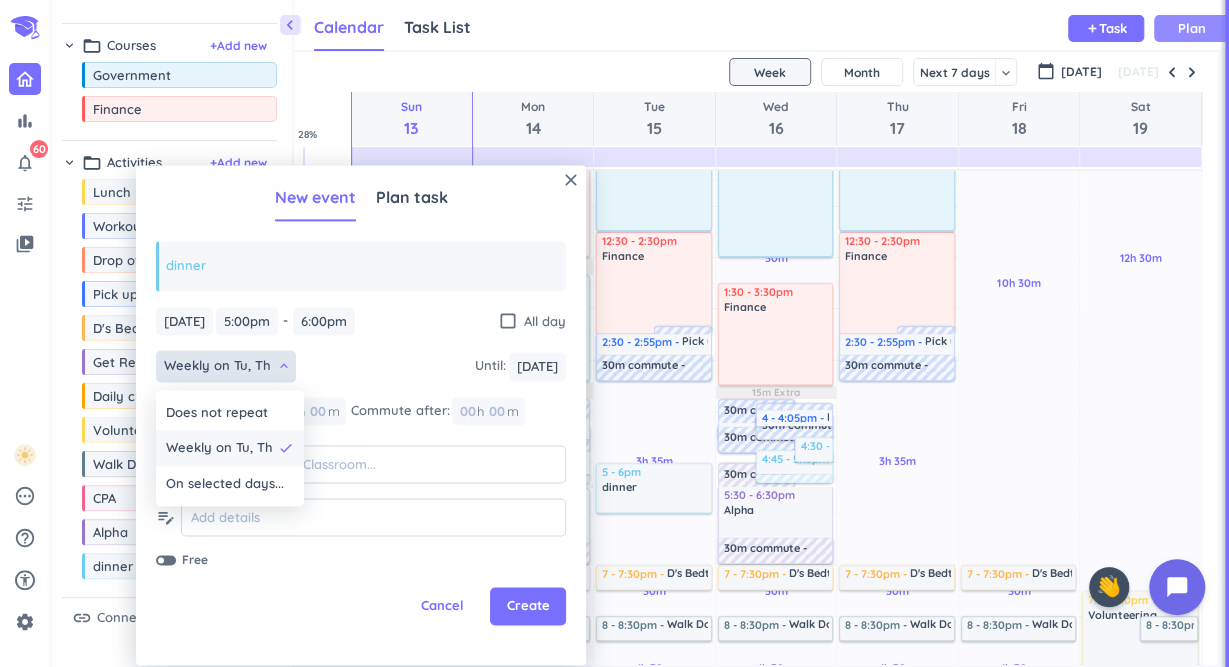 click on "done" at bounding box center [286, 448] 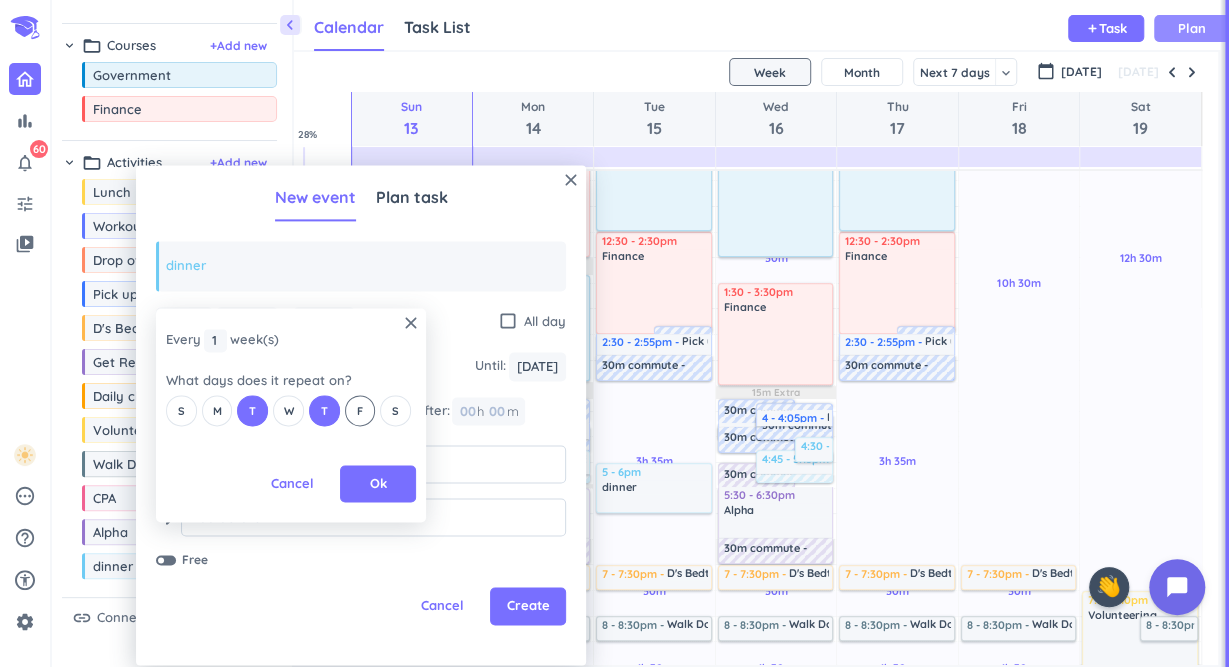 click on "F" at bounding box center (360, 411) 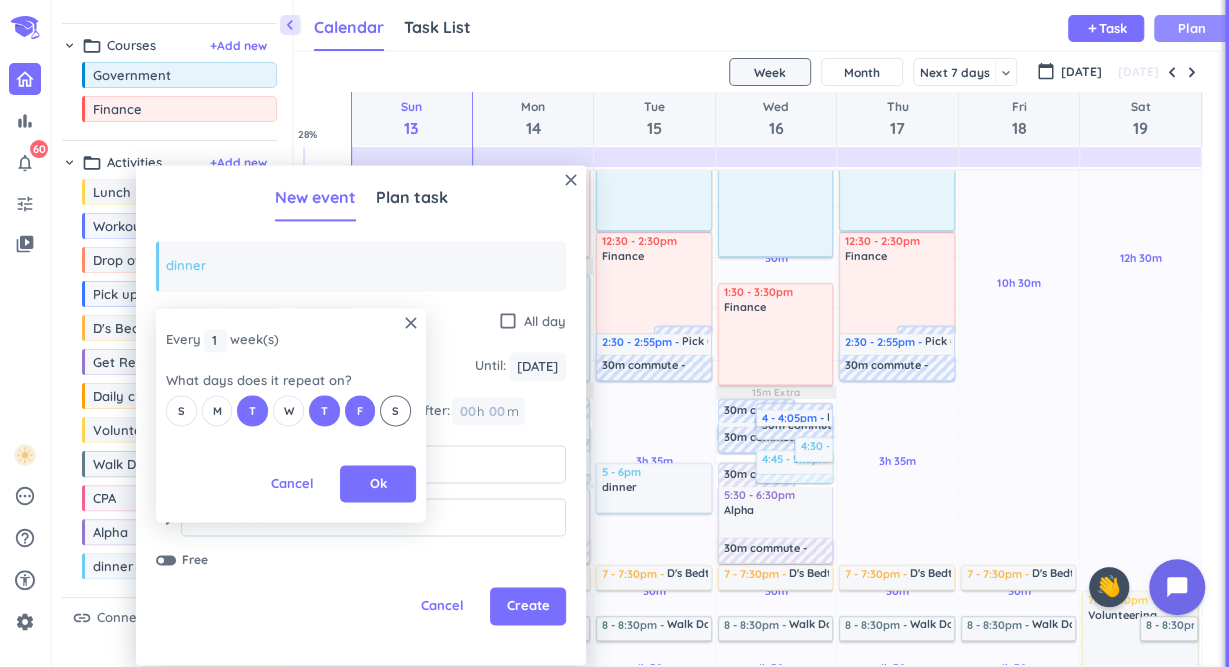 click on "S" at bounding box center [395, 411] 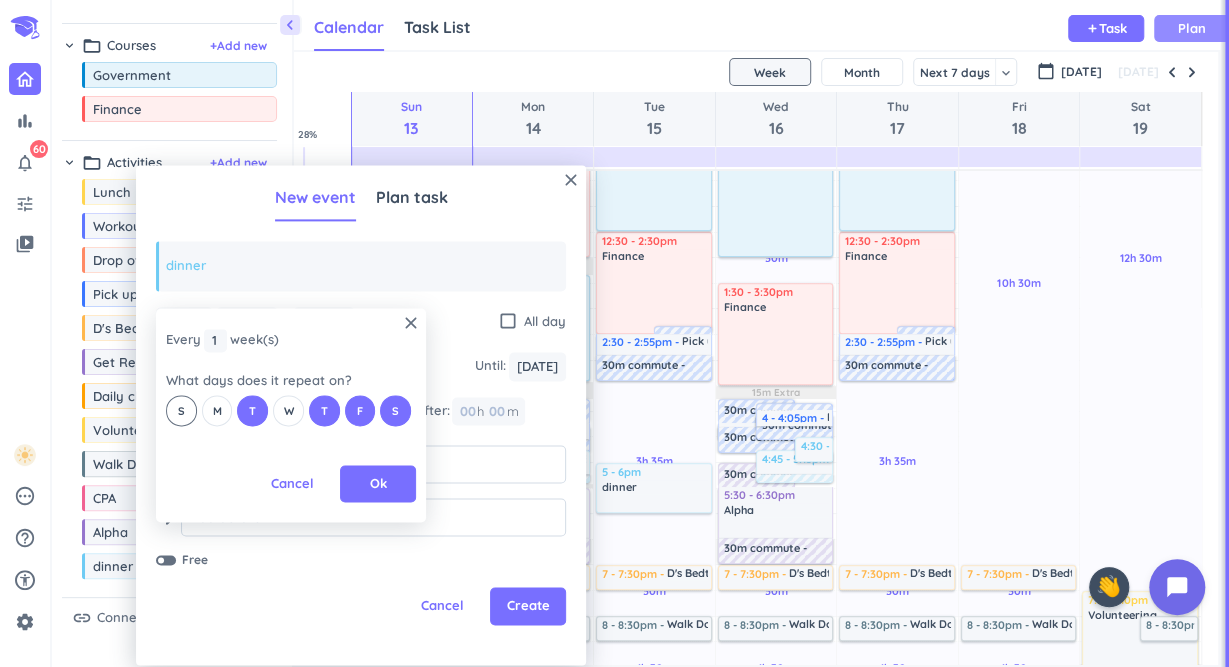 click on "S" at bounding box center [181, 411] 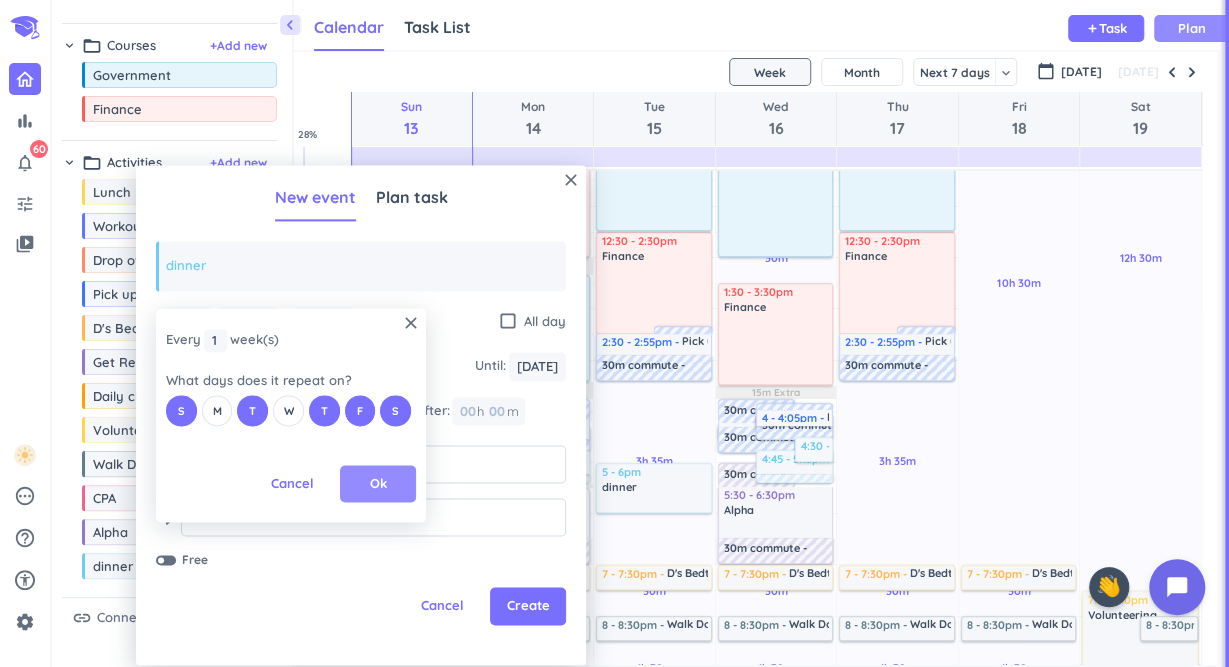click on "Ok" at bounding box center (378, 484) 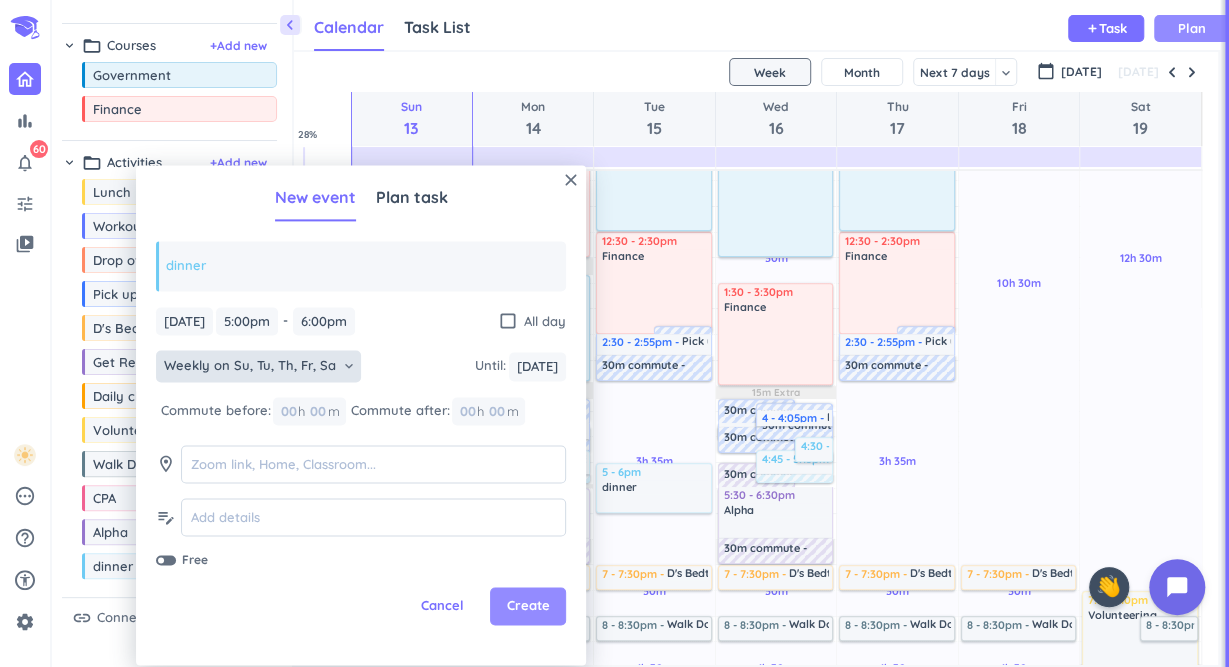 click on "Create" at bounding box center (528, 607) 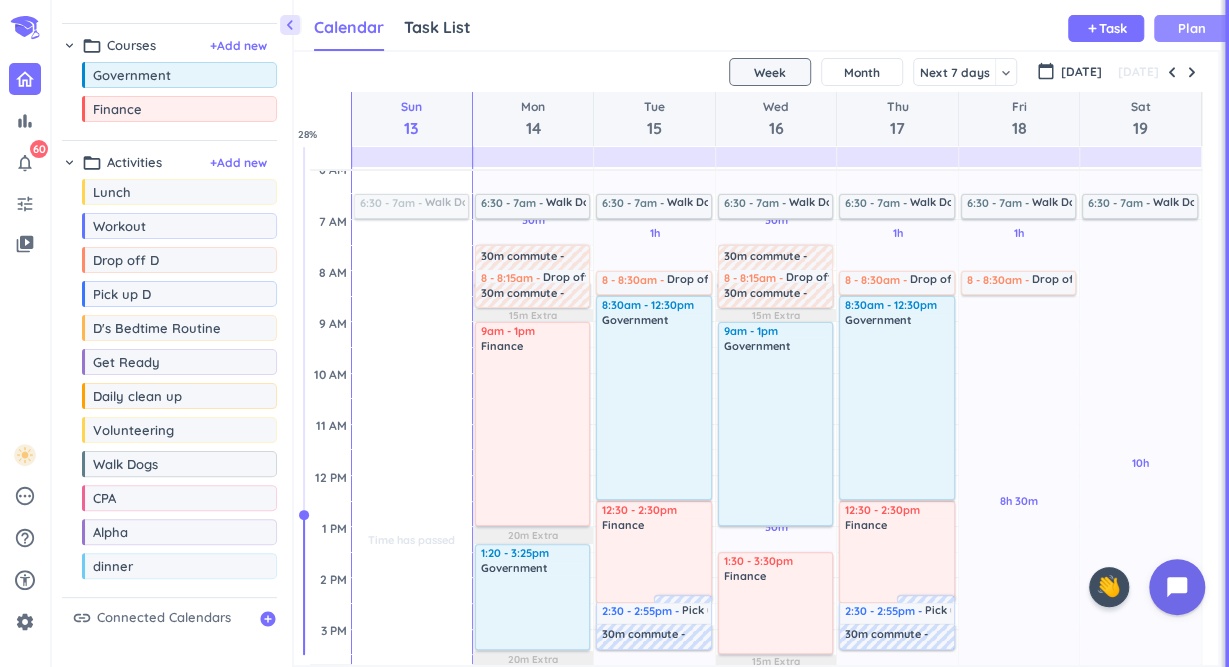 scroll, scrollTop: 105, scrollLeft: 0, axis: vertical 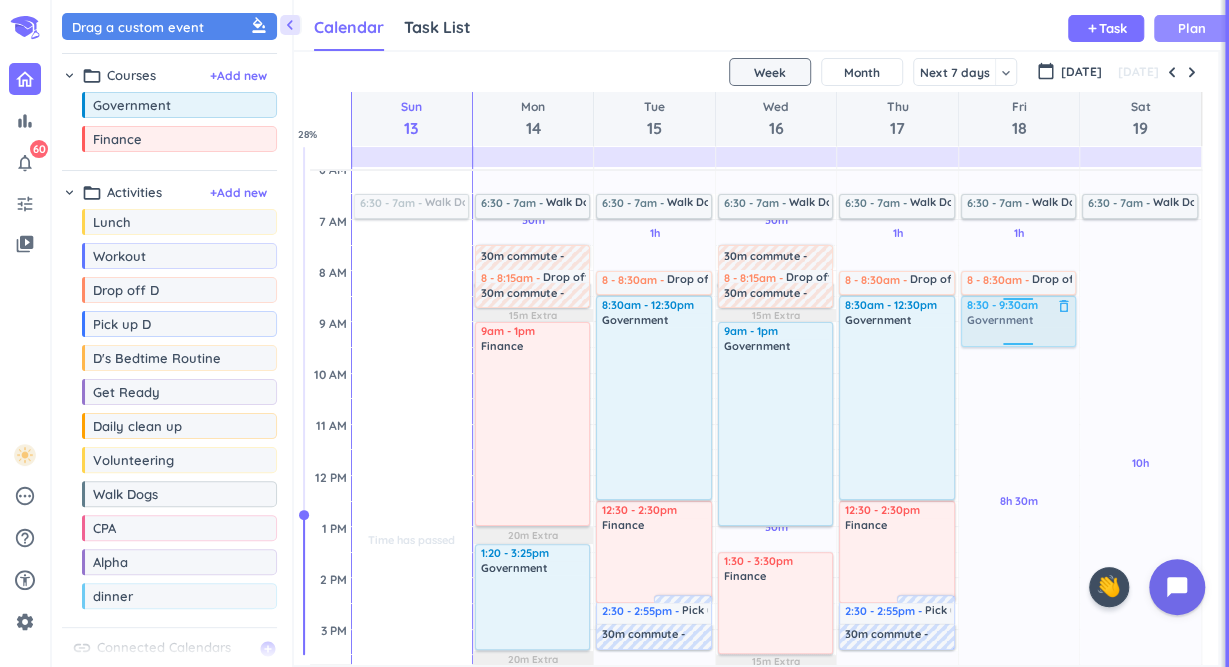 drag, startPoint x: 195, startPoint y: 111, endPoint x: 981, endPoint y: 297, distance: 807.7079 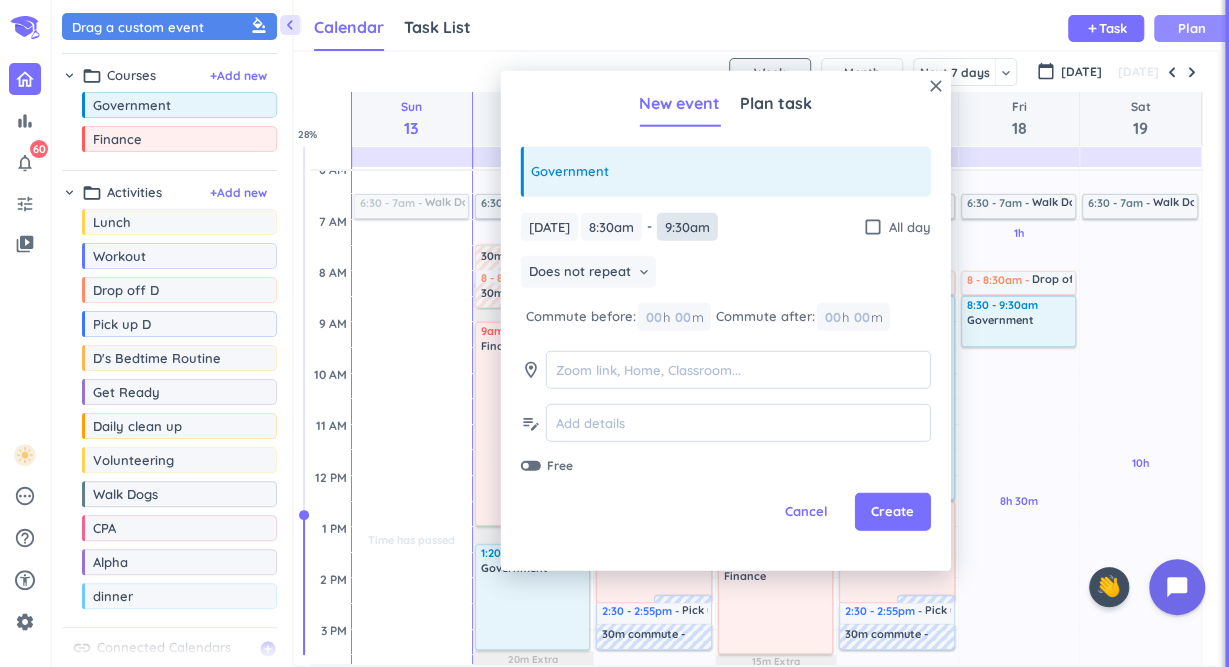 click on "9:30am" at bounding box center [687, 226] 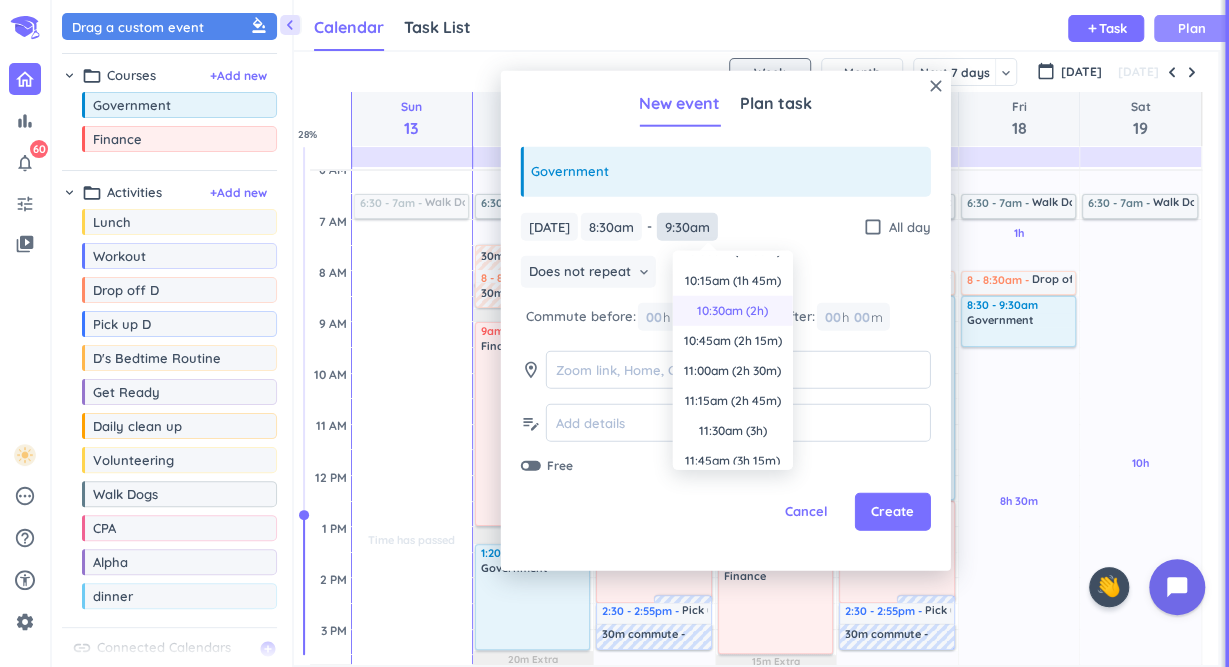scroll, scrollTop: 166, scrollLeft: 0, axis: vertical 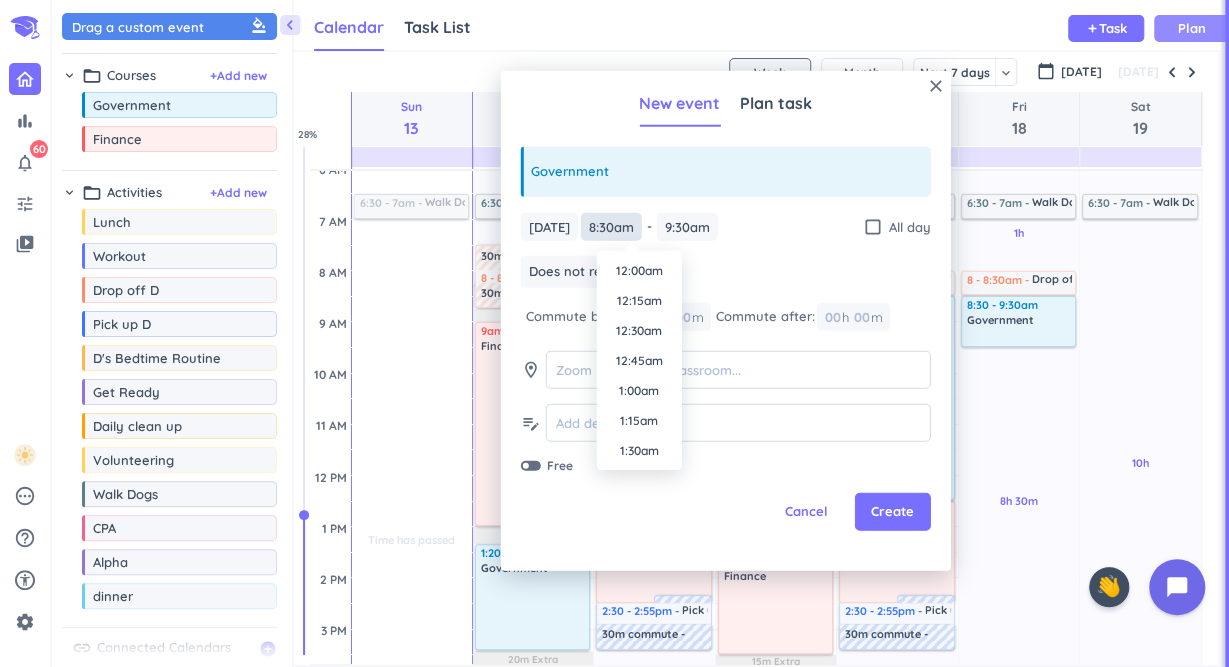 click on "8:30am" at bounding box center [611, 226] 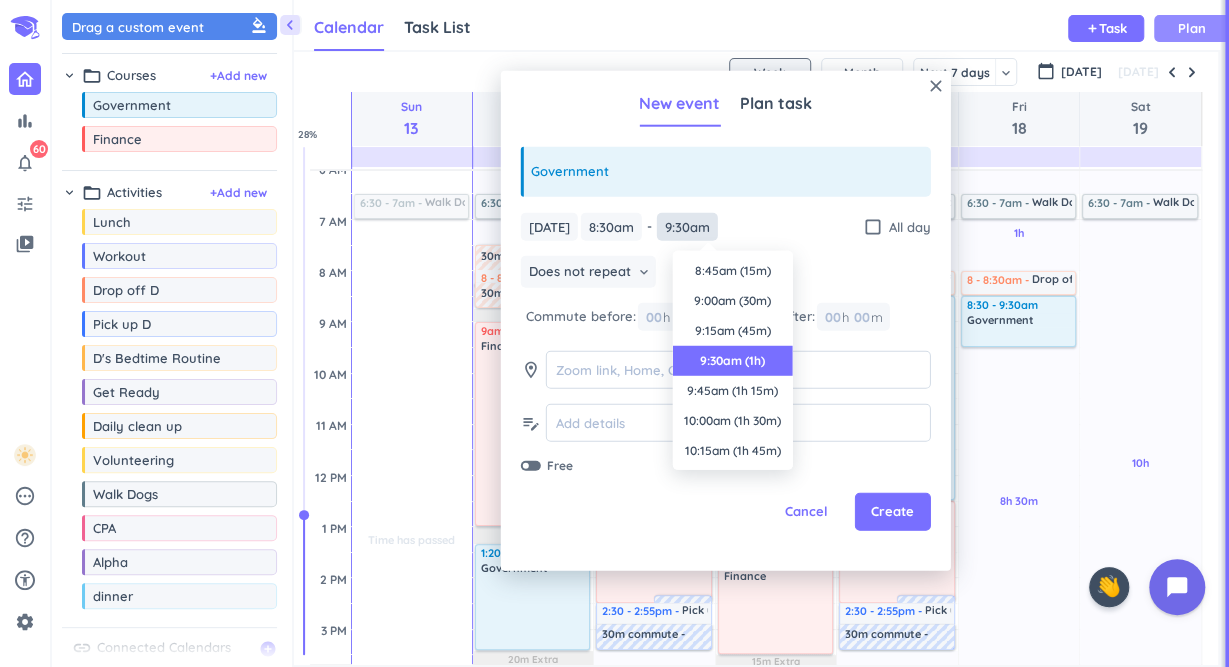 click on "9:30am" at bounding box center [687, 226] 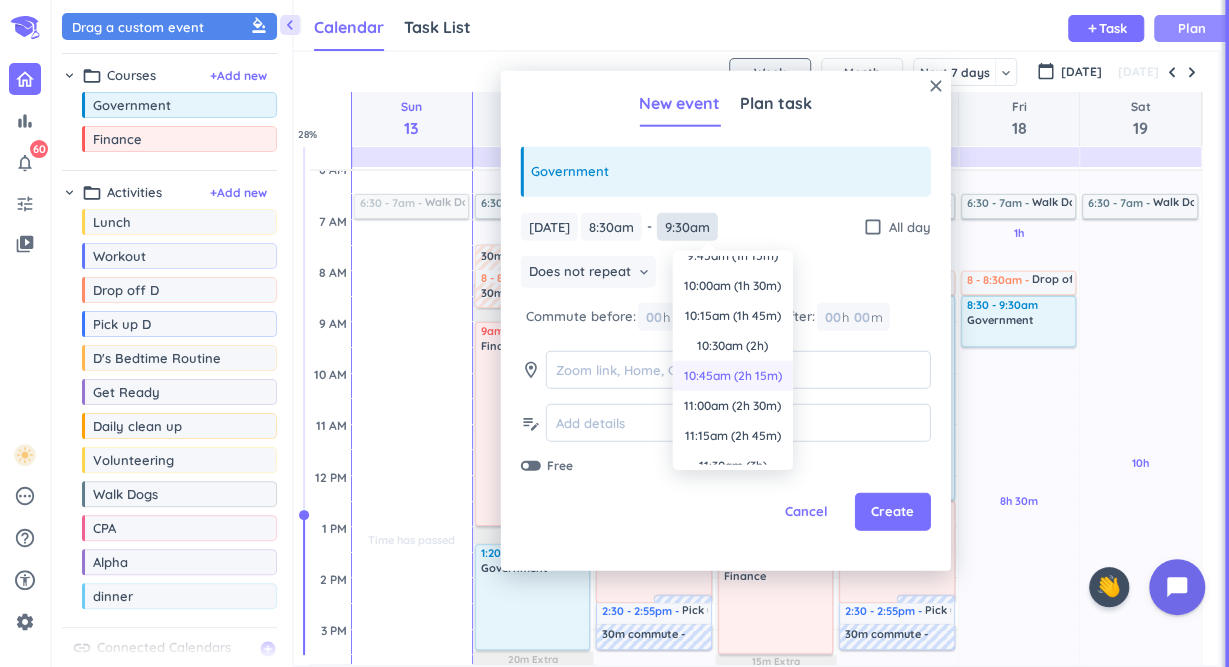 scroll, scrollTop: 173, scrollLeft: 0, axis: vertical 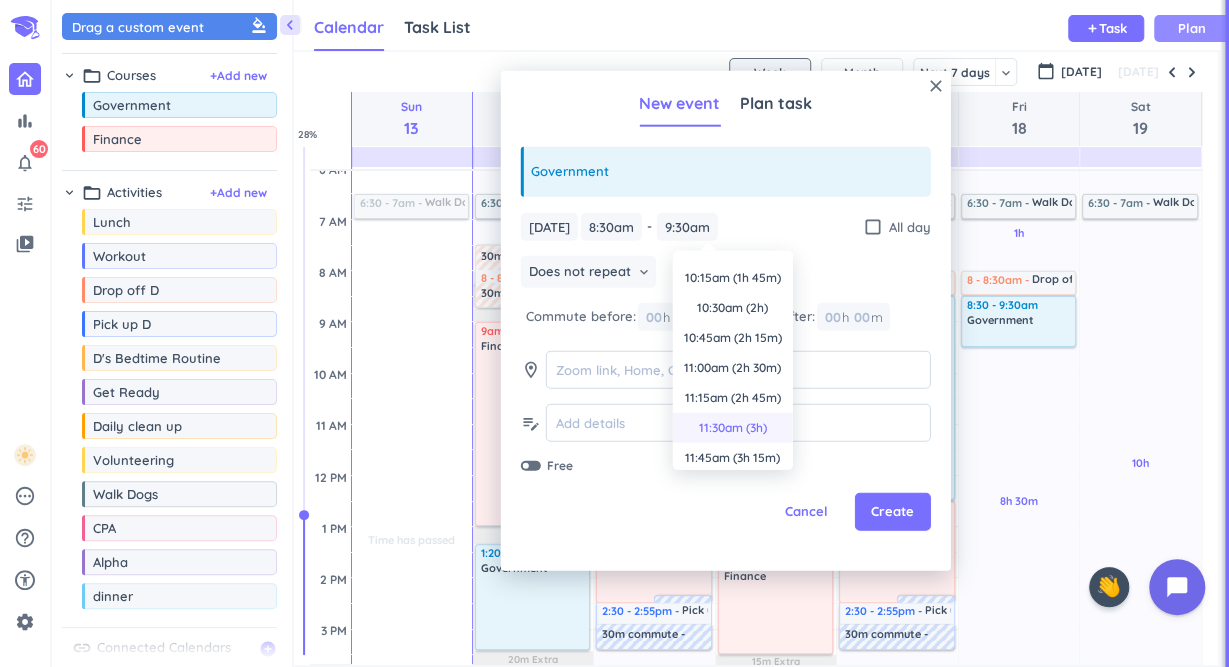 click on "11:30am (3h)" at bounding box center [733, 428] 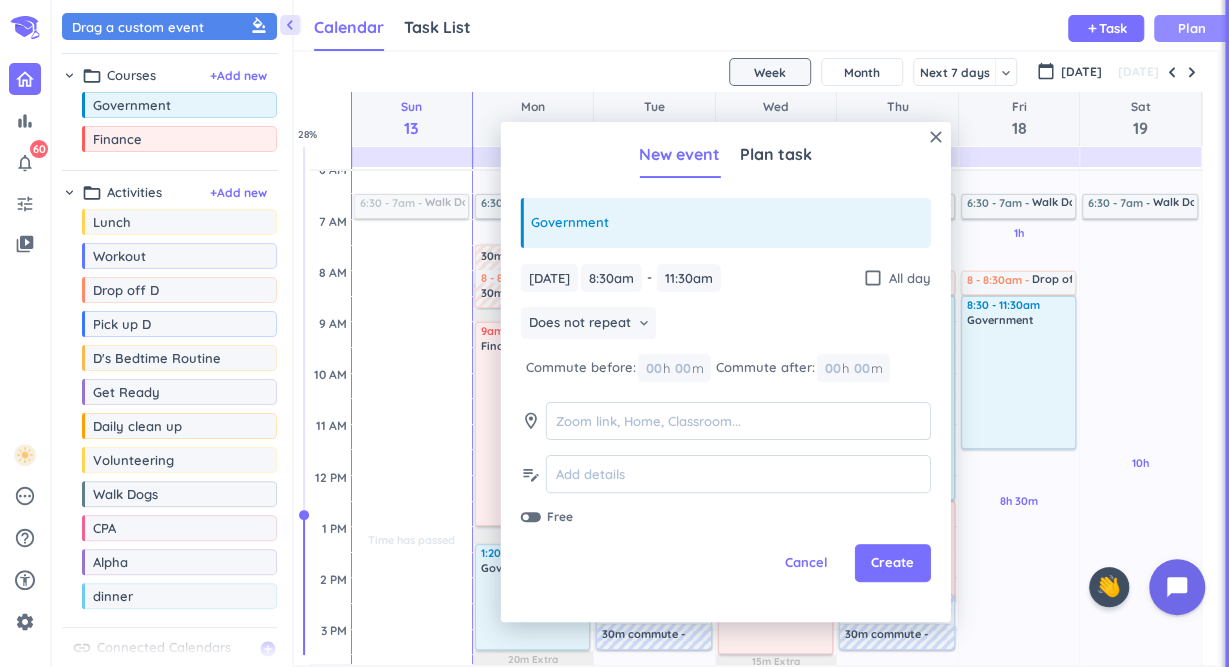 type on "11:30am" 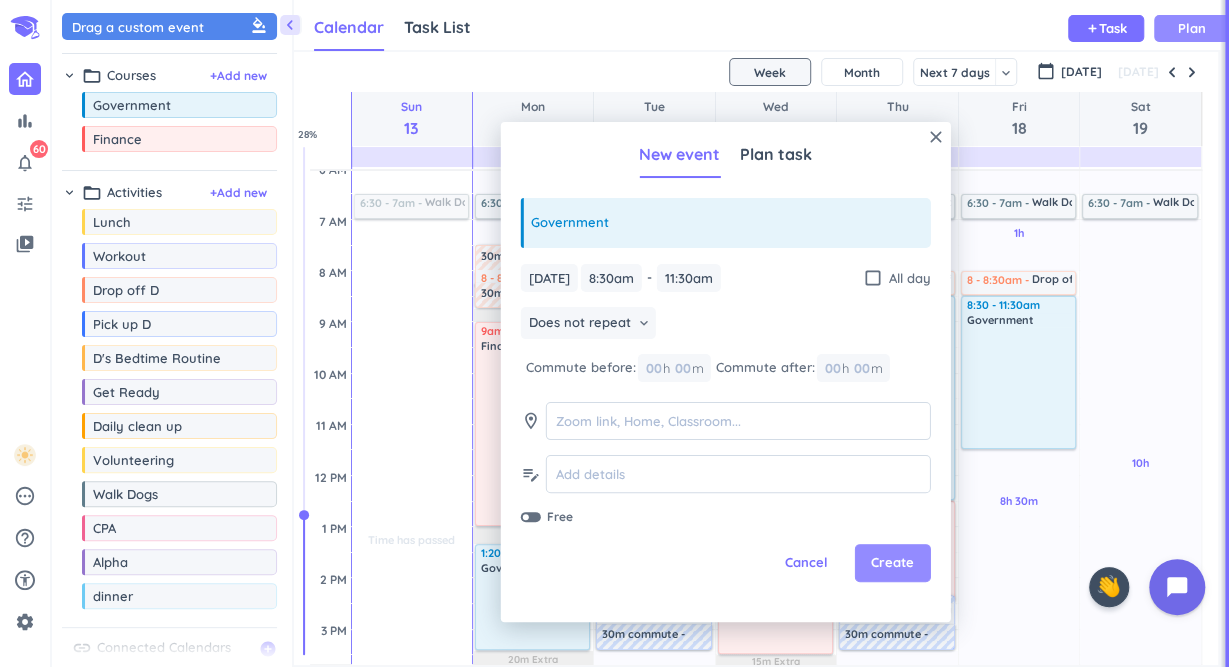 click on "Create" at bounding box center [892, 563] 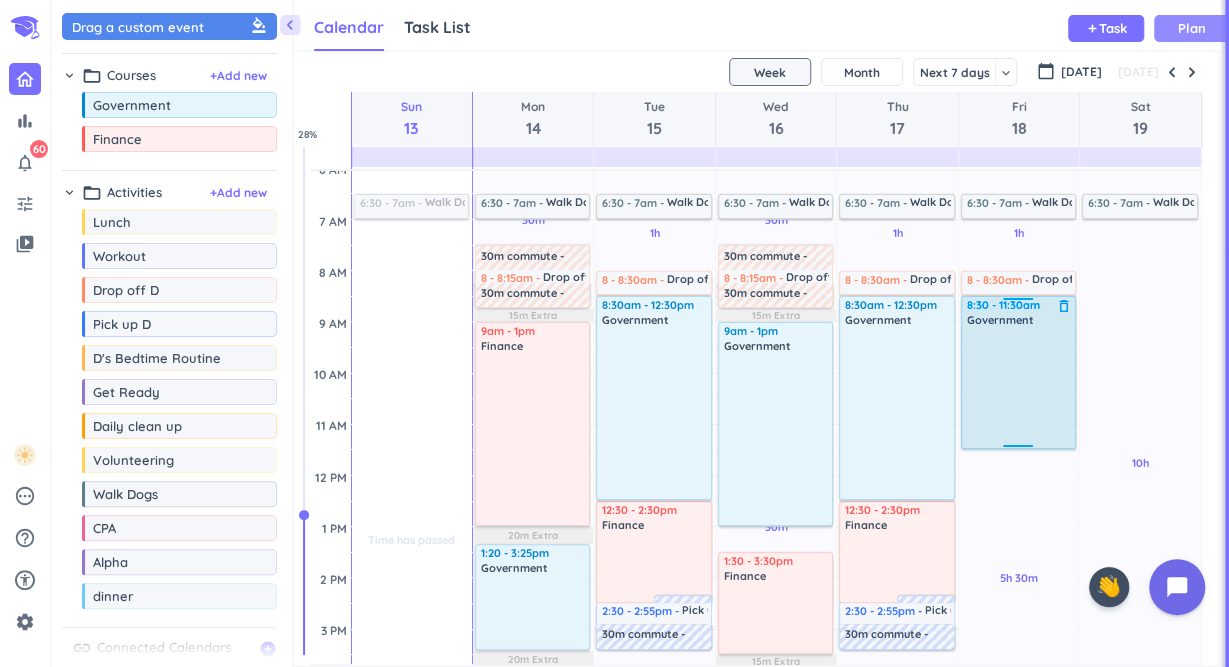 click at bounding box center (1019, 387) 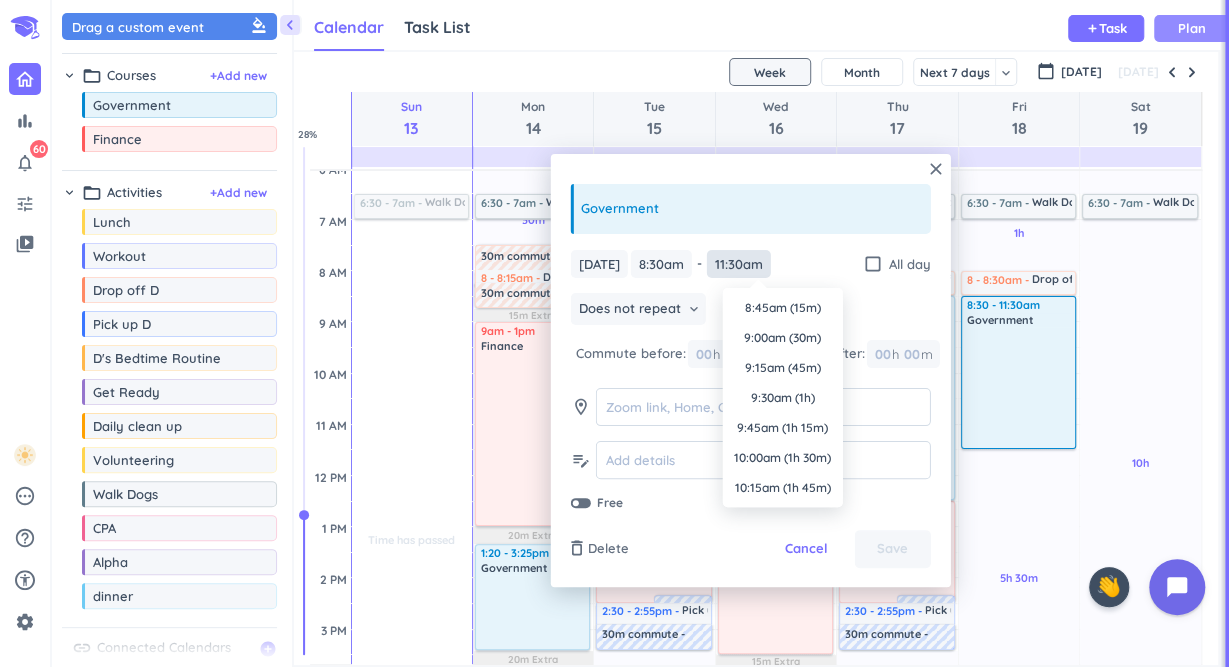 scroll, scrollTop: 330, scrollLeft: 0, axis: vertical 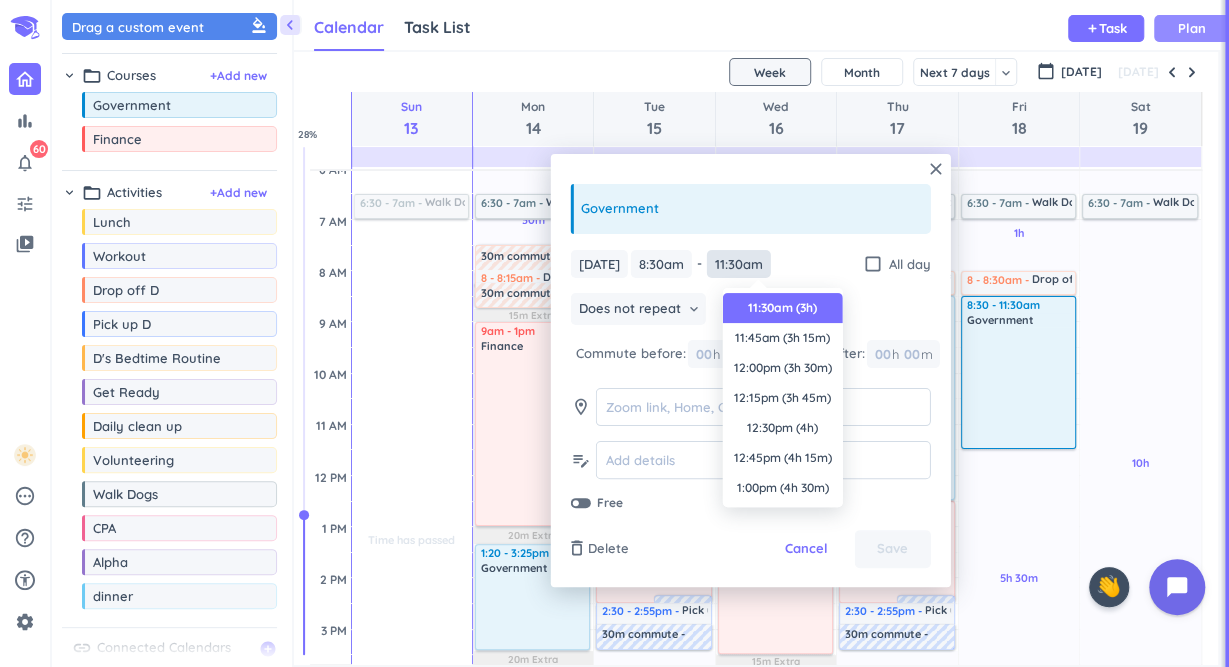 click on "11:30am" at bounding box center (739, 264) 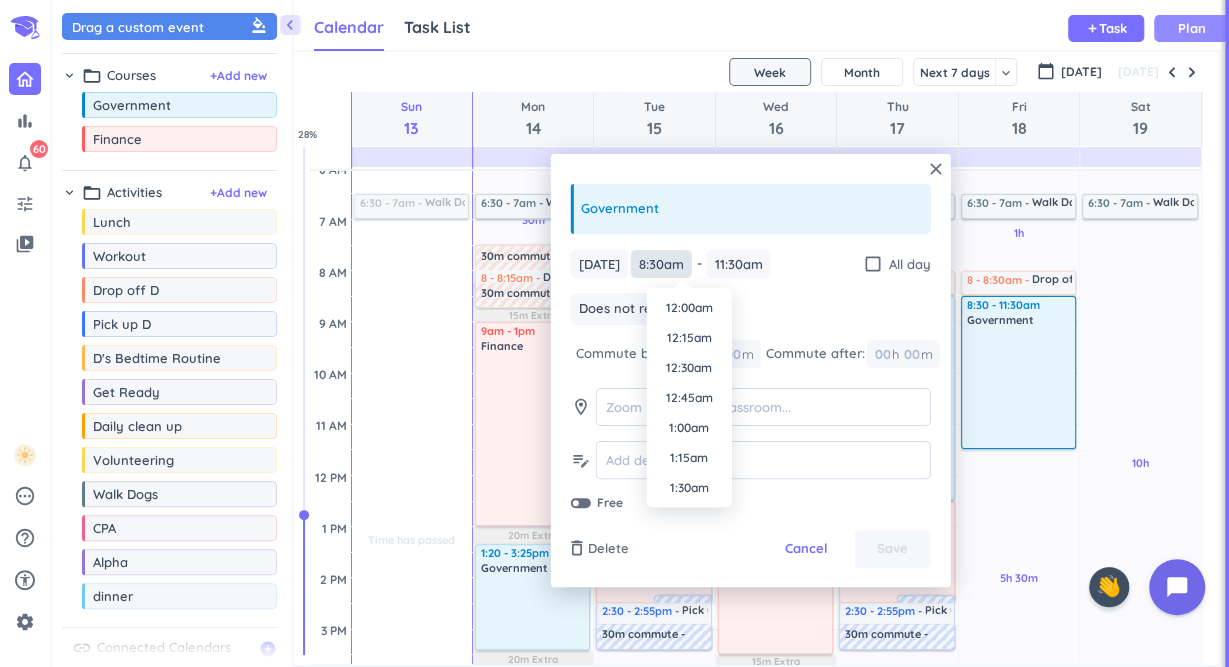 click on "8:30am" at bounding box center [661, 264] 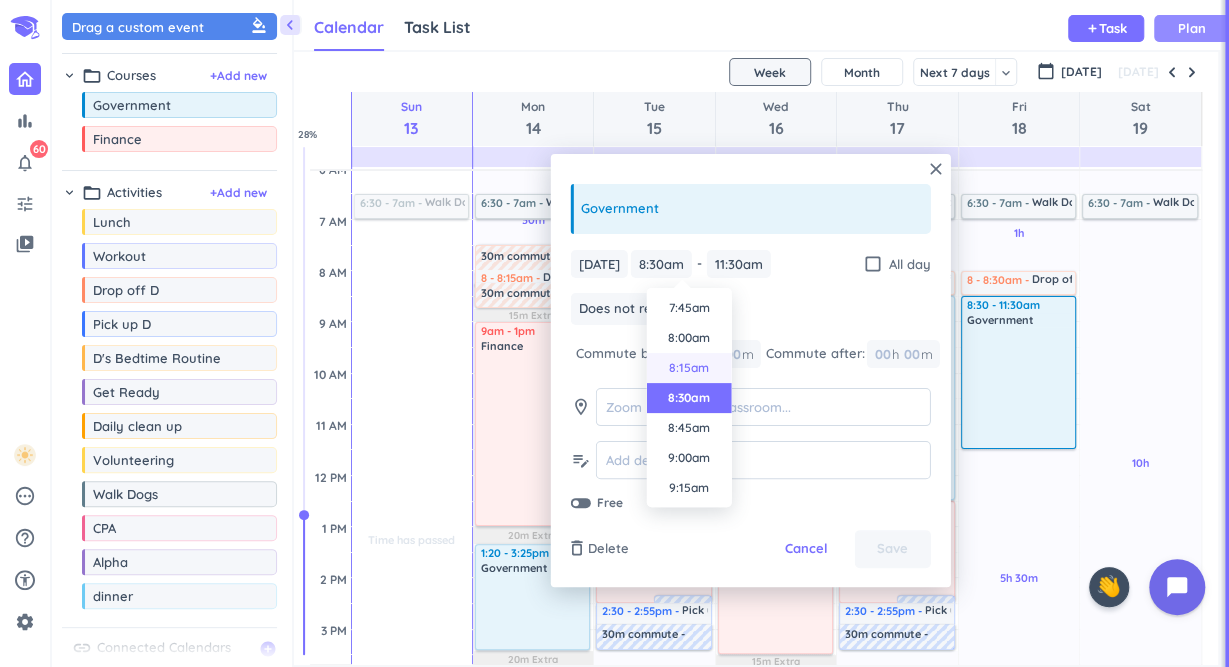 click on "8:15am" at bounding box center [689, 368] 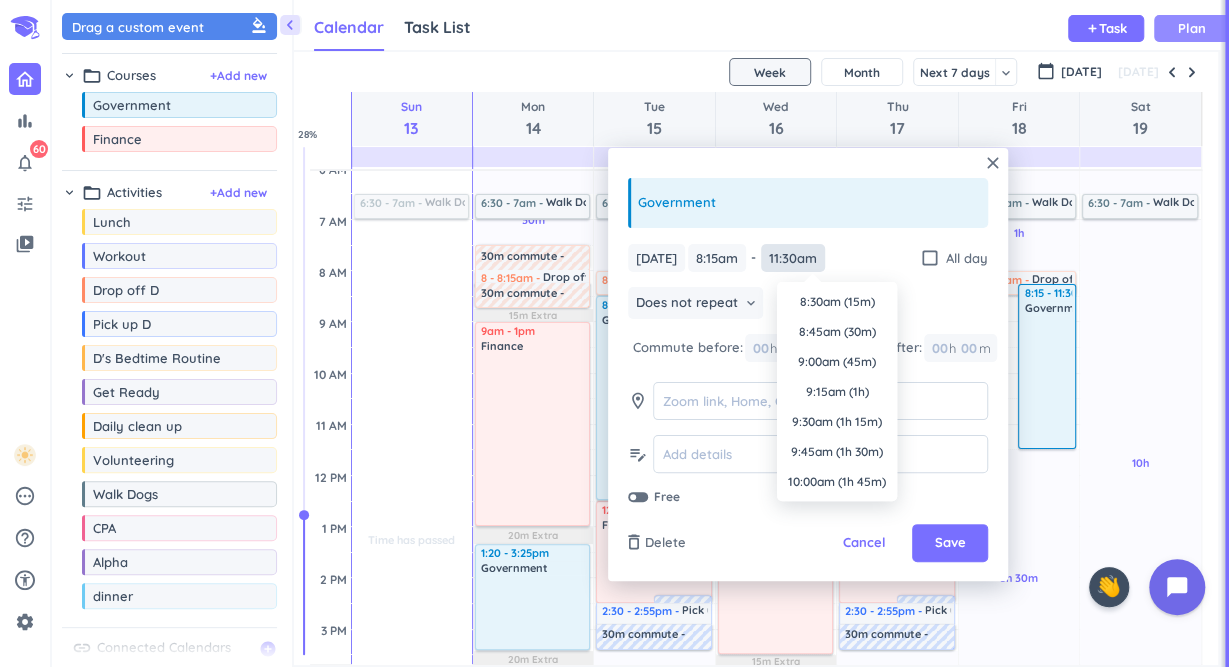 click on "11:30am" at bounding box center [793, 258] 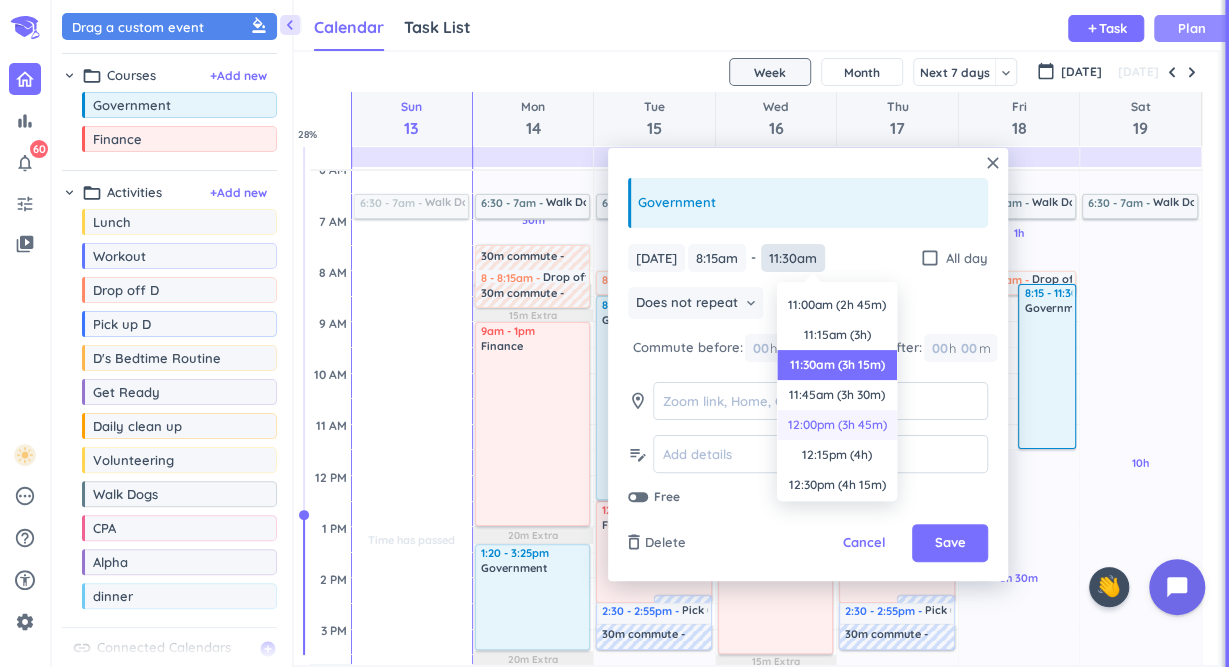 scroll, scrollTop: 289, scrollLeft: 0, axis: vertical 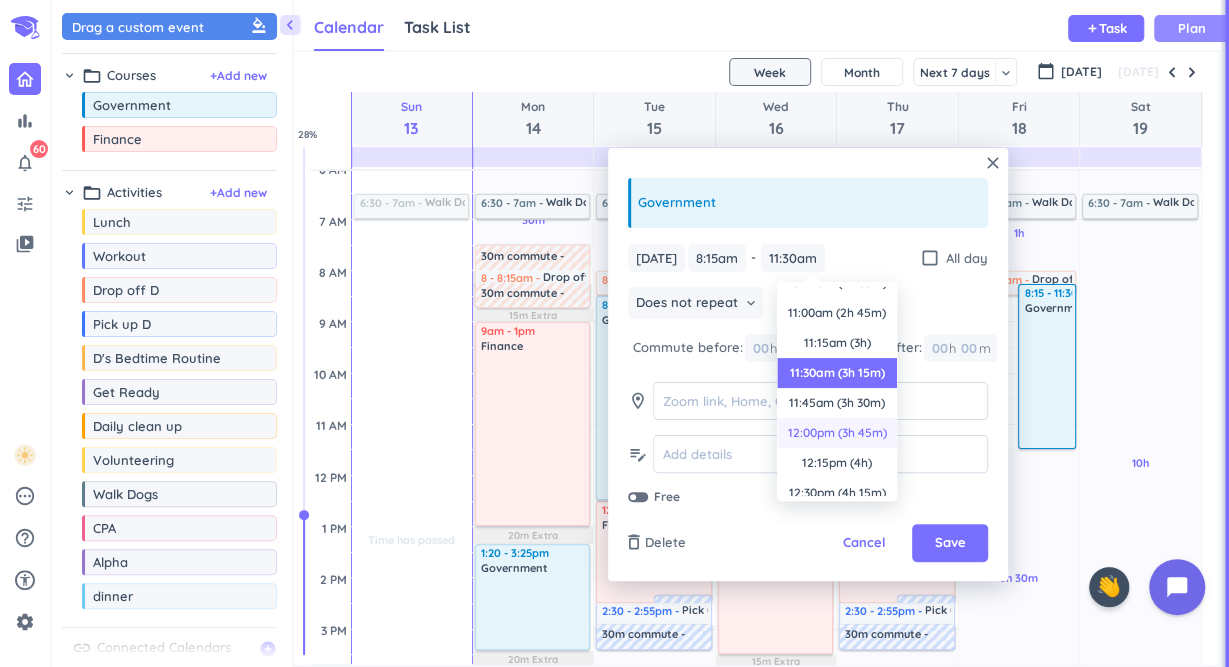 click on "11:15am (3h)" at bounding box center [837, 343] 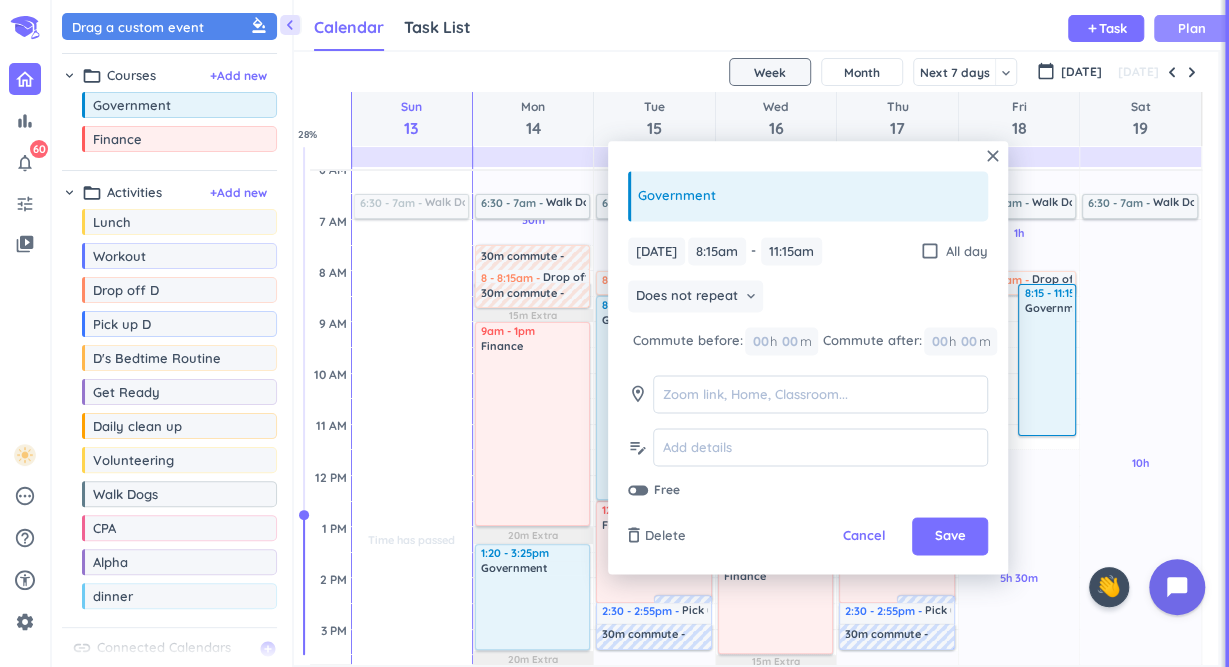 type on "11:15am" 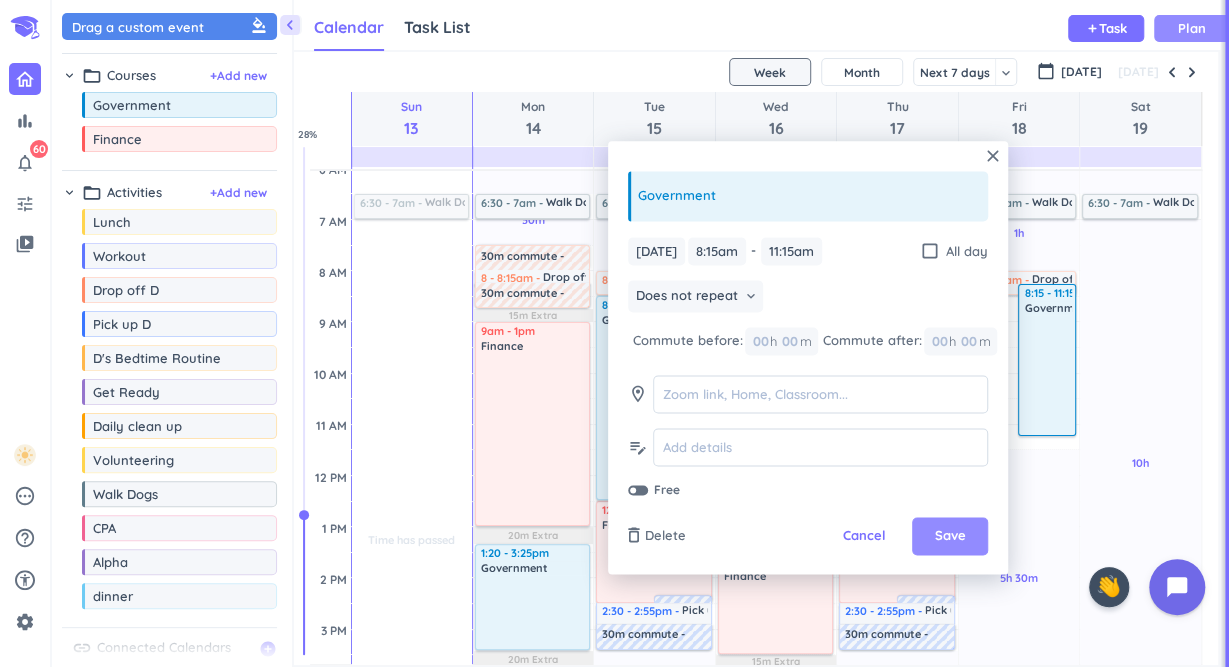 click on "Save" at bounding box center [950, 537] 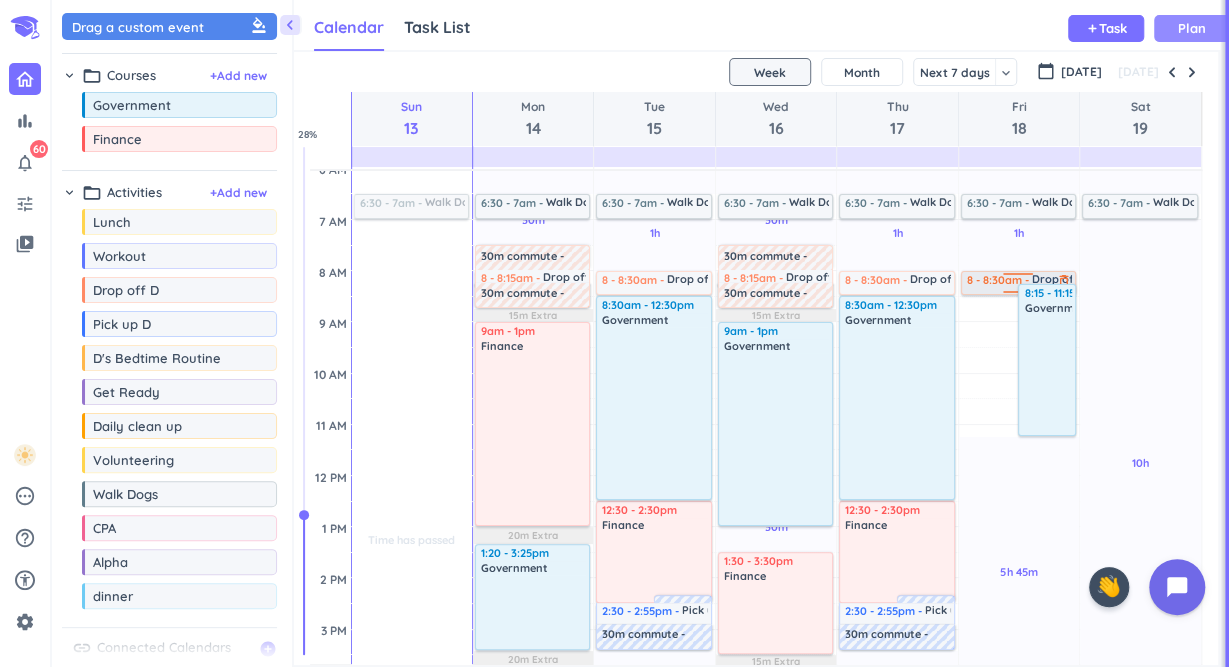 click at bounding box center (1018, 277) 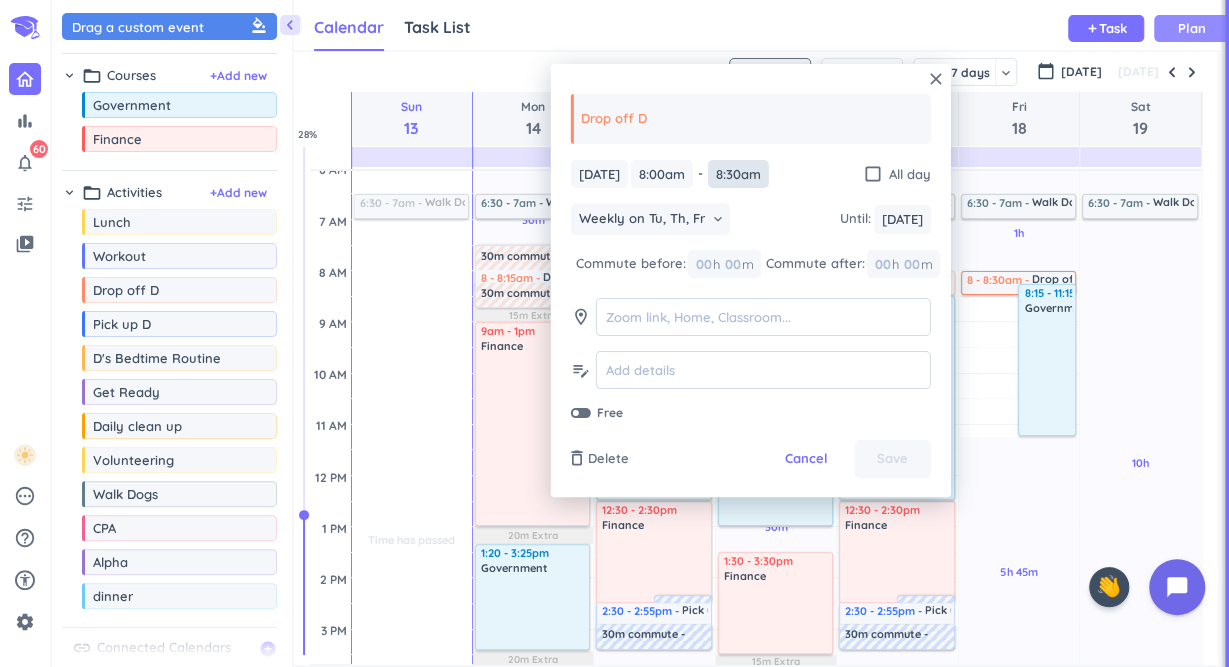 click on "8:30am" at bounding box center [738, 174] 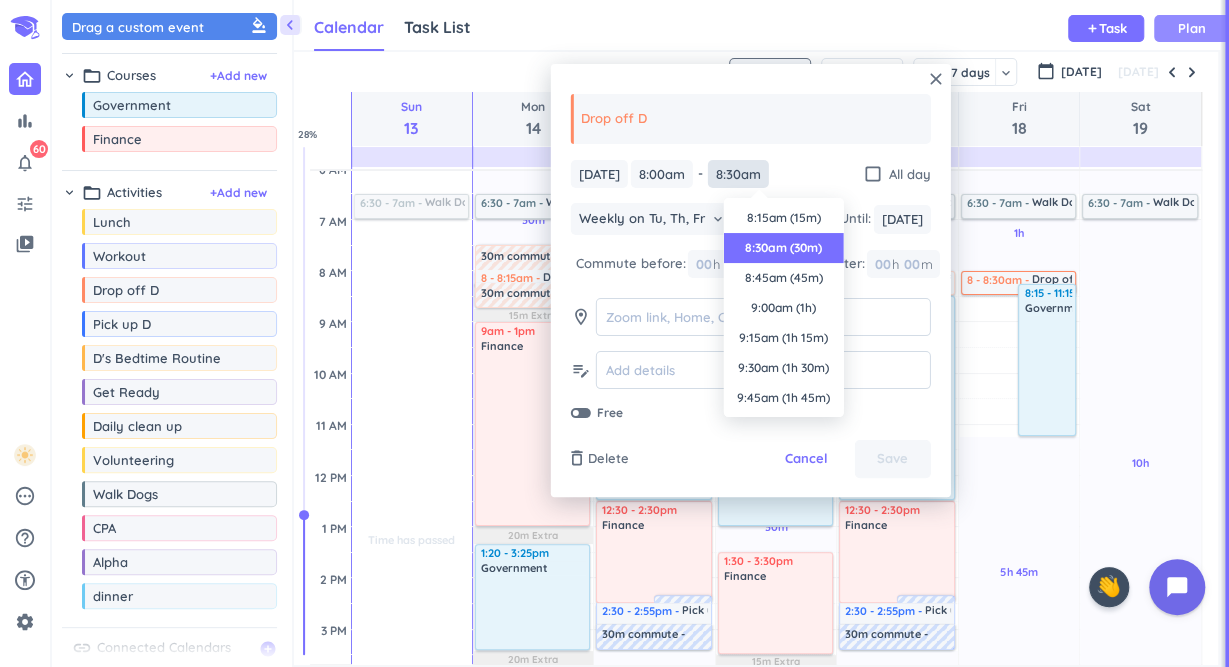 scroll, scrollTop: 30, scrollLeft: 0, axis: vertical 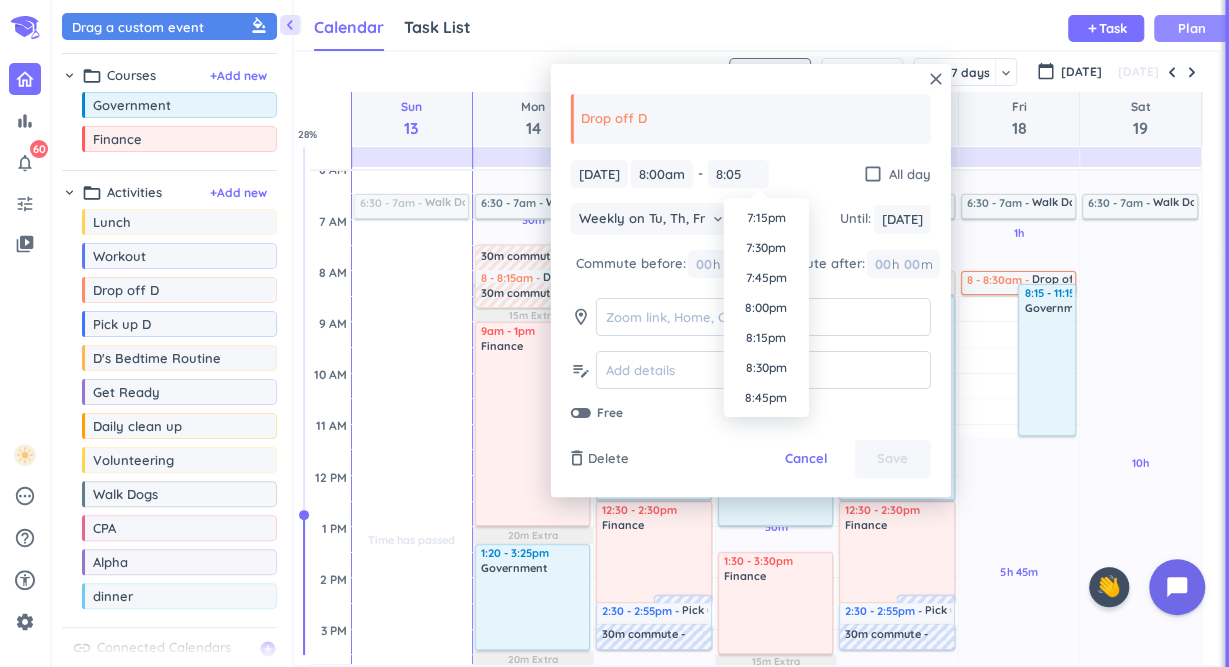 type on "8:05pm" 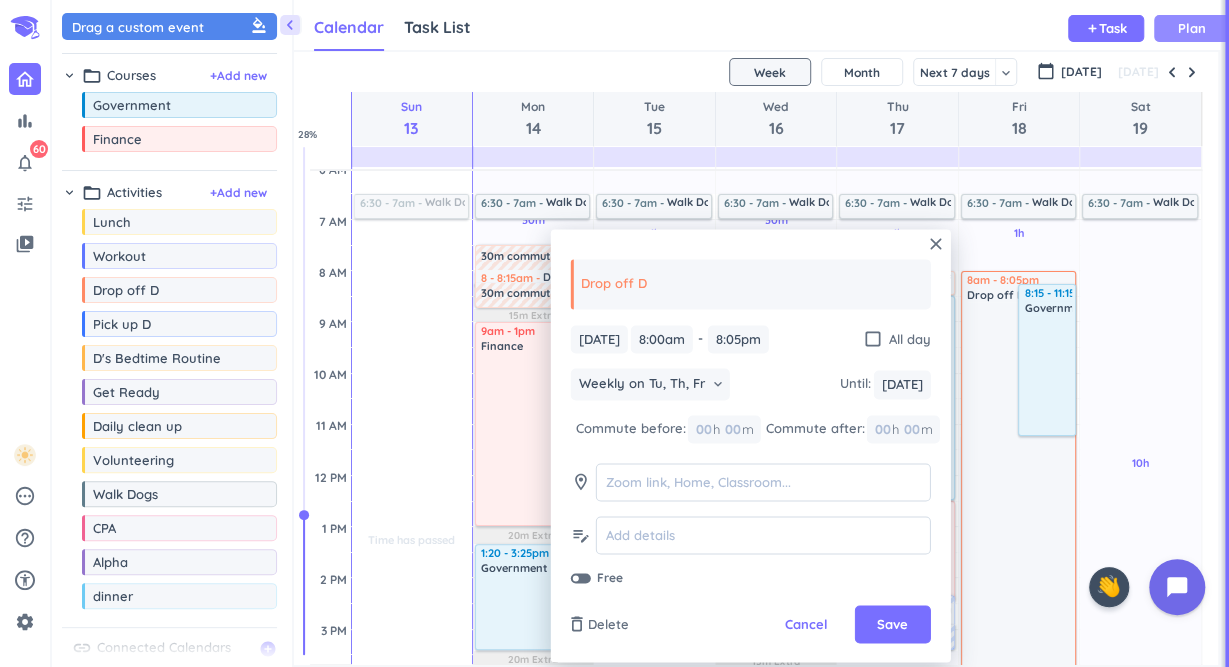 click on "[DATE] [DATE]   8:00am 8:00am - 8:05pm 8:05pm check_box_outline_blank All day Weekly on Tu, Th, Fr keyboard_arrow_down Until :  [DATE] [DATE] Commute before: 00 h 00 m Commute after: 00 h 00 m room edit_note Free" at bounding box center (751, 456) 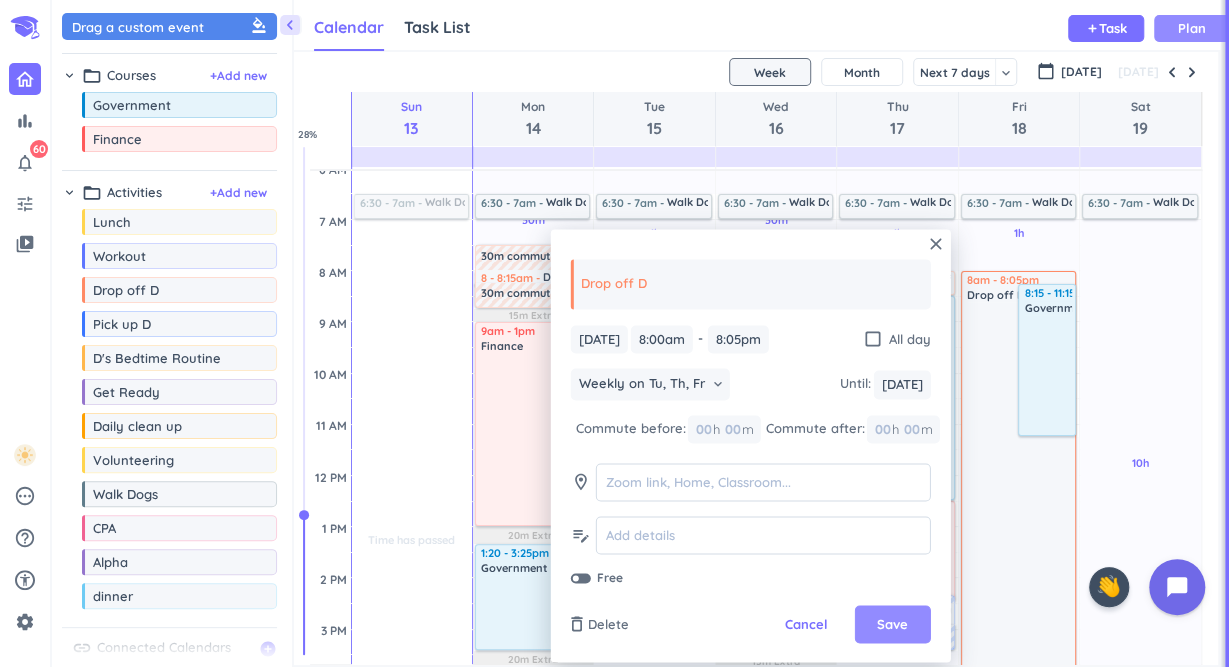 click on "Save" at bounding box center (893, 625) 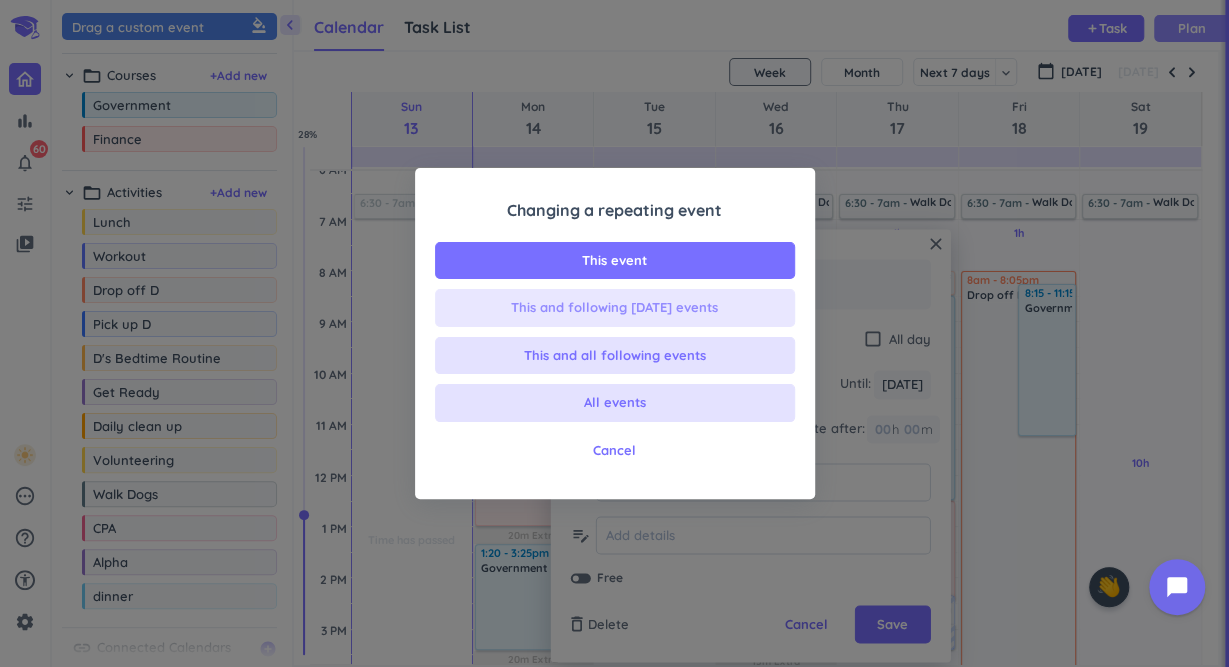 click on "This and following [DATE] events" at bounding box center [615, 308] 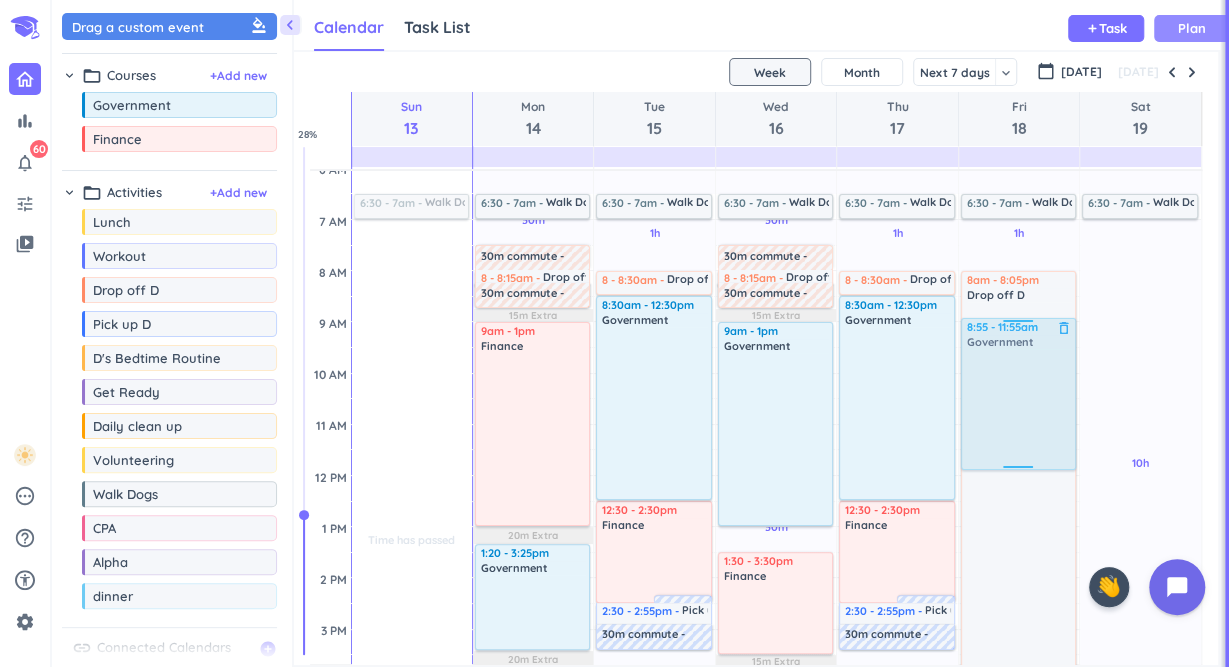 drag, startPoint x: 1053, startPoint y: 348, endPoint x: 1014, endPoint y: 371, distance: 45.276924 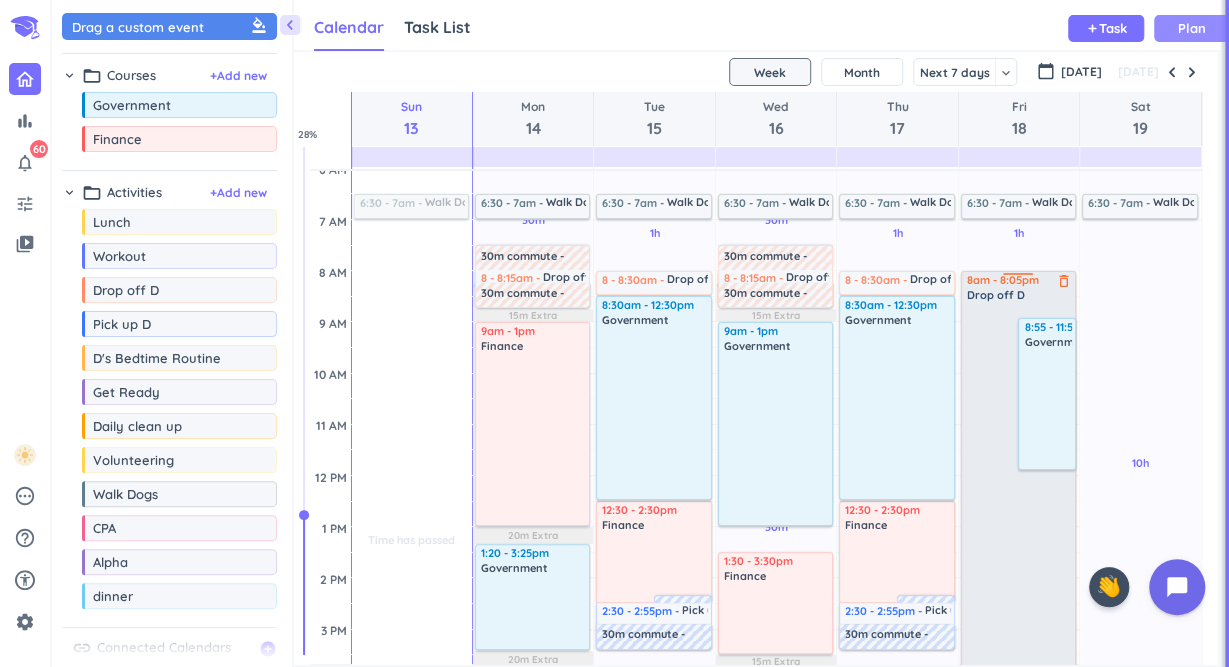 click on "Drop off D" at bounding box center [996, 295] 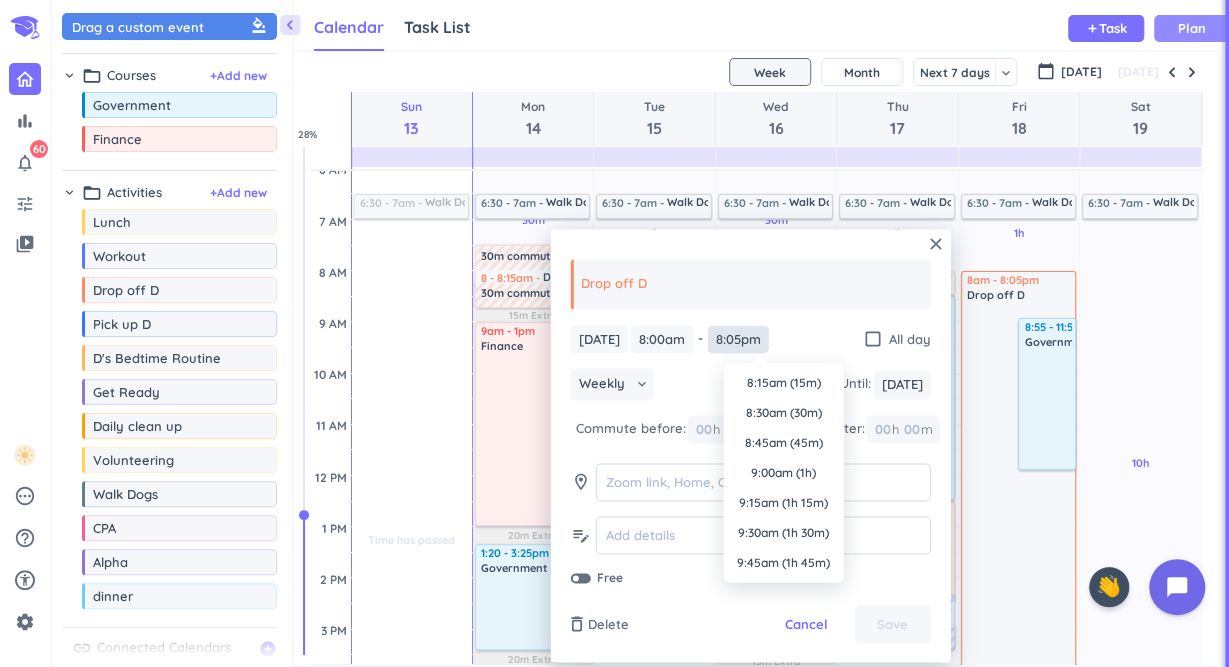 click on "8:05pm" at bounding box center (738, 339) 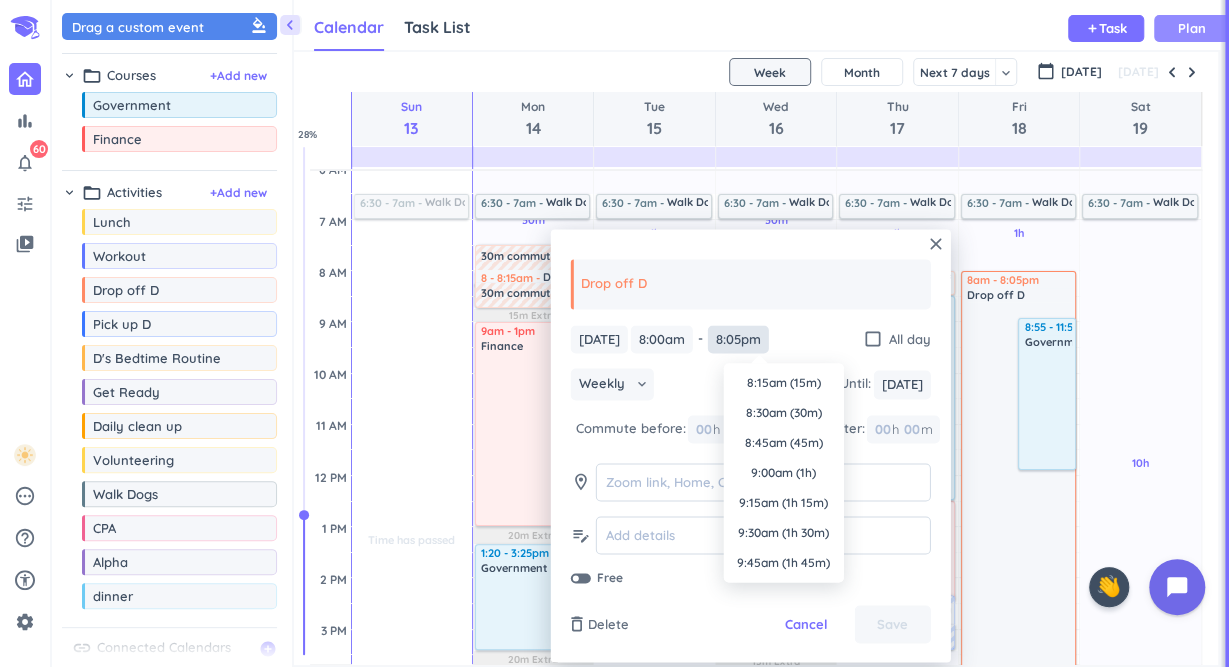 scroll, scrollTop: 2310, scrollLeft: 0, axis: vertical 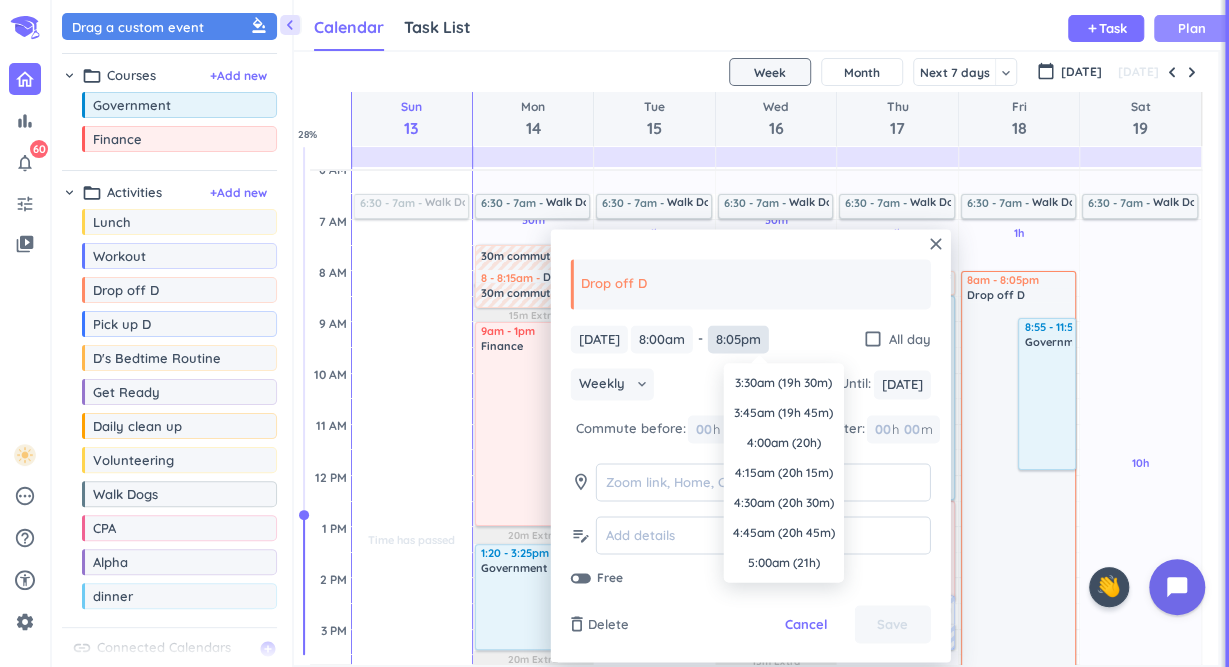 click on "8:05pm" at bounding box center (738, 339) 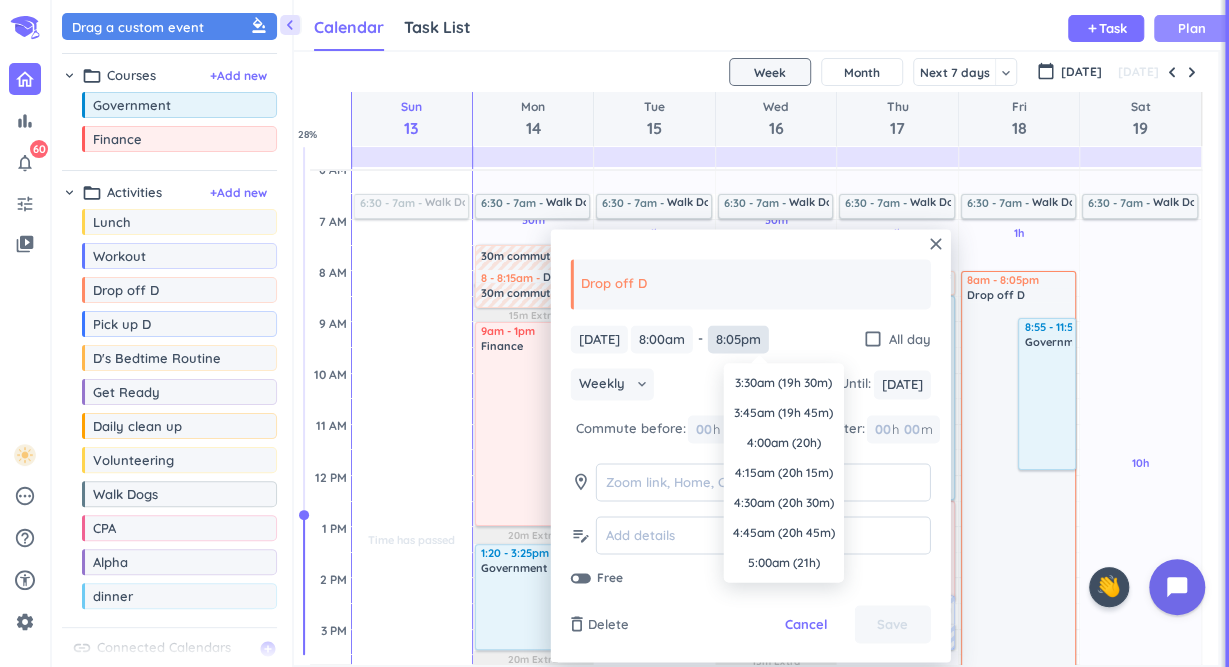 click on "8:05pm" at bounding box center [738, 339] 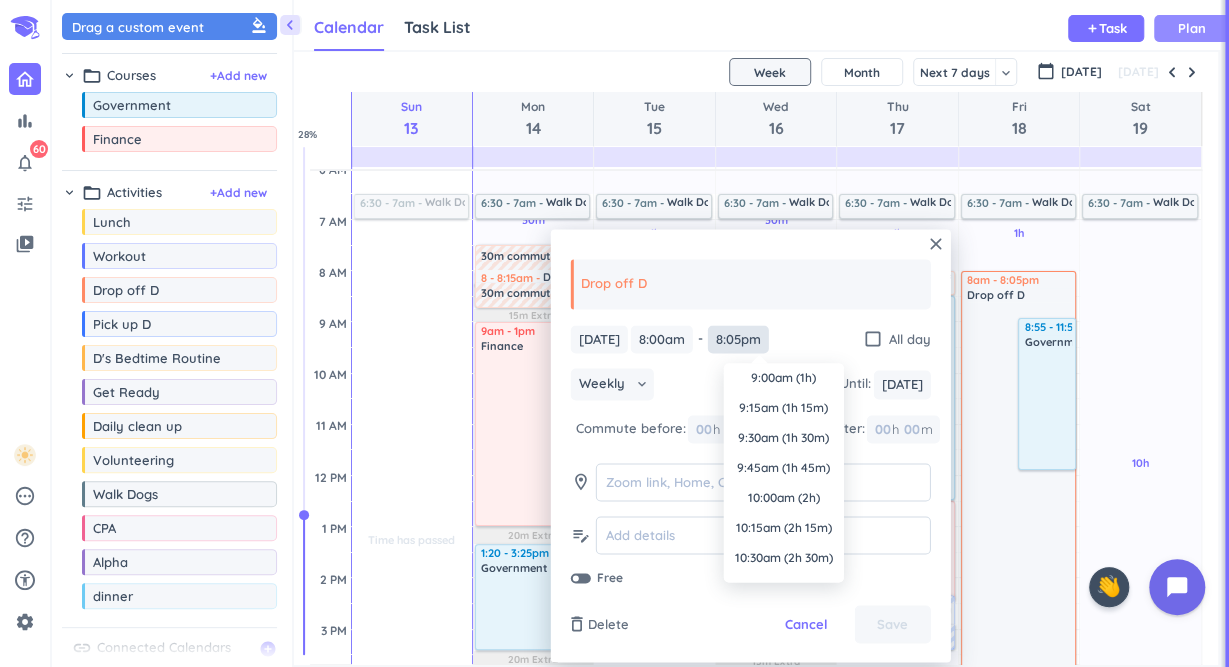 scroll, scrollTop: 0, scrollLeft: 0, axis: both 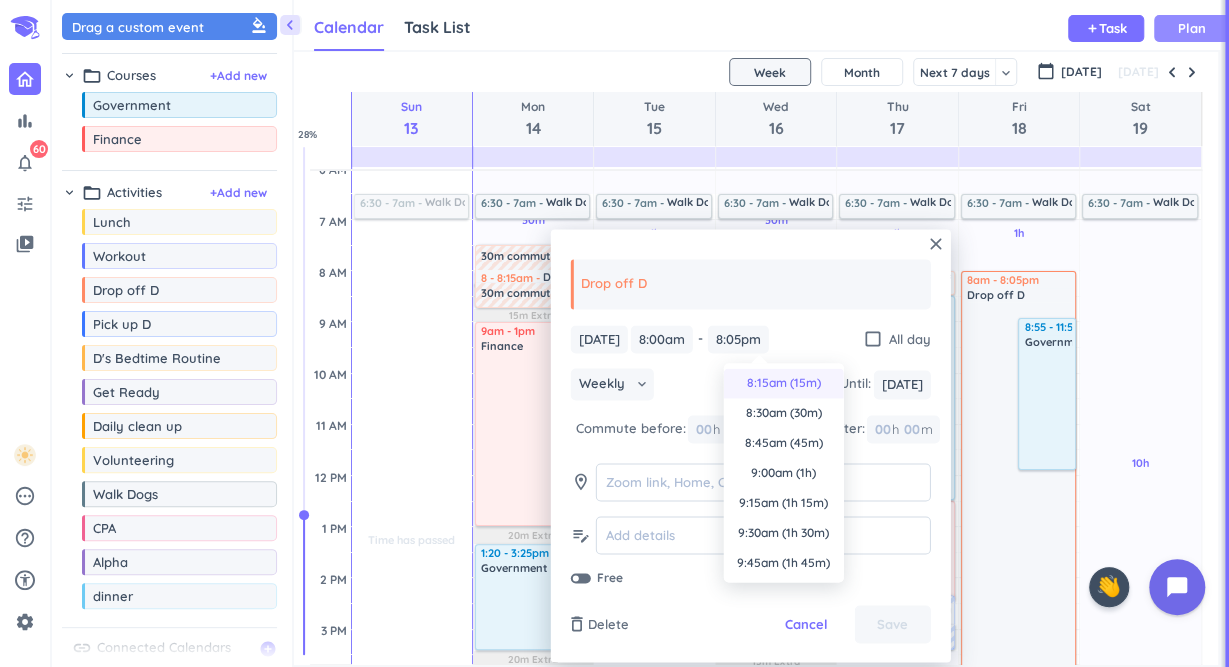 click on "8:15am (15m)" at bounding box center [784, 383] 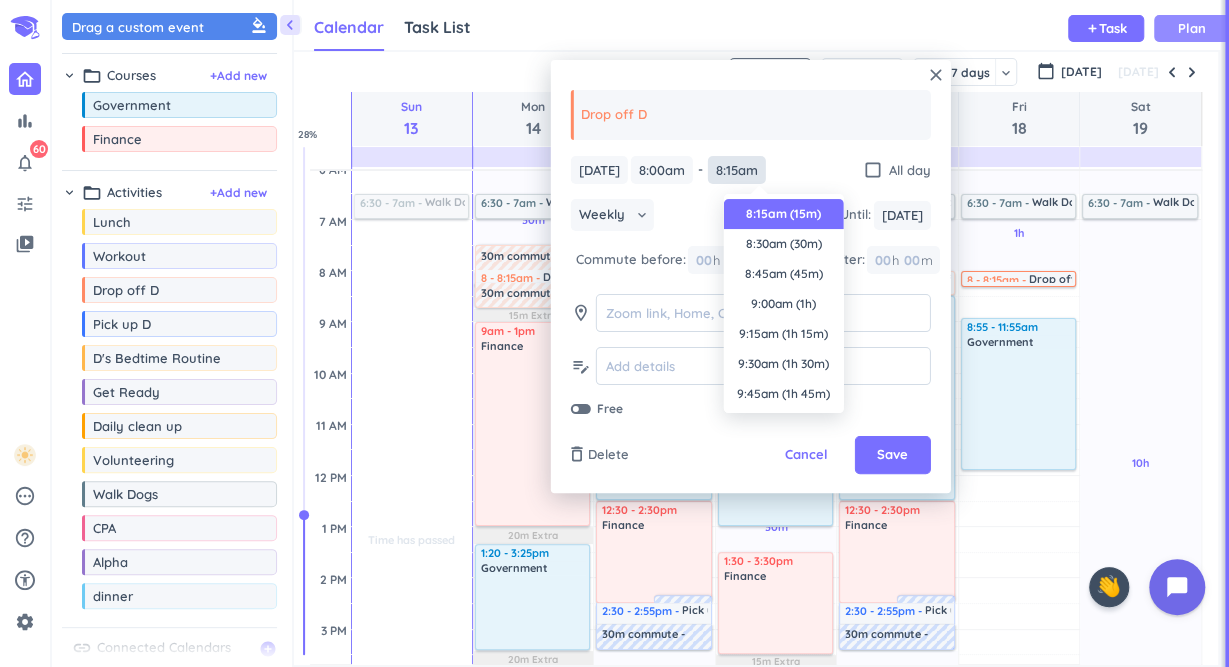 click on "8:15am" at bounding box center [737, 170] 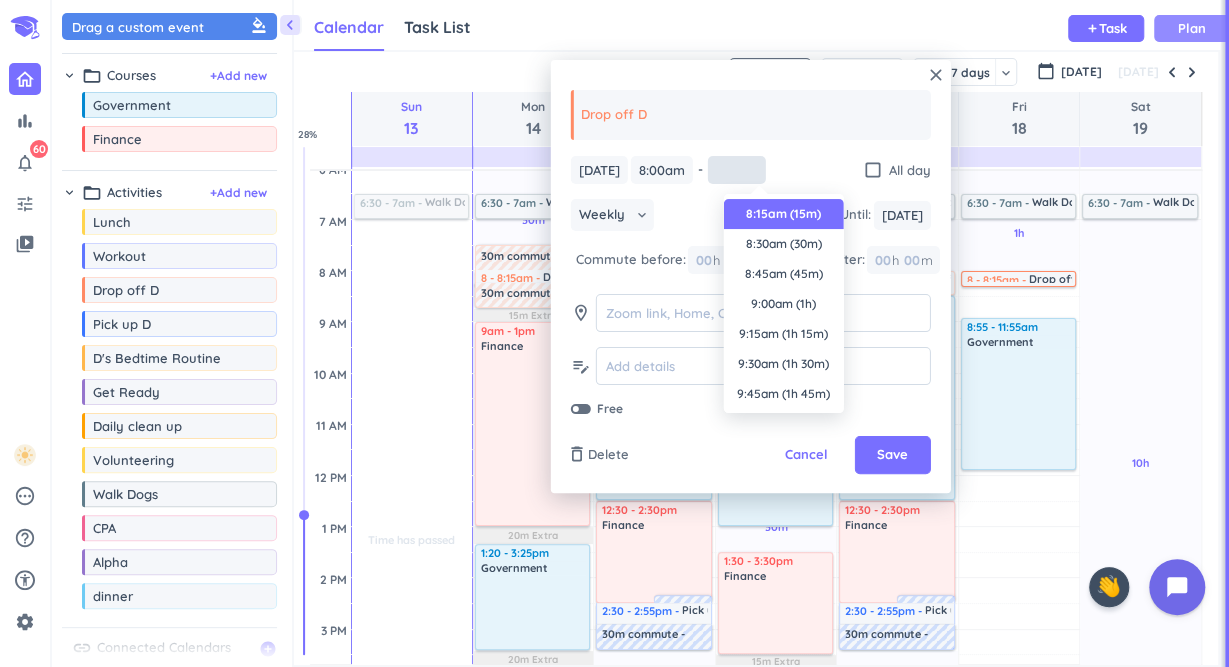 type on "*" 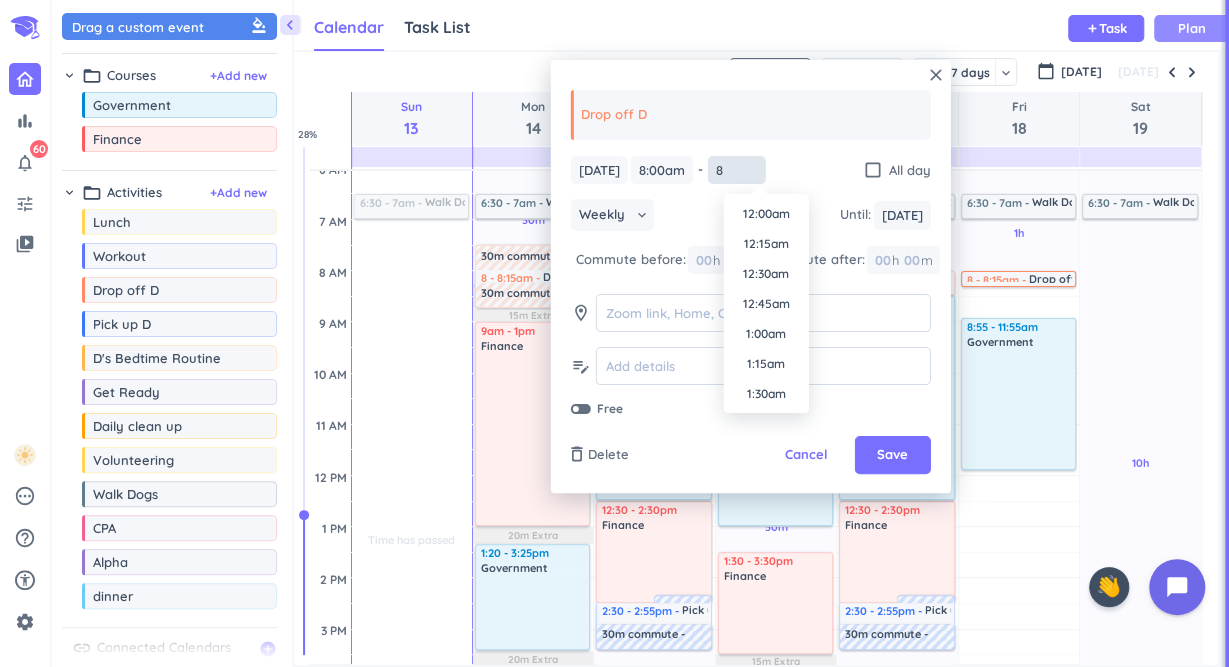 scroll, scrollTop: 2310, scrollLeft: 0, axis: vertical 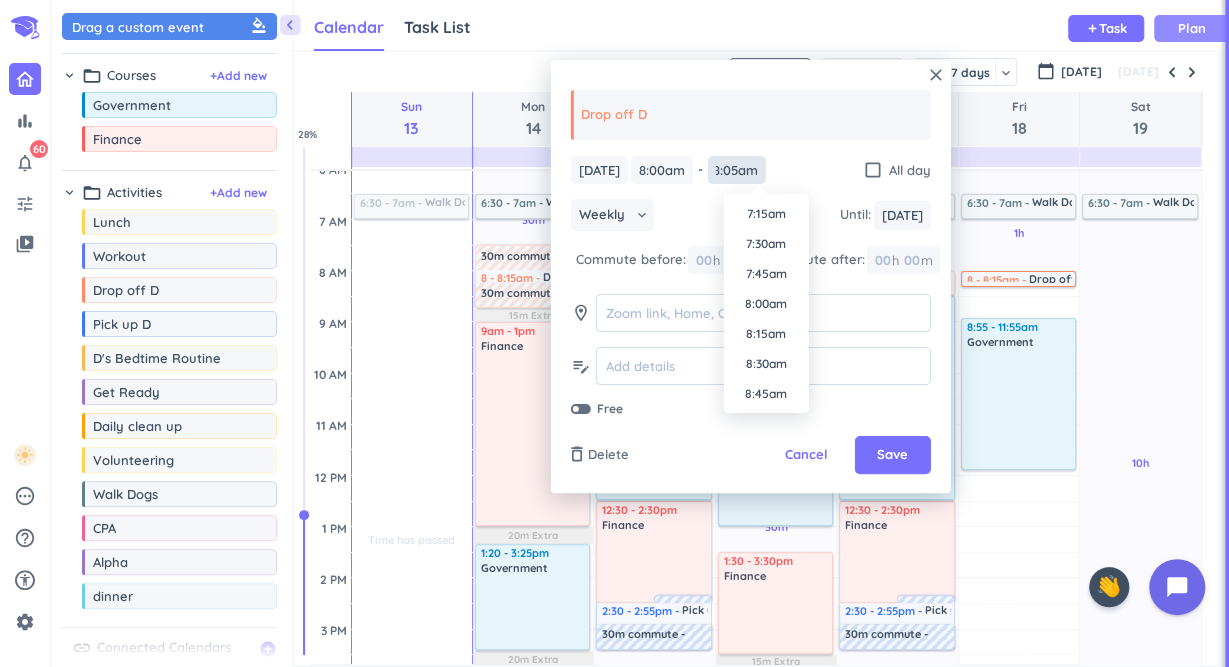 type on "8:05am" 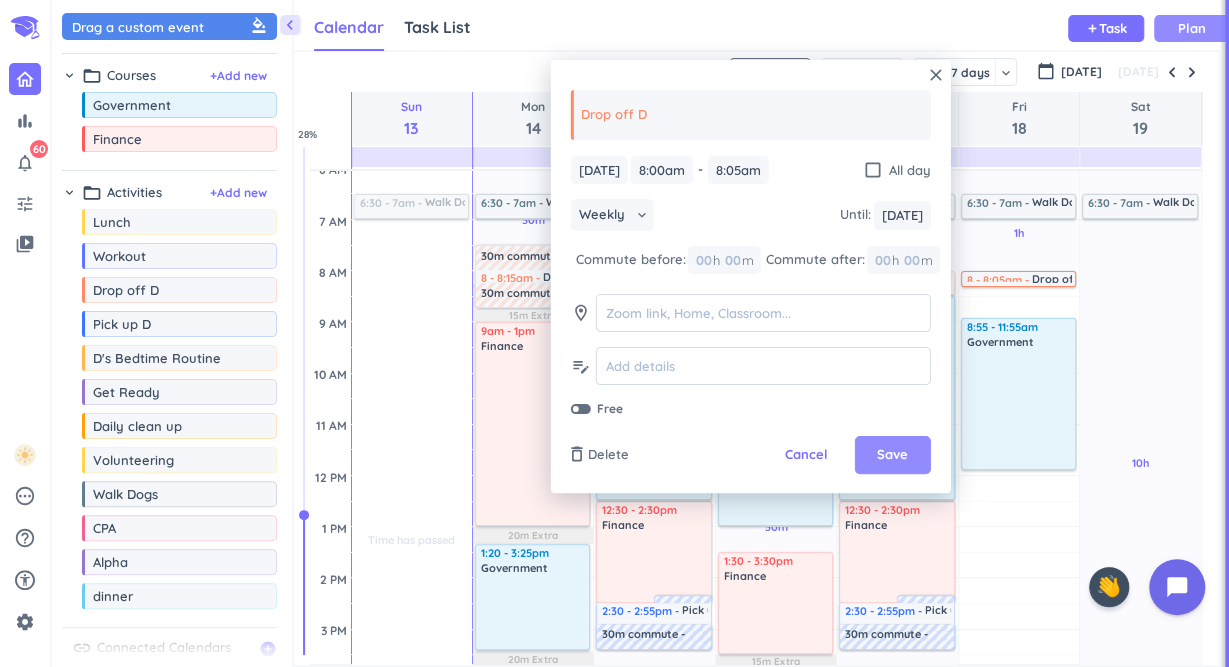 click on "Save" at bounding box center [893, 455] 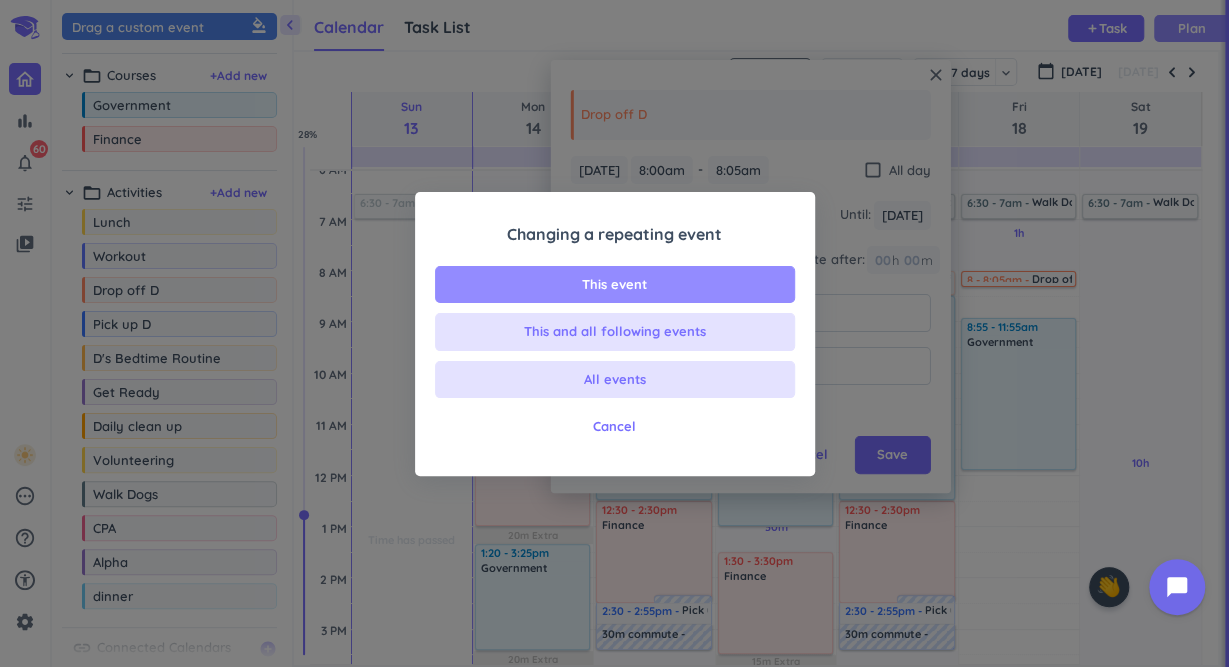 click on "This event" at bounding box center (615, 285) 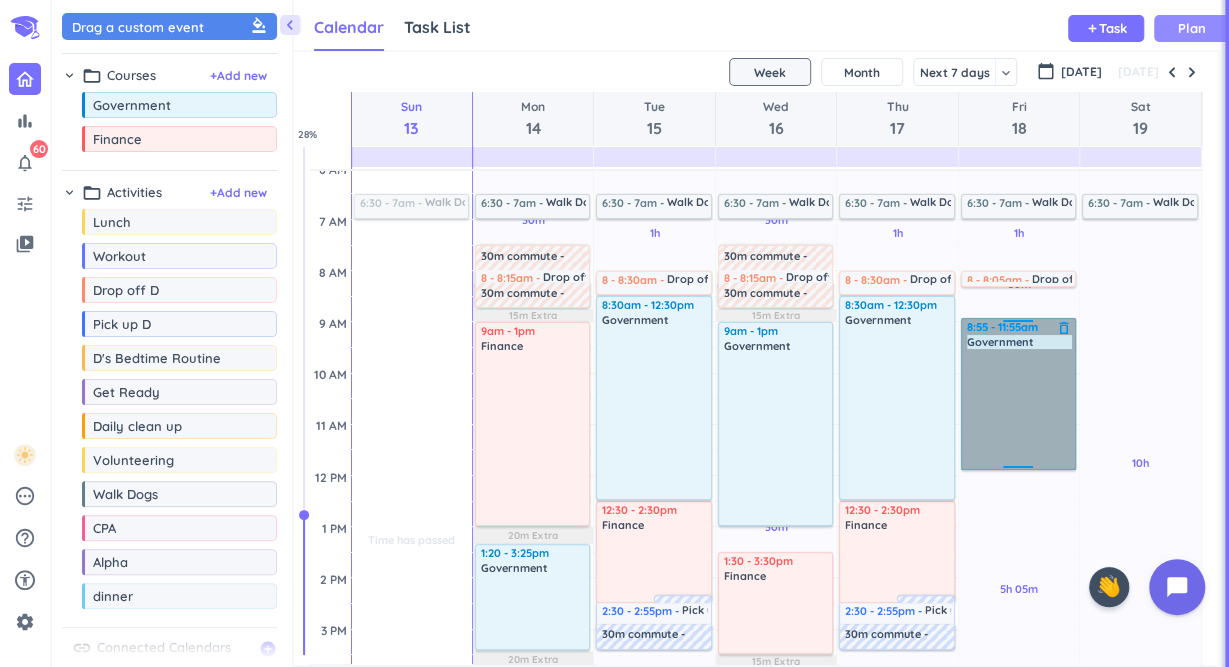 drag, startPoint x: 1039, startPoint y: 378, endPoint x: 1035, endPoint y: 335, distance: 43.185646 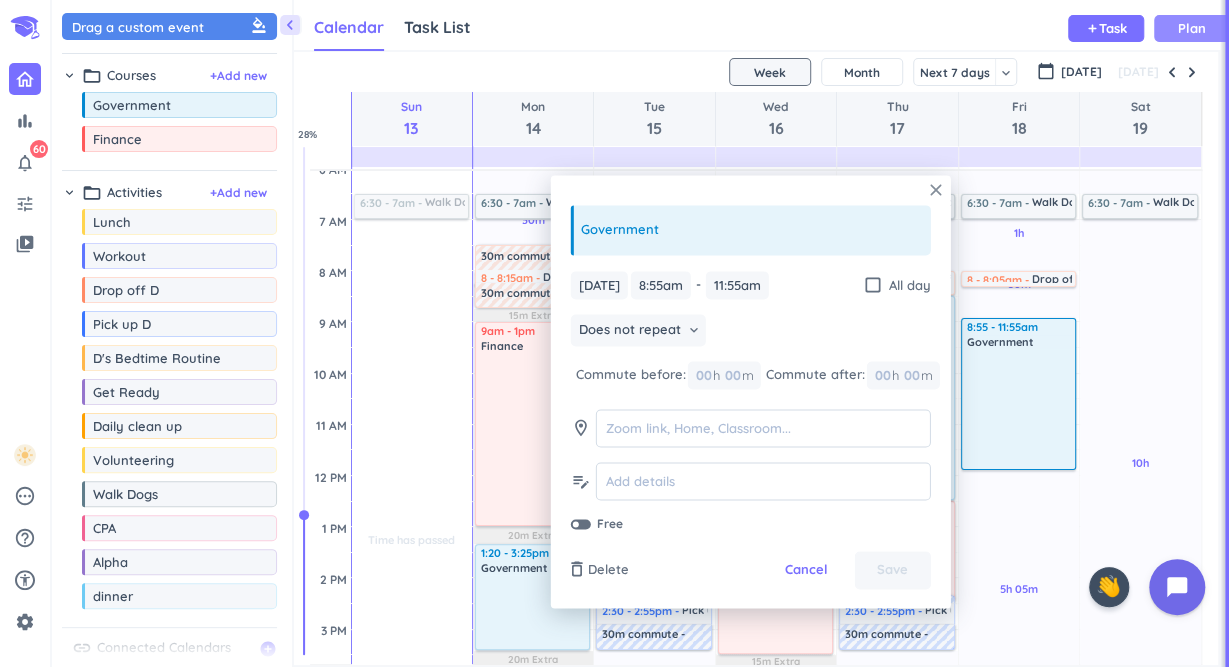 click on "close" at bounding box center [936, 190] 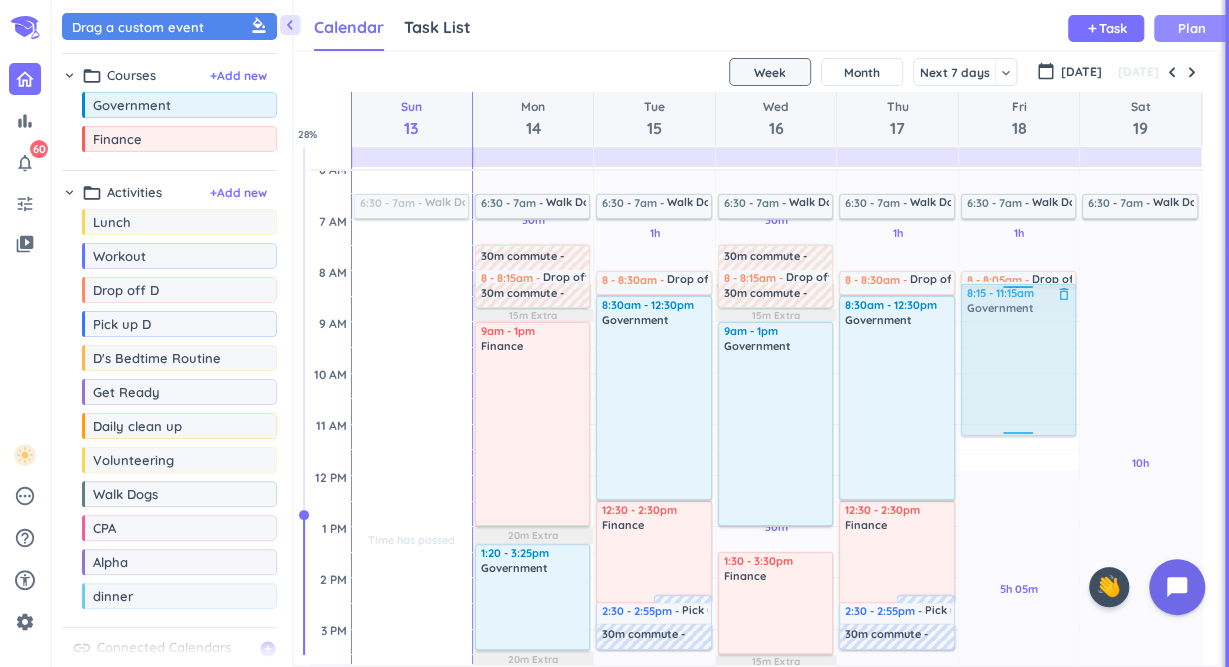 drag, startPoint x: 1013, startPoint y: 382, endPoint x: 989, endPoint y: 345, distance: 44.102154 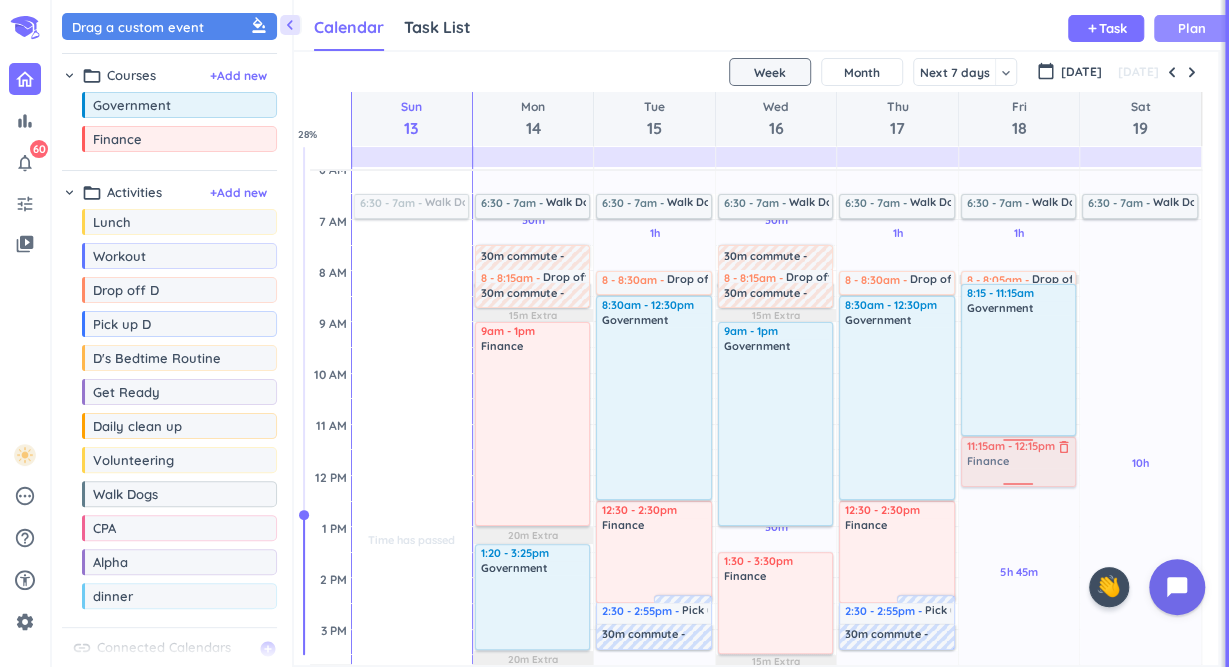 drag, startPoint x: 172, startPoint y: 143, endPoint x: 965, endPoint y: 439, distance: 846.44257 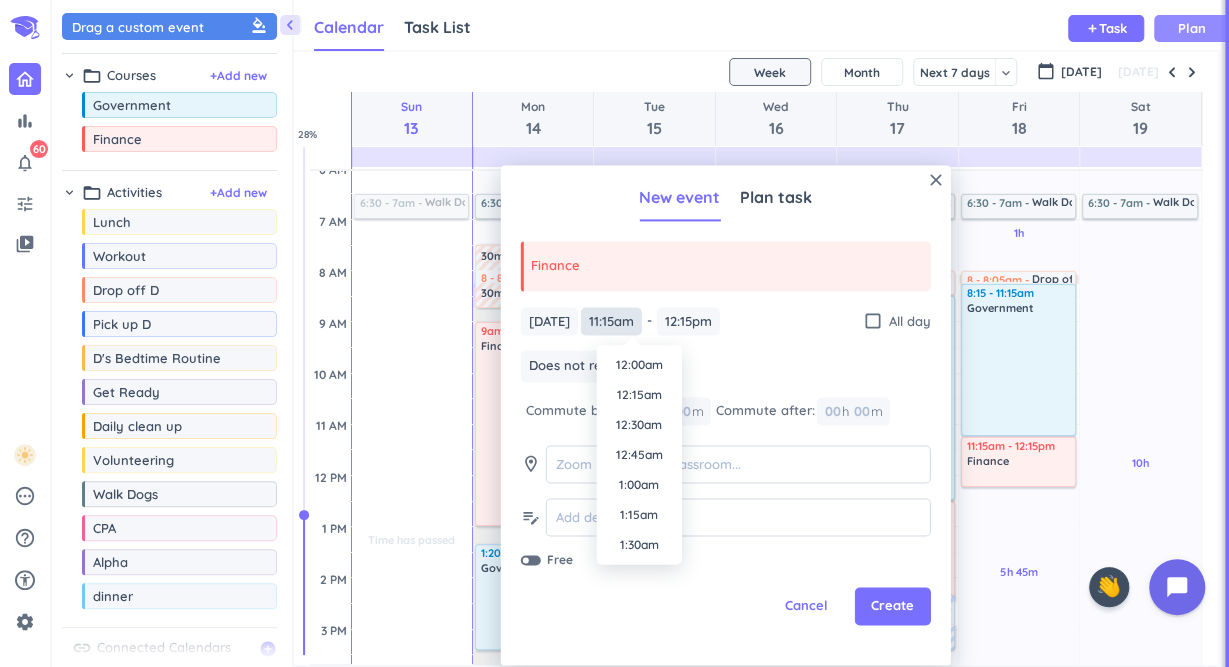 scroll, scrollTop: 1260, scrollLeft: 0, axis: vertical 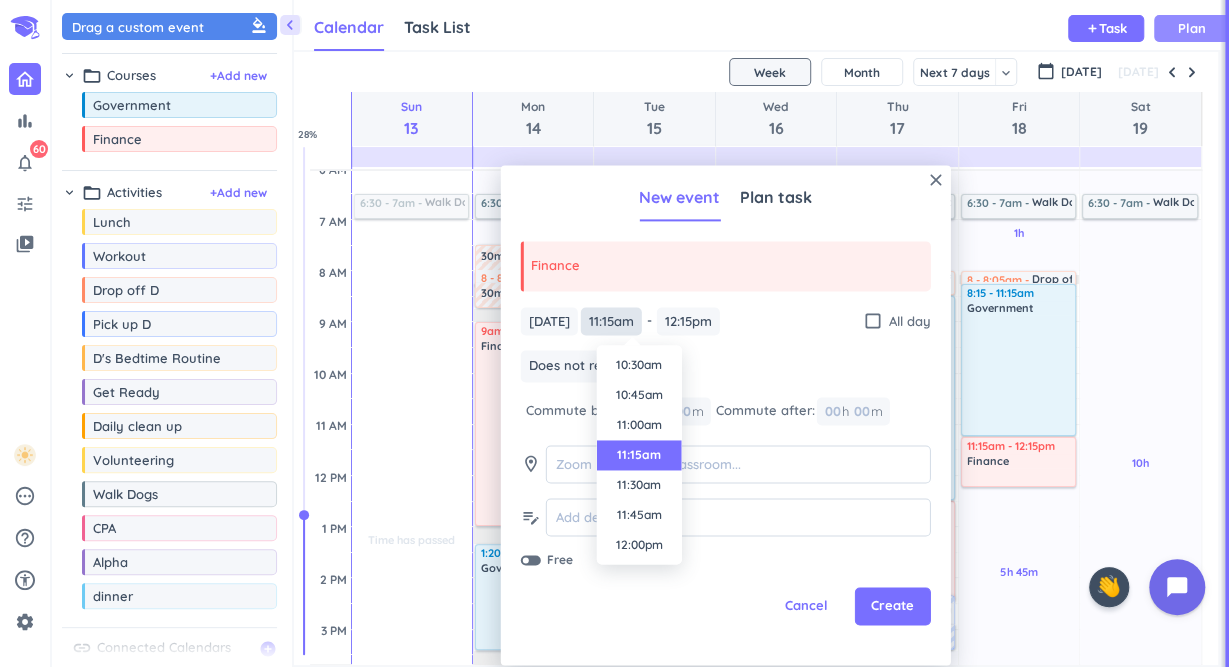 click on "11:15am" at bounding box center (611, 321) 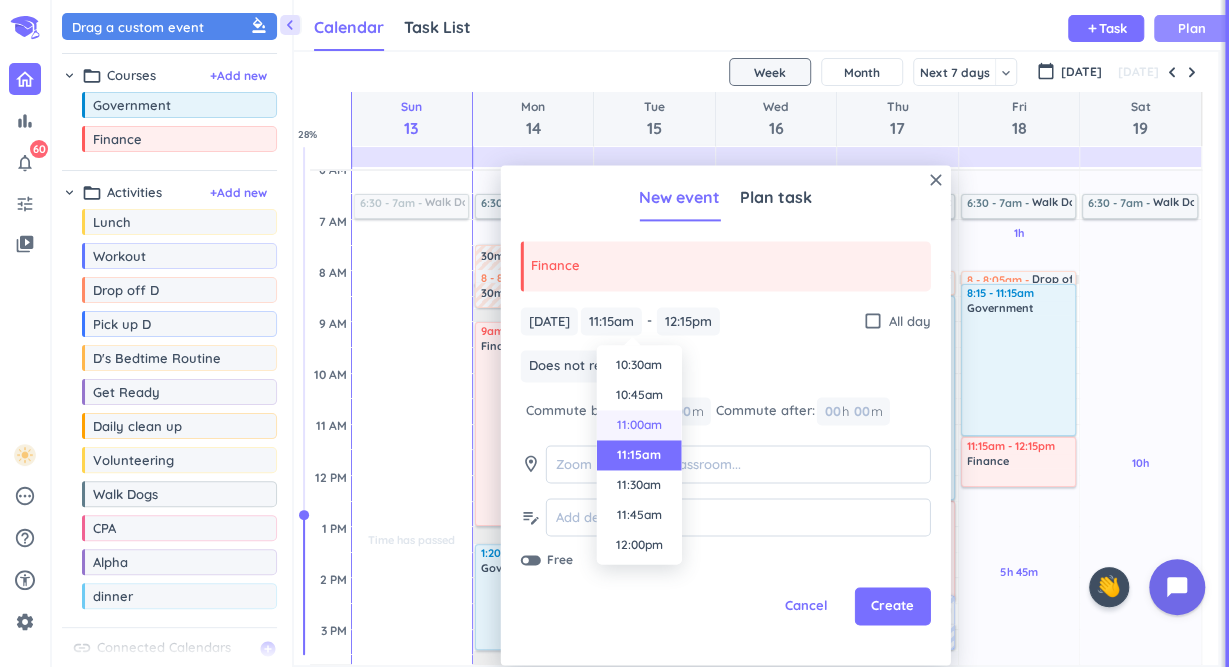 click on "11:00am" at bounding box center (639, 425) 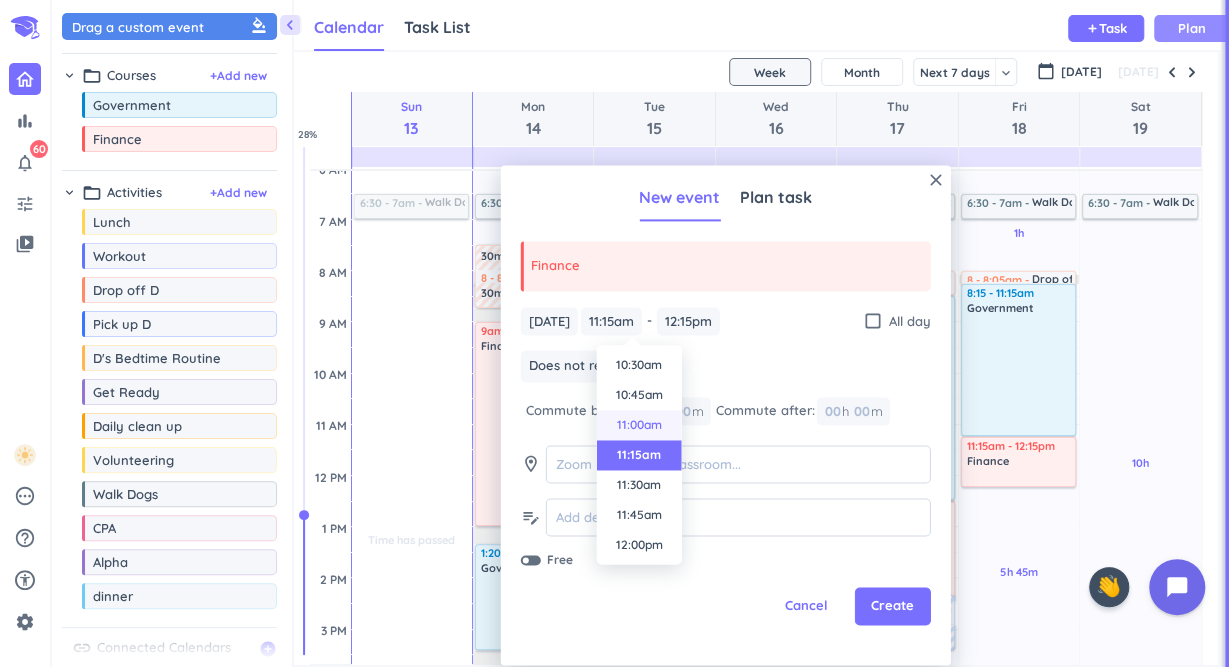 type on "11:00am" 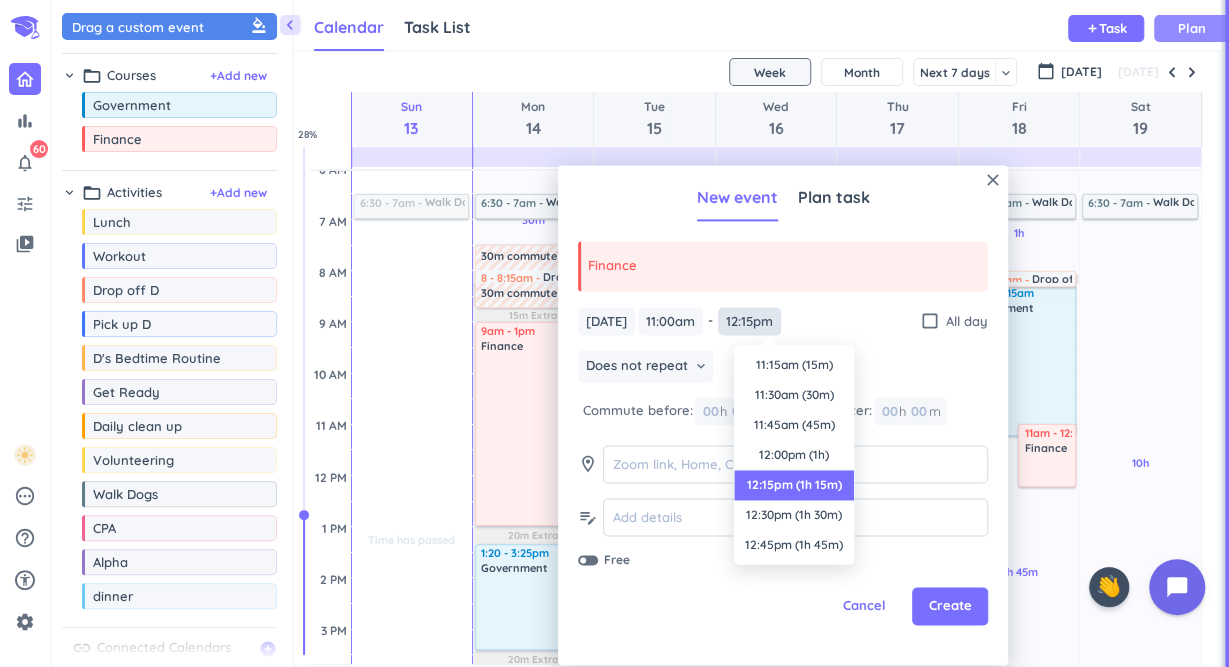click on "12:15pm" at bounding box center (749, 321) 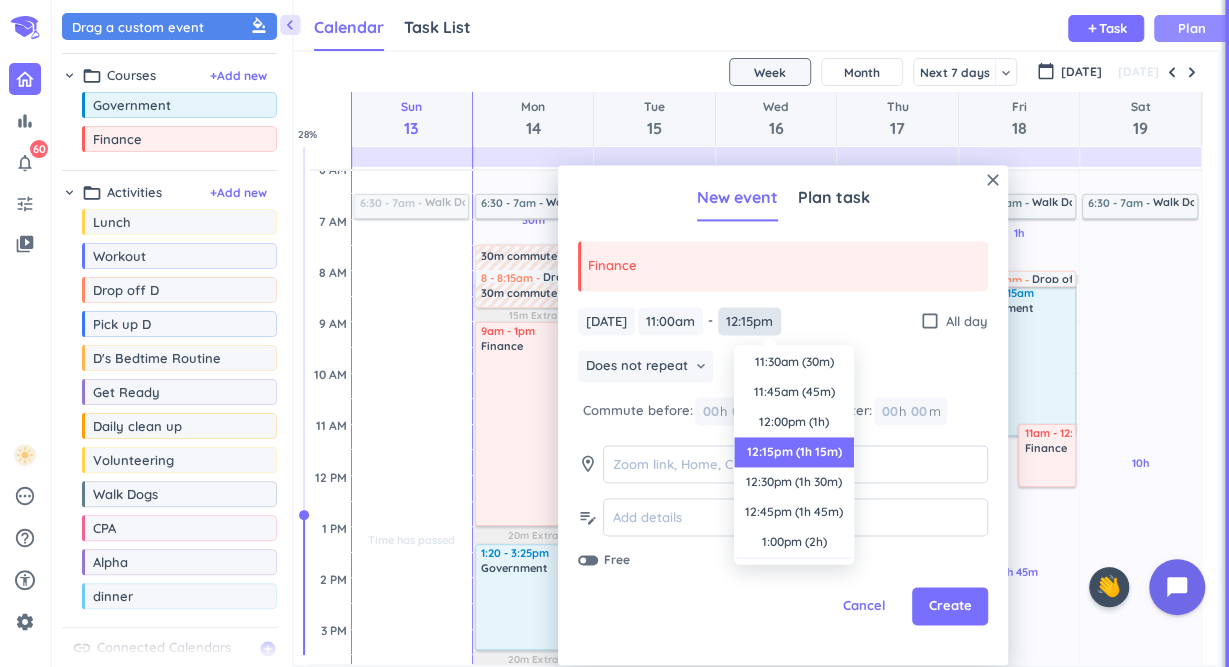scroll, scrollTop: 19, scrollLeft: 0, axis: vertical 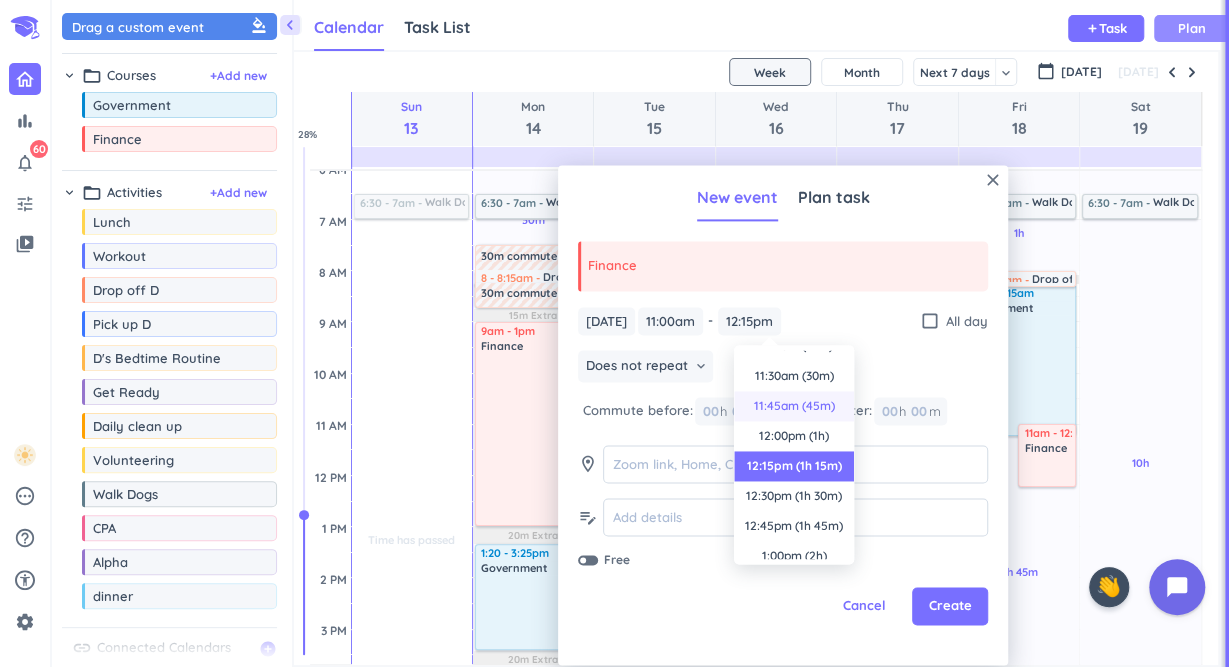click on "11:45am (45m)" at bounding box center [794, 406] 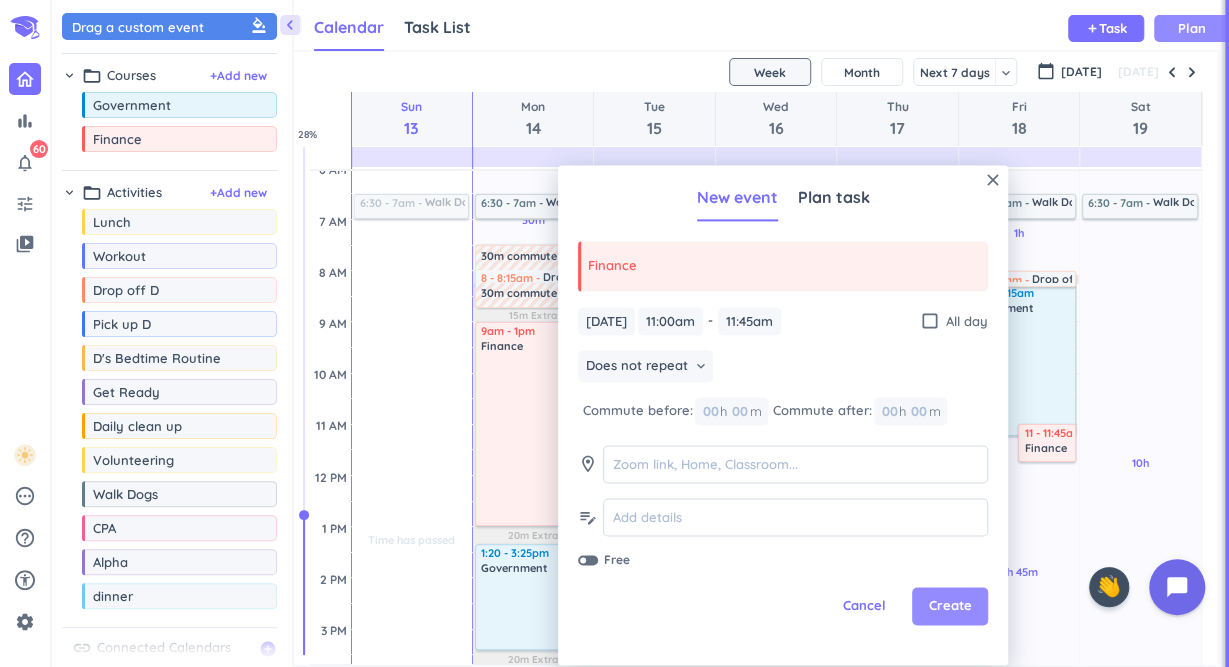 click on "Create" at bounding box center [950, 607] 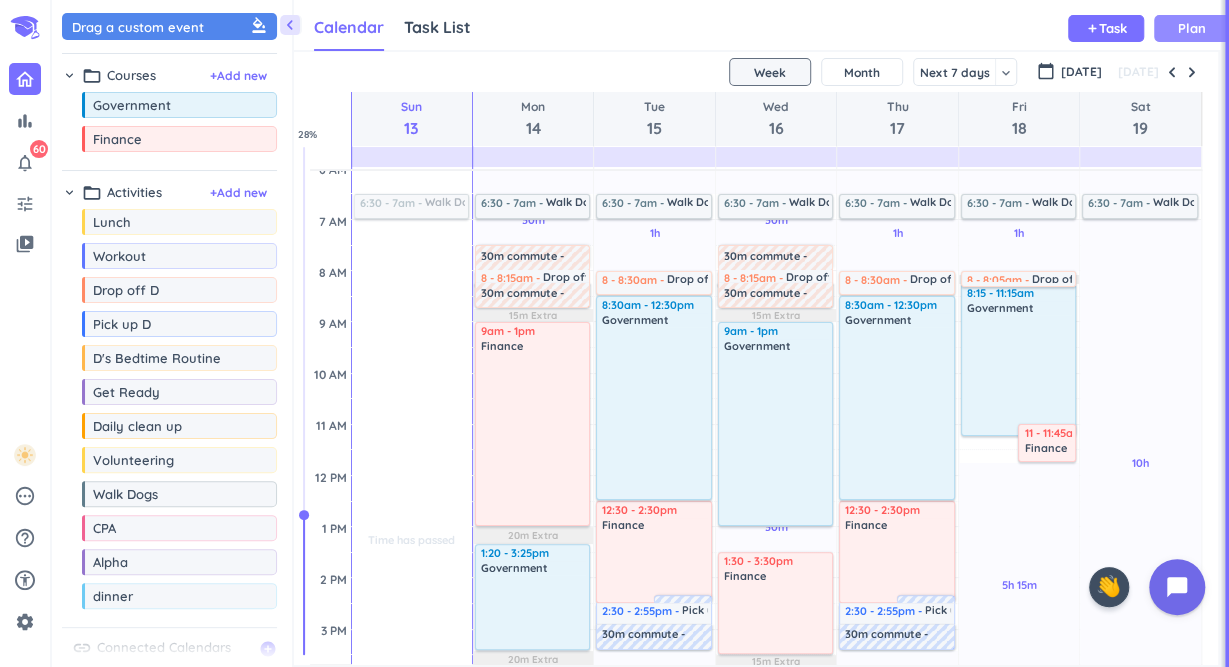 click at bounding box center (1019, 374) 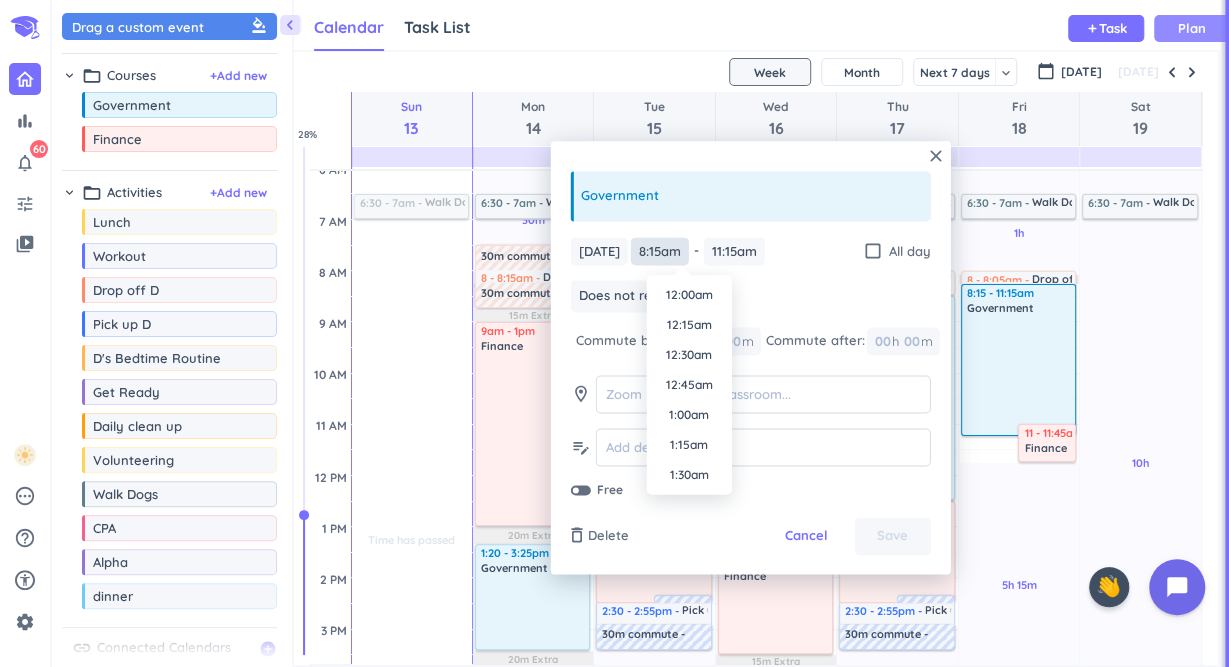 click on "8:15am" at bounding box center [660, 251] 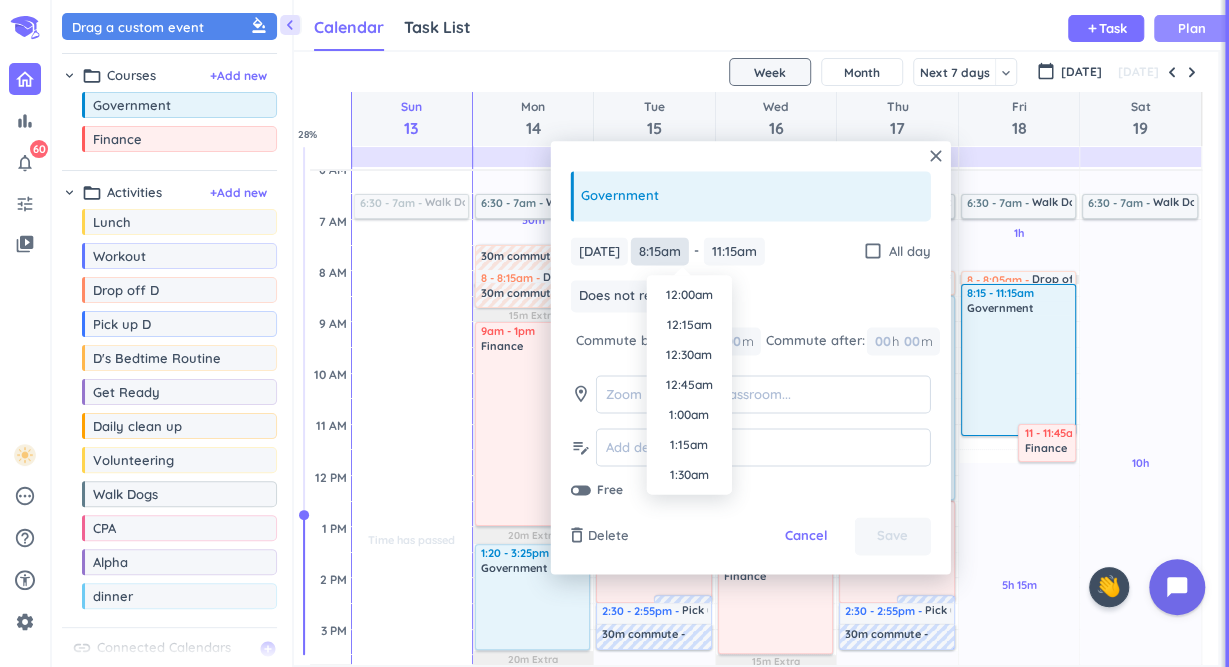 scroll, scrollTop: 900, scrollLeft: 0, axis: vertical 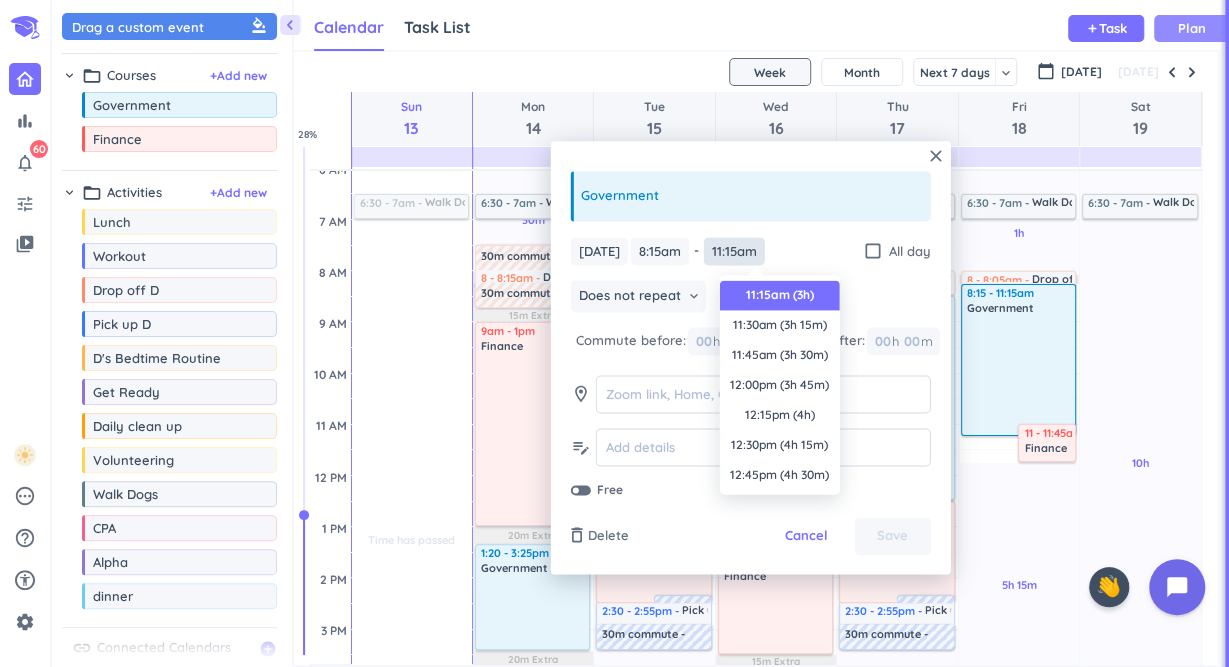 click on "11:15am" at bounding box center [734, 251] 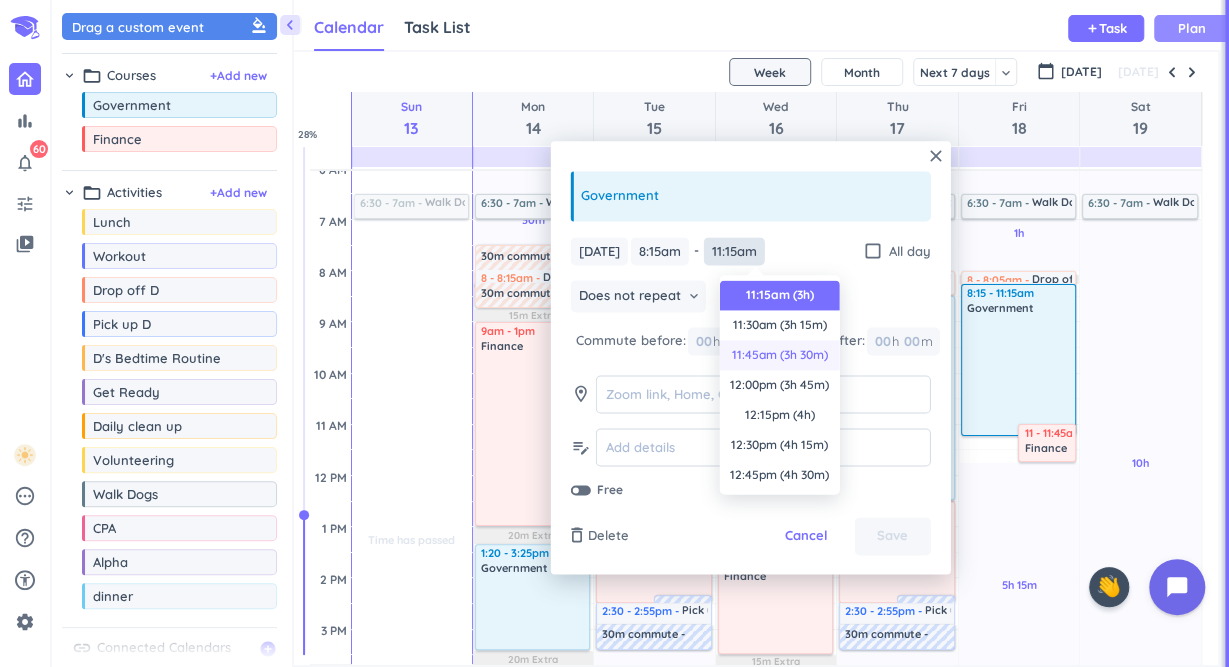 scroll, scrollTop: 232, scrollLeft: 0, axis: vertical 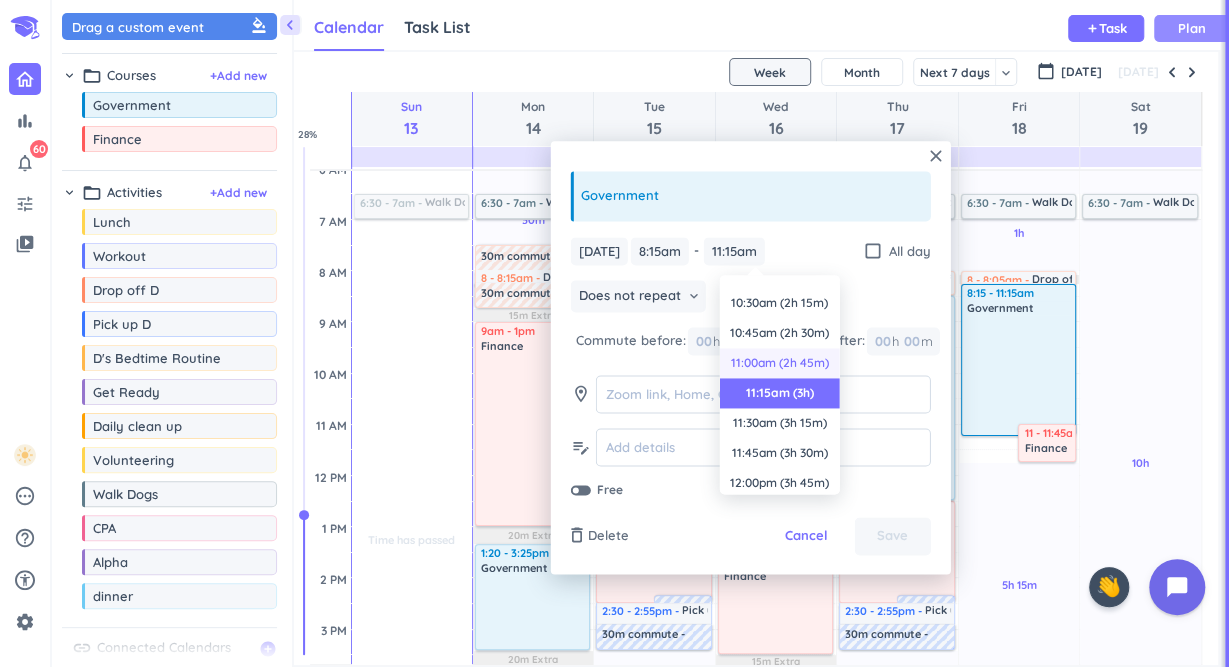 click on "11:00am (2h 45m)" at bounding box center (780, 363) 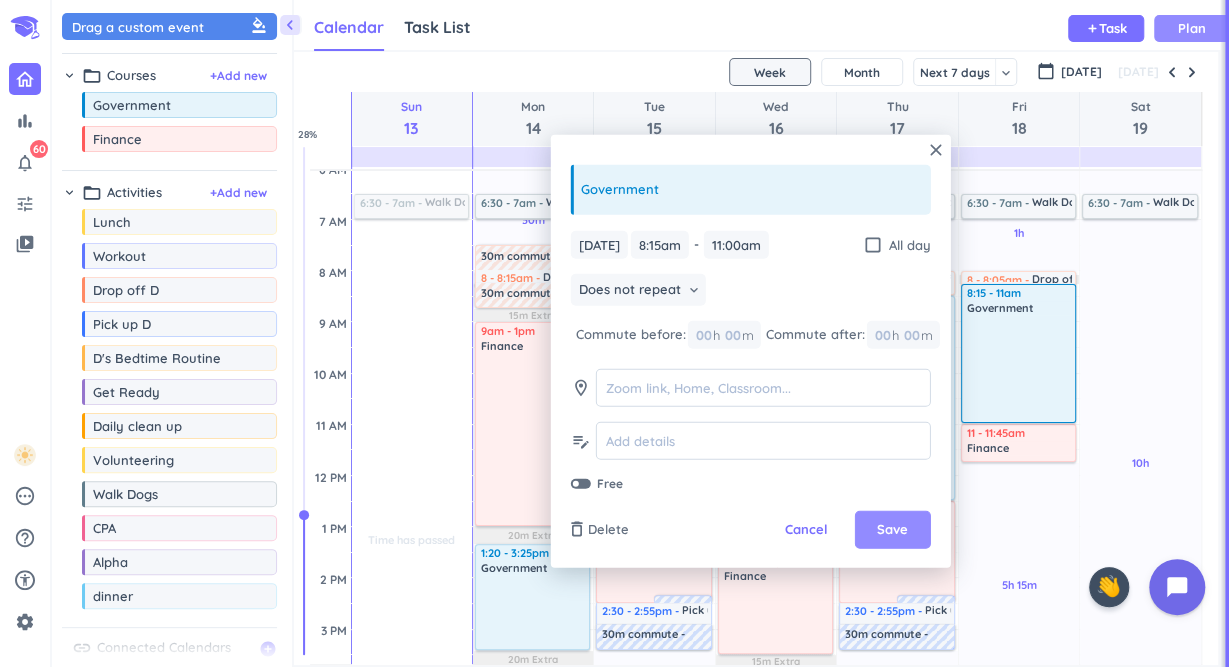 click on "Save" at bounding box center [892, 530] 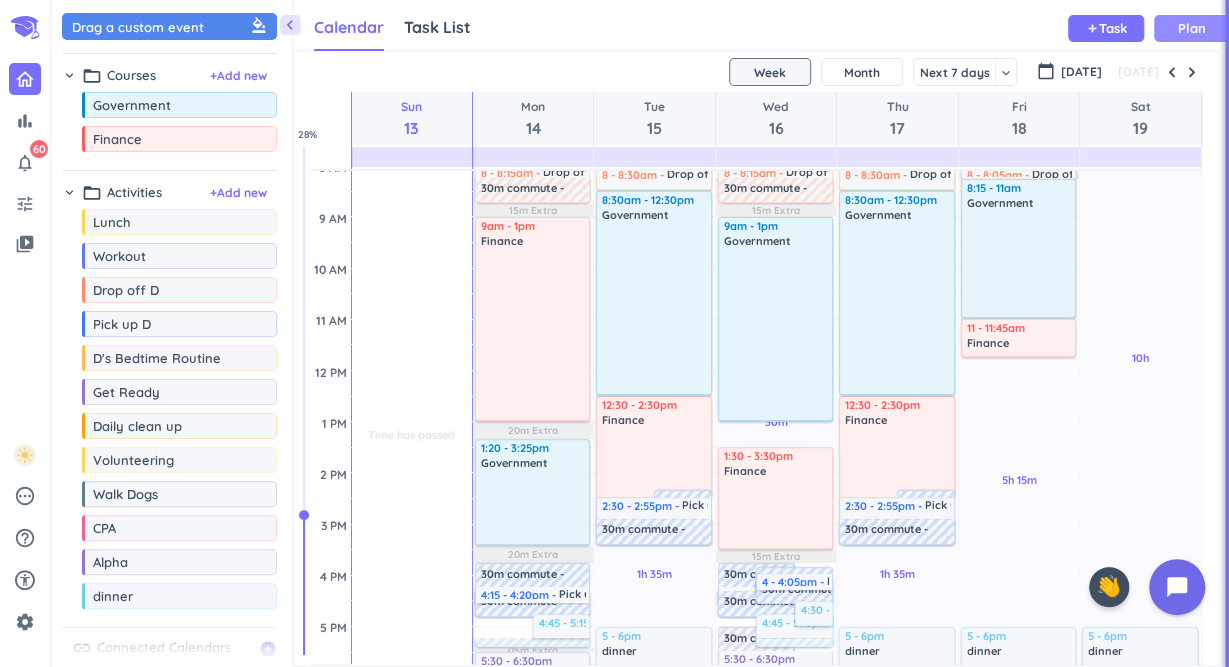 scroll, scrollTop: 103, scrollLeft: 0, axis: vertical 